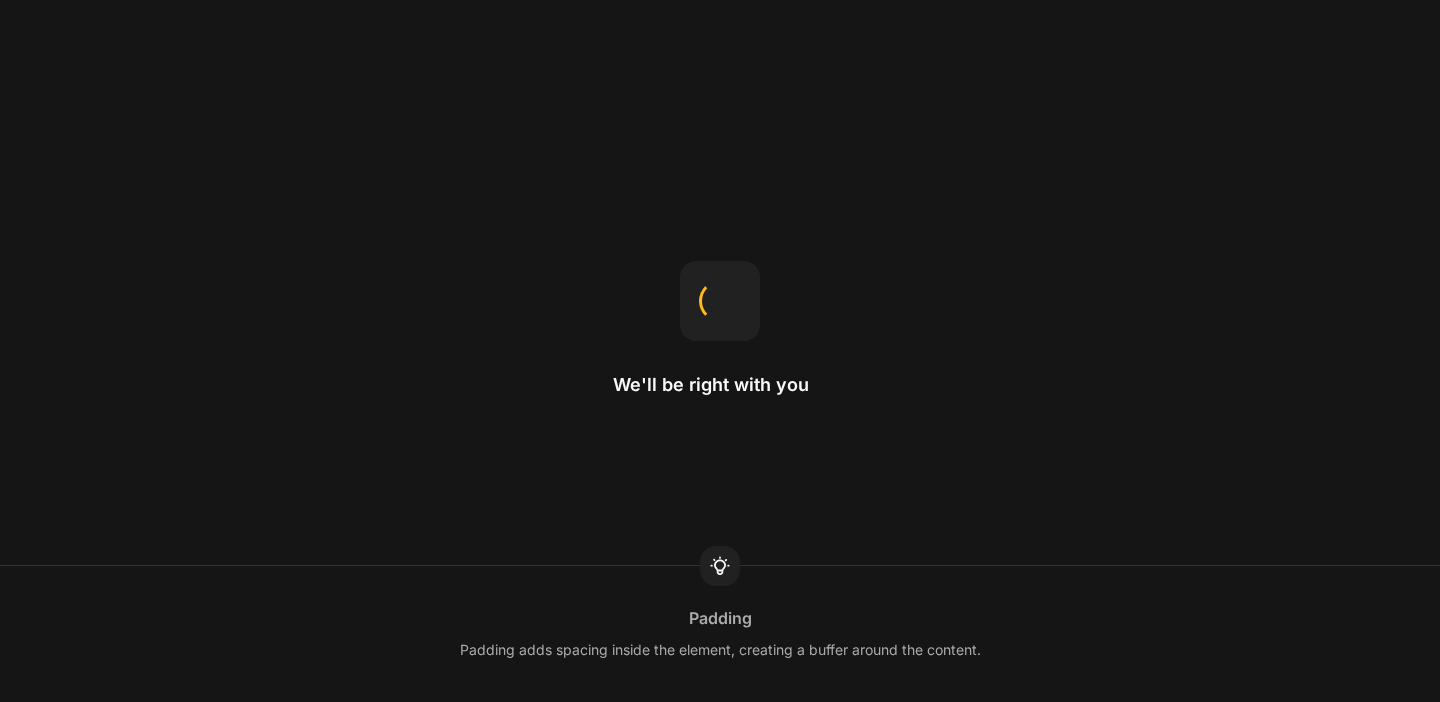 scroll, scrollTop: 0, scrollLeft: 0, axis: both 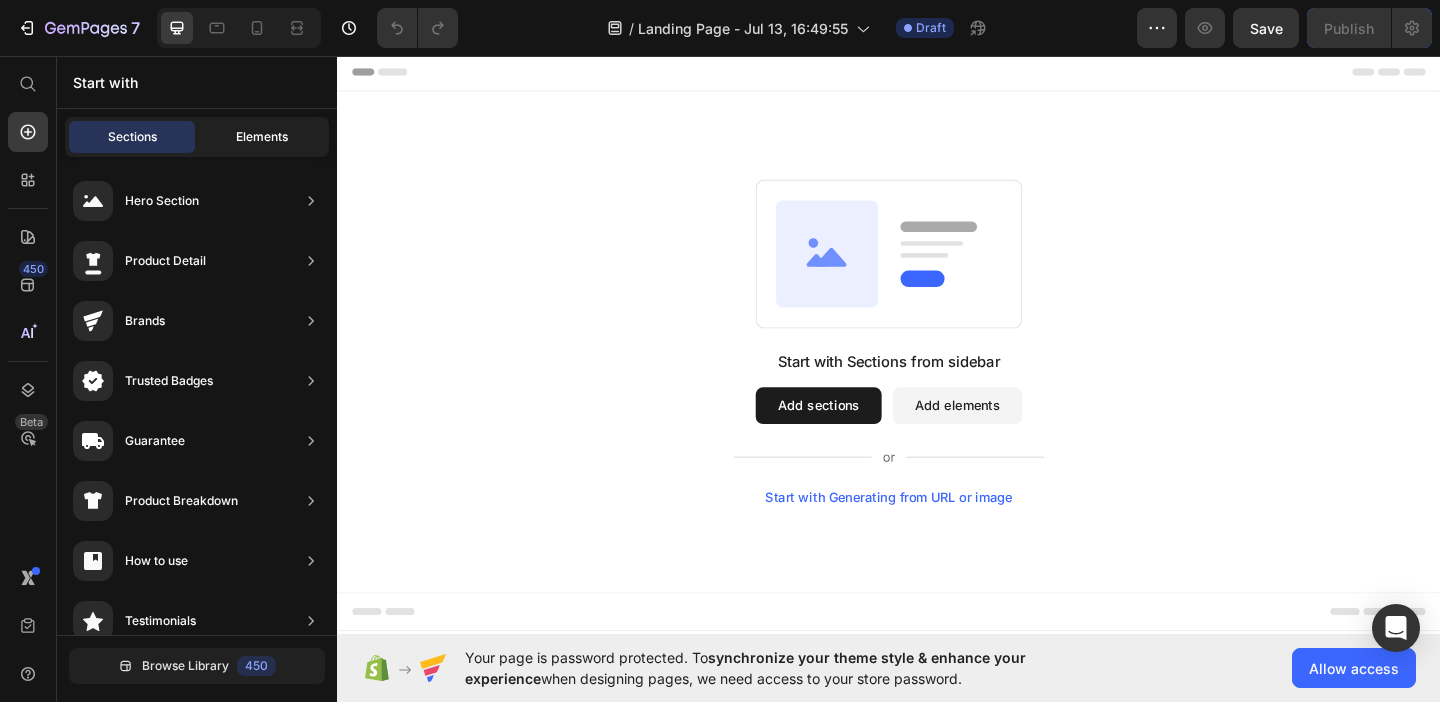 click on "Elements" 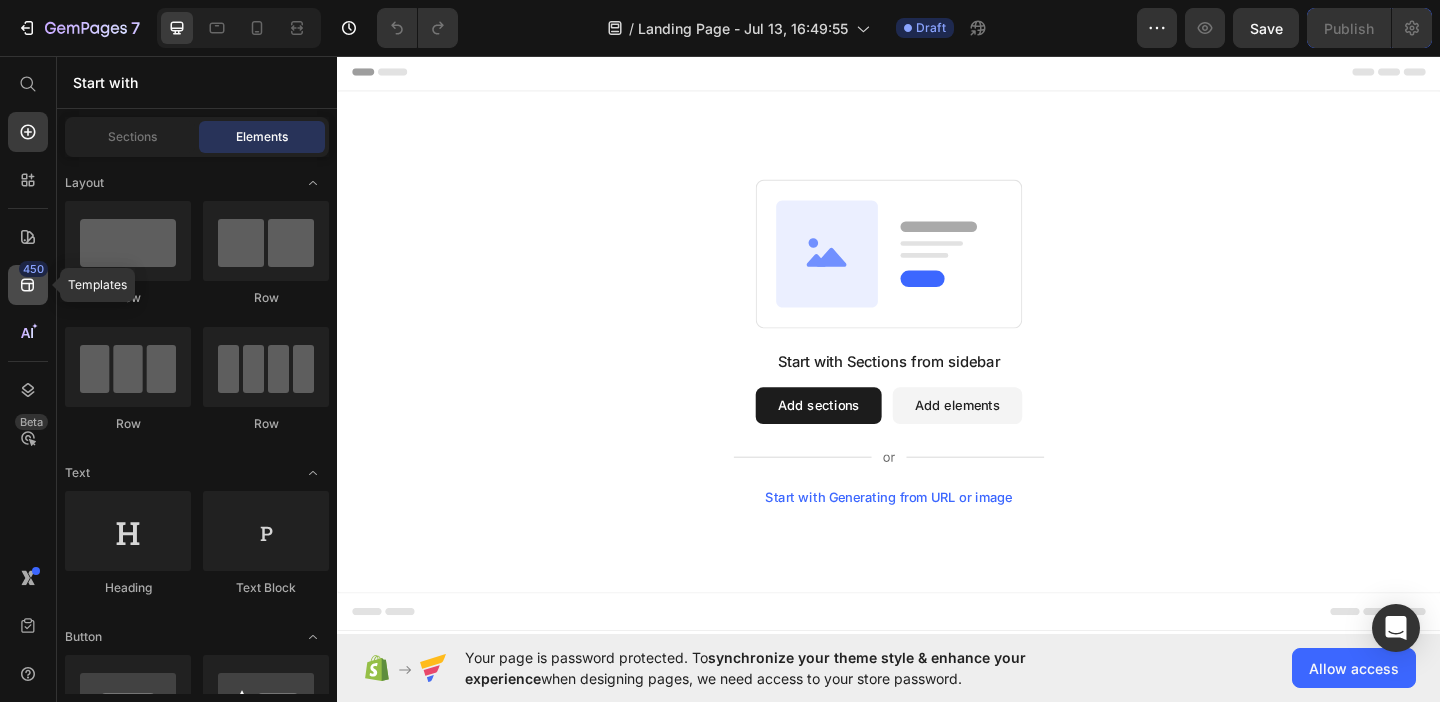 click 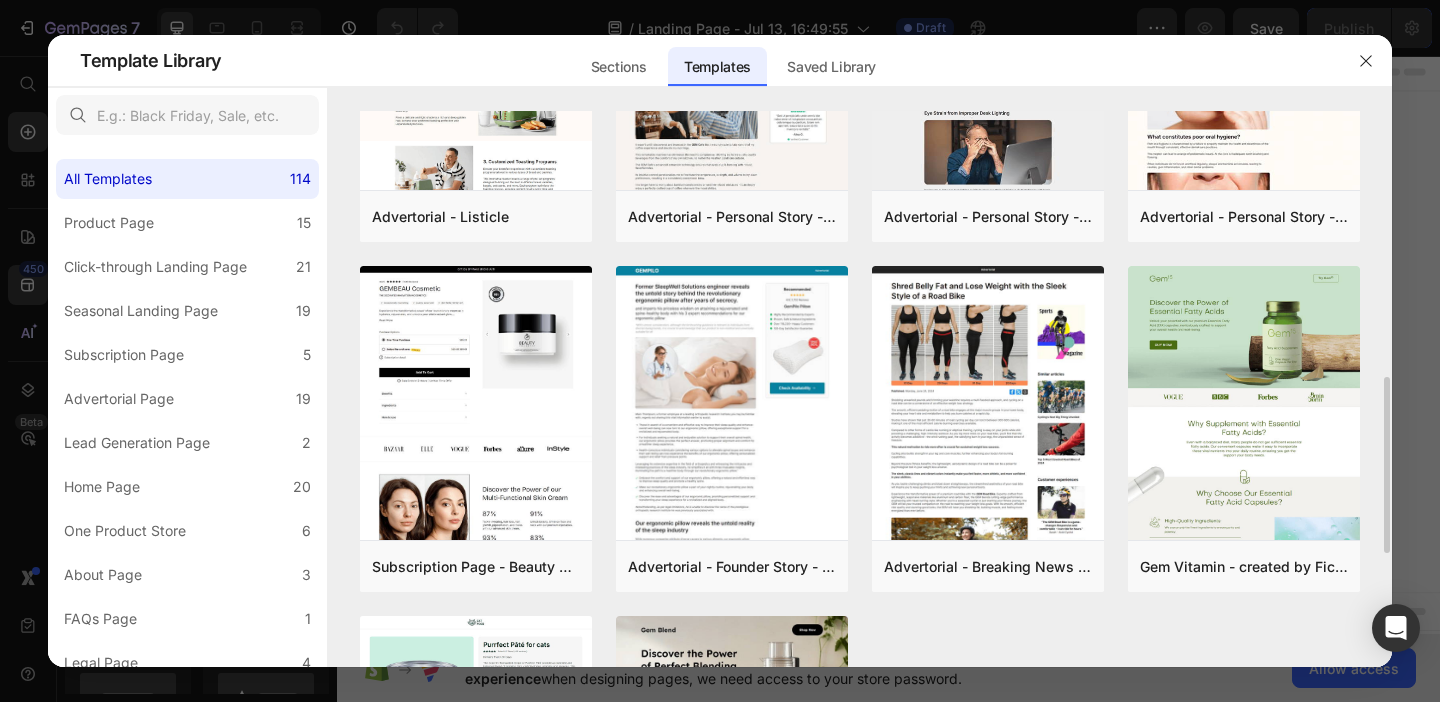 scroll, scrollTop: 896, scrollLeft: 0, axis: vertical 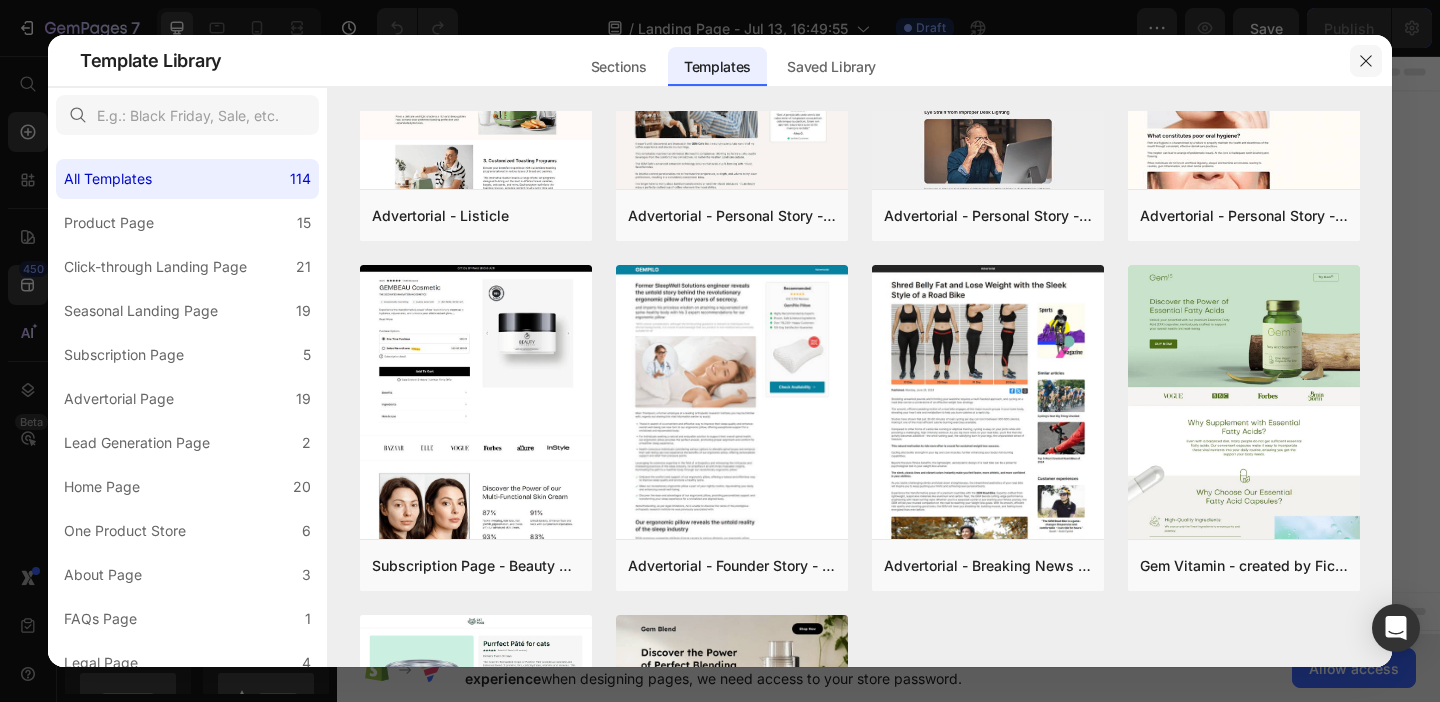 click 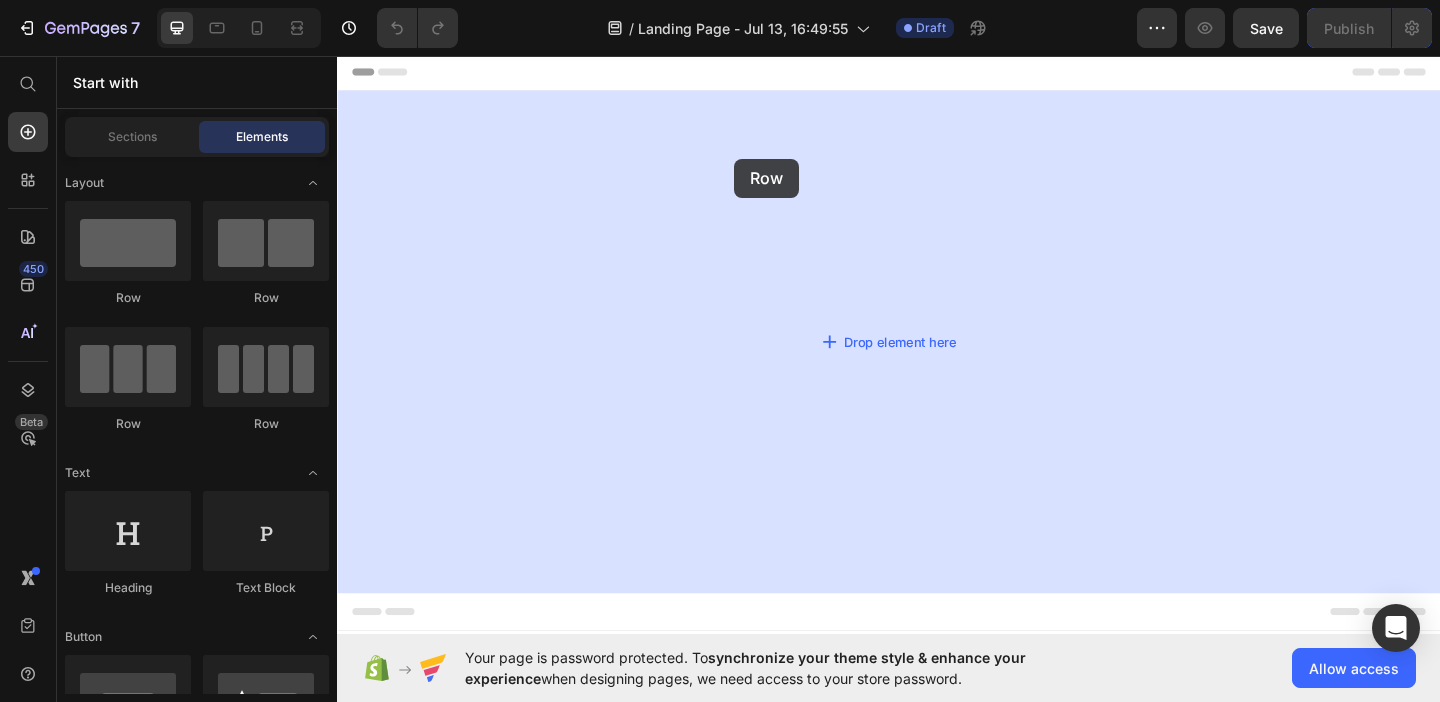 drag, startPoint x: 458, startPoint y: 313, endPoint x: 769, endPoint y: 168, distance: 343.14136 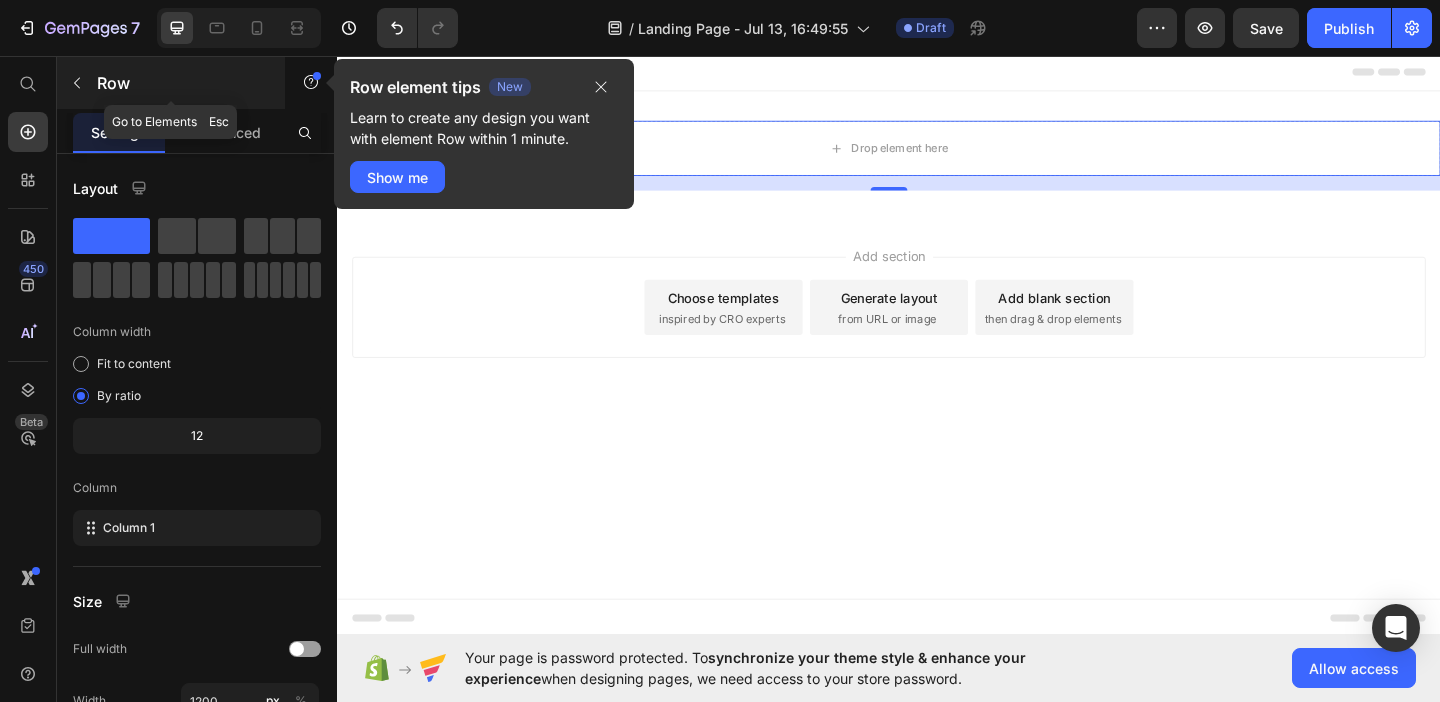 click at bounding box center [77, 83] 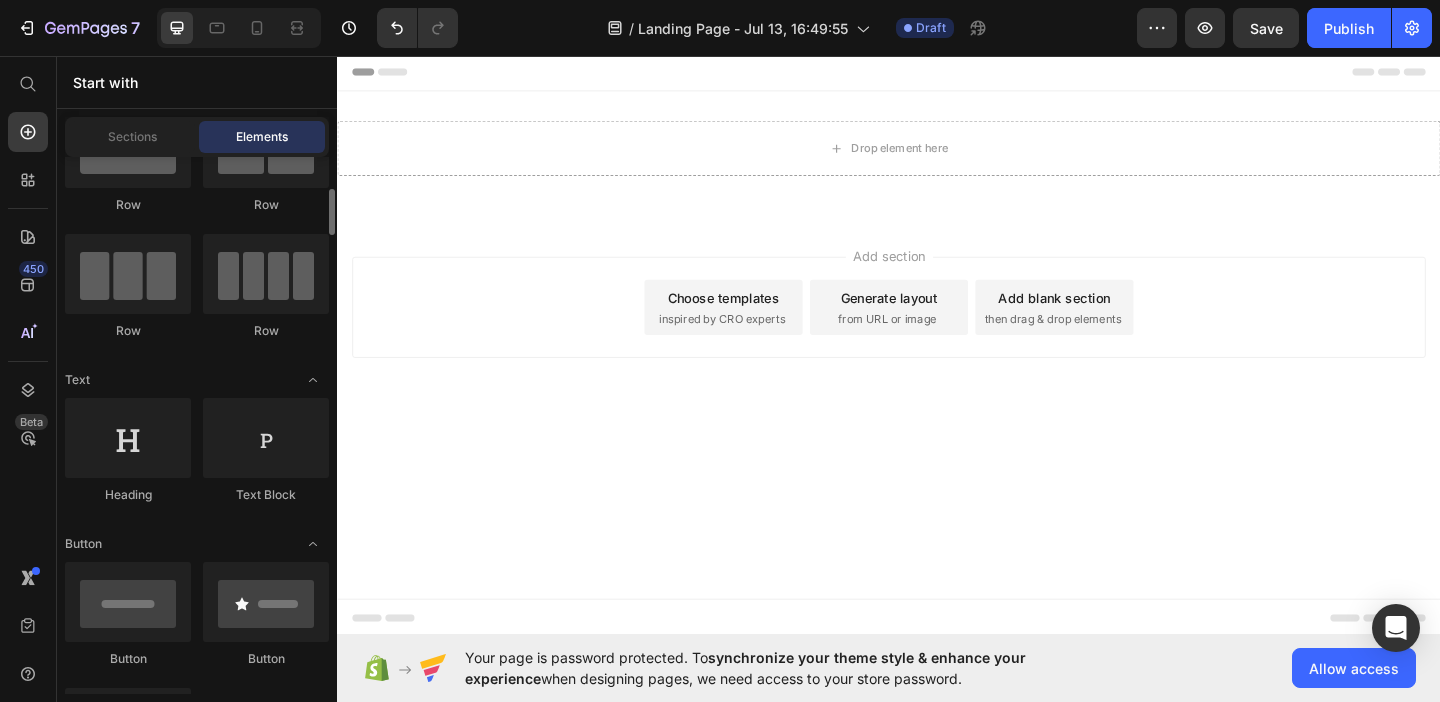 scroll, scrollTop: 116, scrollLeft: 0, axis: vertical 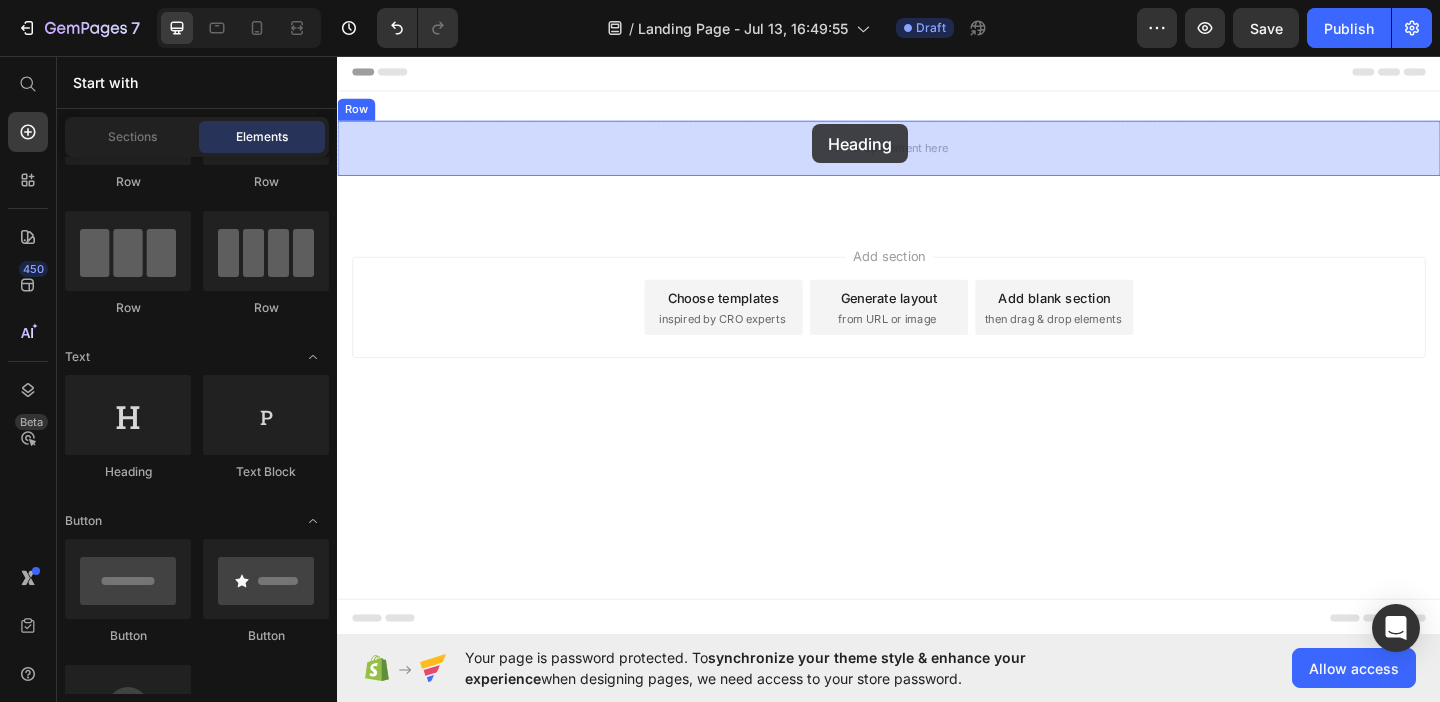 drag, startPoint x: 465, startPoint y: 465, endPoint x: 854, endPoint y: 130, distance: 513.3673 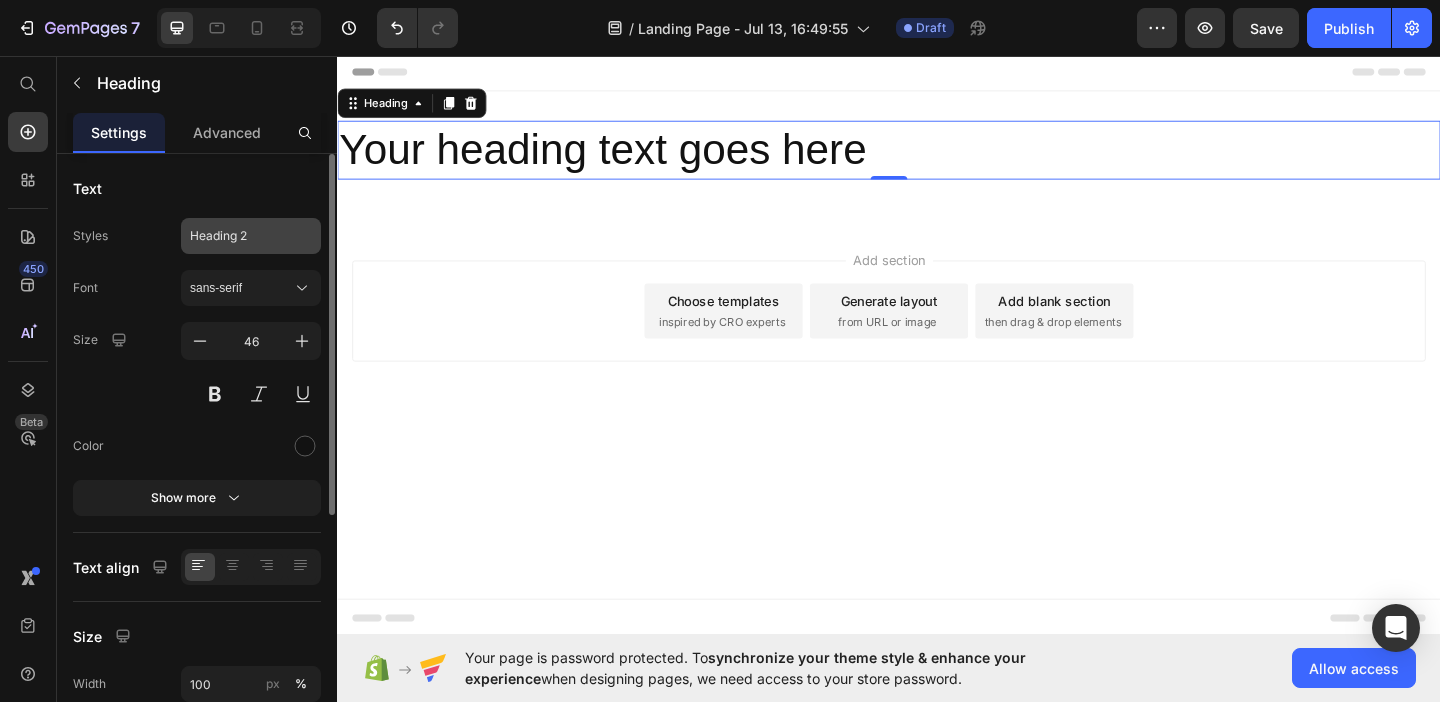 click on "Heading 2" at bounding box center [239, 236] 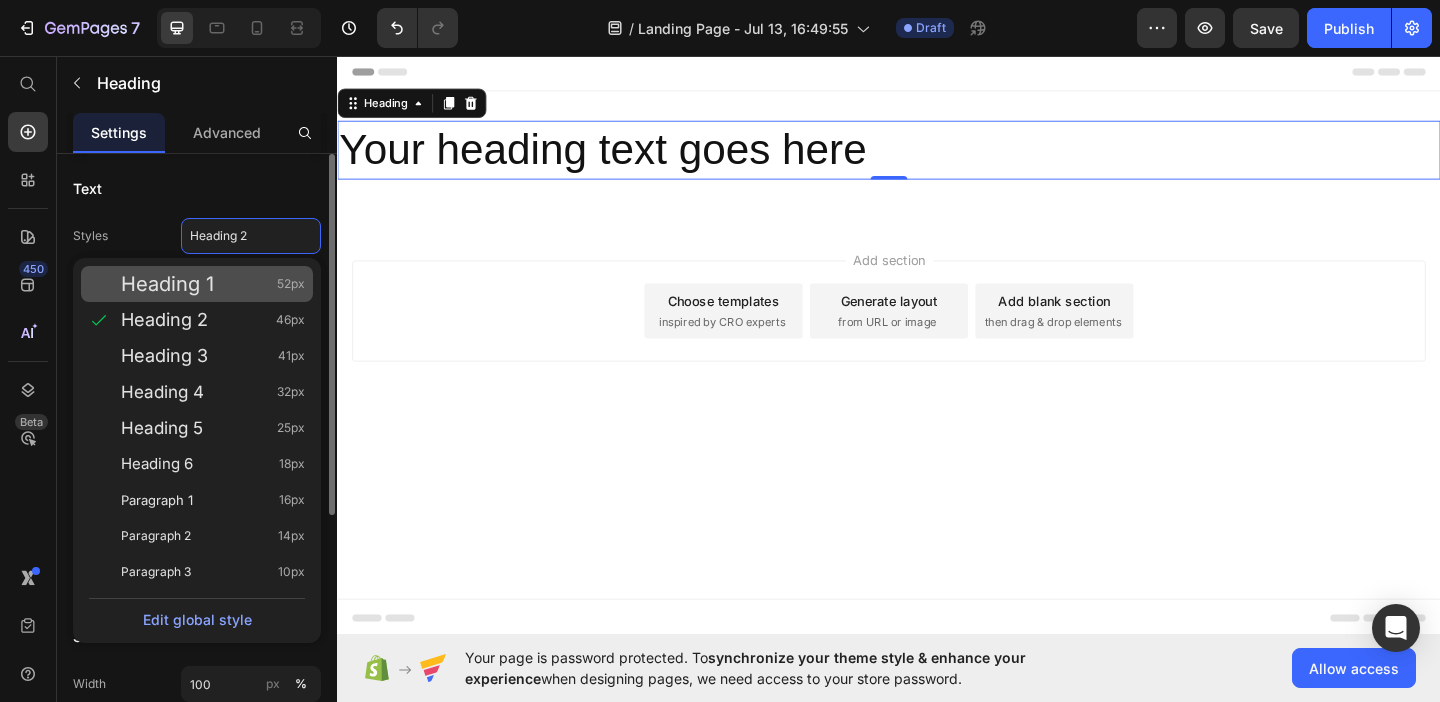 click on "Heading 1 52px" at bounding box center [213, 284] 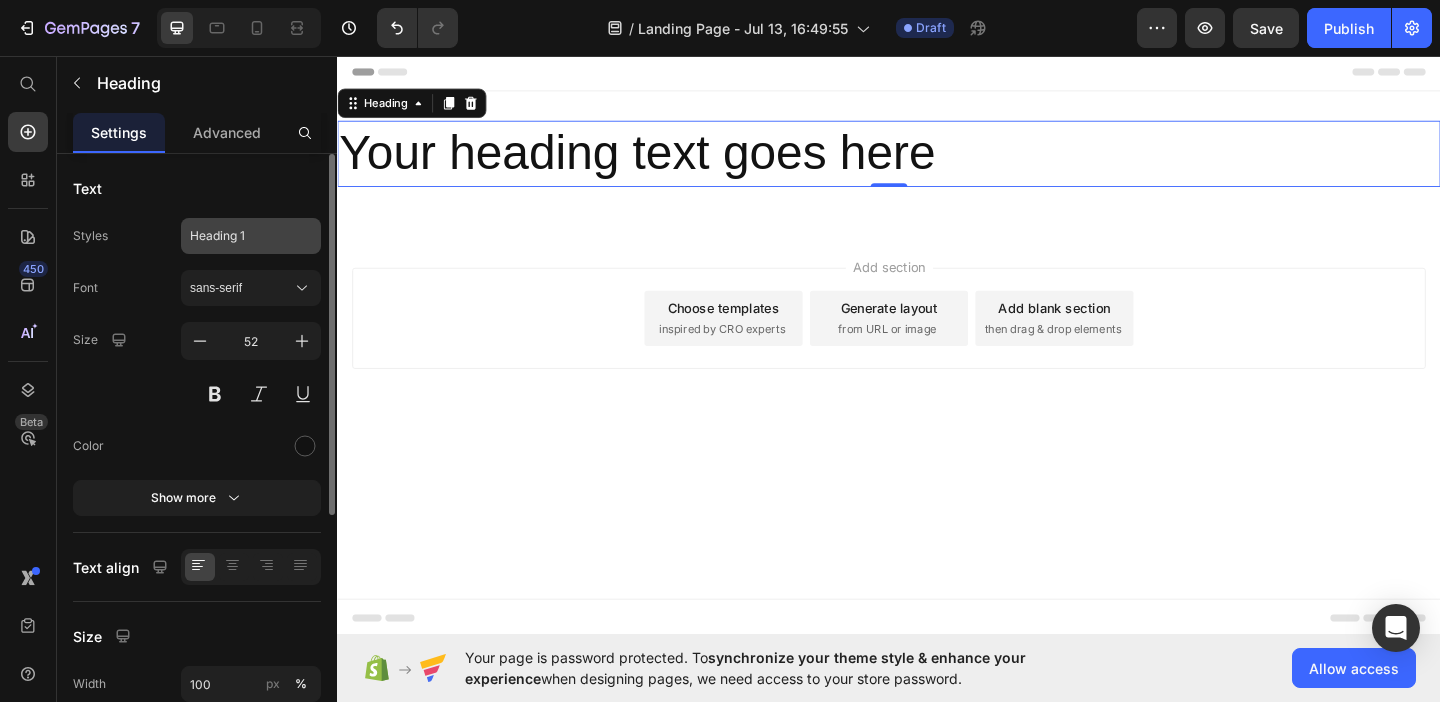 click on "Heading 1" at bounding box center (239, 236) 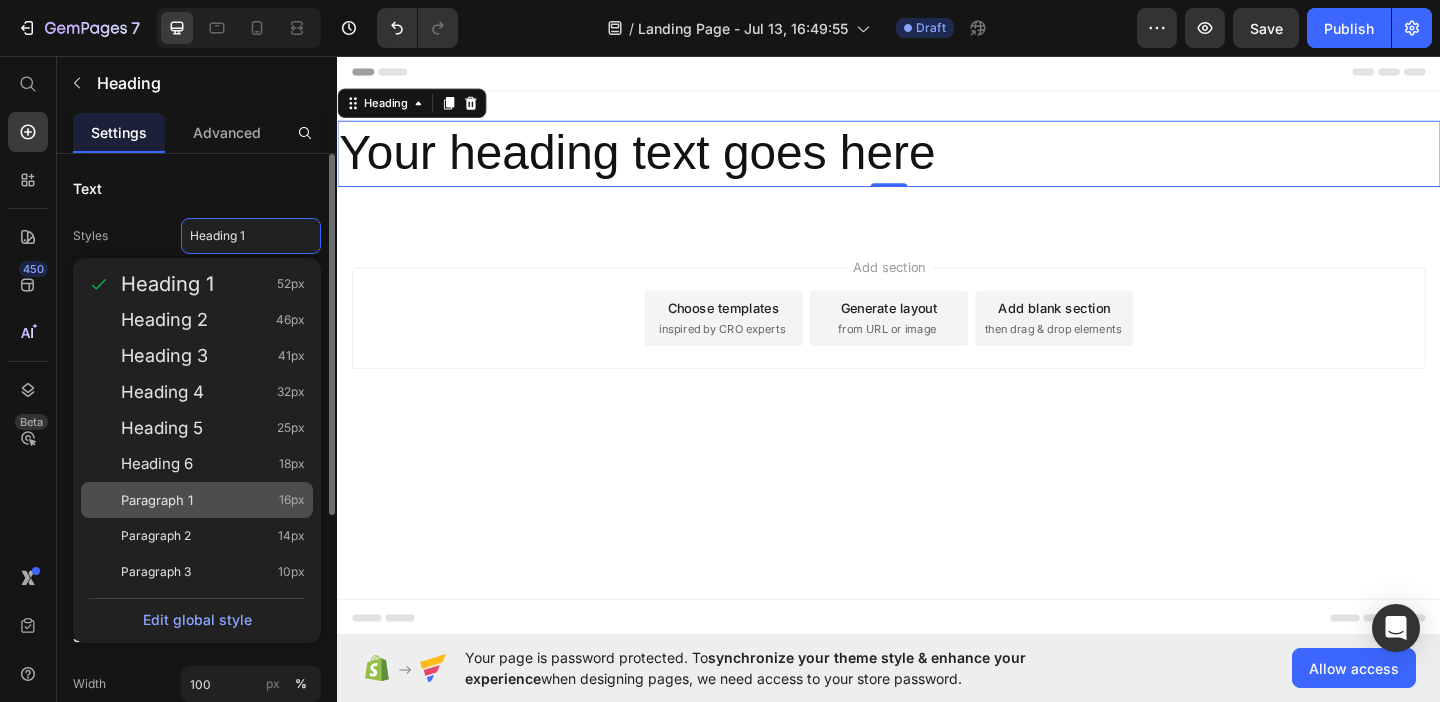 click on "Paragraph 1 16px" at bounding box center [213, 500] 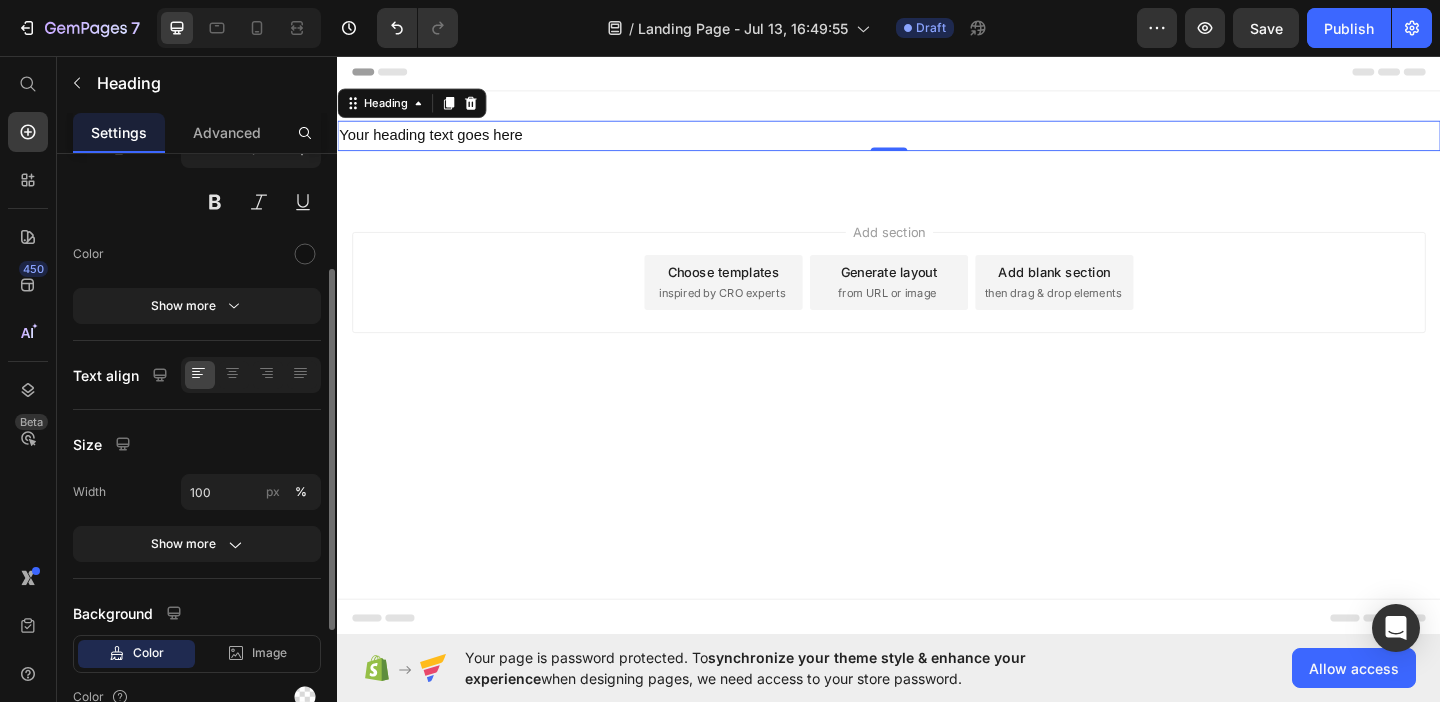 scroll, scrollTop: 0, scrollLeft: 0, axis: both 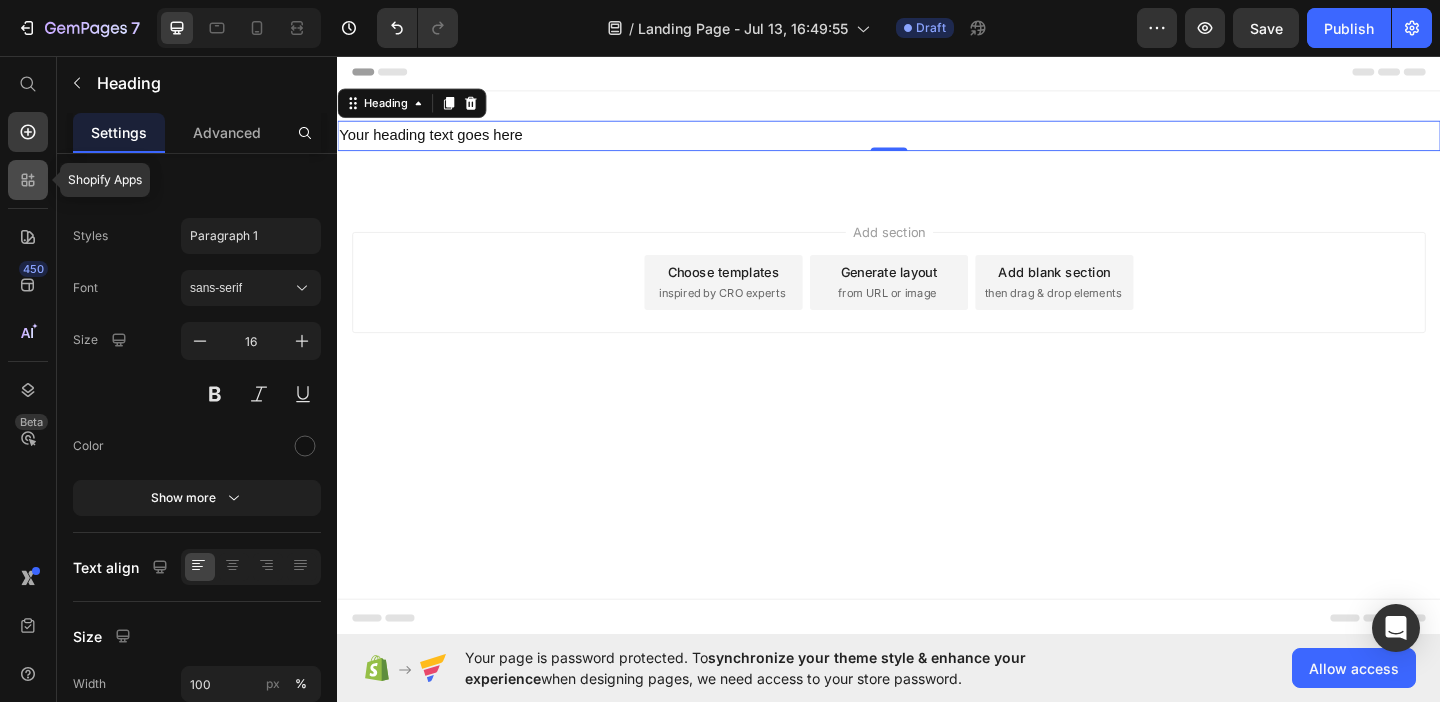 click 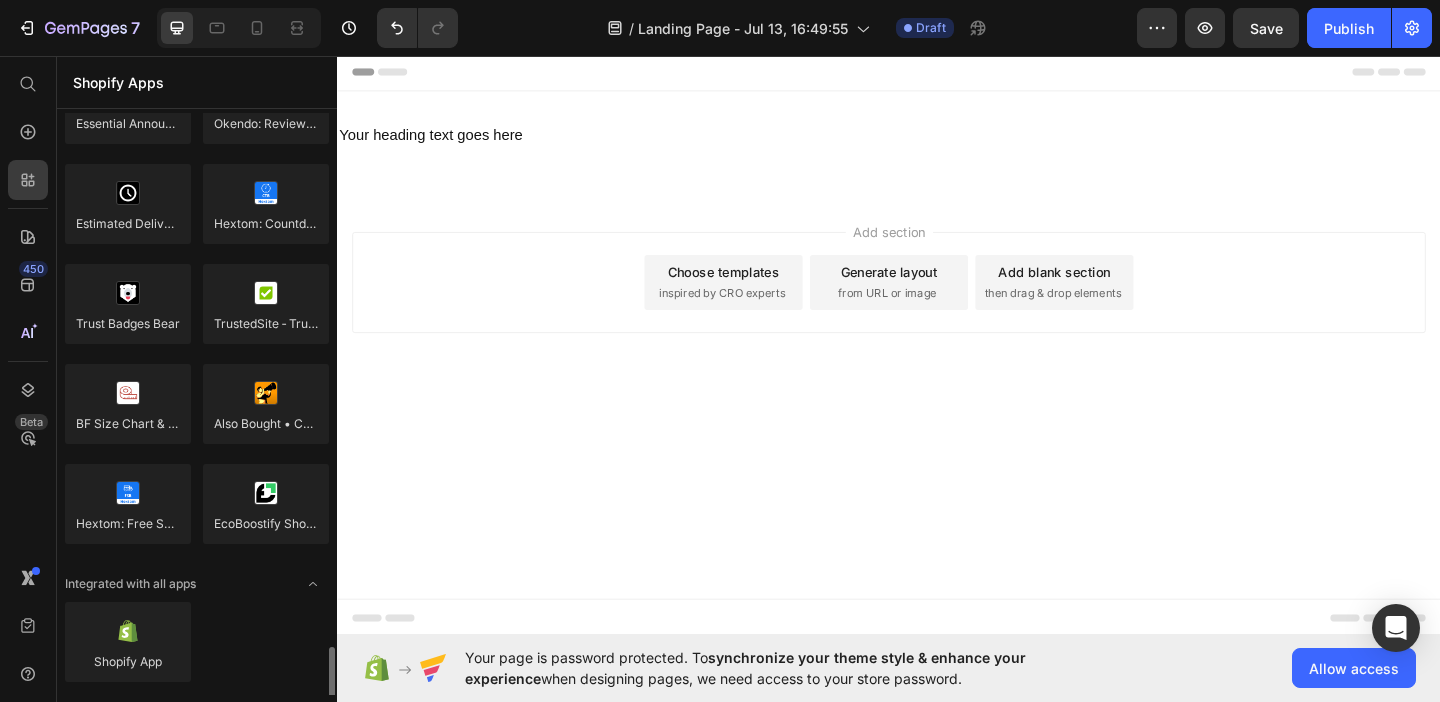 scroll, scrollTop: 5740, scrollLeft: 0, axis: vertical 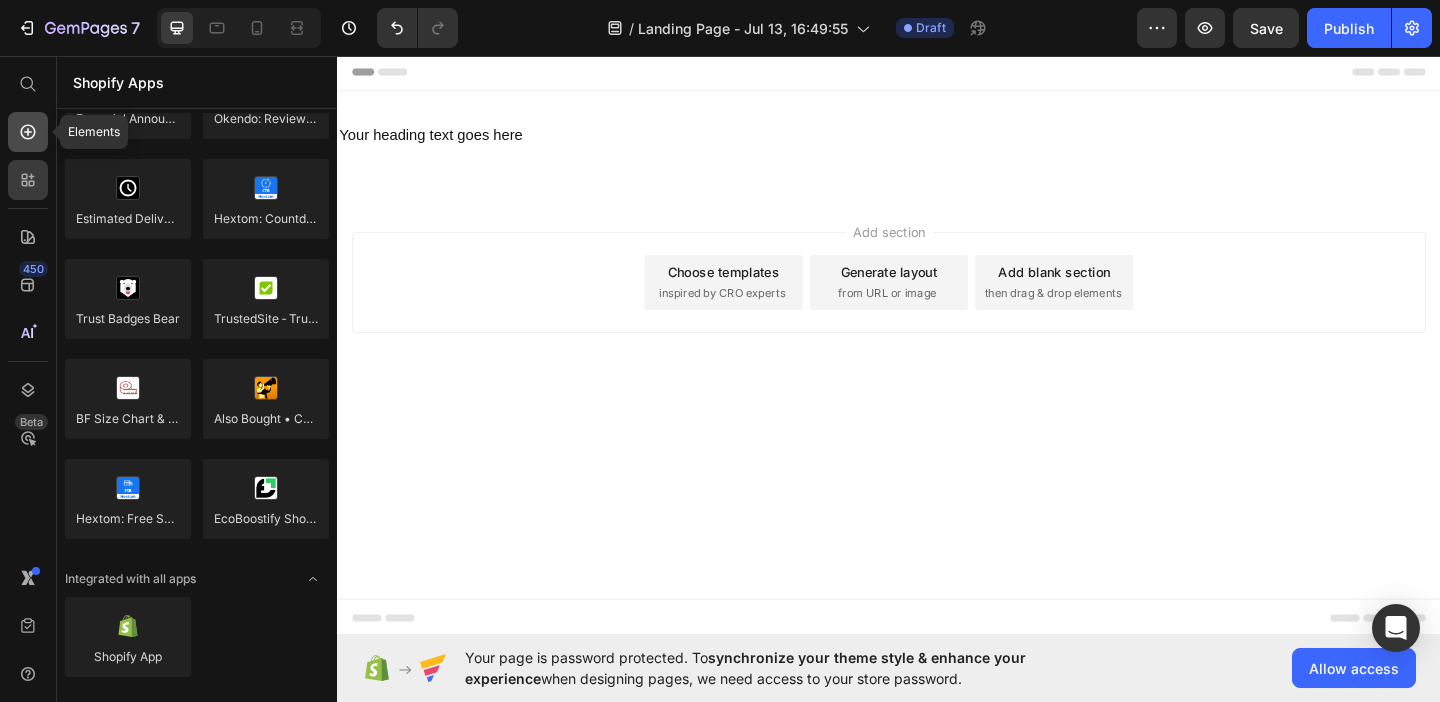 click 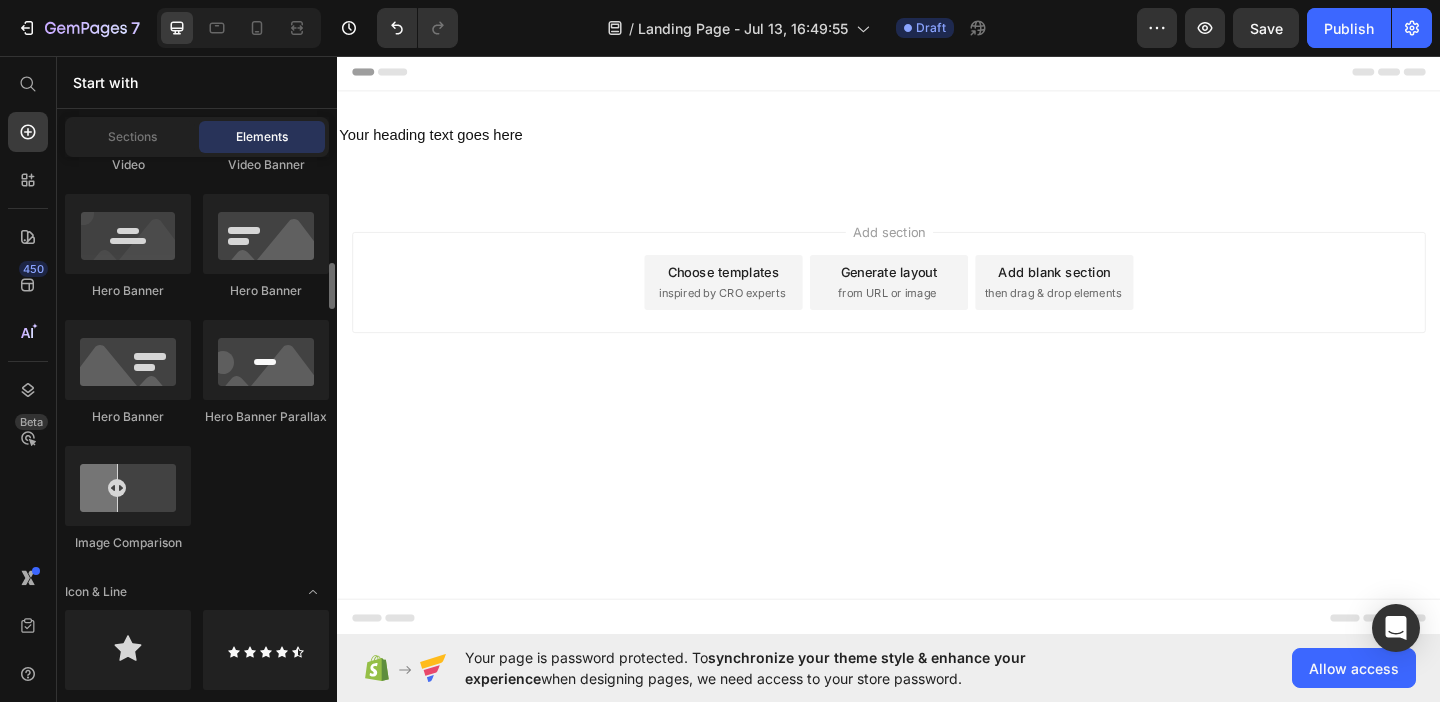 scroll, scrollTop: 1021, scrollLeft: 0, axis: vertical 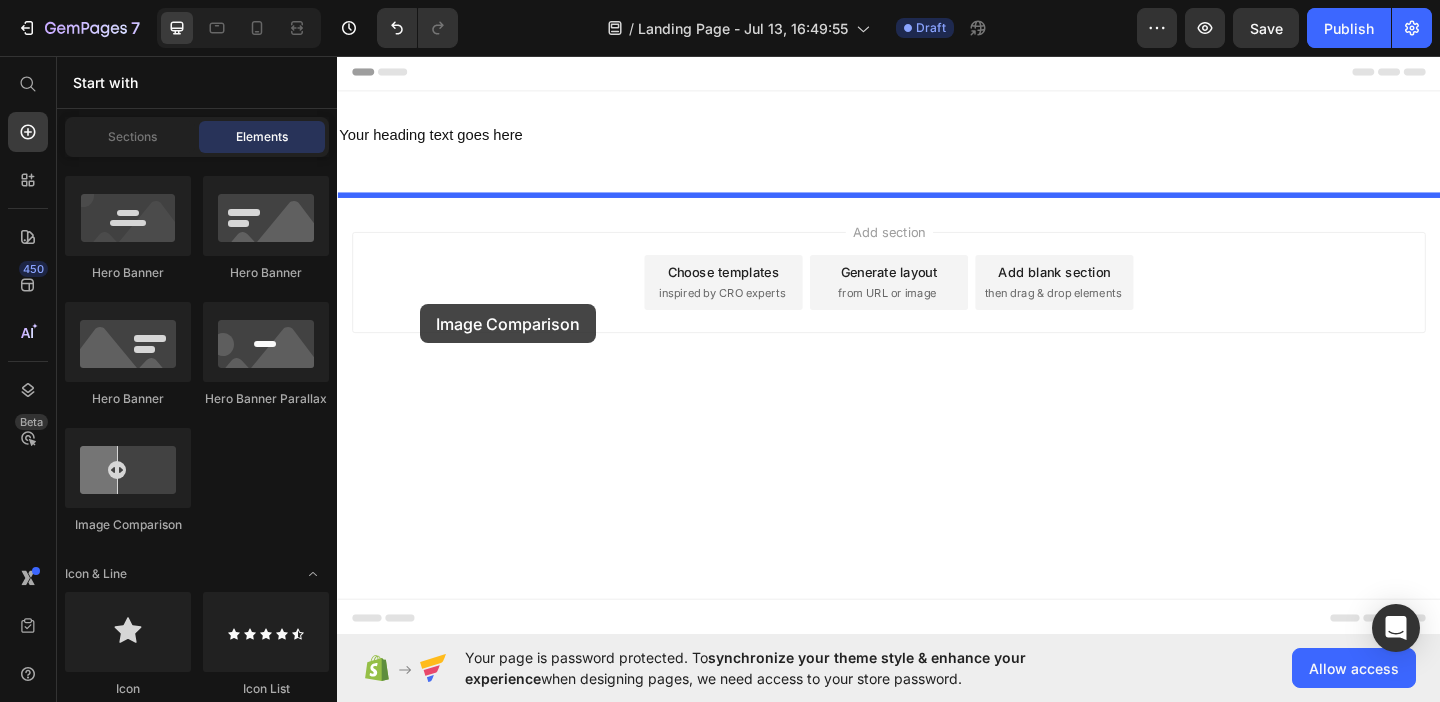 drag, startPoint x: 485, startPoint y: 522, endPoint x: 427, endPoint y: 328, distance: 202.48457 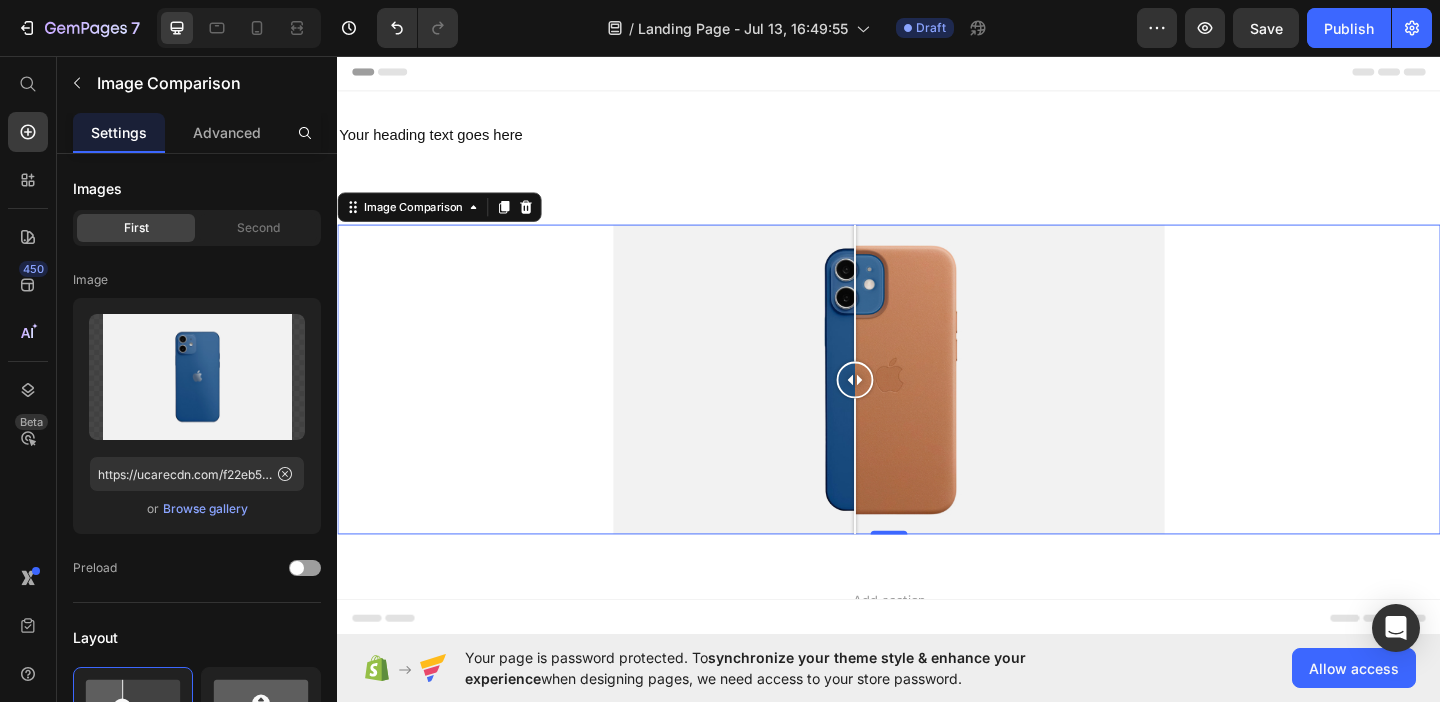 drag, startPoint x: 935, startPoint y: 405, endPoint x: 896, endPoint y: 469, distance: 74.94665 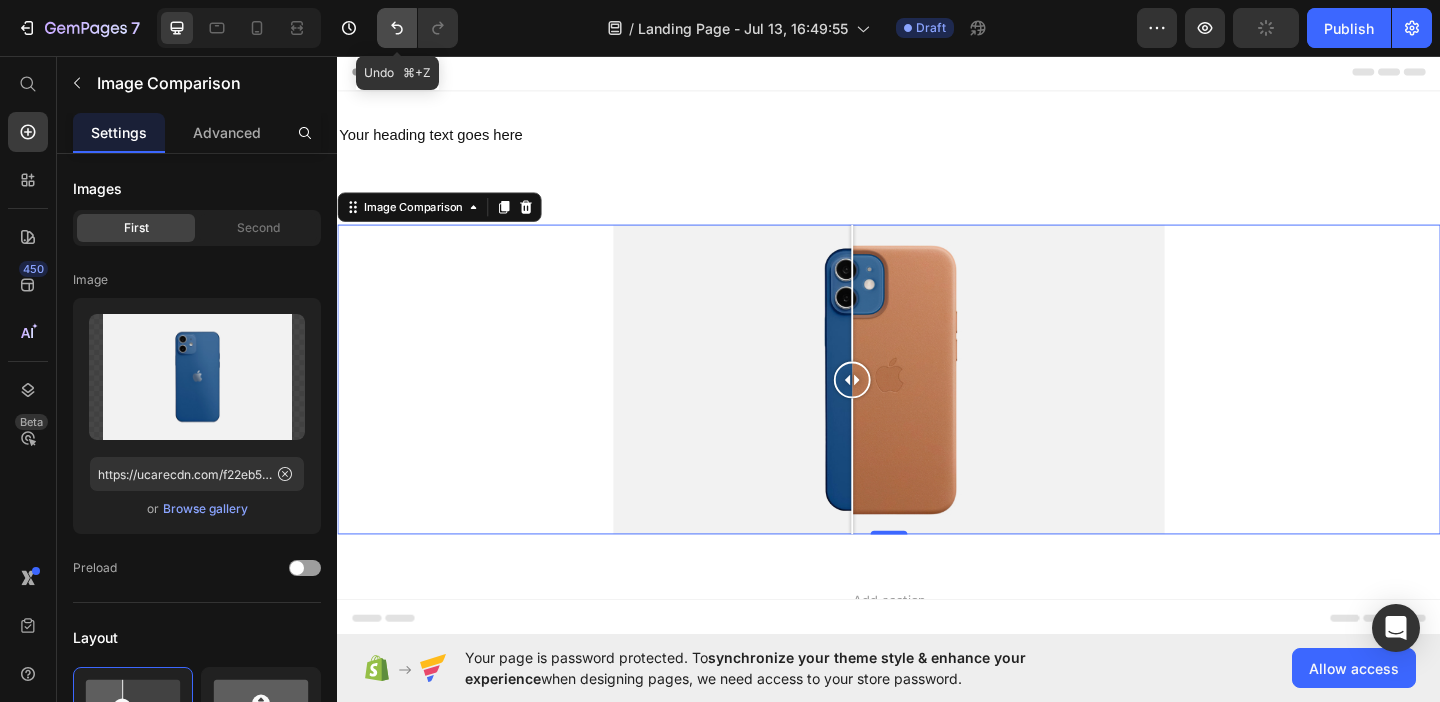 click 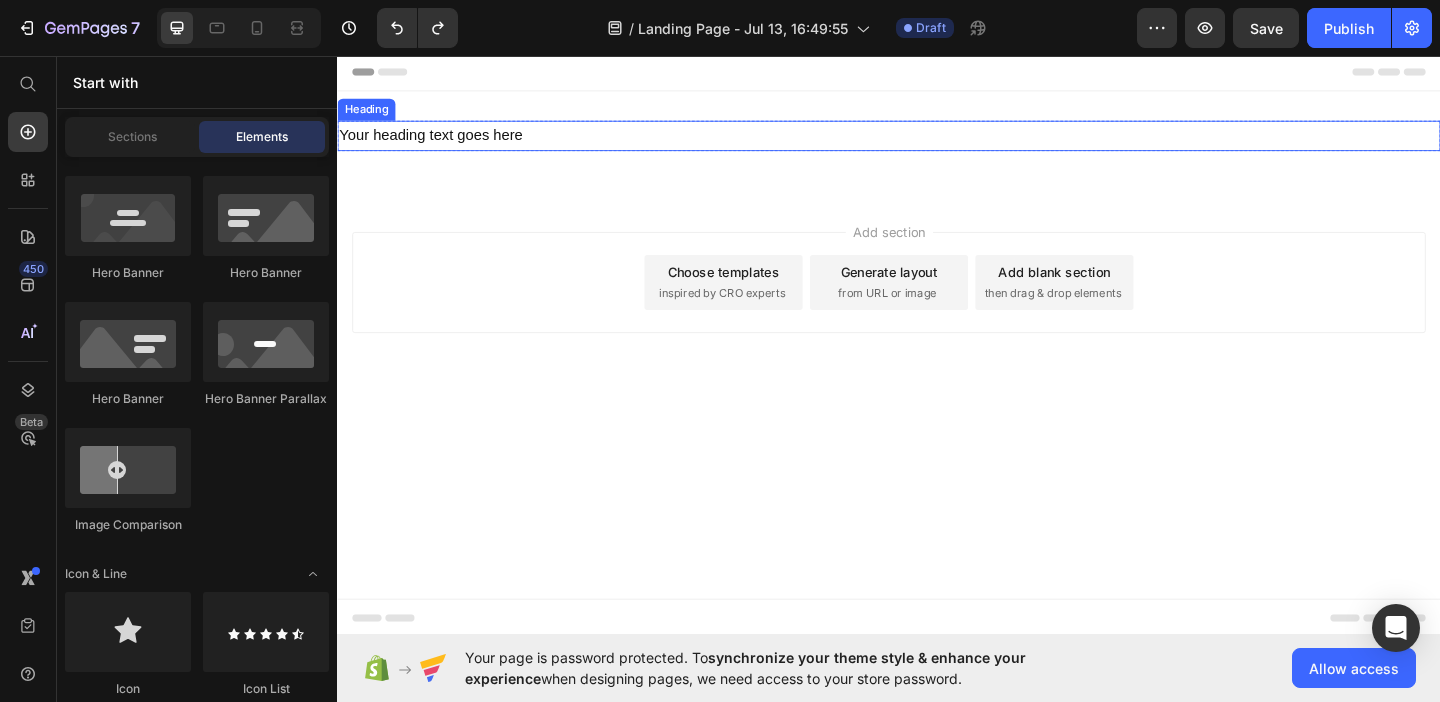 click on "Your heading text goes here" at bounding box center [937, 142] 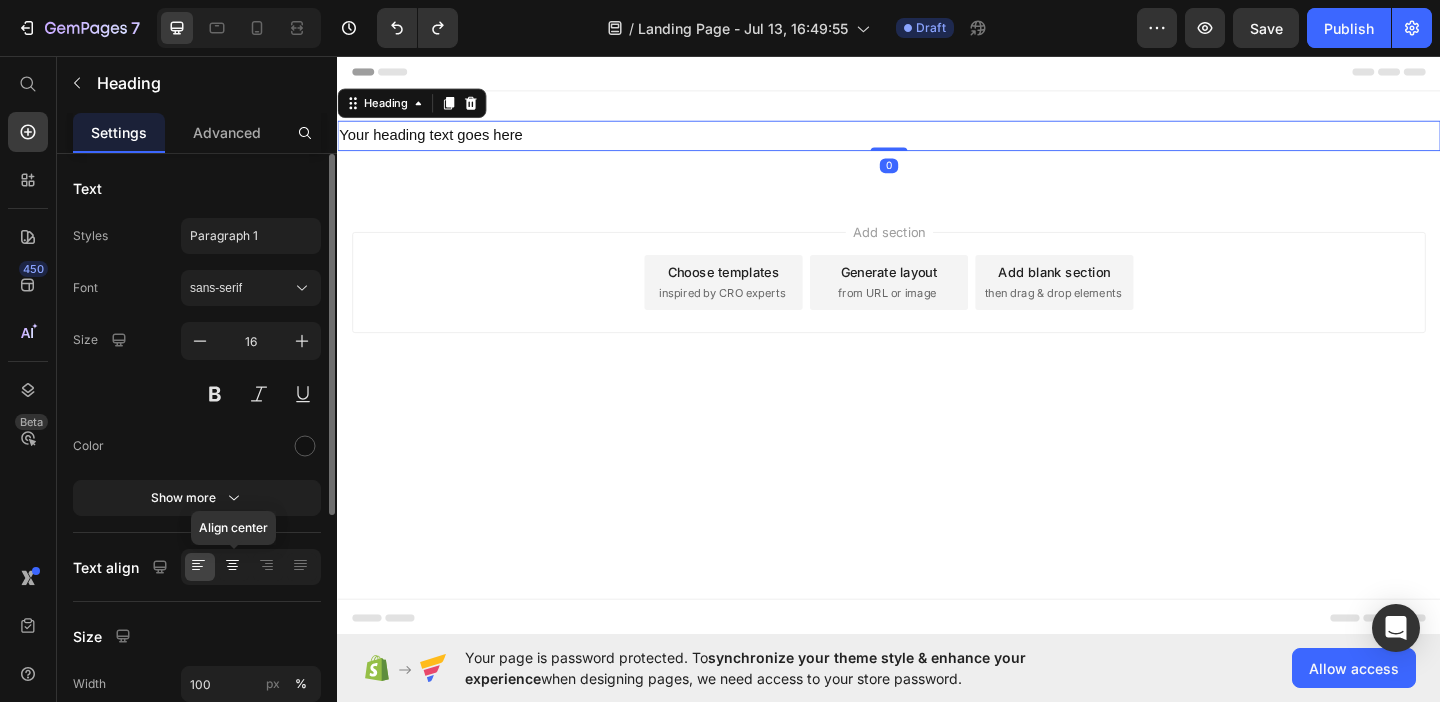 click 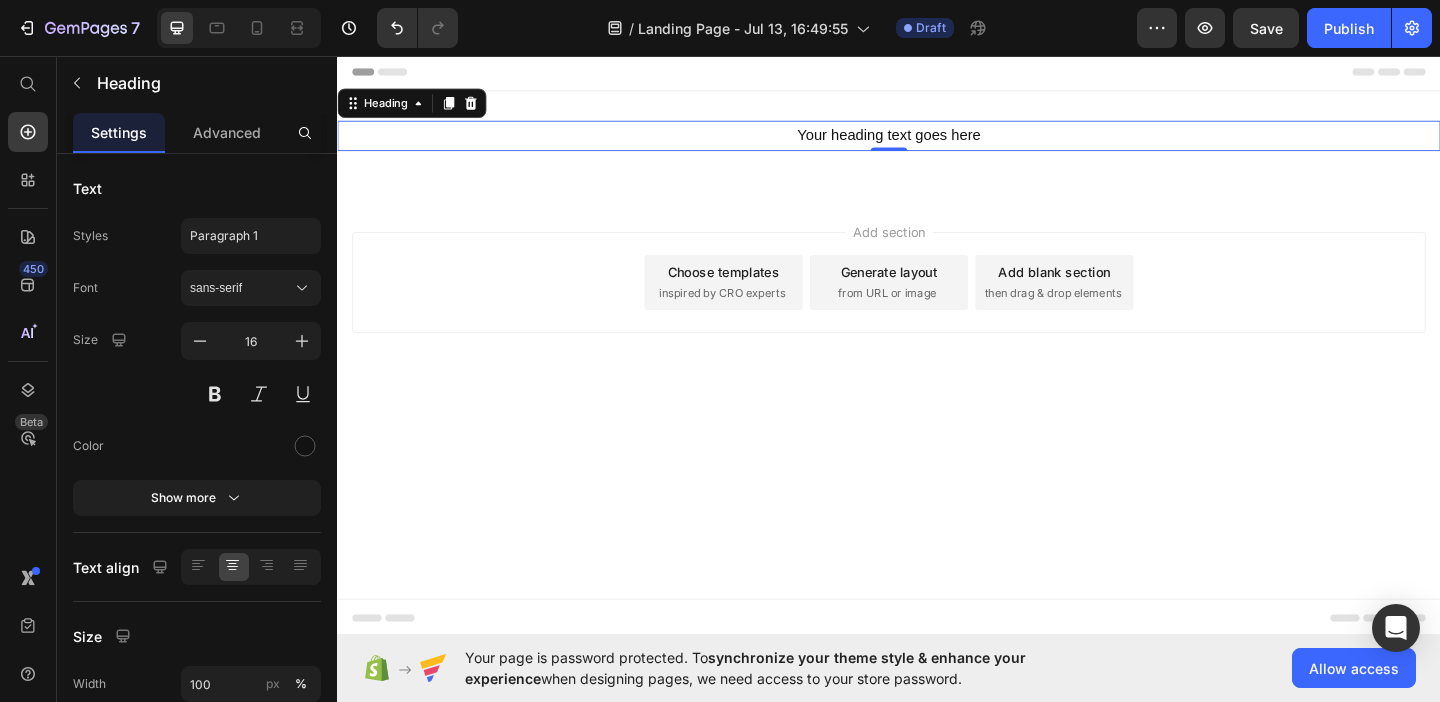 click on "Your heading text goes here" at bounding box center [937, 142] 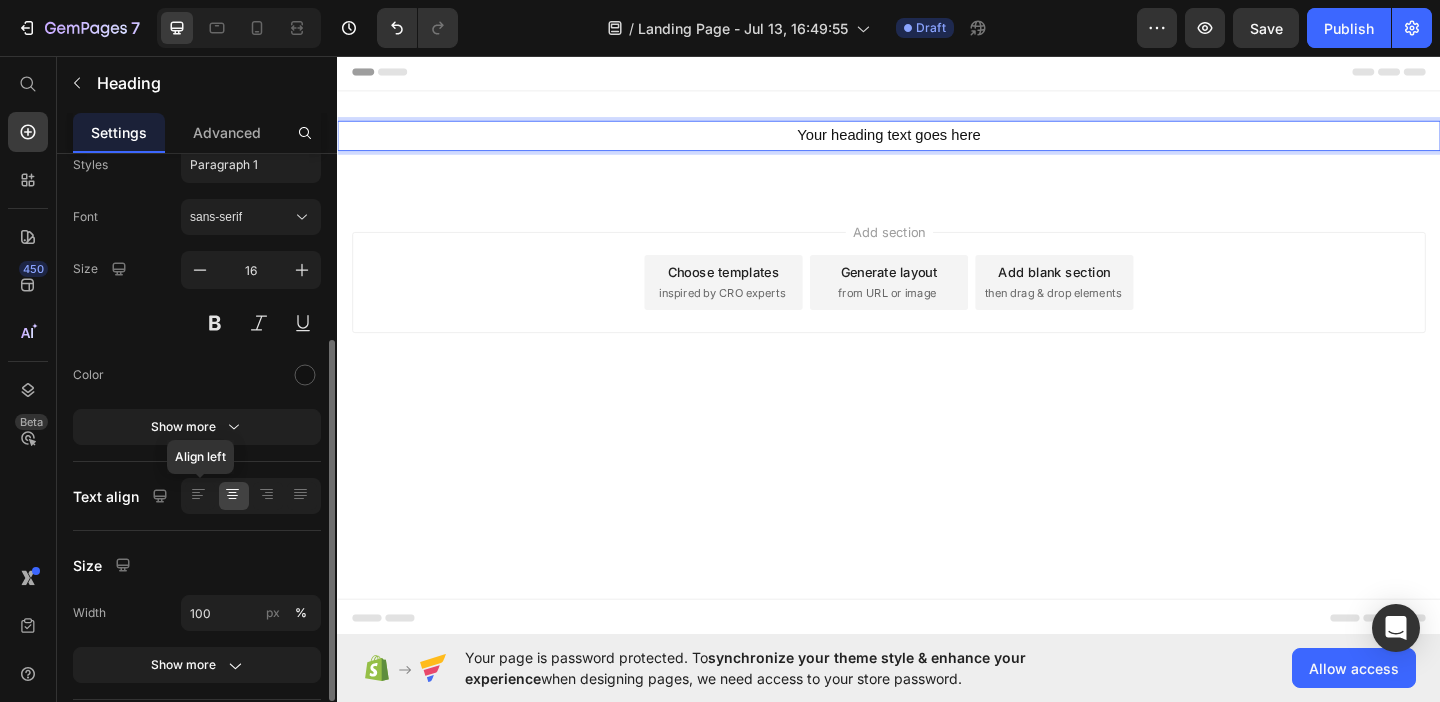 scroll, scrollTop: 0, scrollLeft: 0, axis: both 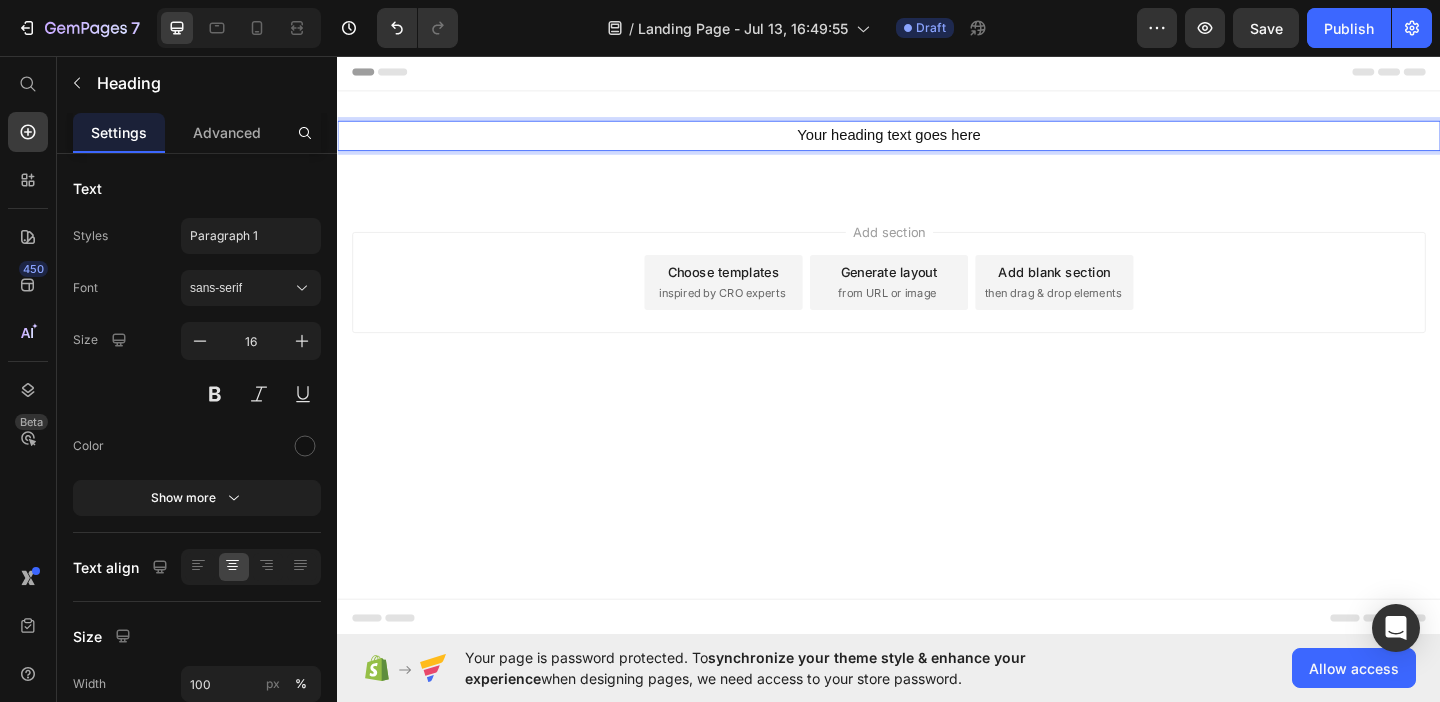 click on "Your heading text goes here" at bounding box center (937, 142) 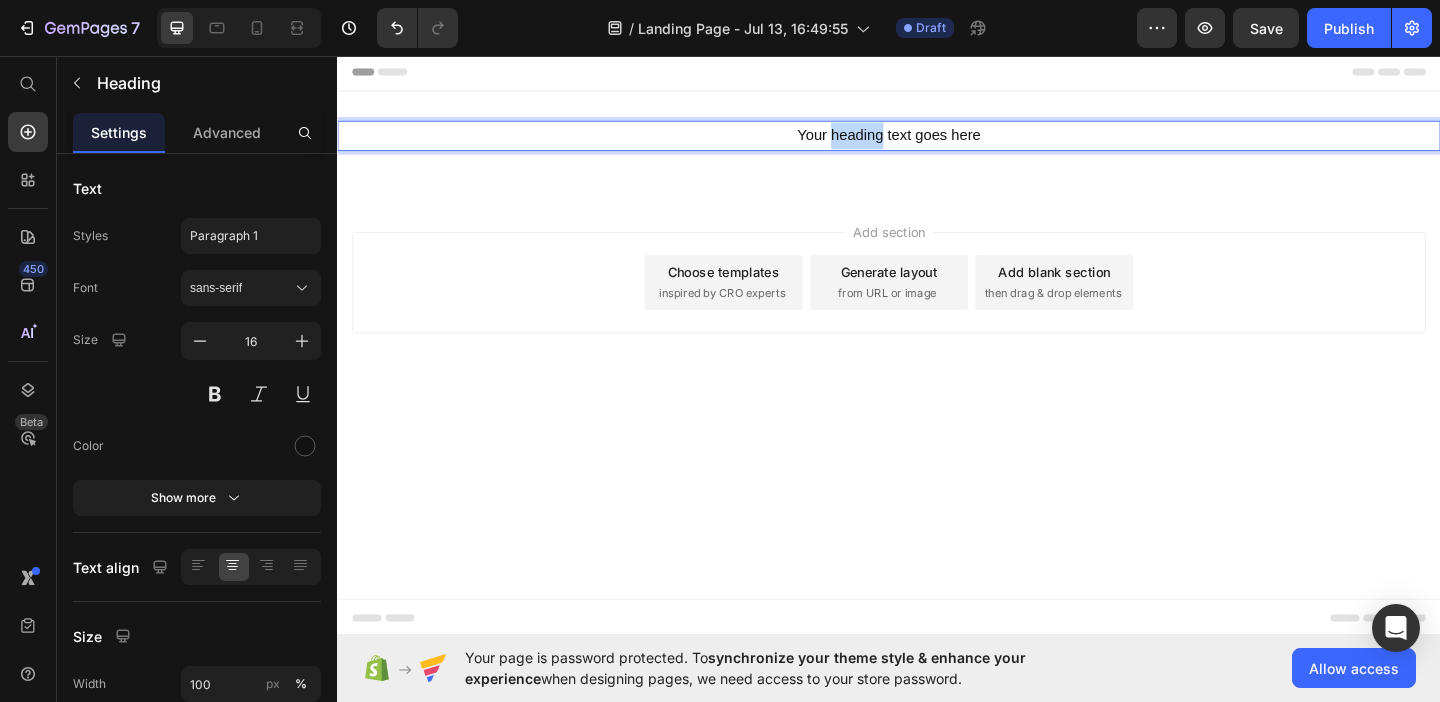 click on "Your heading text goes here" at bounding box center (937, 142) 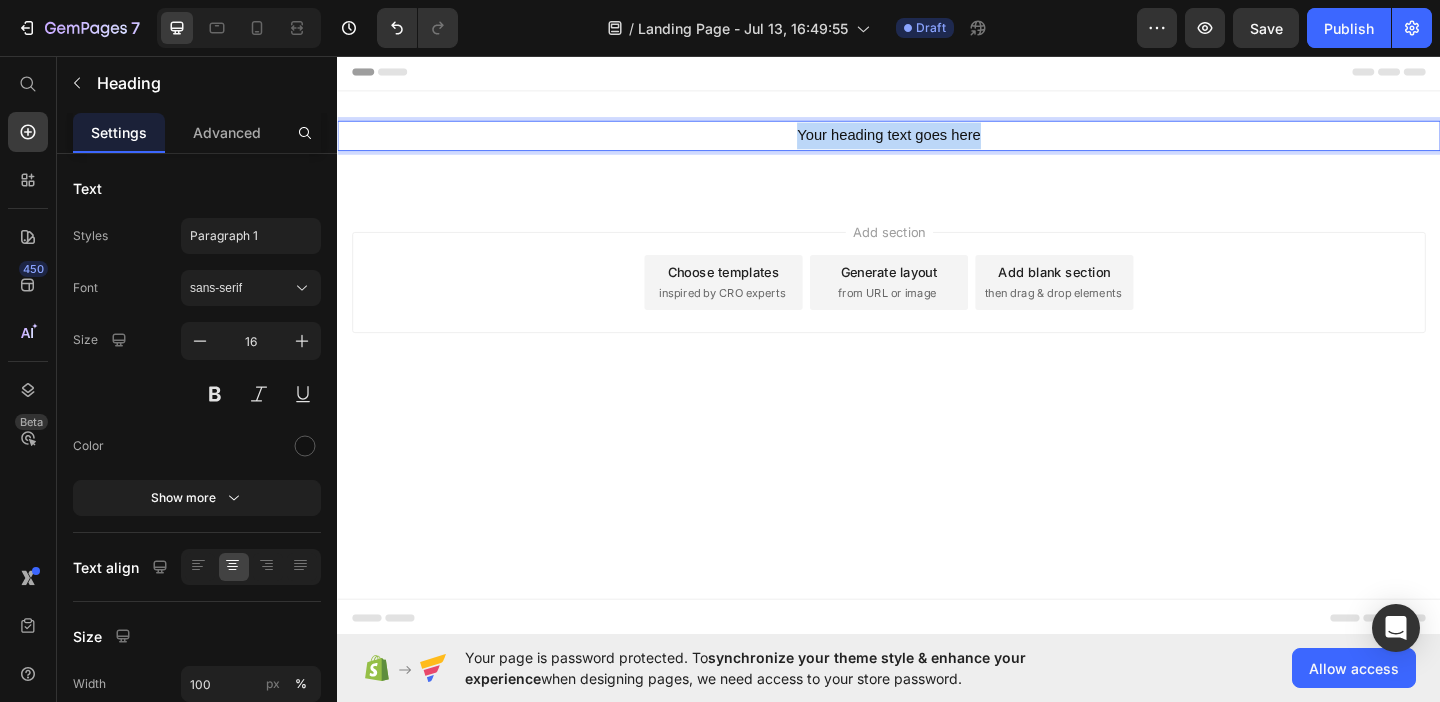 click on "Your heading text goes here" at bounding box center (937, 142) 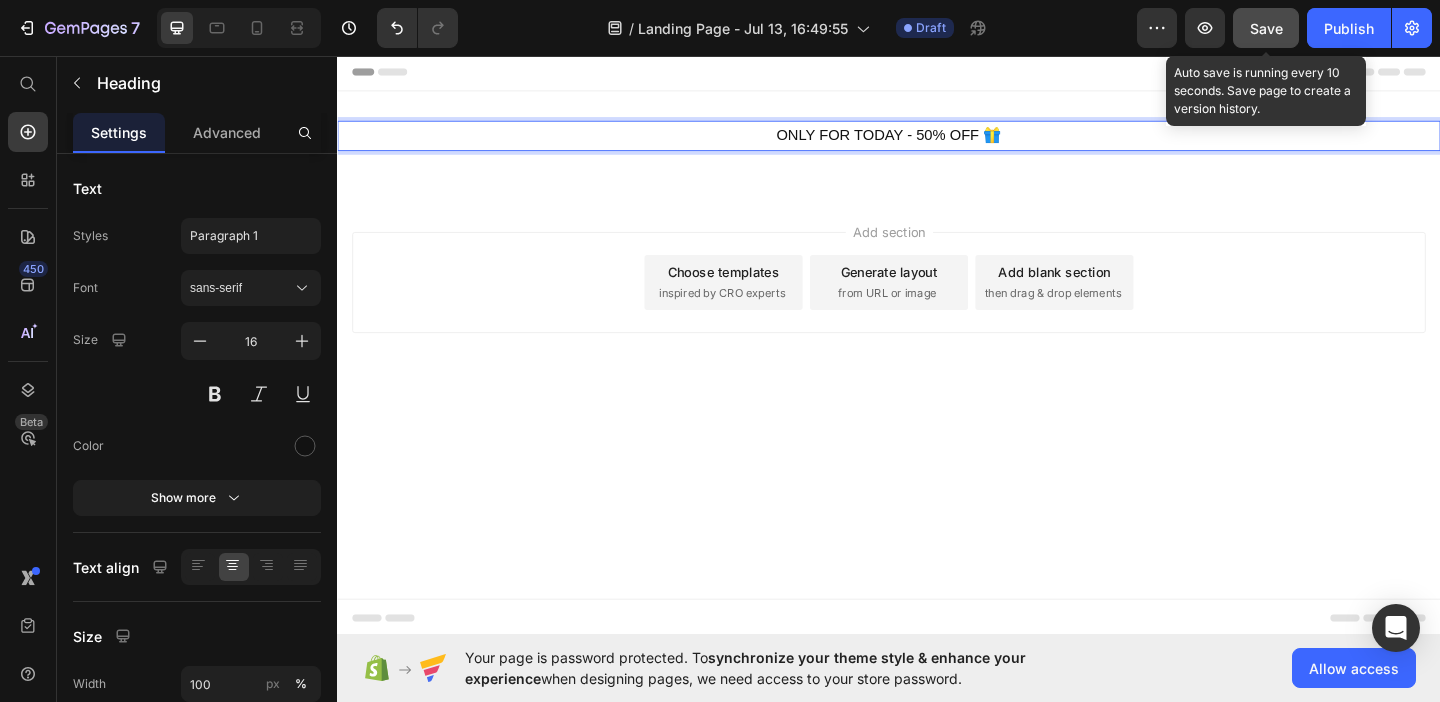 click on "Save" at bounding box center (1266, 28) 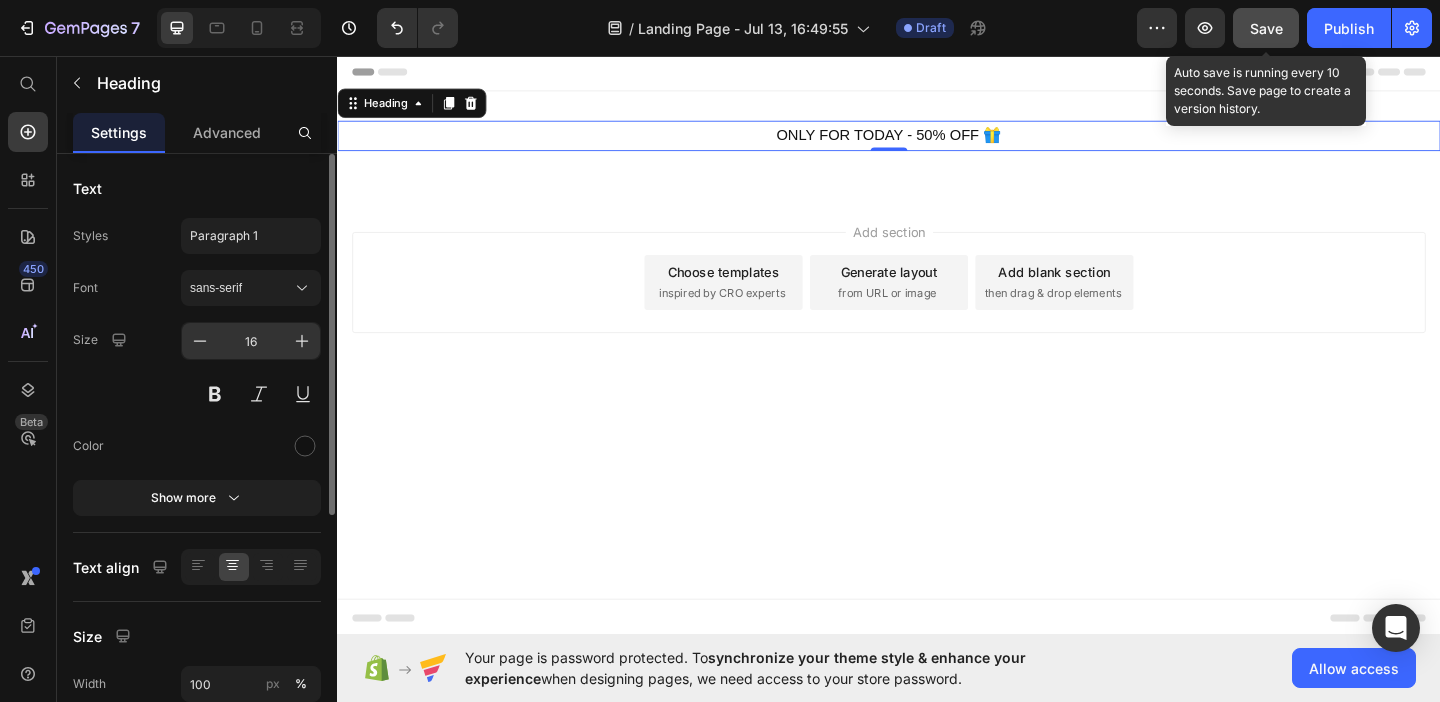 click on "16" at bounding box center [251, 341] 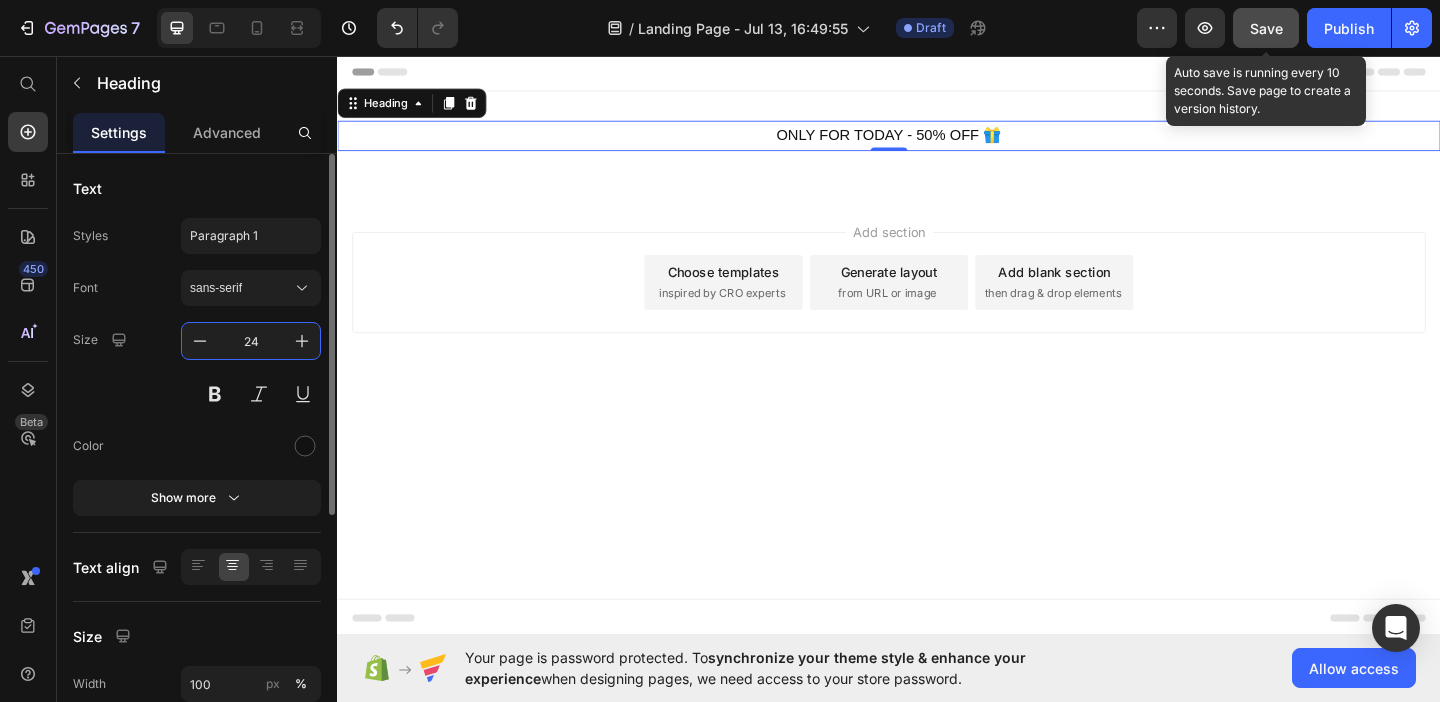 type on "24" 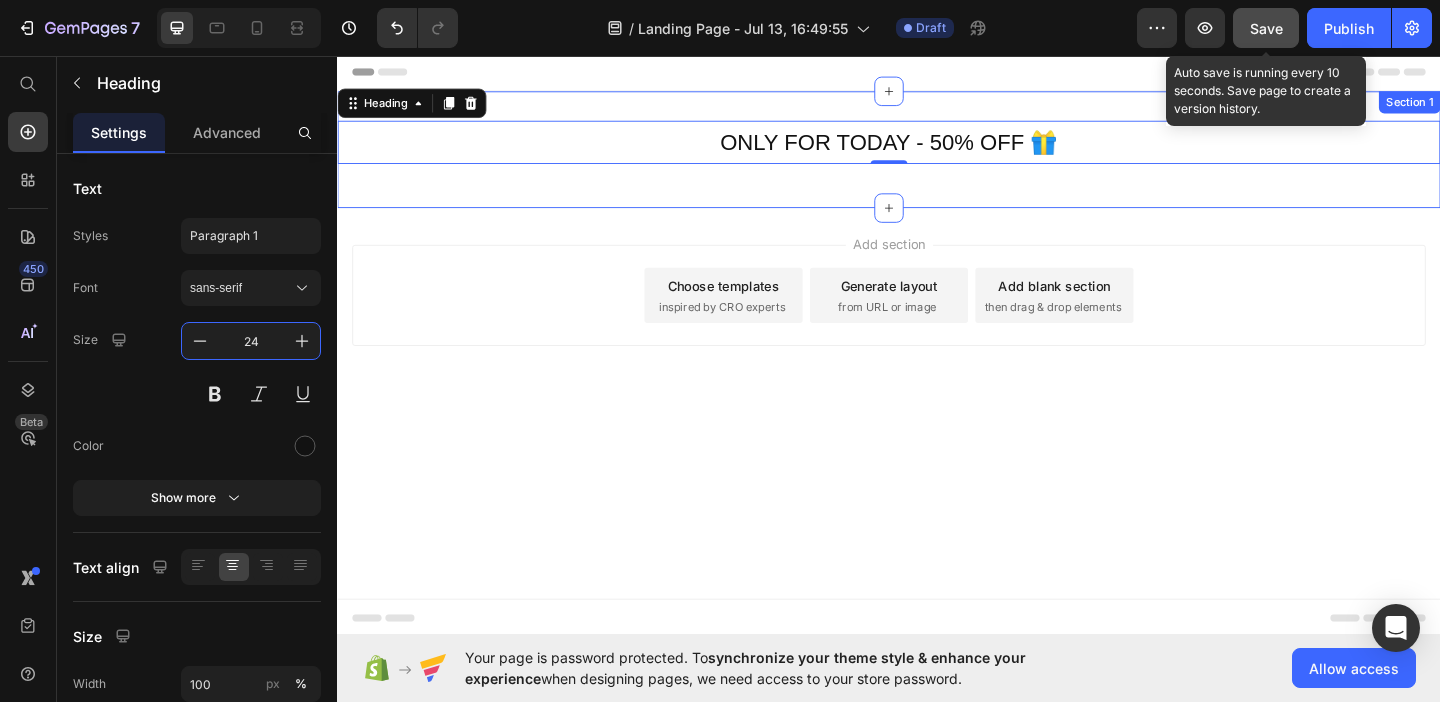 click on "ONLY FOR TODAY - 50% OFF 🎁 Heading   0 Row Section 1" at bounding box center [937, 157] 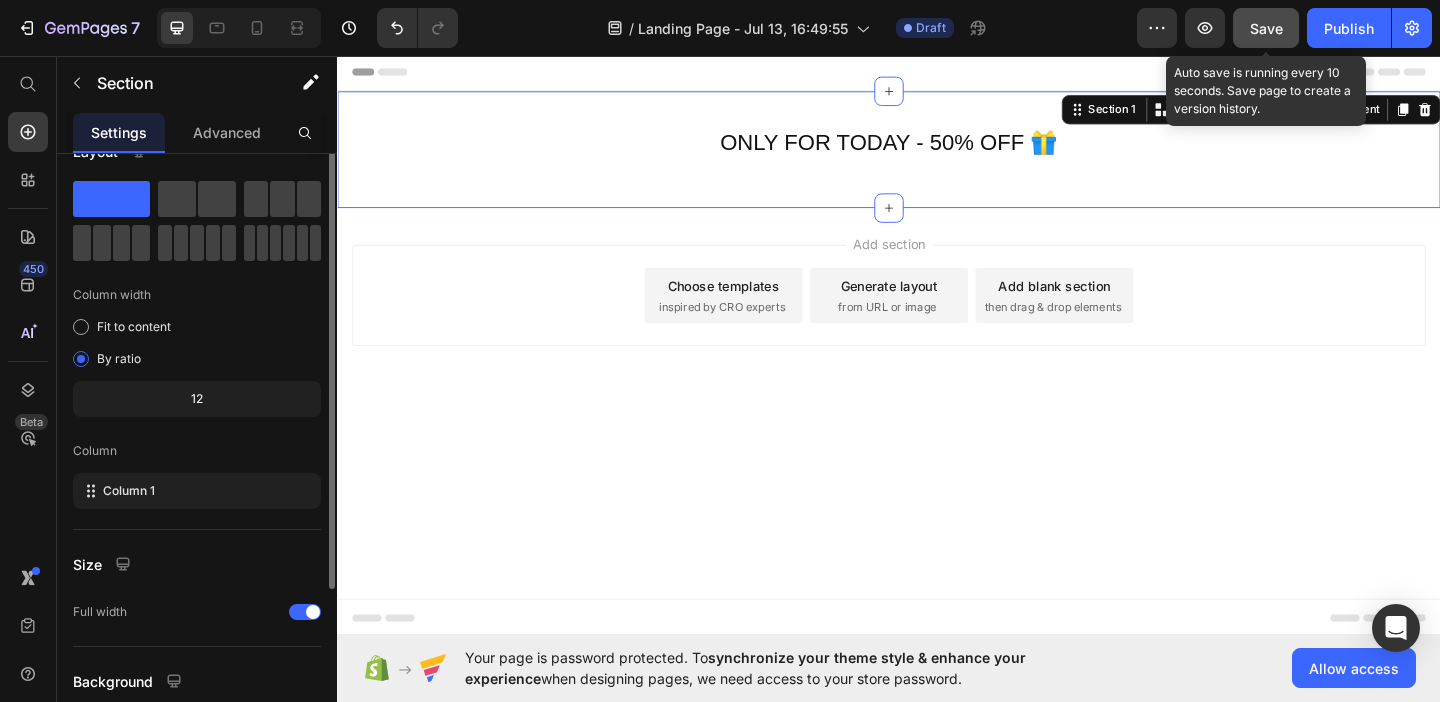 scroll, scrollTop: 0, scrollLeft: 0, axis: both 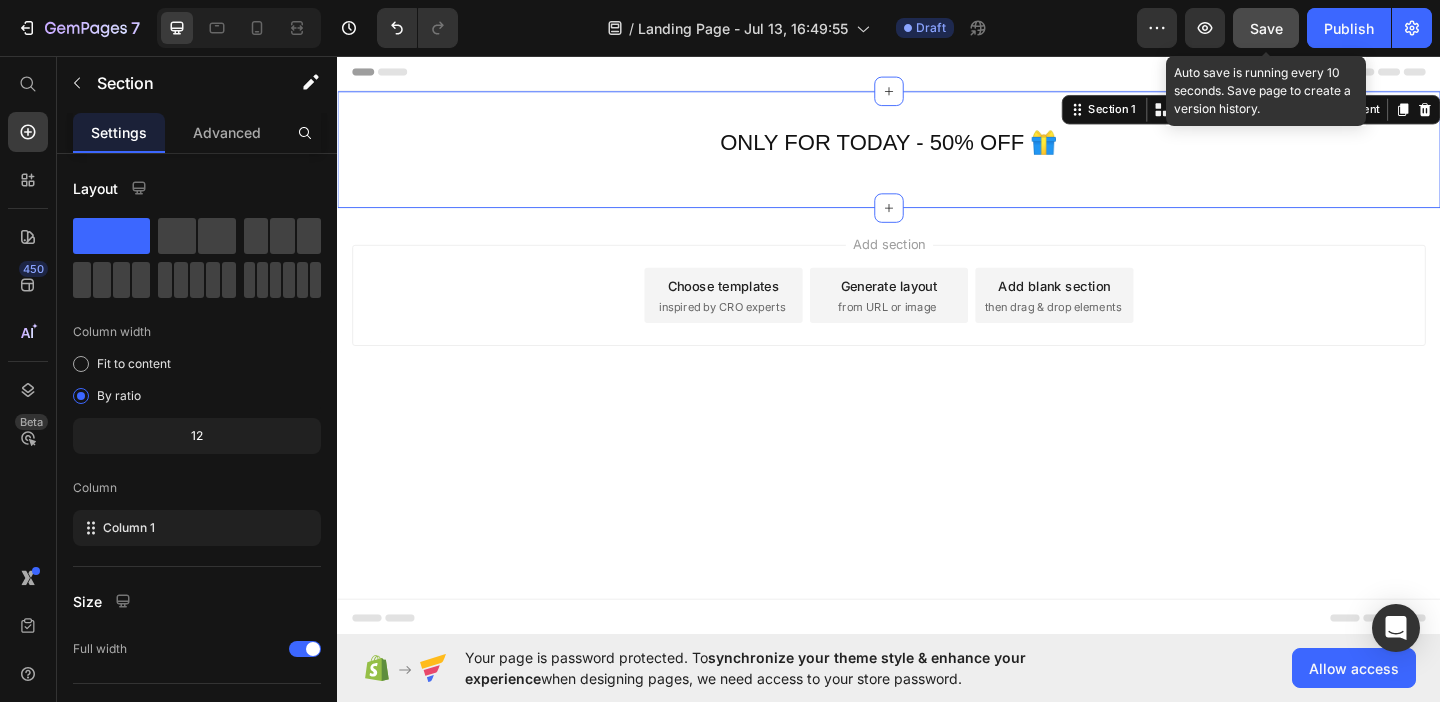 click on "ONLY FOR TODAY - 50% OFF 🎁 Heading Row Section 1   You can create reusable sections Create Theme Section AI Content Write with GemAI What would you like to describe here? Tone and Voice Persuasive Product Natural Smile Guide Show more Generate" at bounding box center [937, 157] 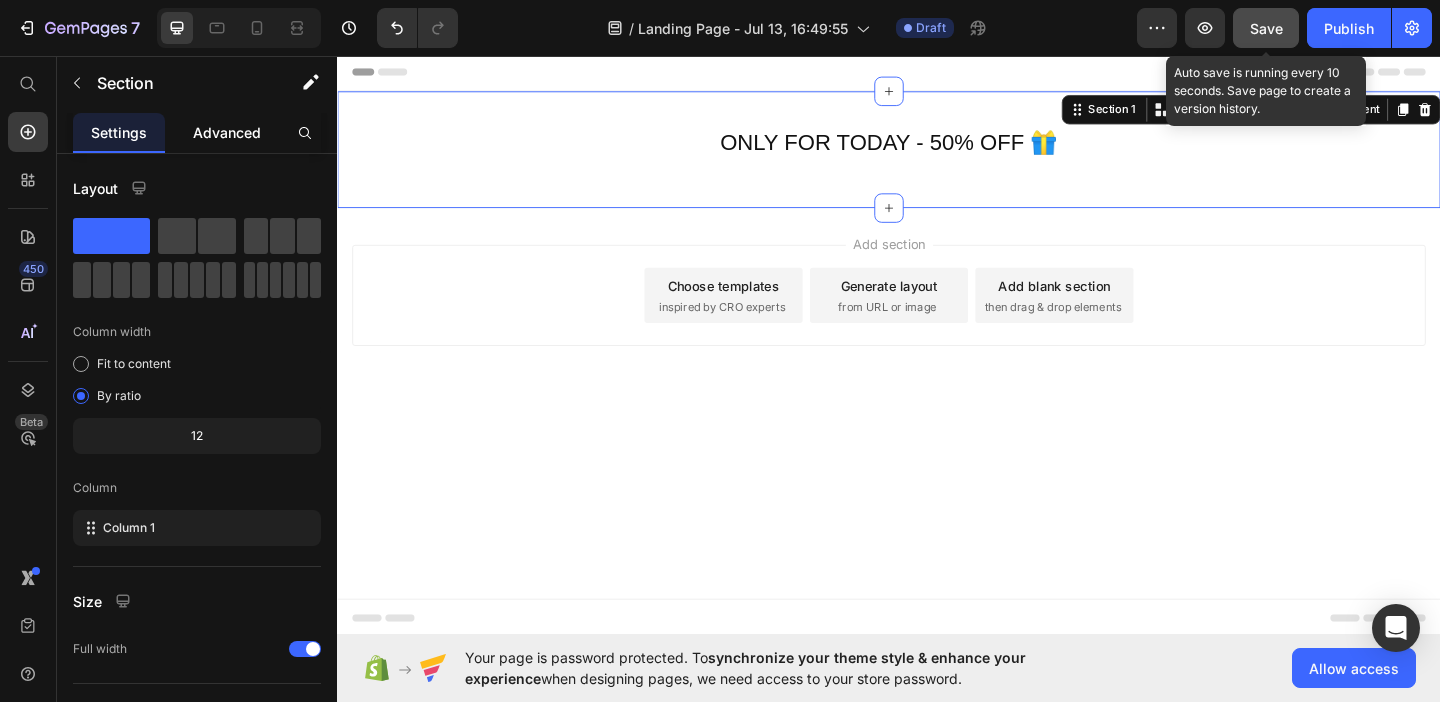 click on "Advanced" at bounding box center (227, 132) 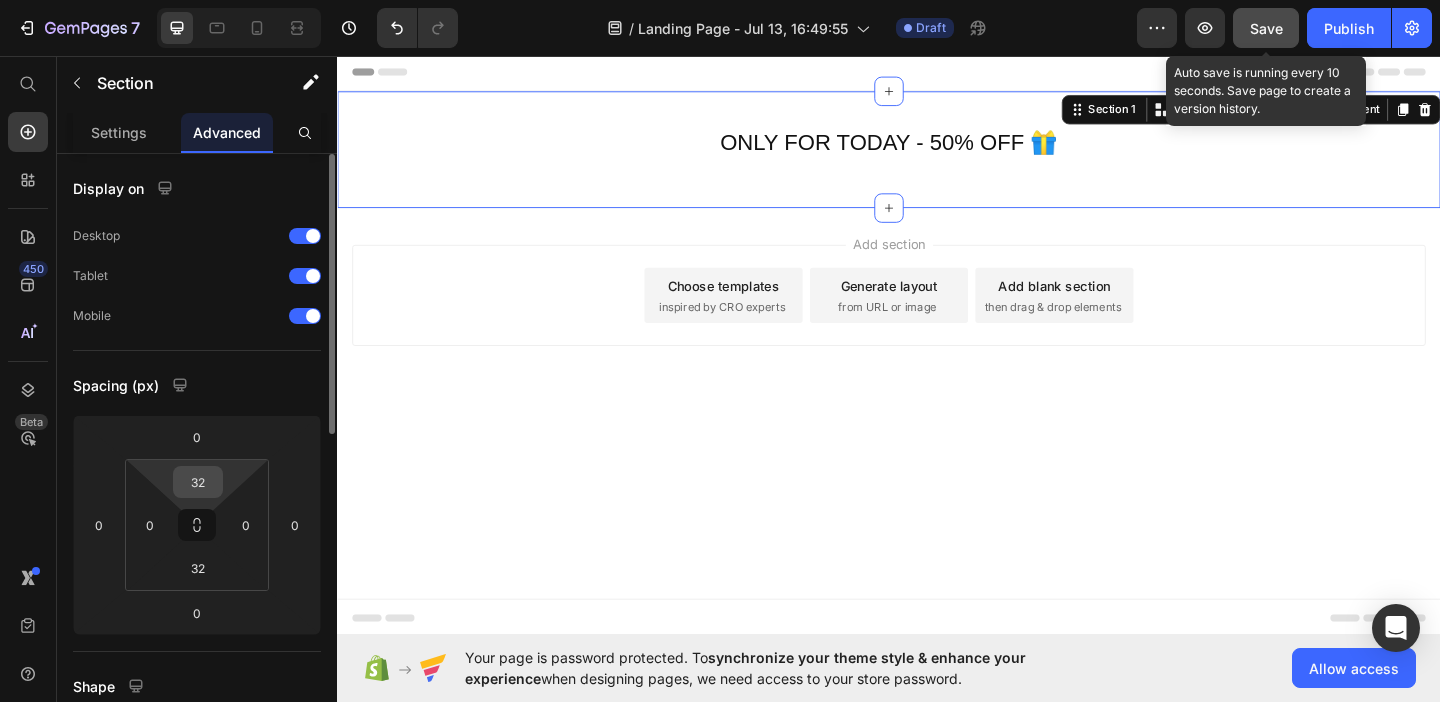 click on "32" at bounding box center [198, 482] 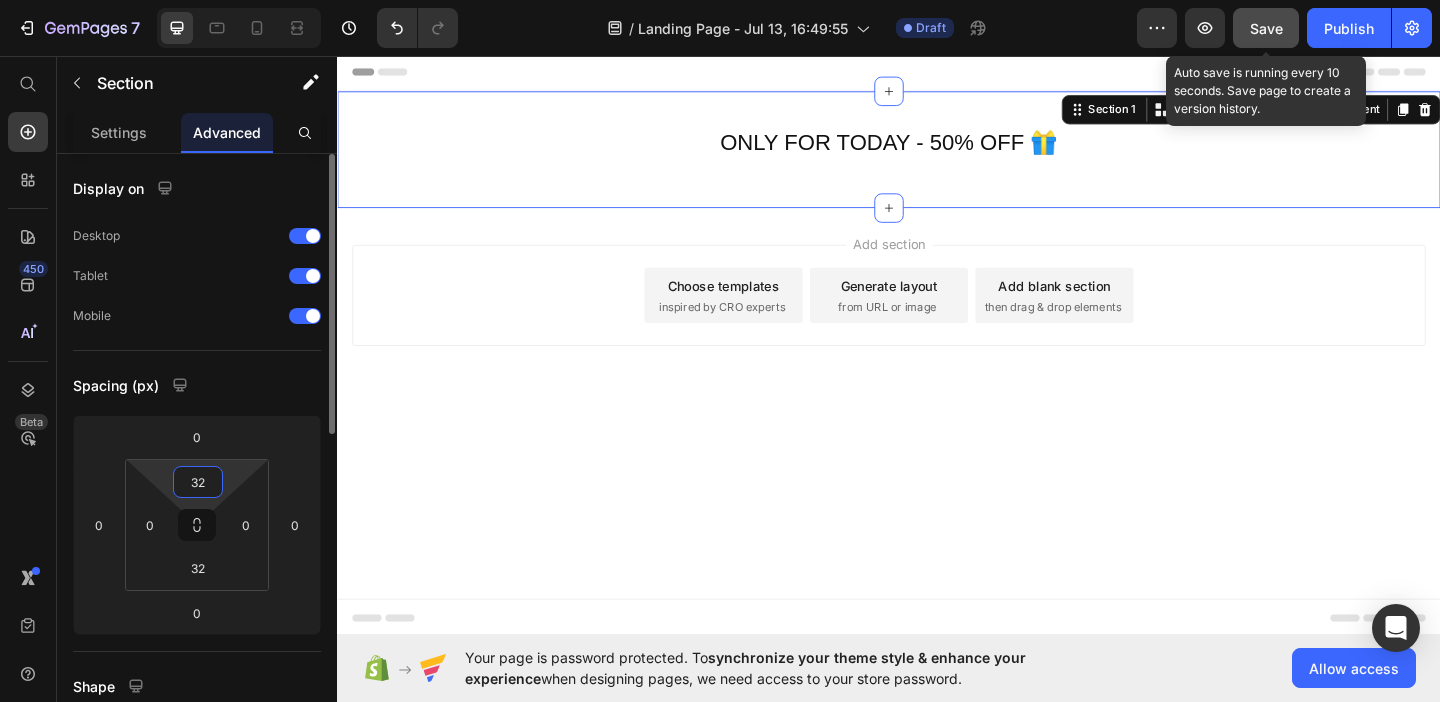 click on "32" at bounding box center (198, 482) 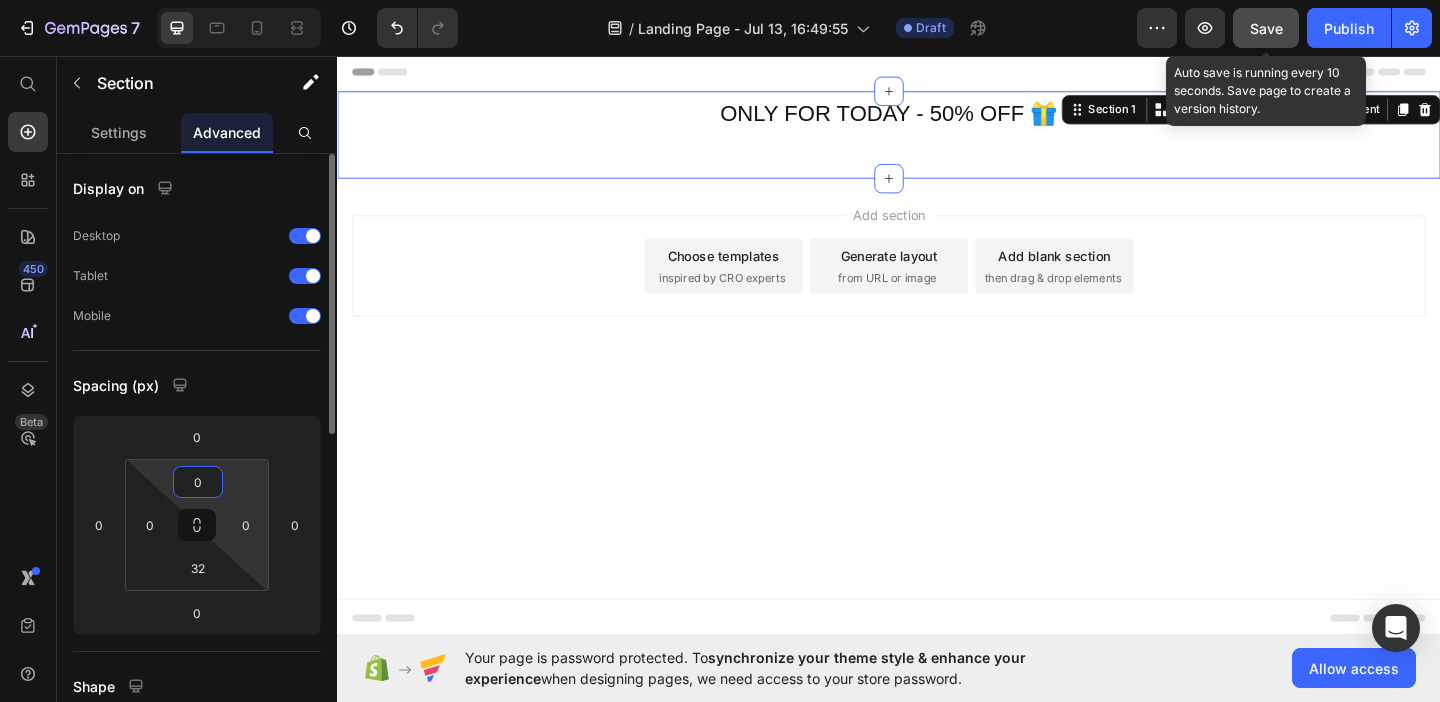 type on "0" 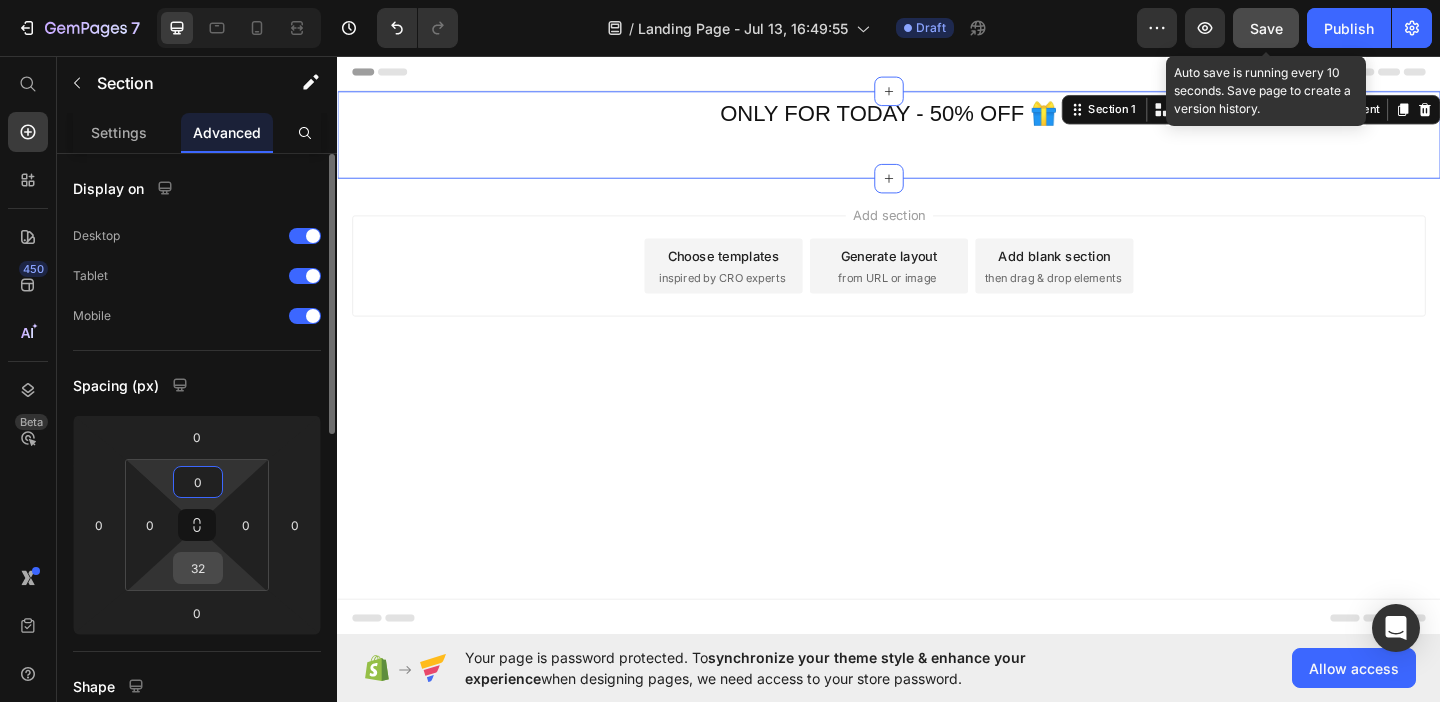 click on "32" at bounding box center (198, 568) 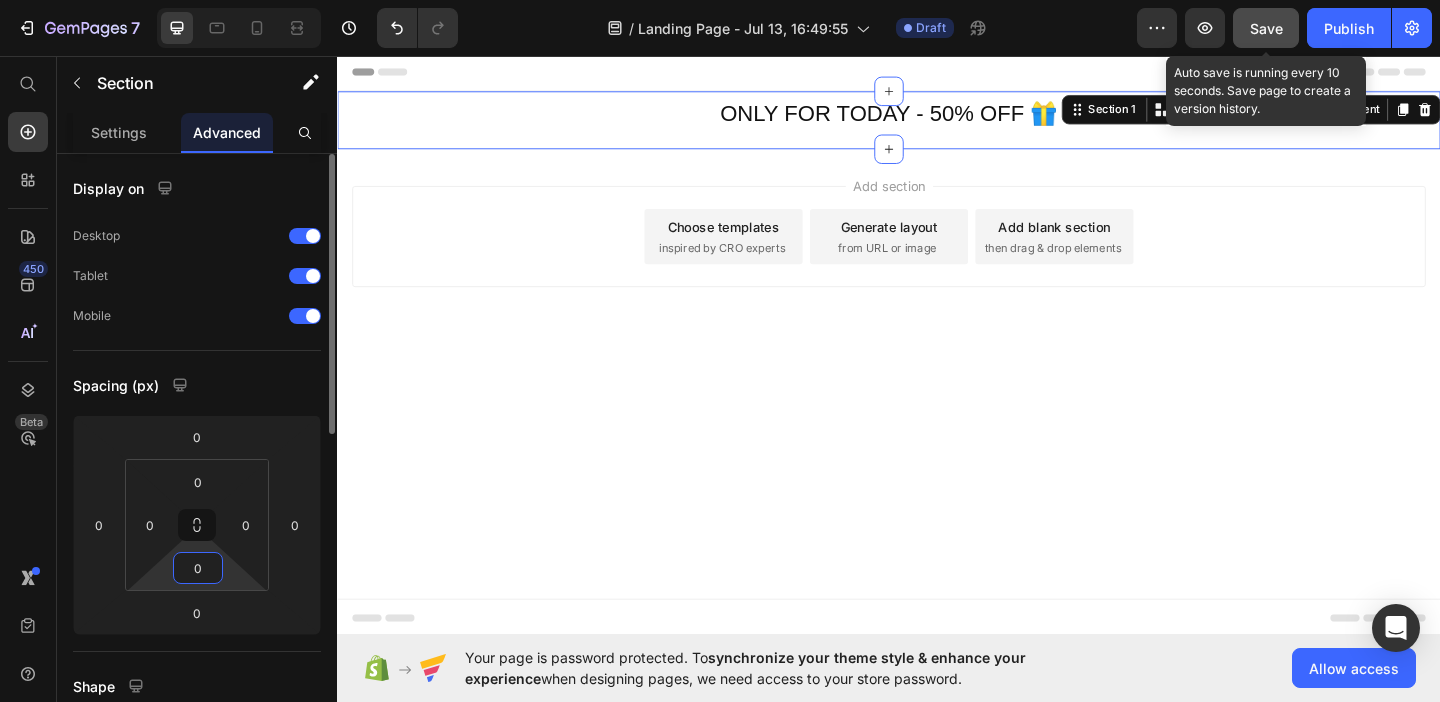 type on "0" 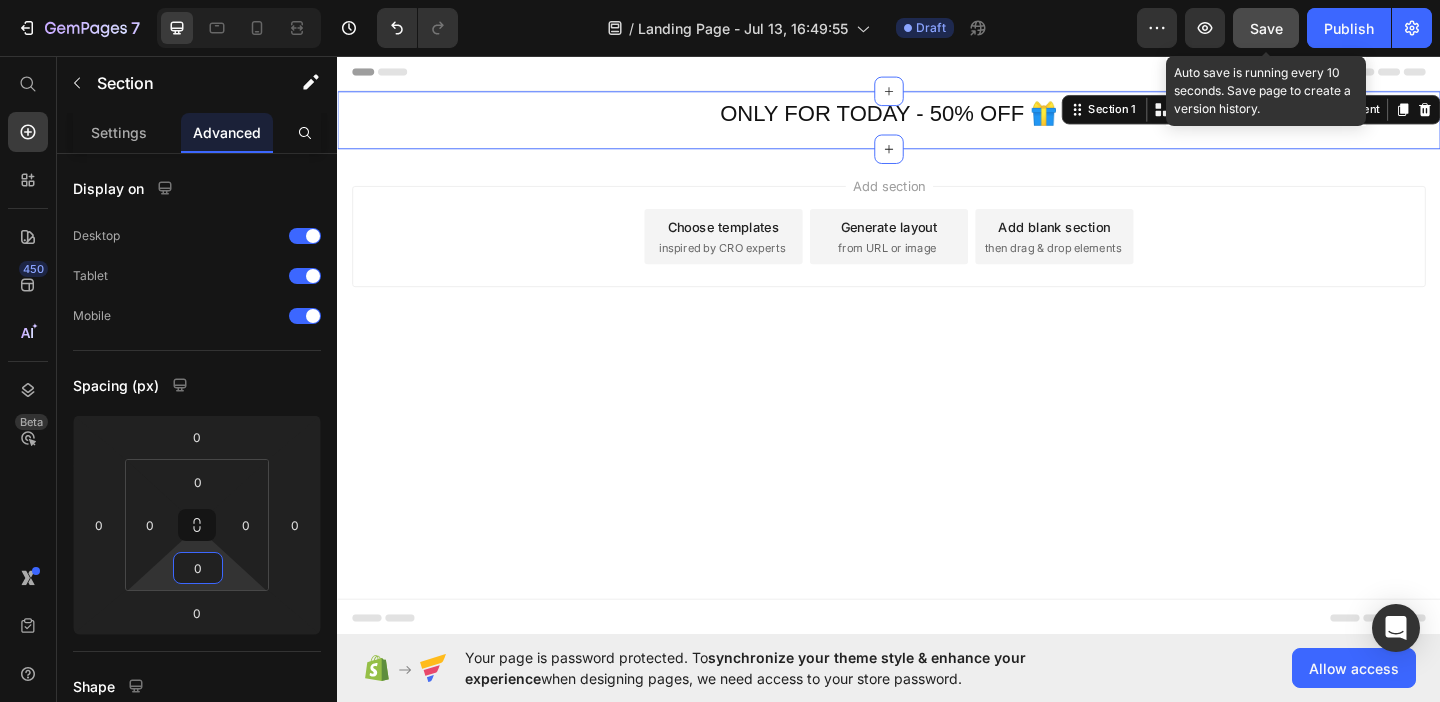 click on "Add section Choose templates inspired by CRO experts Generate layout from URL or image Add blank section then drag & drop elements" at bounding box center [937, 280] 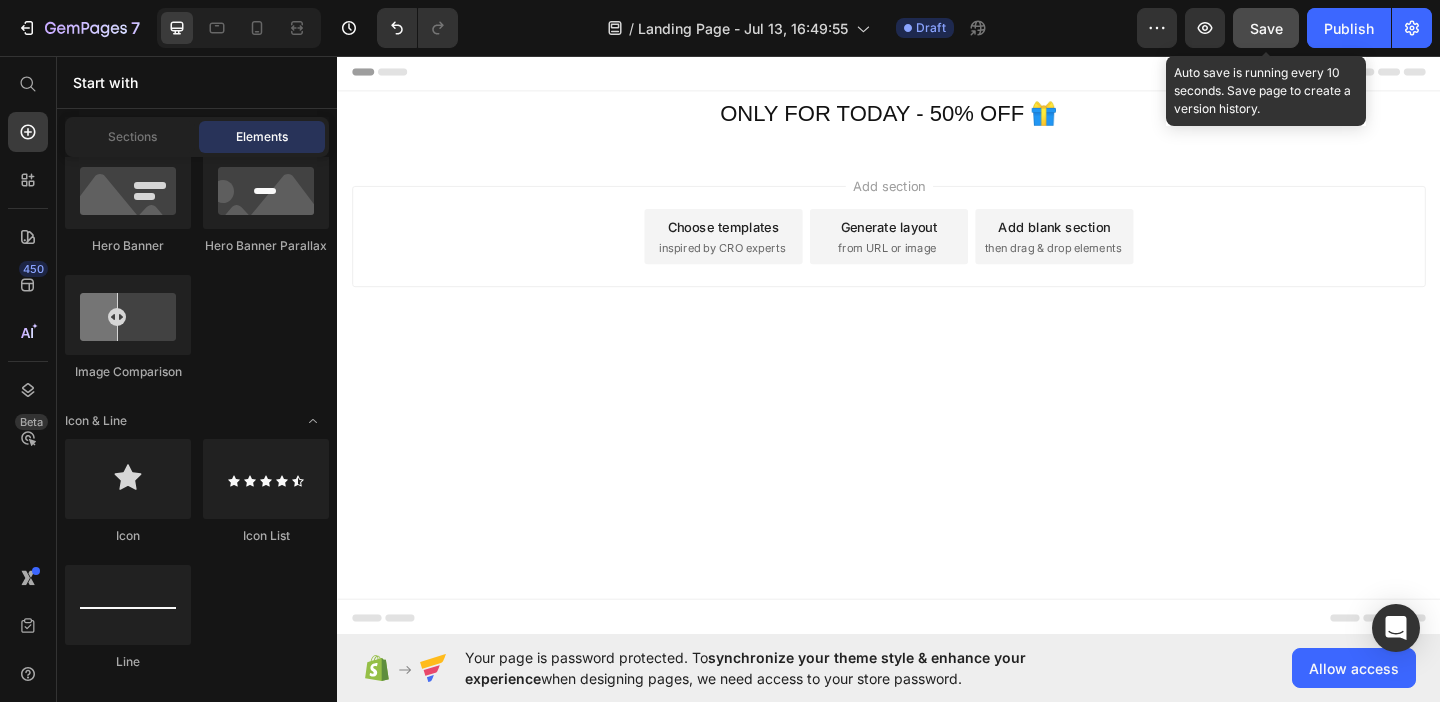 scroll, scrollTop: 826, scrollLeft: 0, axis: vertical 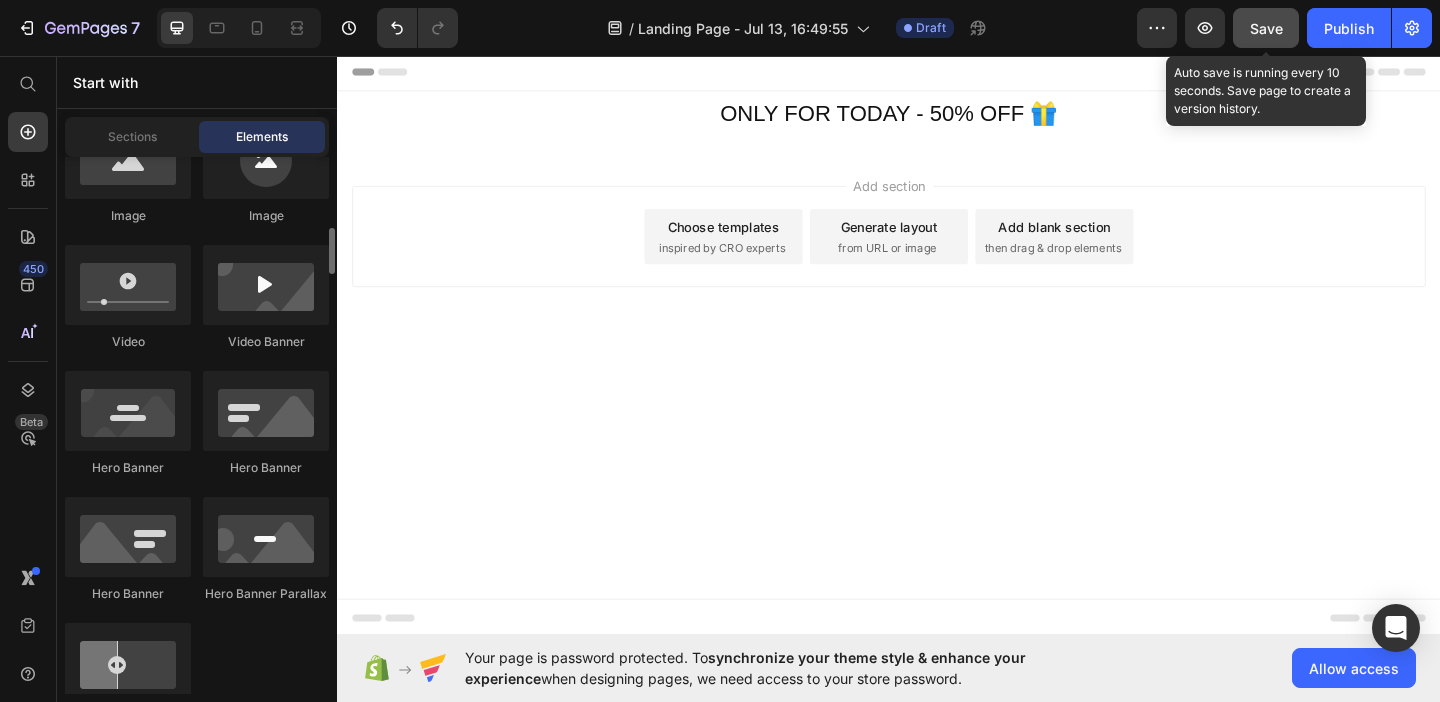 click on "Add section Choose templates inspired by CRO experts Generate layout from URL or image Add blank section then drag & drop elements" at bounding box center (937, 280) 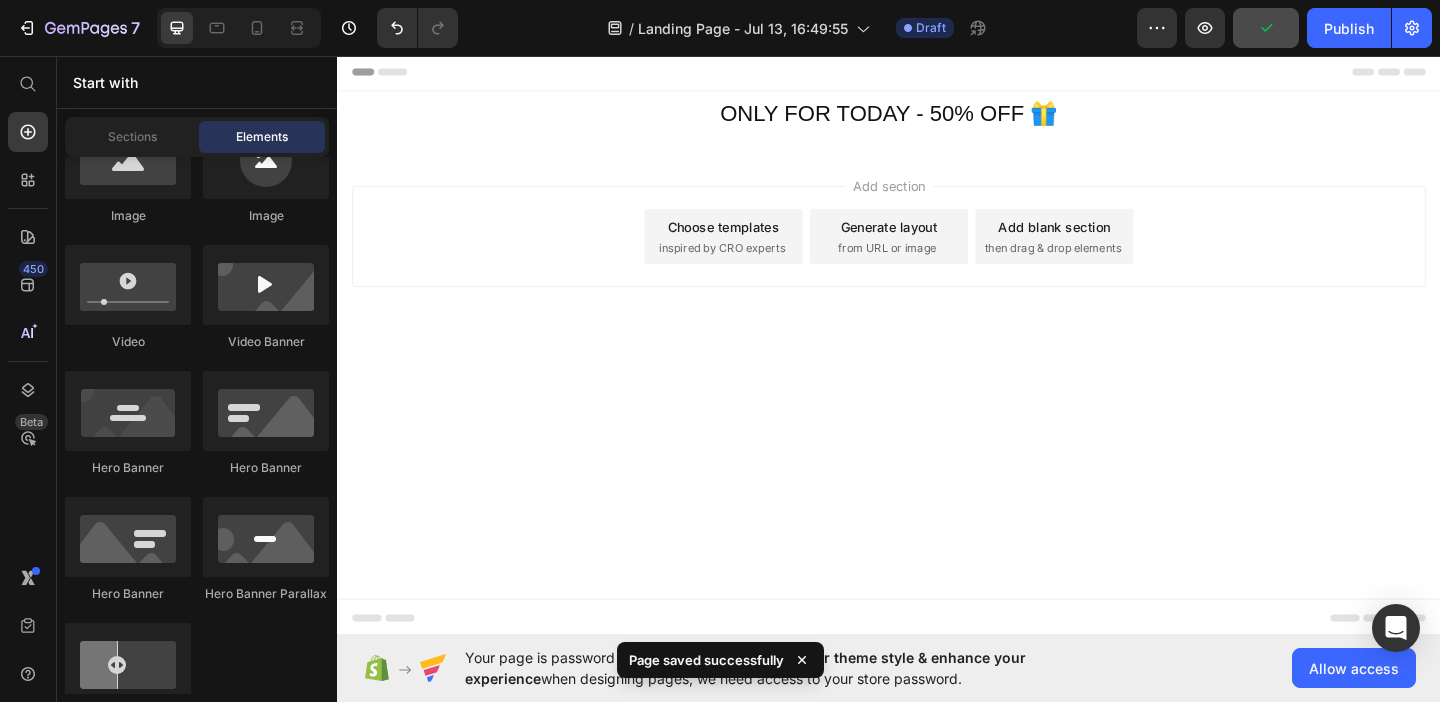 click on "Header ONLY FOR TODAY - 50% OFF 🎁 Heading Row Section 1 Root Start with Sections from sidebar Add sections Add elements Start with Generating from URL or image Add section Choose templates inspired by CRO experts Generate layout from URL or image Add blank section then drag & drop elements Footer" at bounding box center (937, 370) 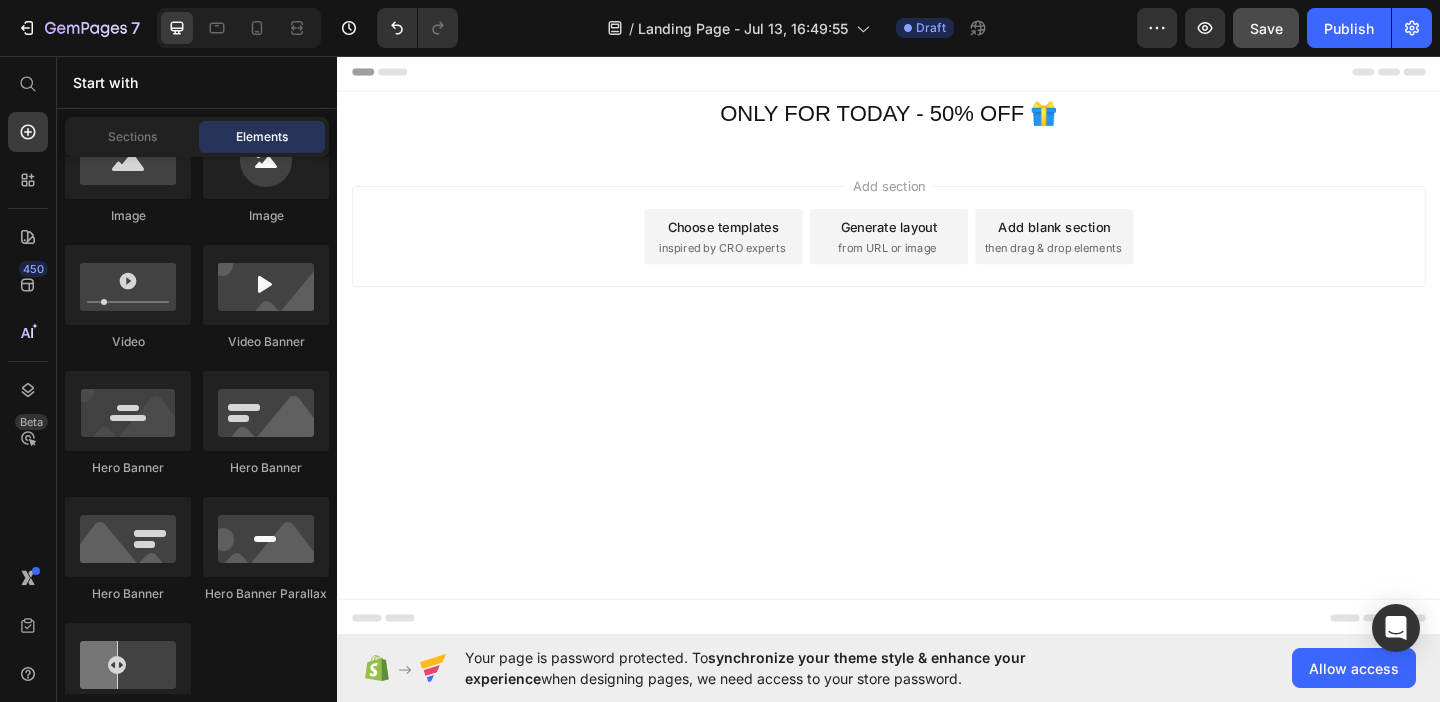 click on "Add section Choose templates inspired by CRO experts Generate layout from URL or image Add blank section then drag & drop elements" at bounding box center [937, 280] 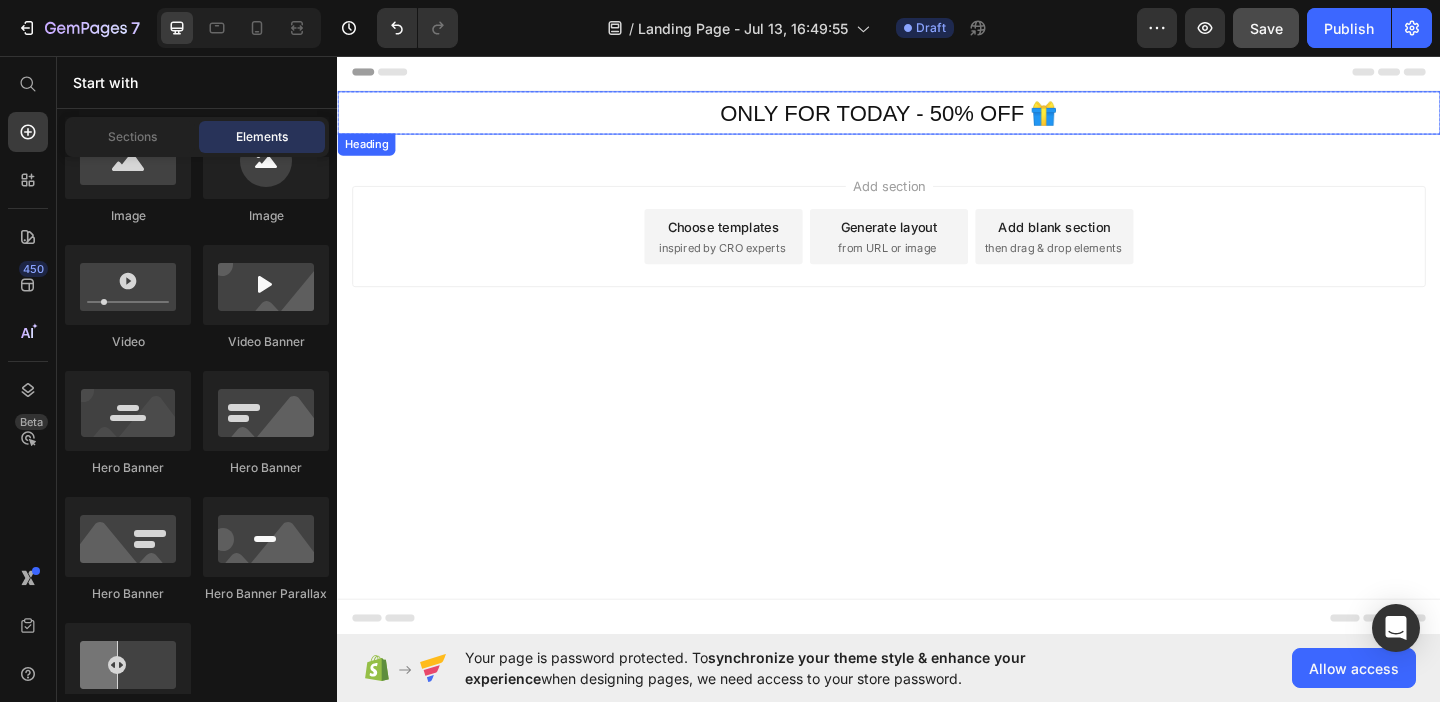 click on "ONLY FOR TODAY - 50% OFF 🎁" at bounding box center (937, 117) 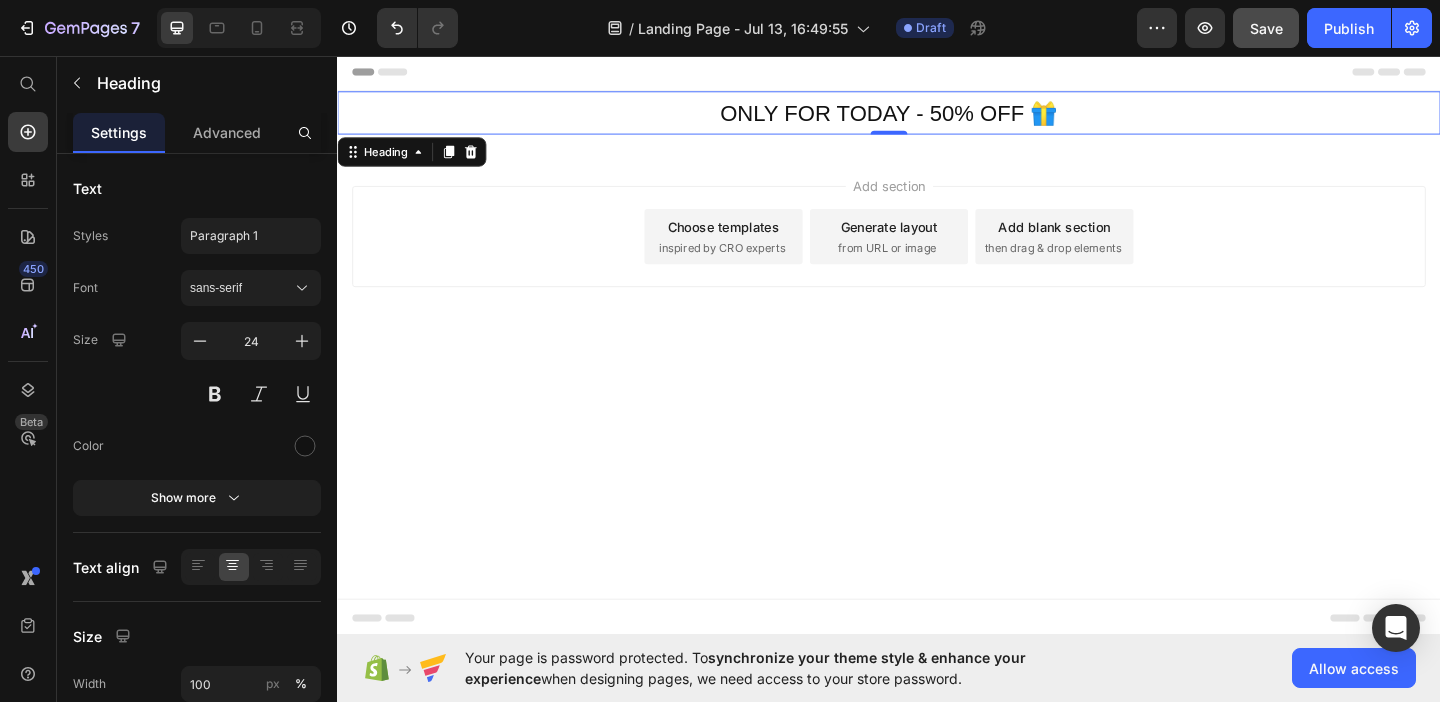 click on "Add section Choose templates inspired by CRO experts Generate layout from URL or image Add blank section then drag & drop elements" at bounding box center (937, 280) 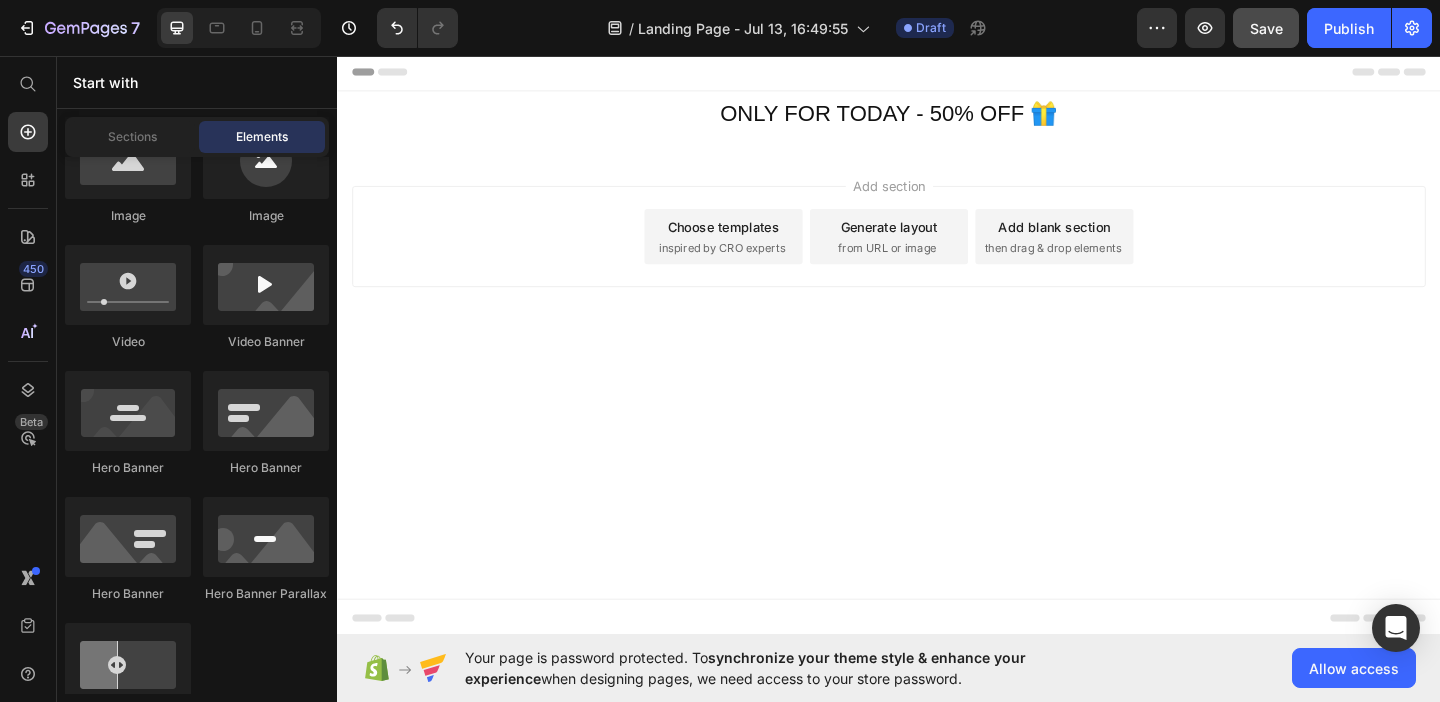 click on "Add section Choose templates inspired by CRO experts Generate layout from URL or image Add blank section then drag & drop elements" at bounding box center (937, 252) 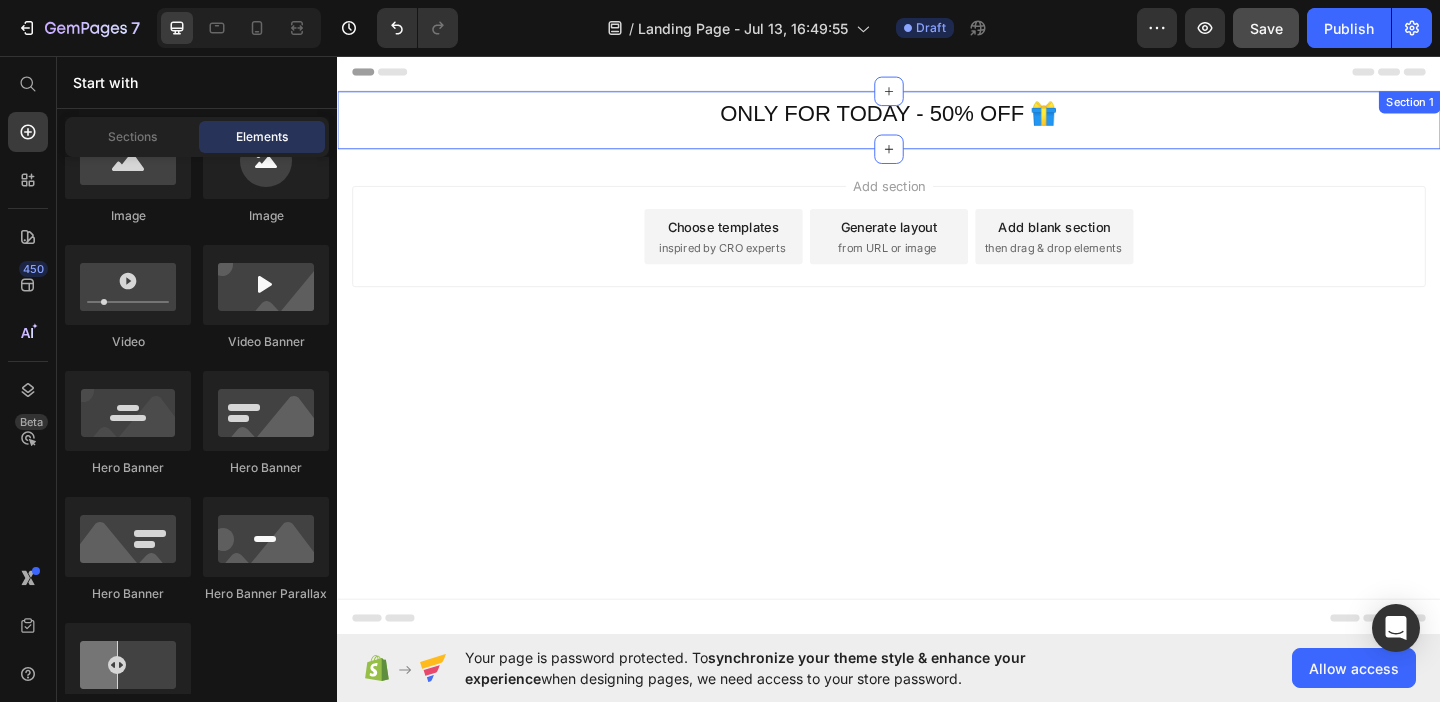 click on "Add section Choose templates inspired by CRO experts Generate layout from URL or image Add blank section then drag & drop elements" at bounding box center [937, 280] 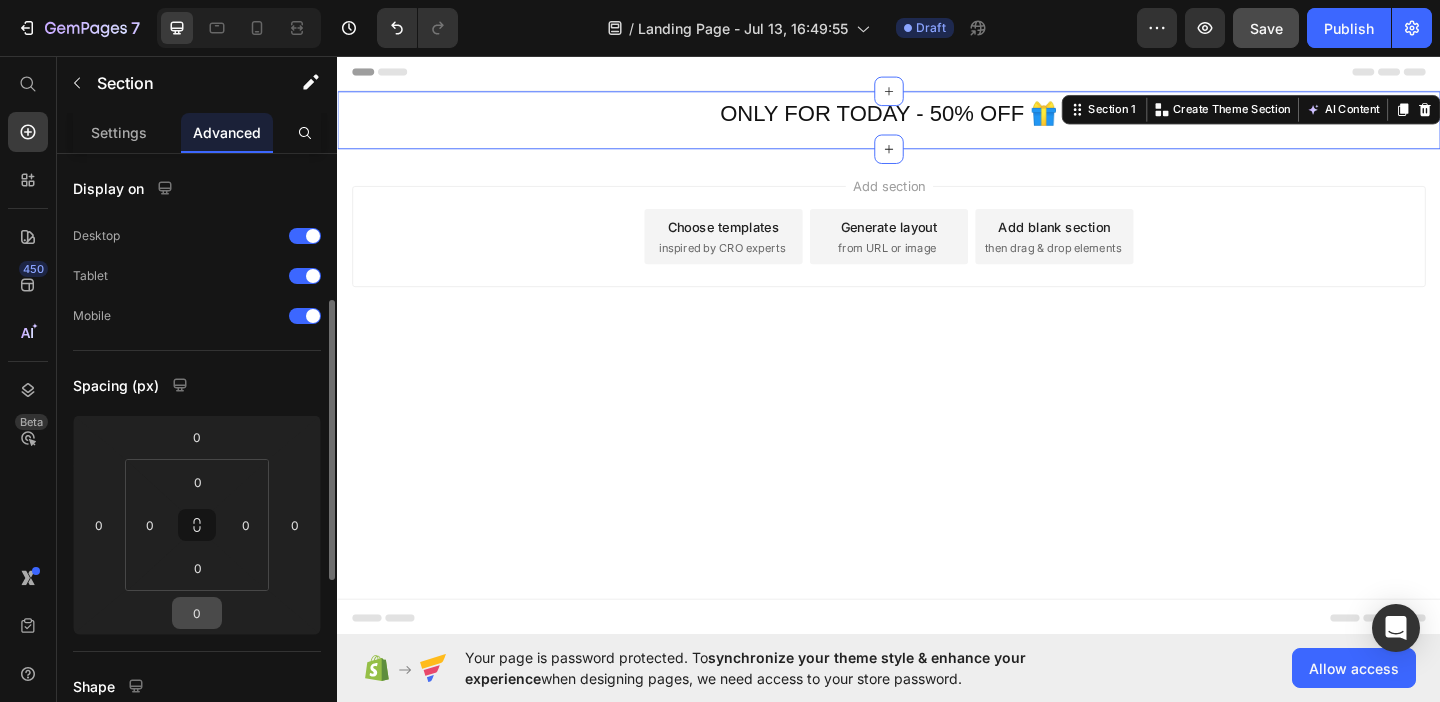 scroll, scrollTop: 124, scrollLeft: 0, axis: vertical 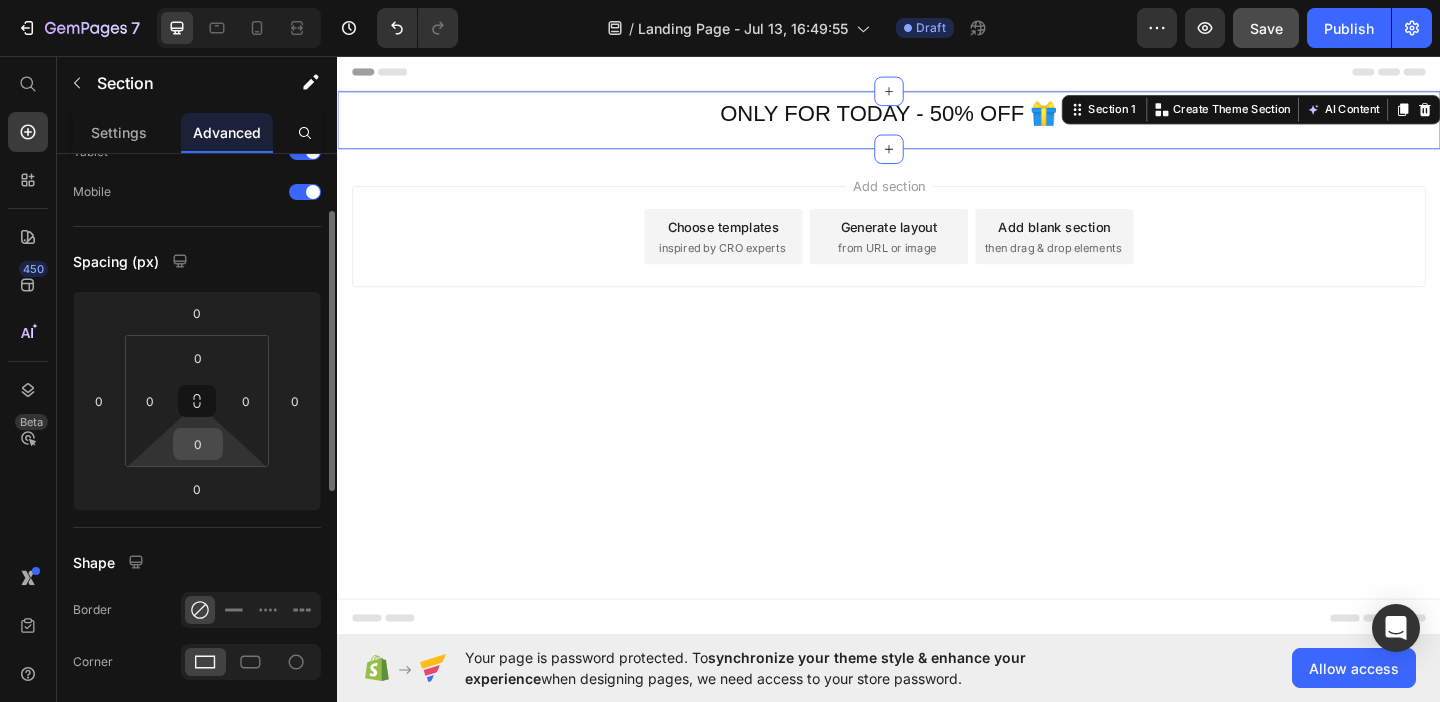 click on "0" at bounding box center (198, 444) 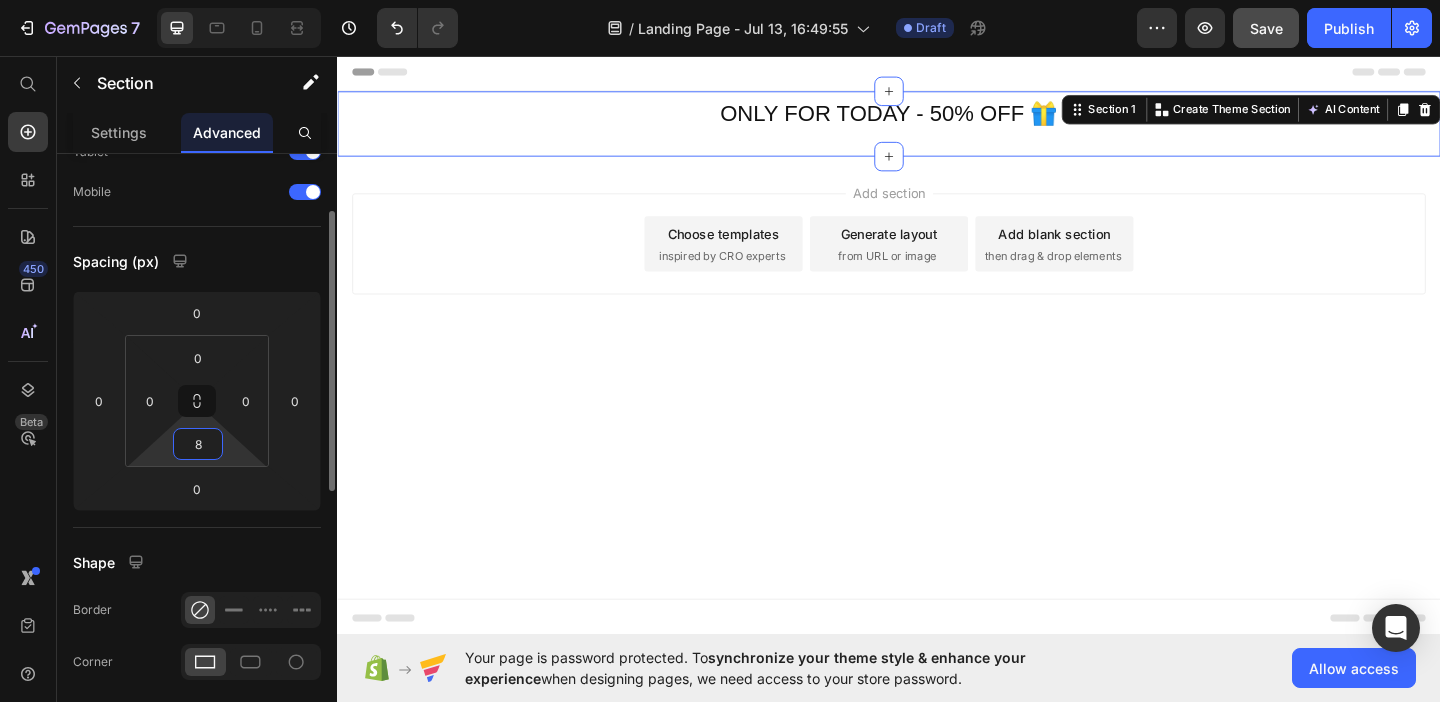 type on "8" 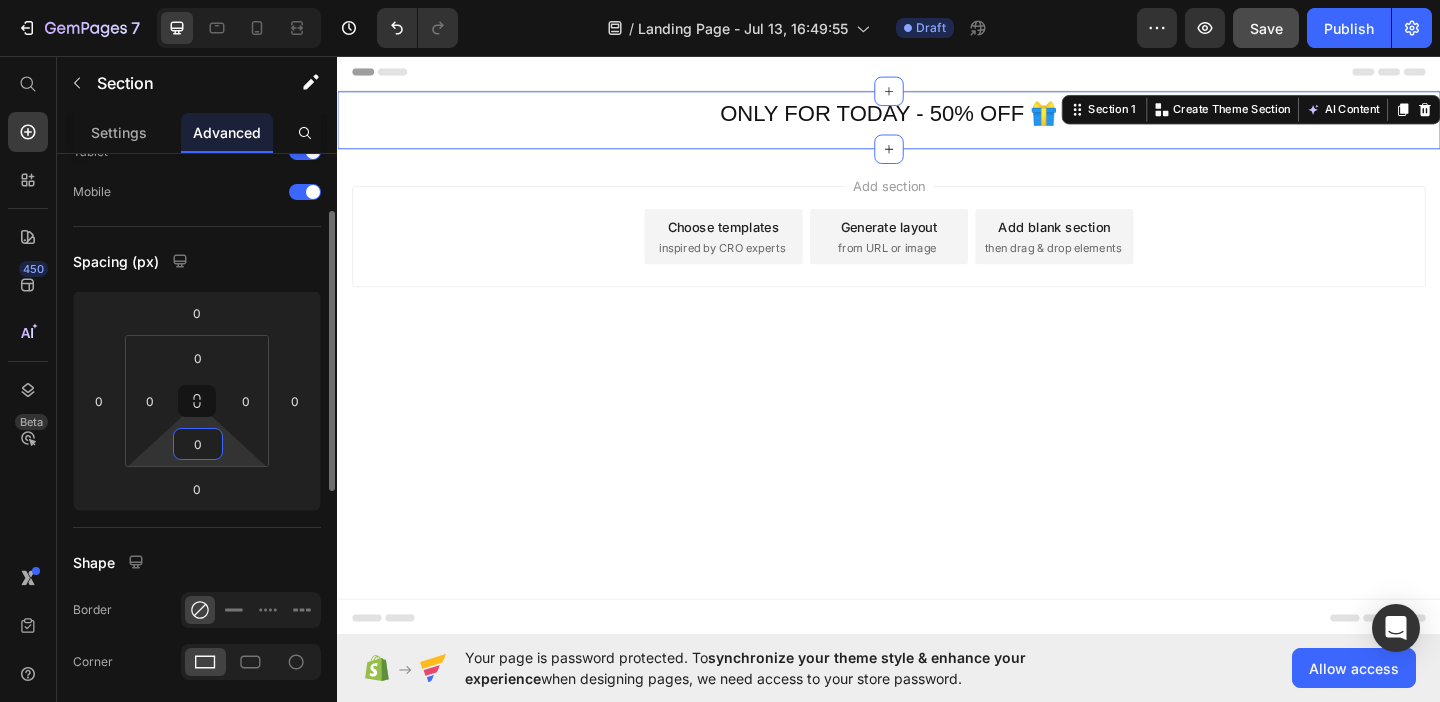 type on "0" 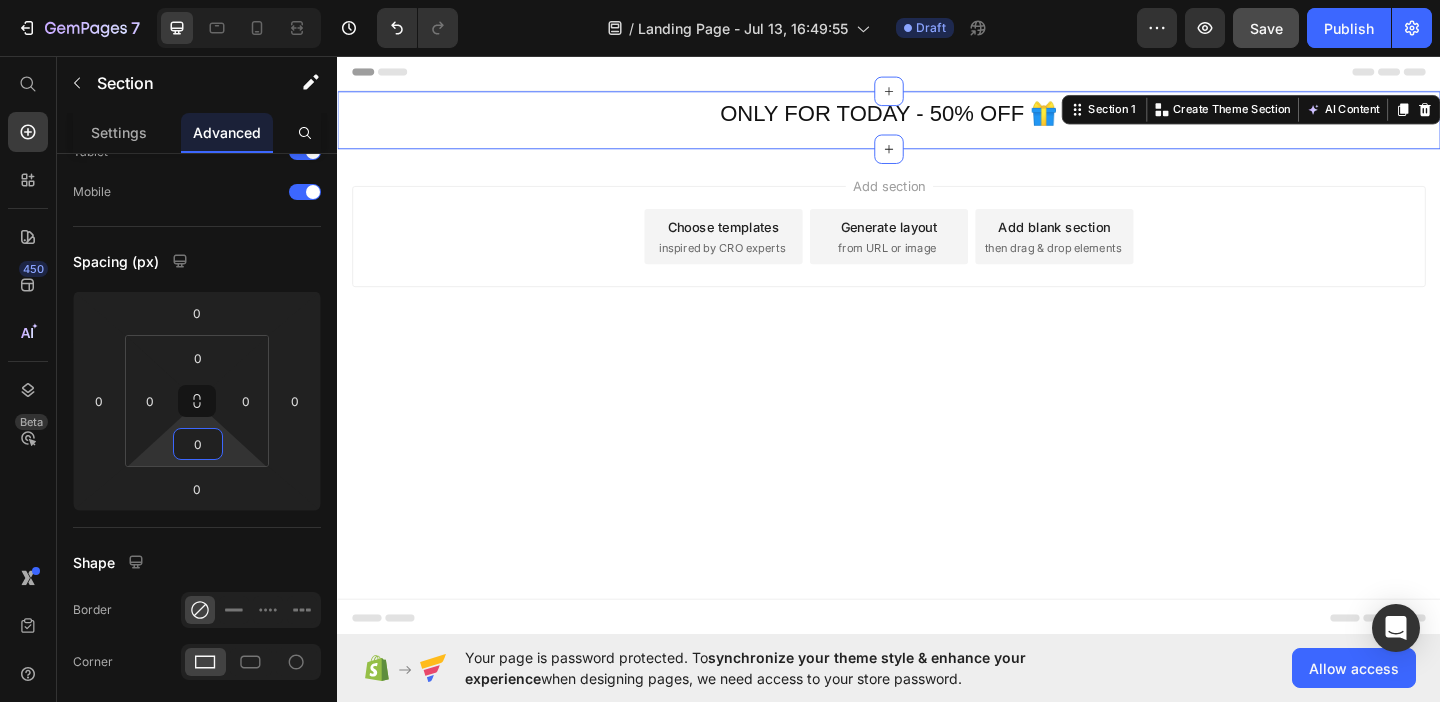 click on "ONLY FOR TODAY - 50% OFF 🎁 Heading Row" at bounding box center [937, 125] 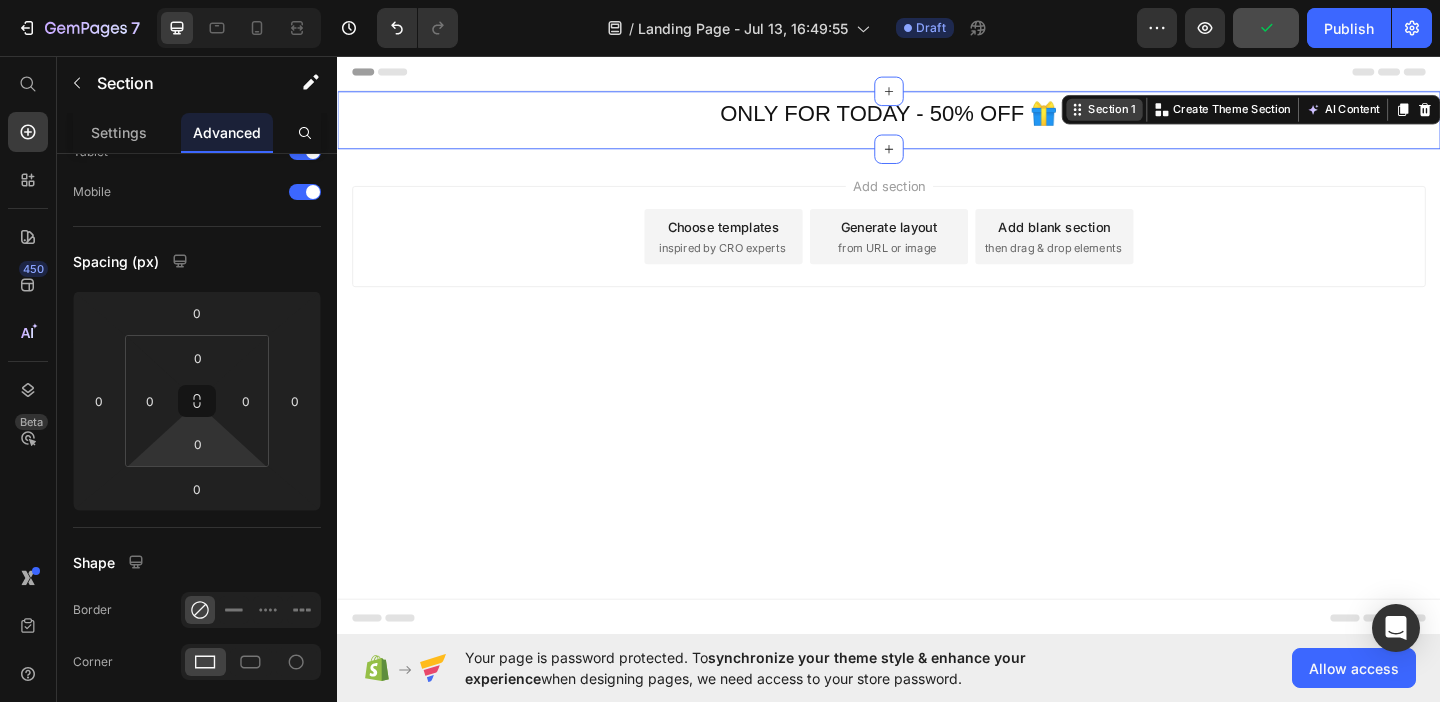 click on "Section 1" at bounding box center (1179, 114) 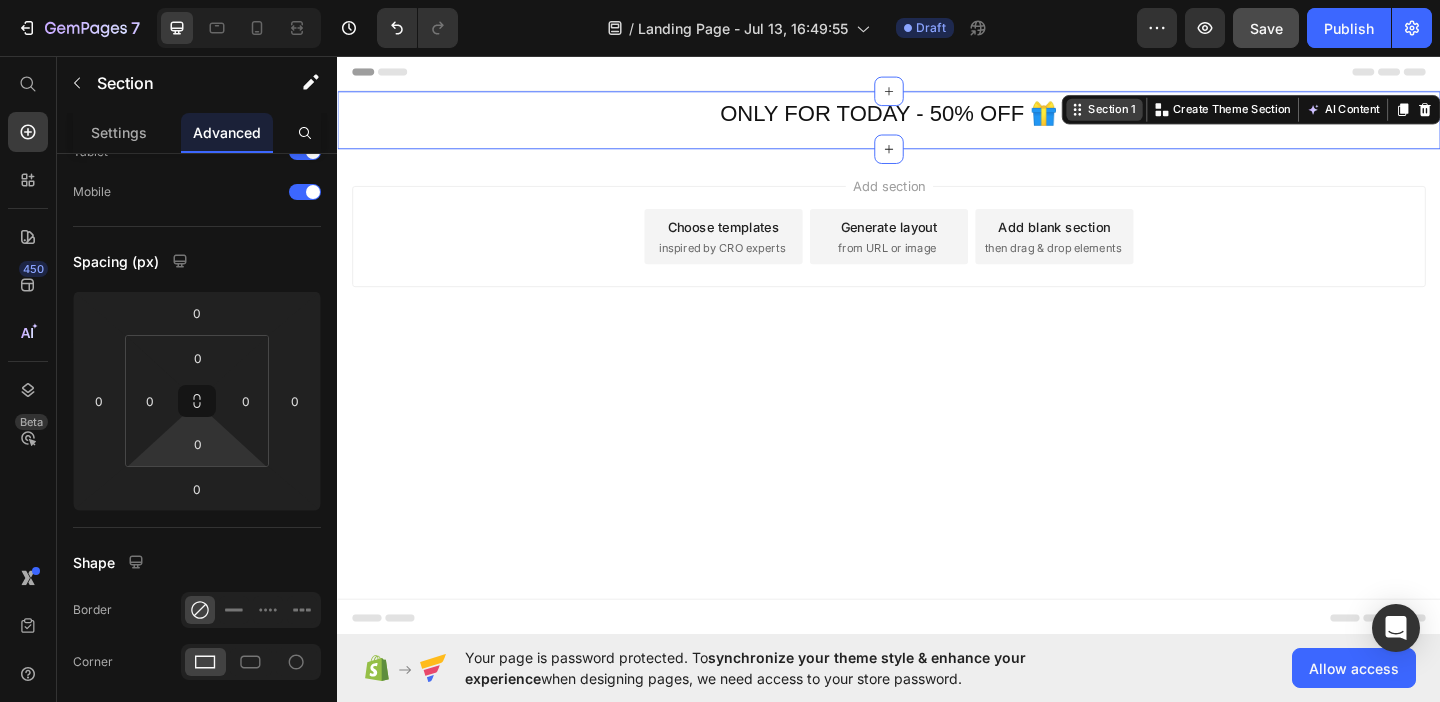 click on "Section 1" at bounding box center [1179, 114] 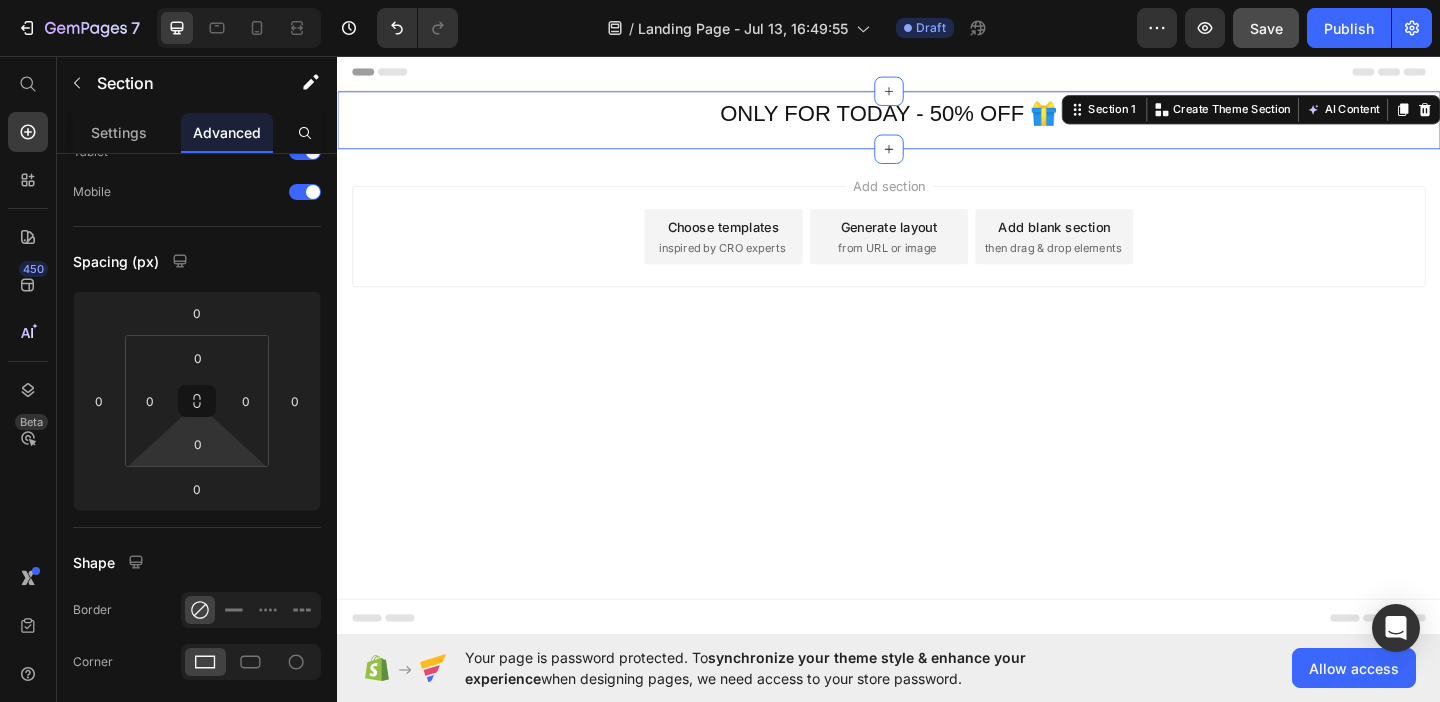 click on "Add section Choose templates inspired by CRO experts Generate layout from URL or image Add blank section then drag & drop elements" at bounding box center (937, 280) 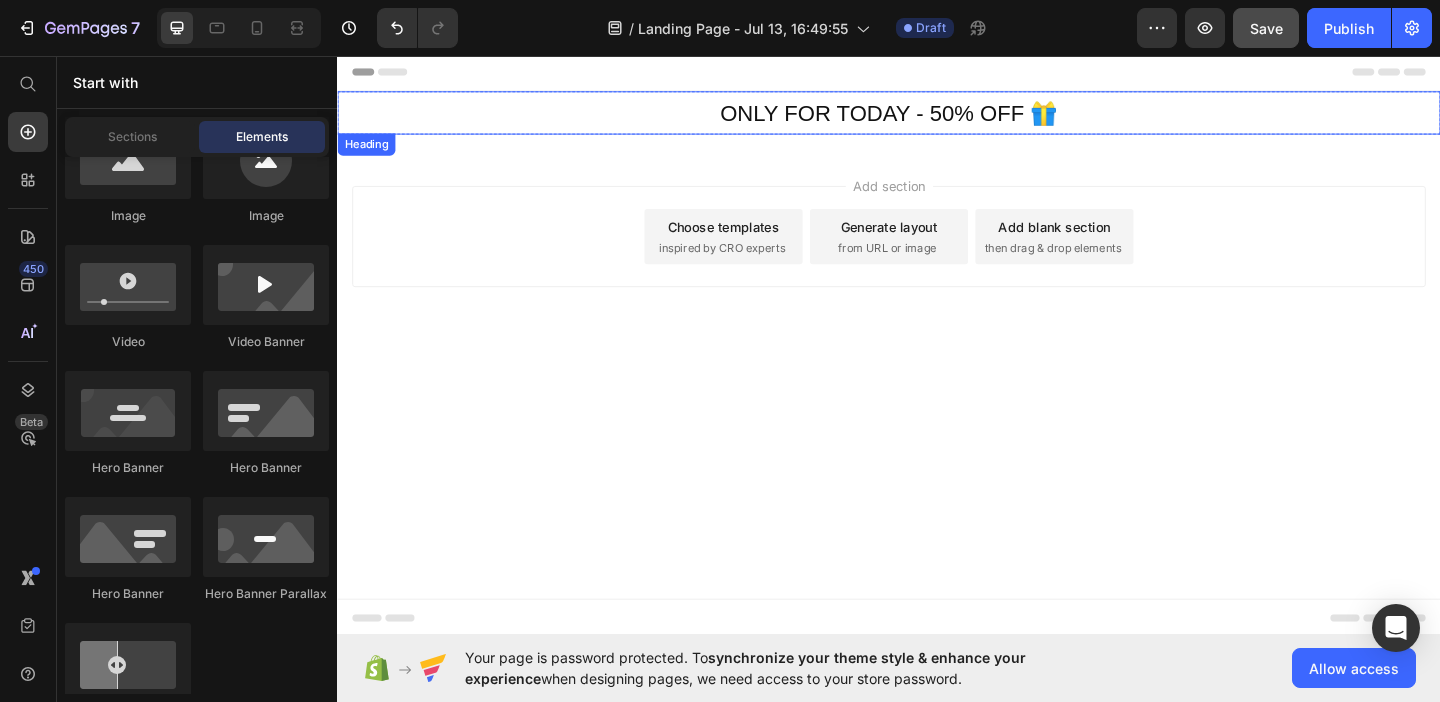 click on "ONLY FOR TODAY - 50% OFF 🎁" at bounding box center (937, 117) 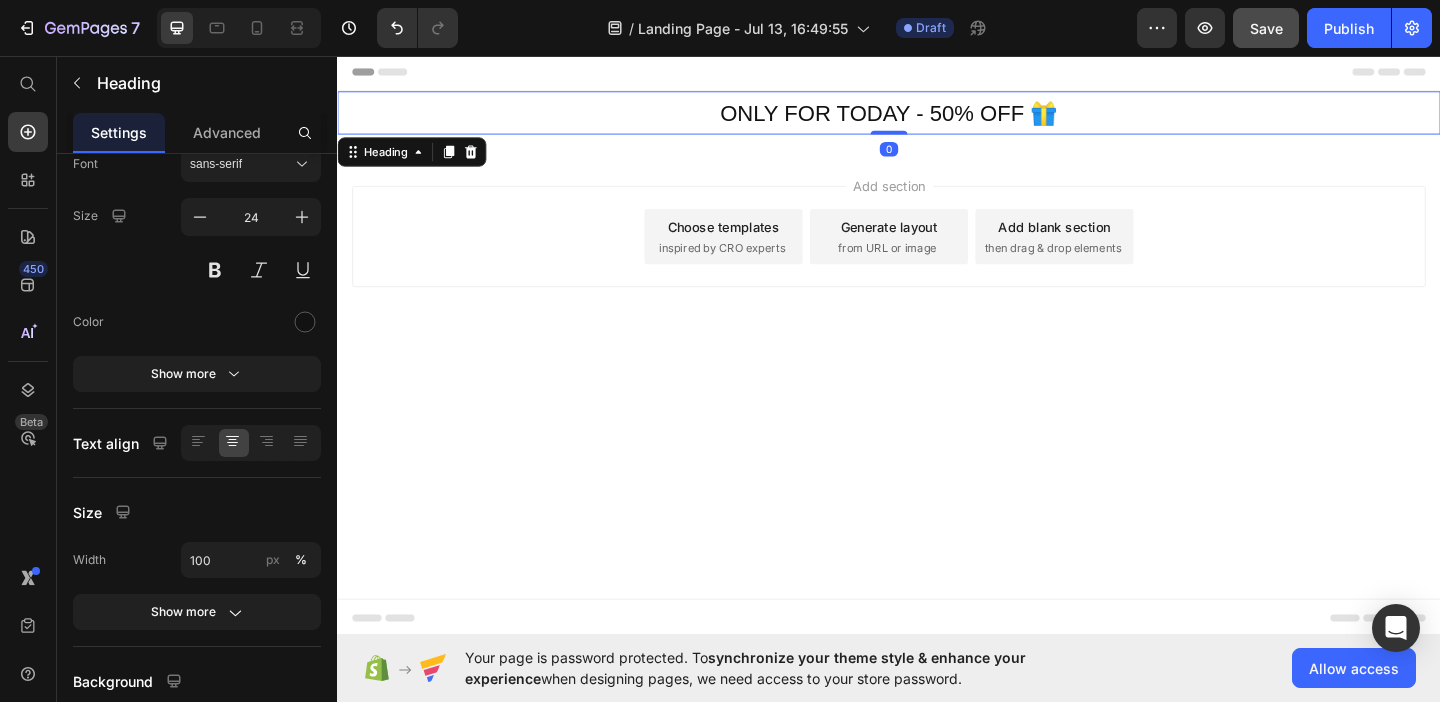 scroll, scrollTop: 0, scrollLeft: 0, axis: both 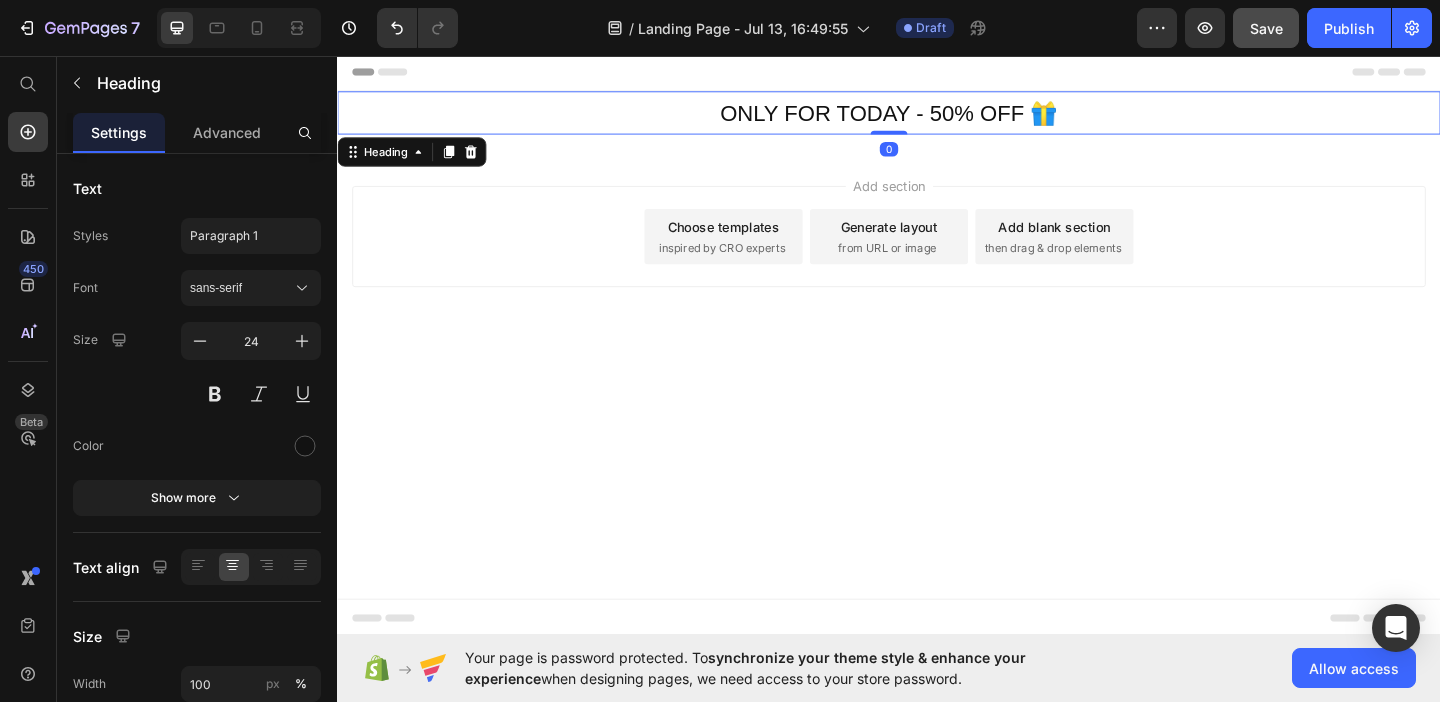 drag, startPoint x: 925, startPoint y: 137, endPoint x: 934, endPoint y: 125, distance: 15 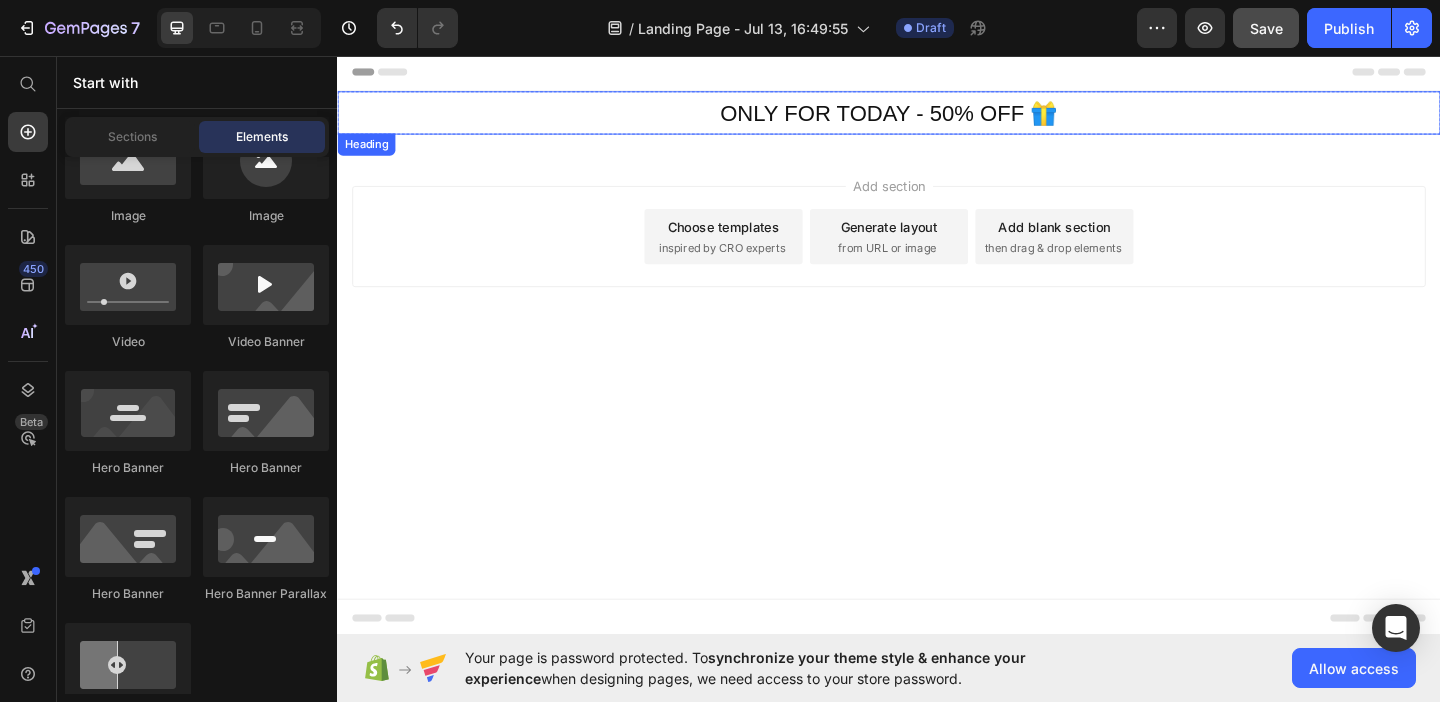 click on "ONLY FOR TODAY - 50% OFF 🎁" at bounding box center (937, 117) 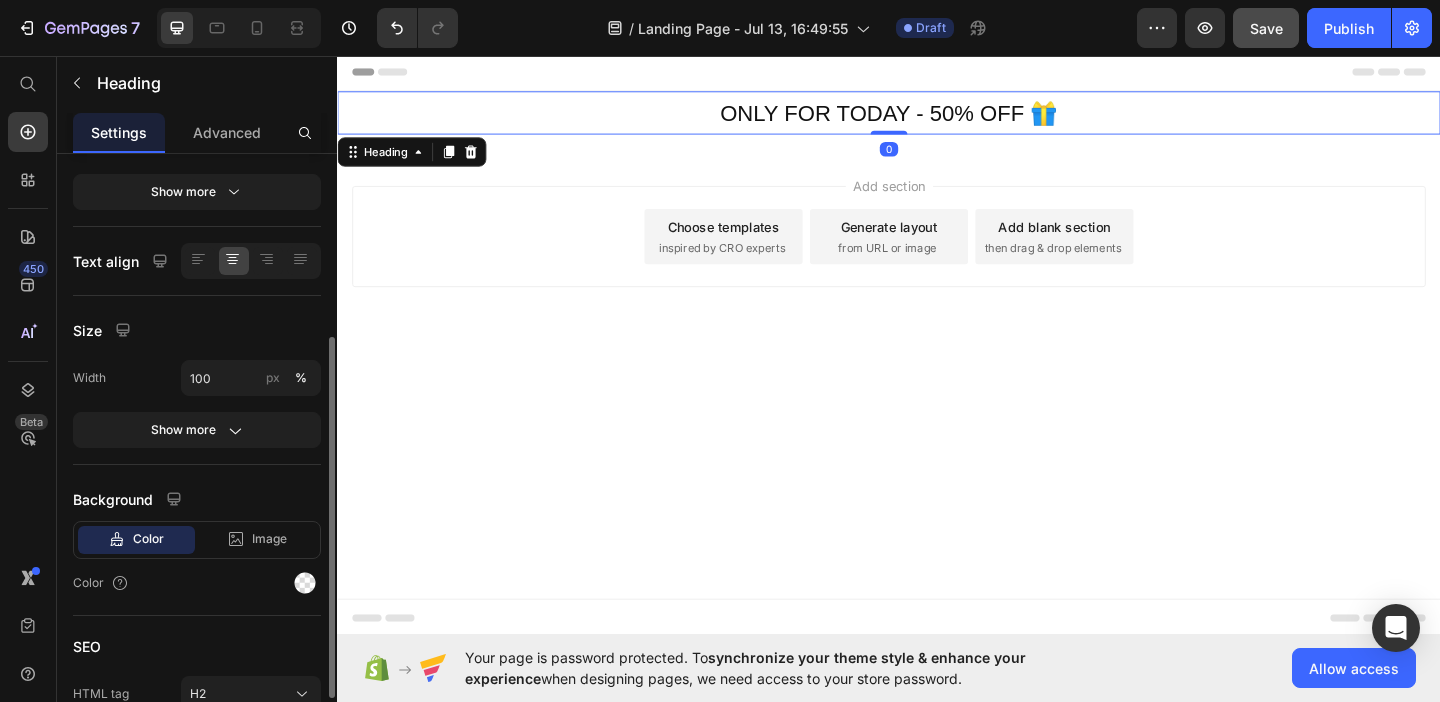scroll, scrollTop: 407, scrollLeft: 0, axis: vertical 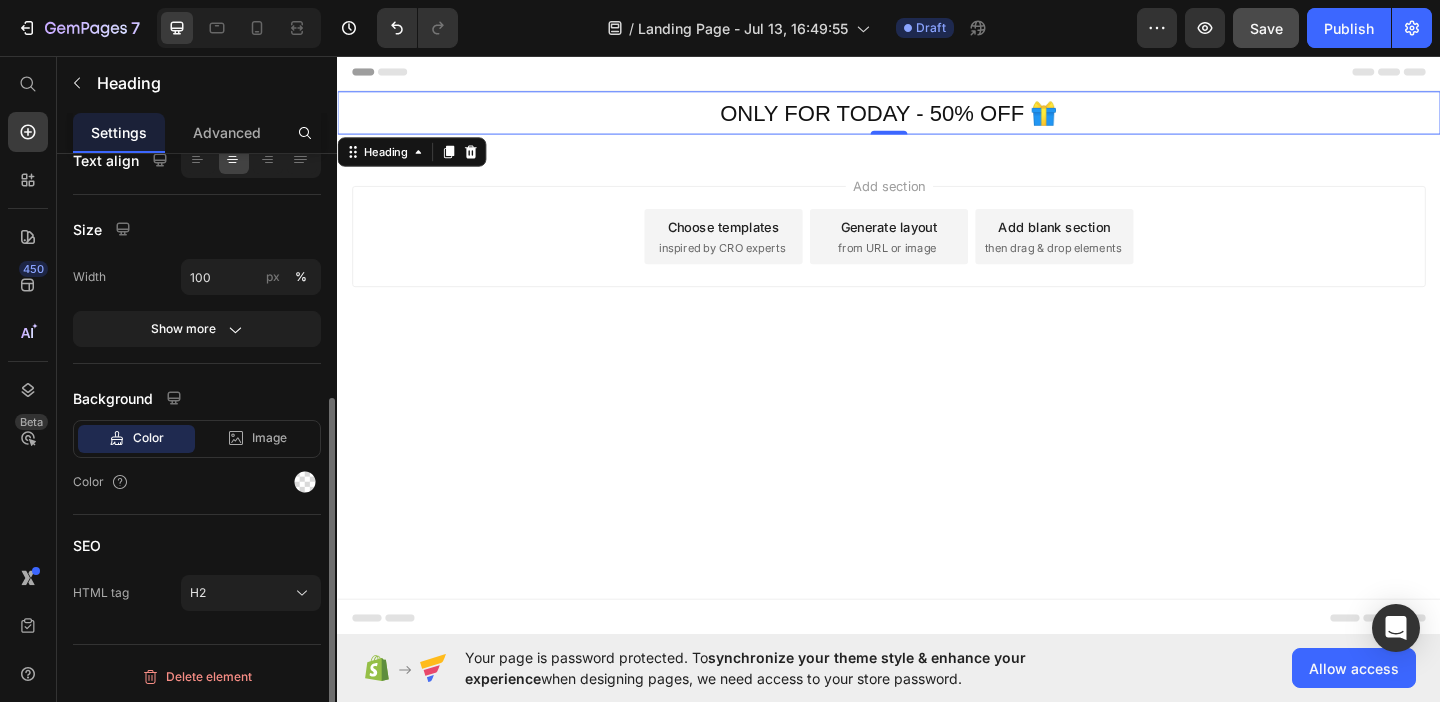 click on "Color" 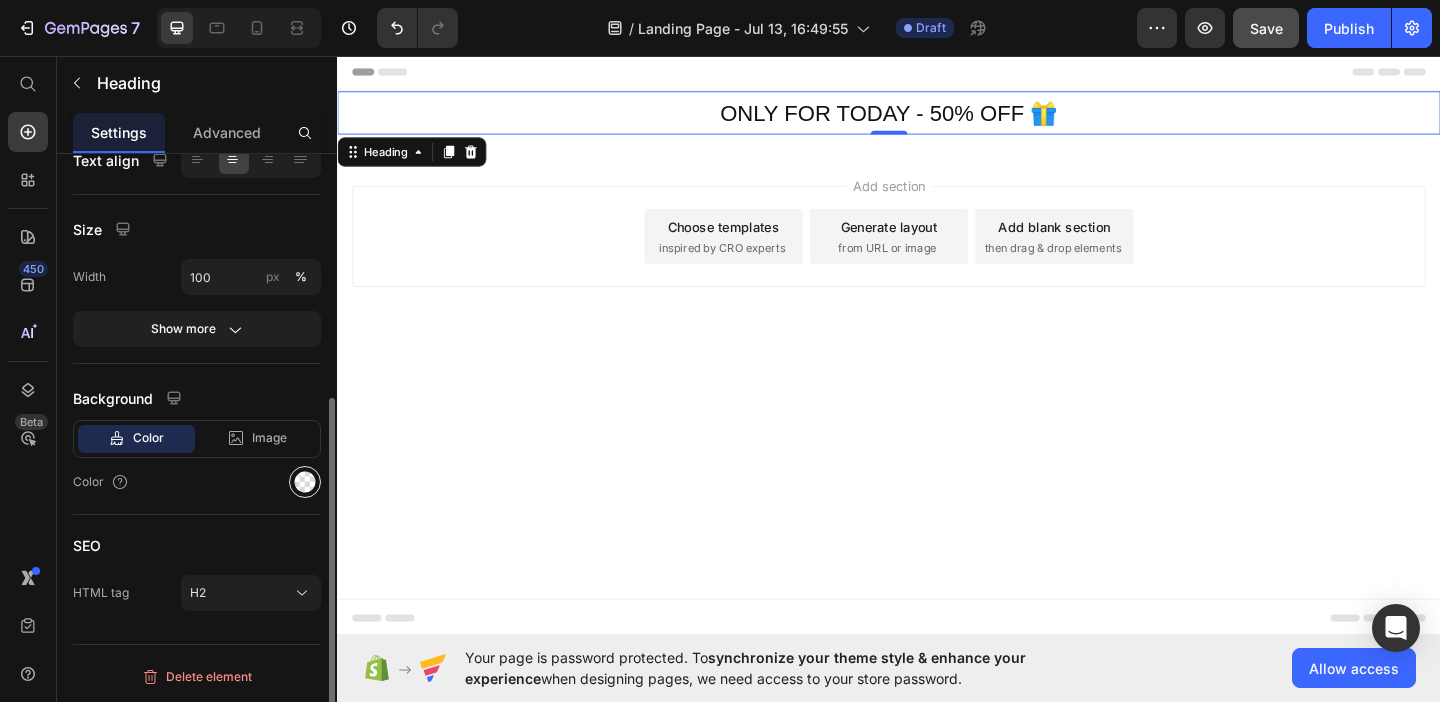click at bounding box center (305, 482) 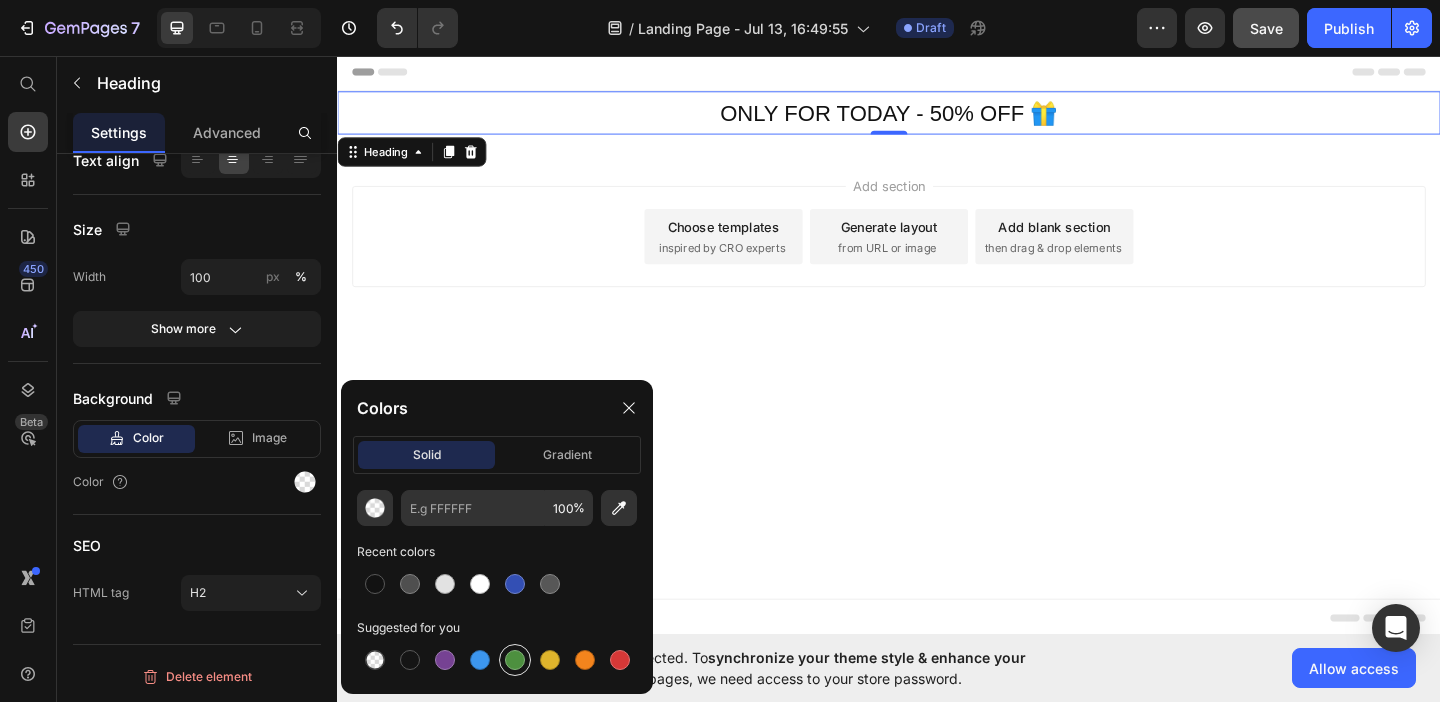 click at bounding box center [515, 660] 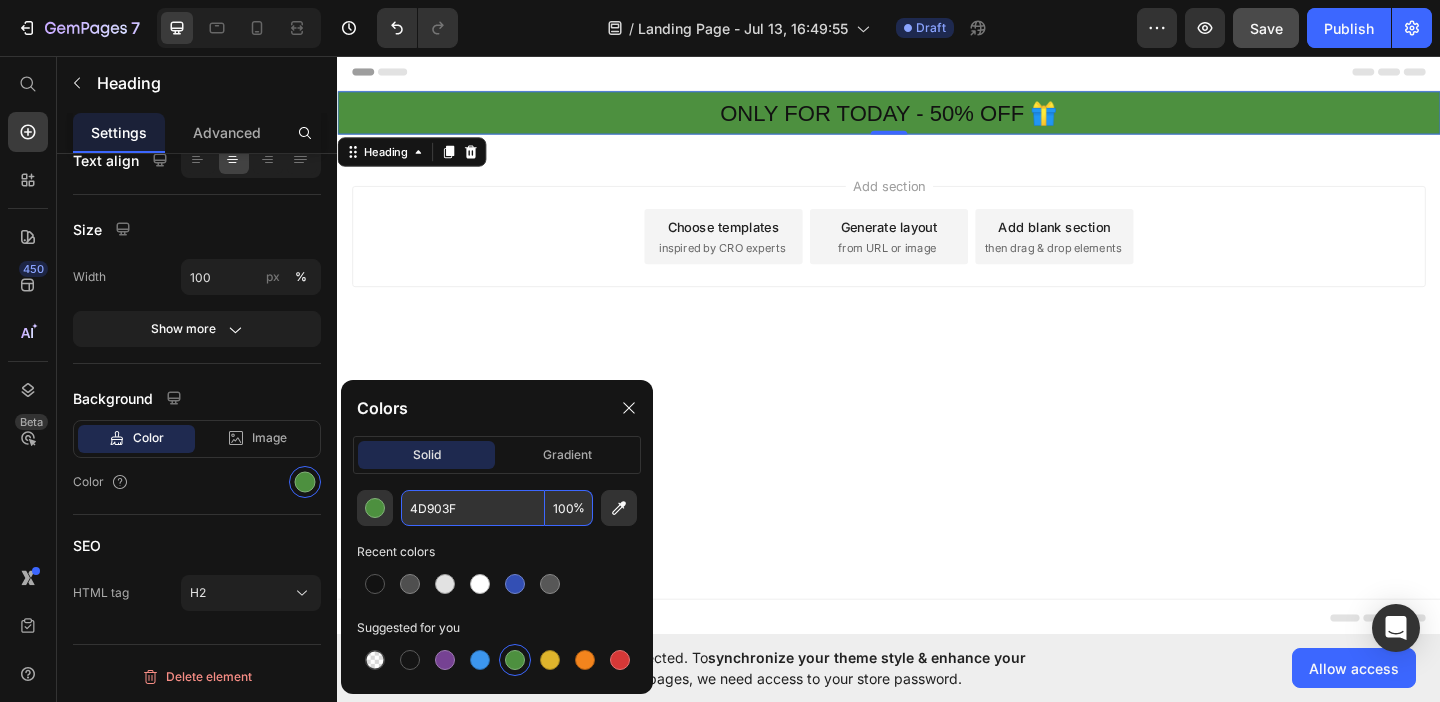 click on "4D903F" at bounding box center (473, 508) 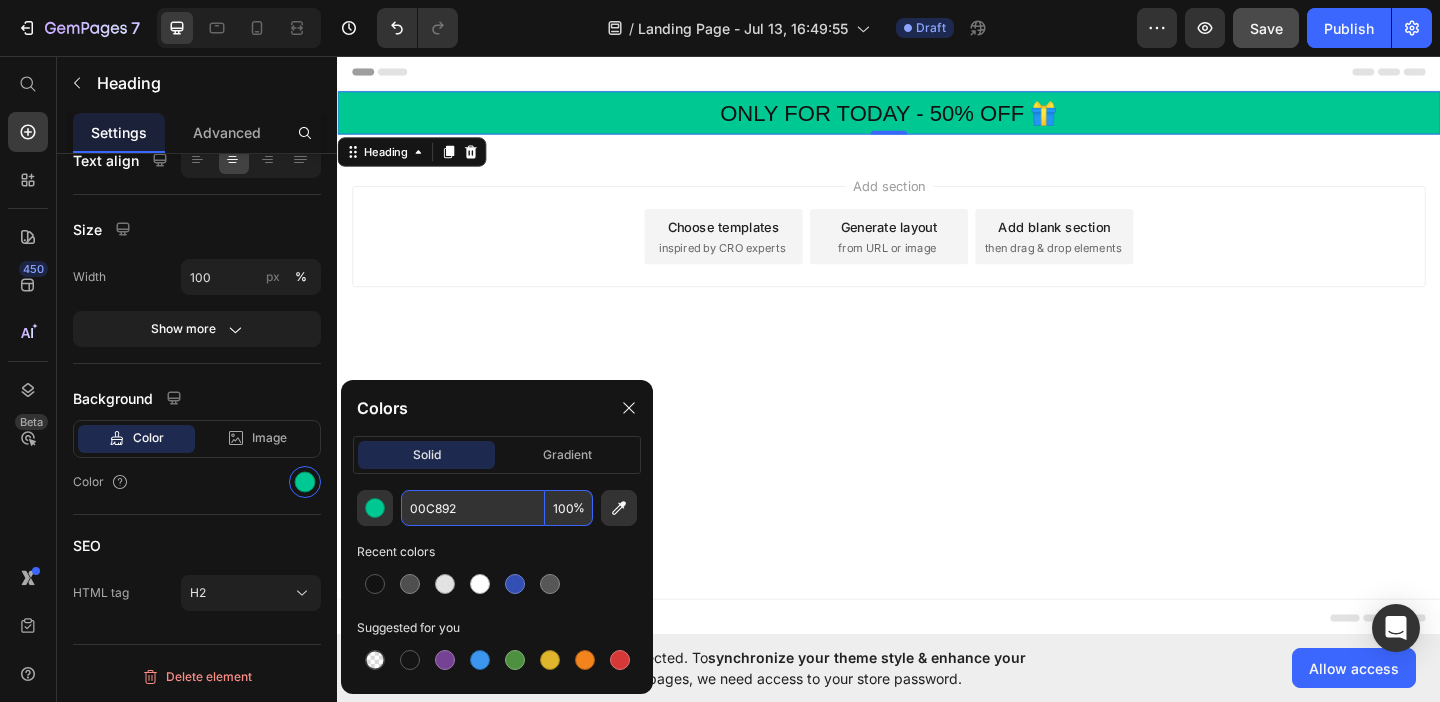 type on "00C892" 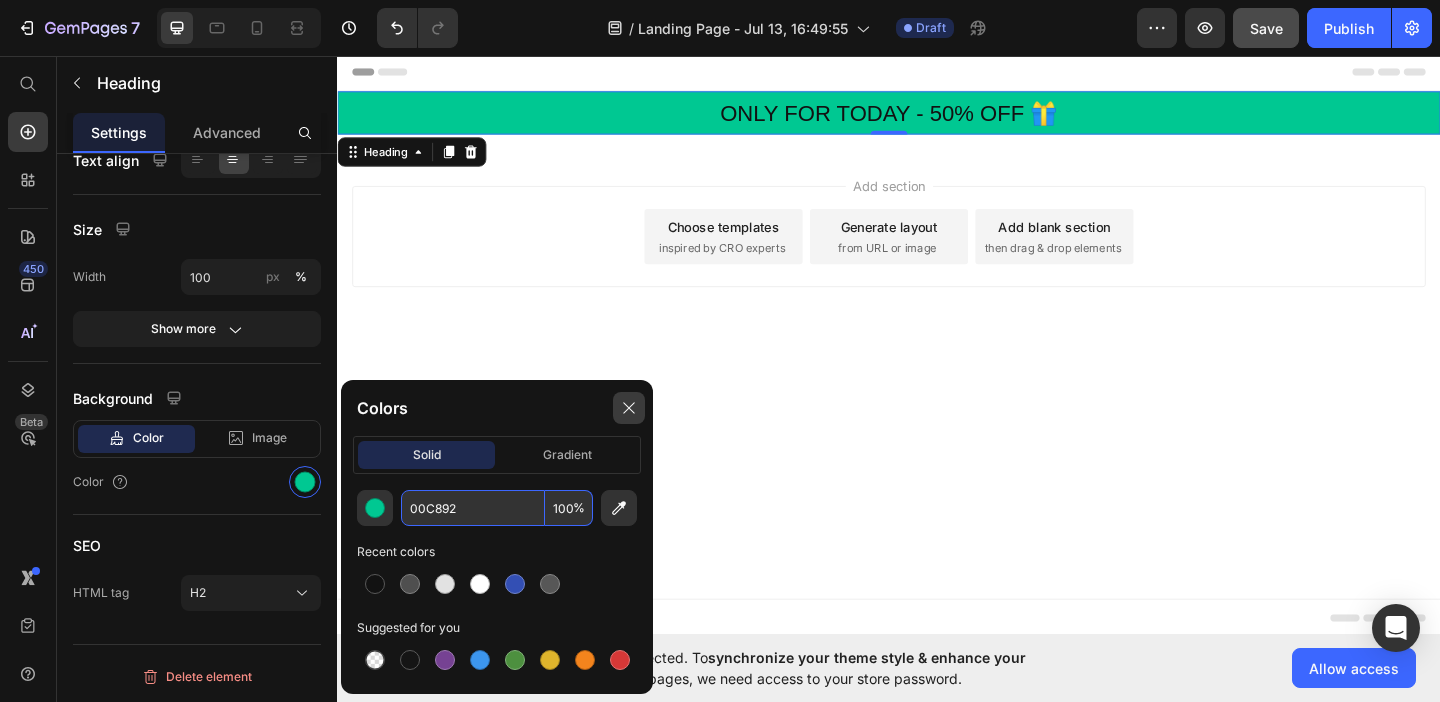 click at bounding box center (629, 408) 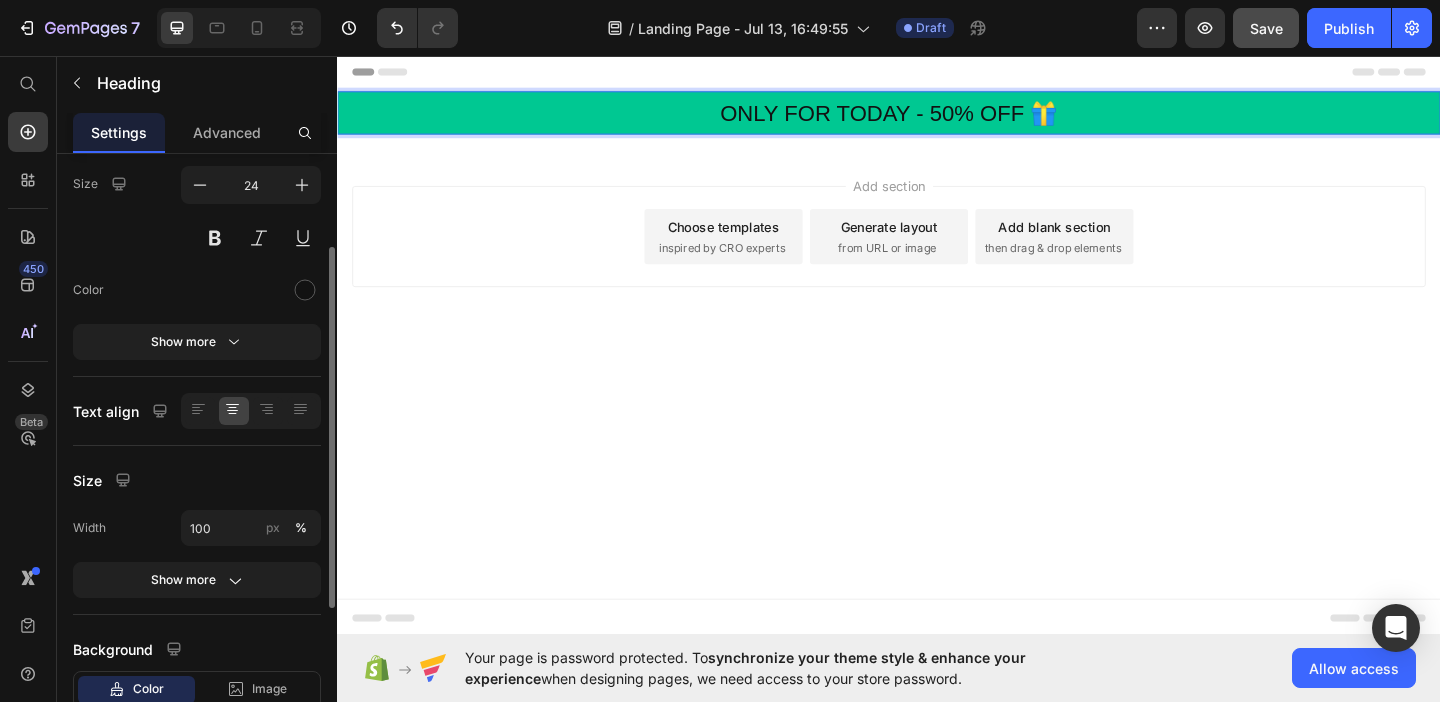 scroll, scrollTop: 134, scrollLeft: 0, axis: vertical 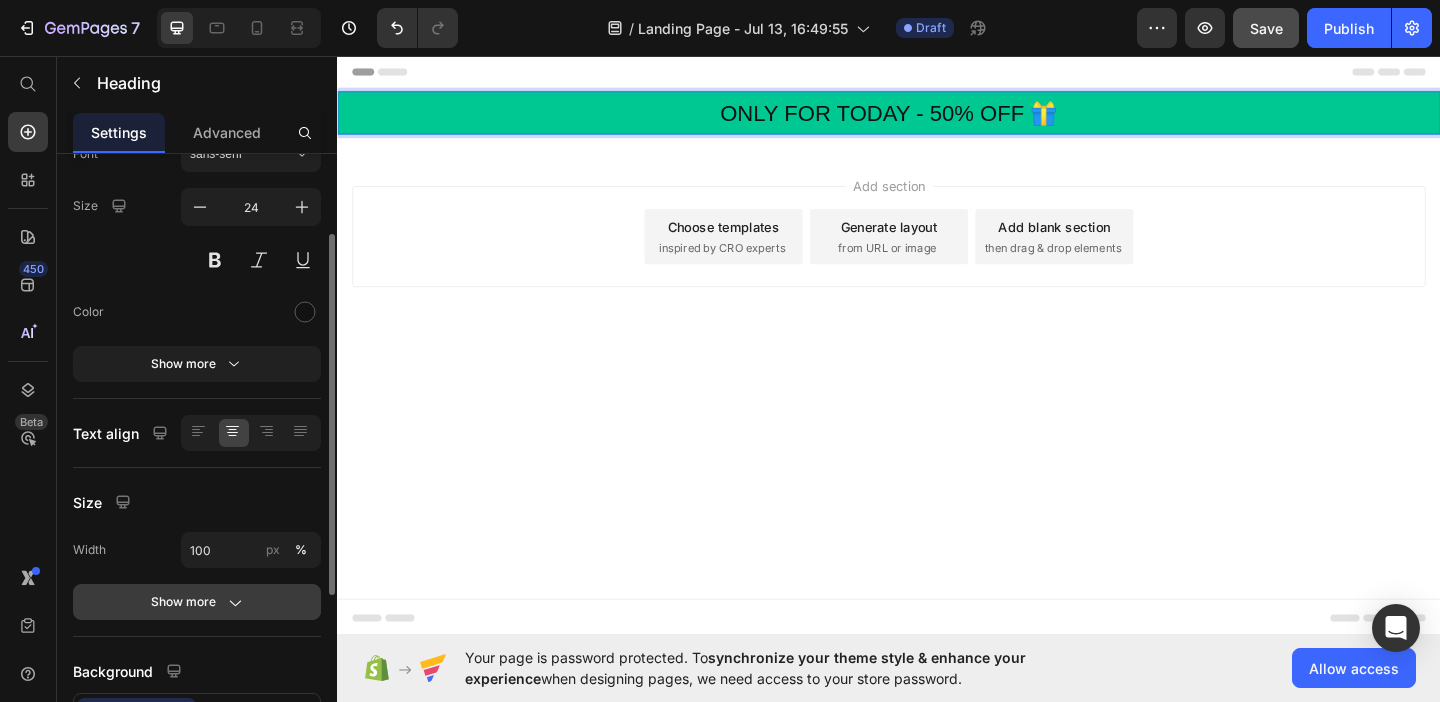 click on "Show more" at bounding box center (197, 602) 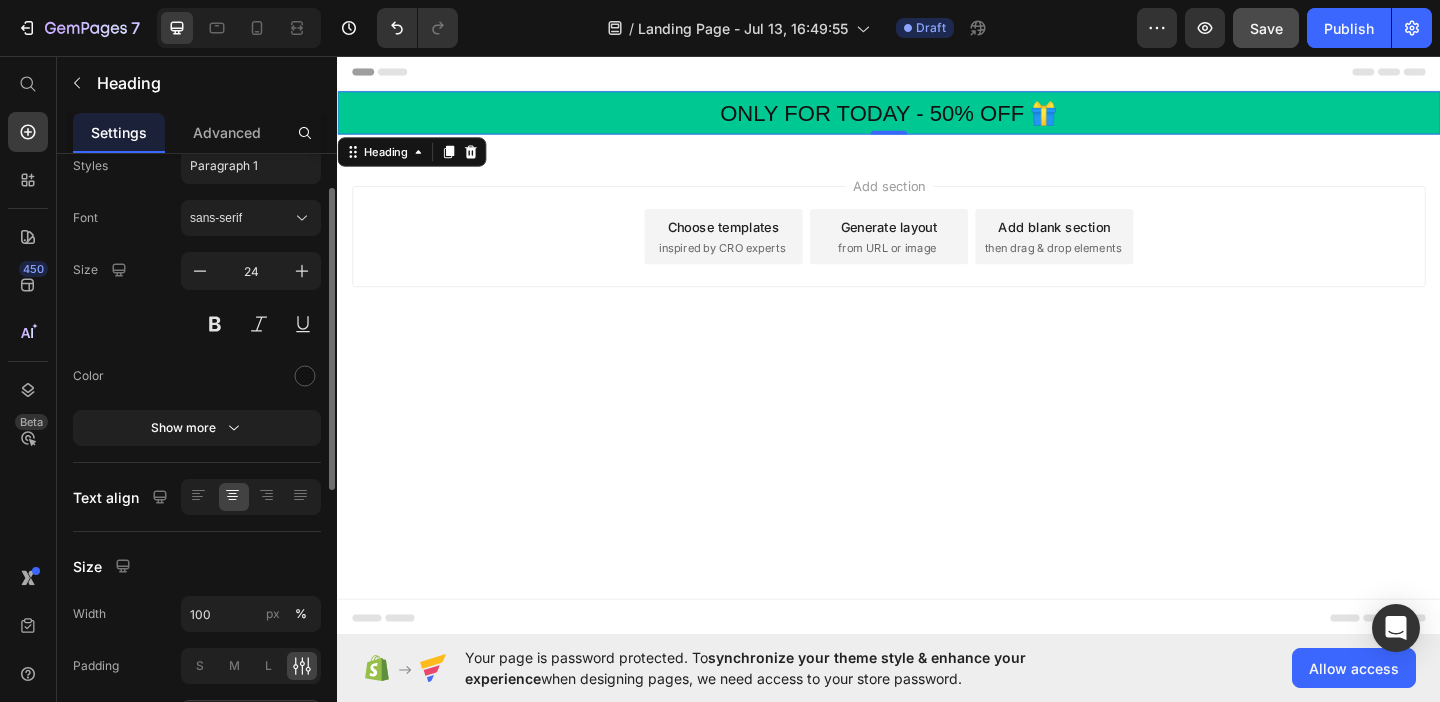 scroll, scrollTop: 42, scrollLeft: 0, axis: vertical 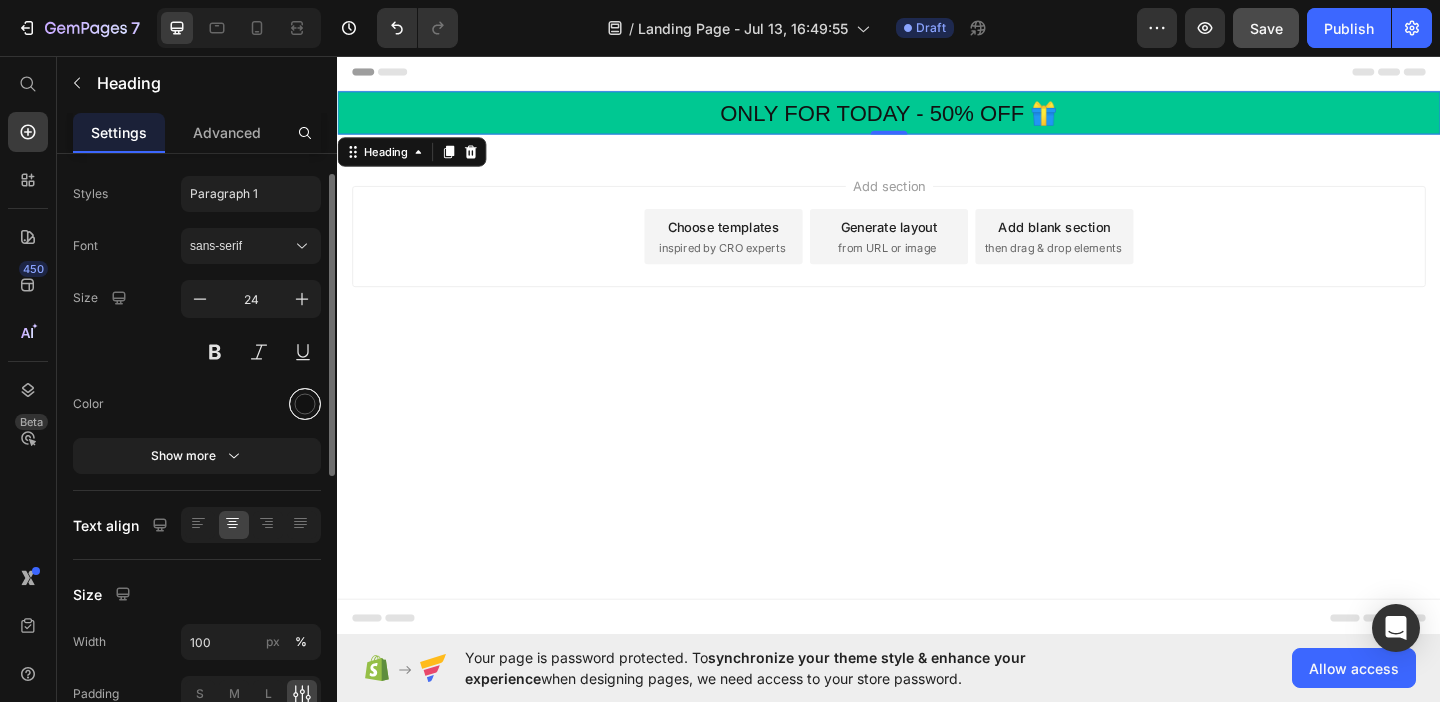 click at bounding box center (305, 404) 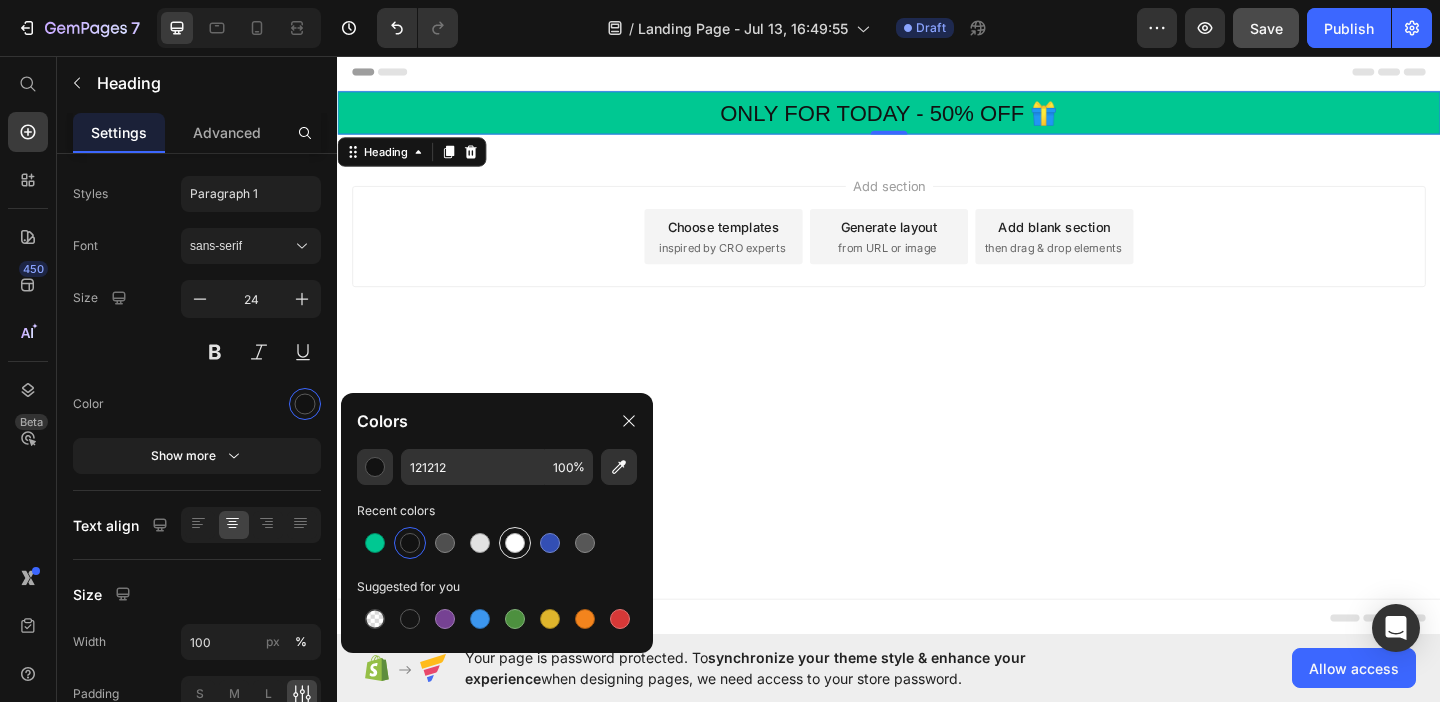 click at bounding box center (515, 543) 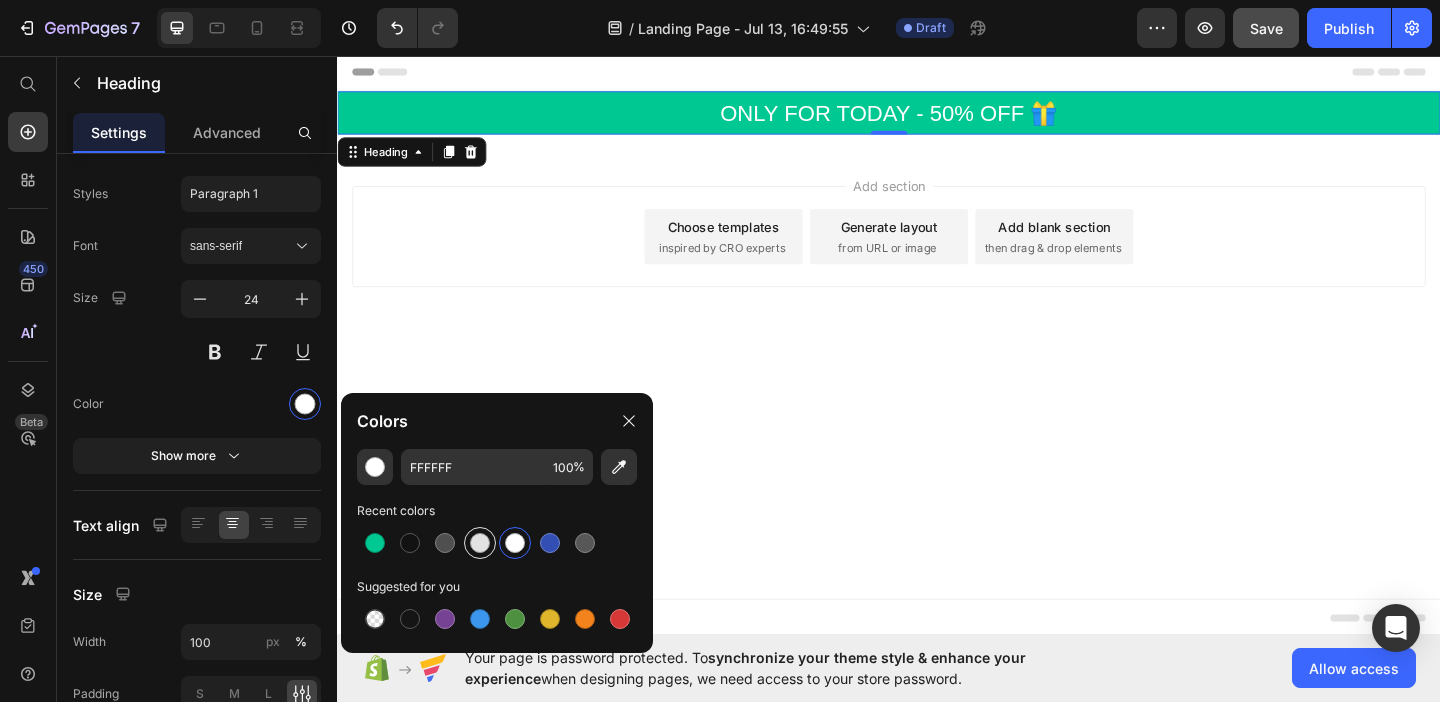 click at bounding box center (480, 543) 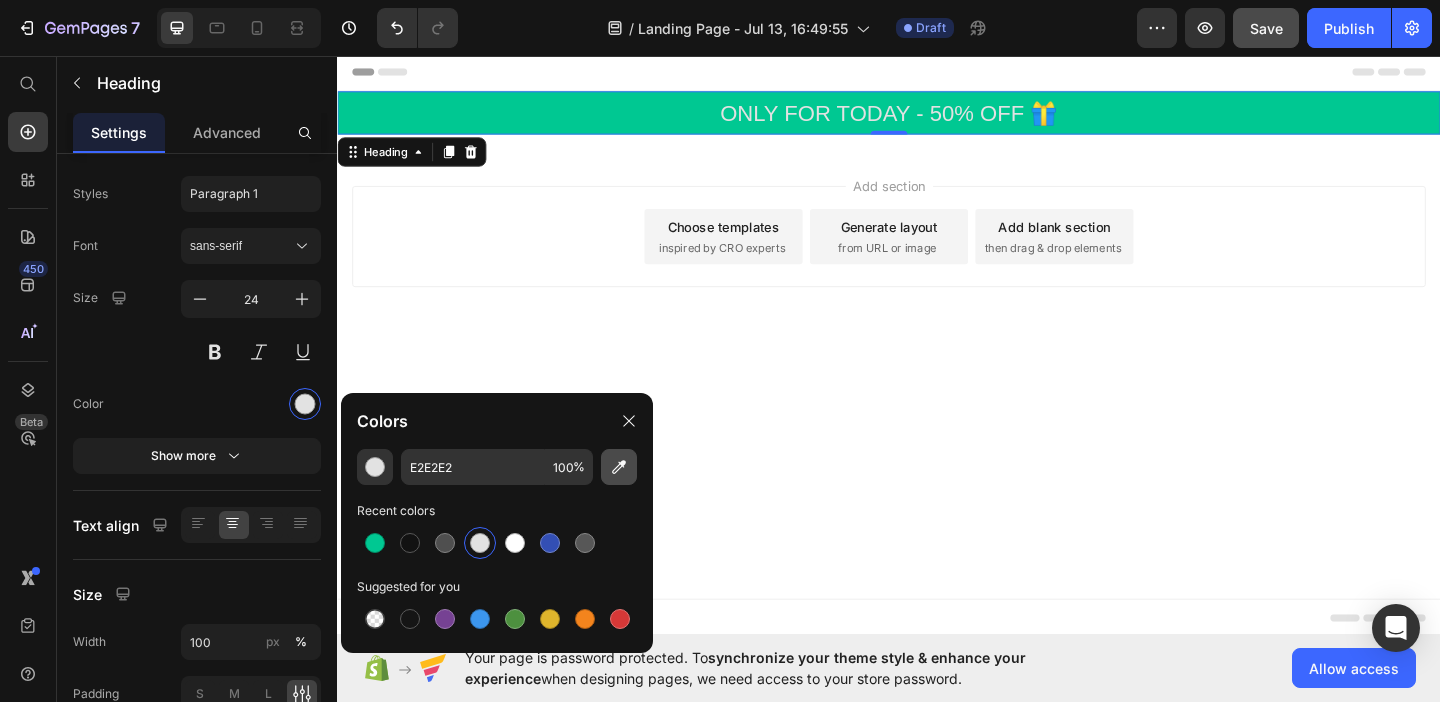 click 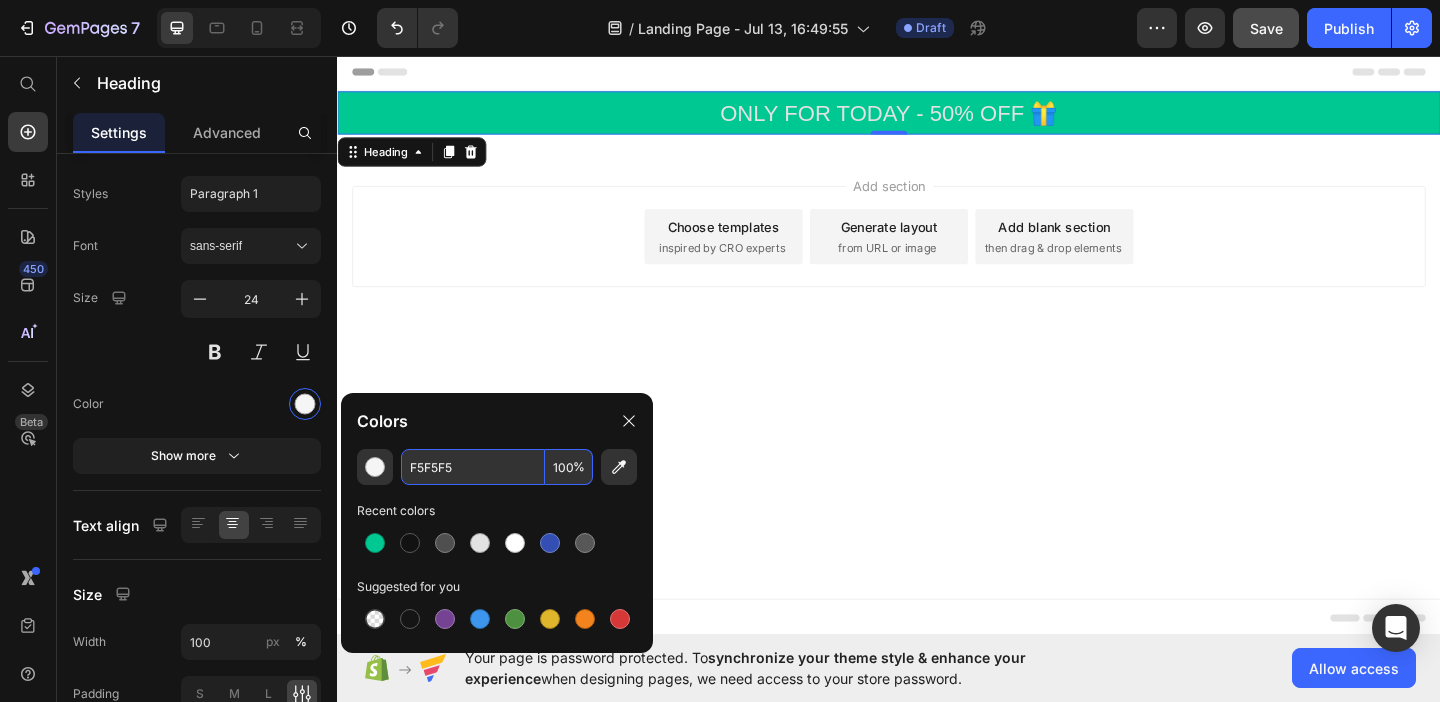 click on "F5F5F5" at bounding box center (473, 467) 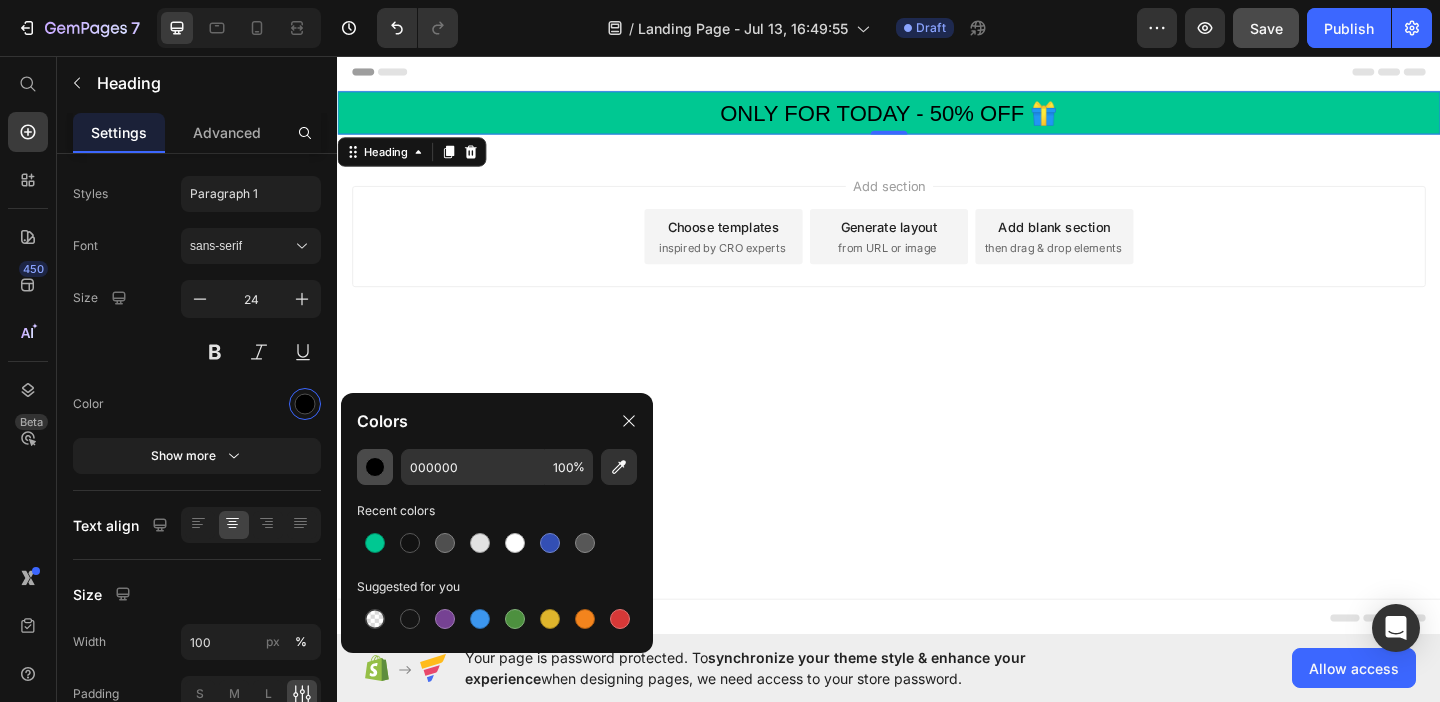click at bounding box center [375, 467] 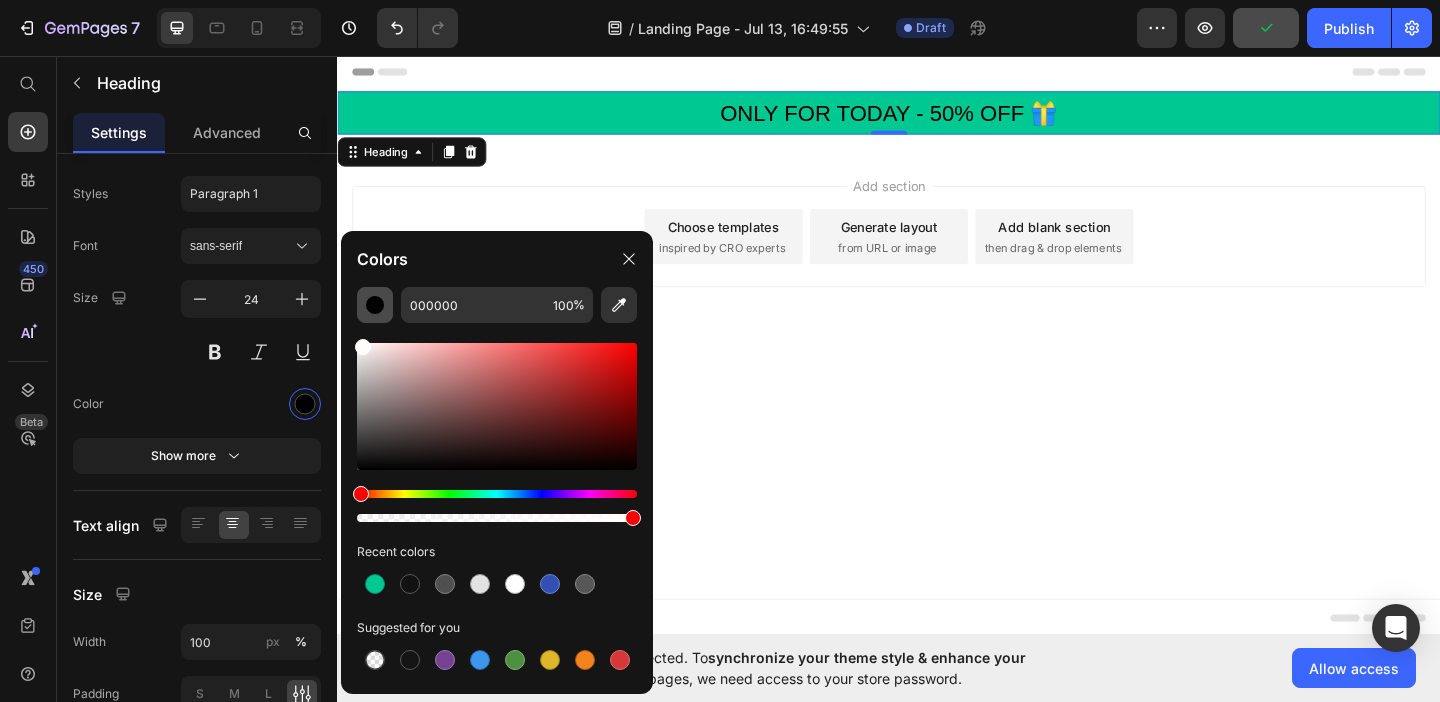 type on "FFFCFC" 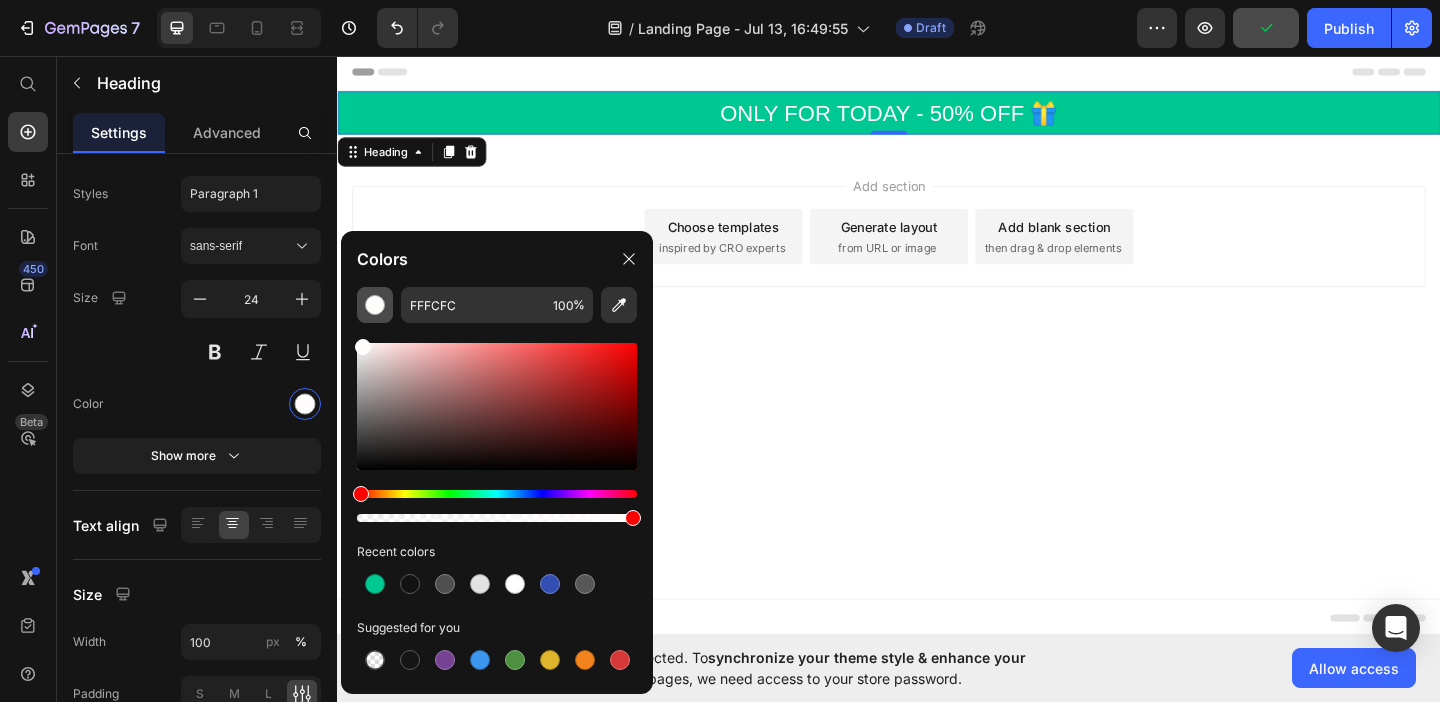 drag, startPoint x: 360, startPoint y: 466, endPoint x: 360, endPoint y: 321, distance: 145 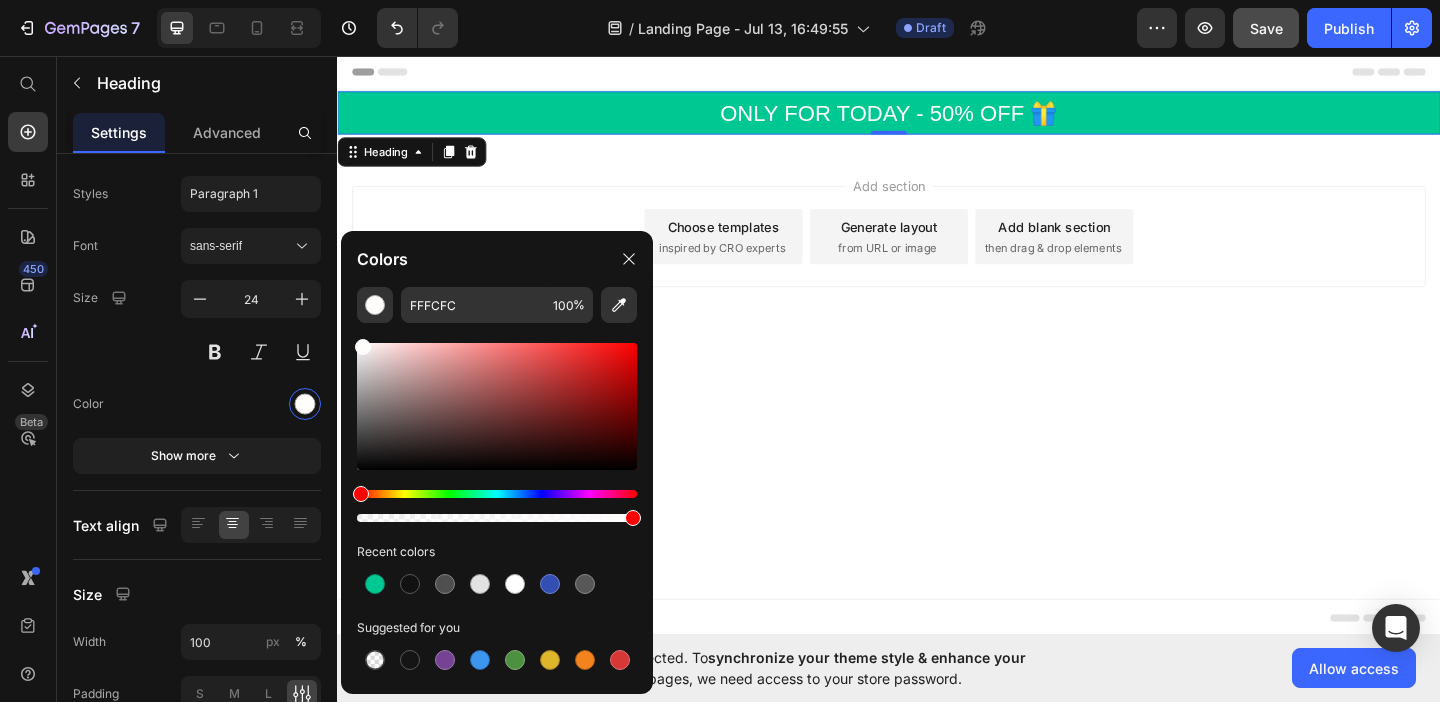 click on "Add section Choose templates inspired by CRO experts Generate layout from URL or image Add blank section then drag & drop elements" at bounding box center (937, 280) 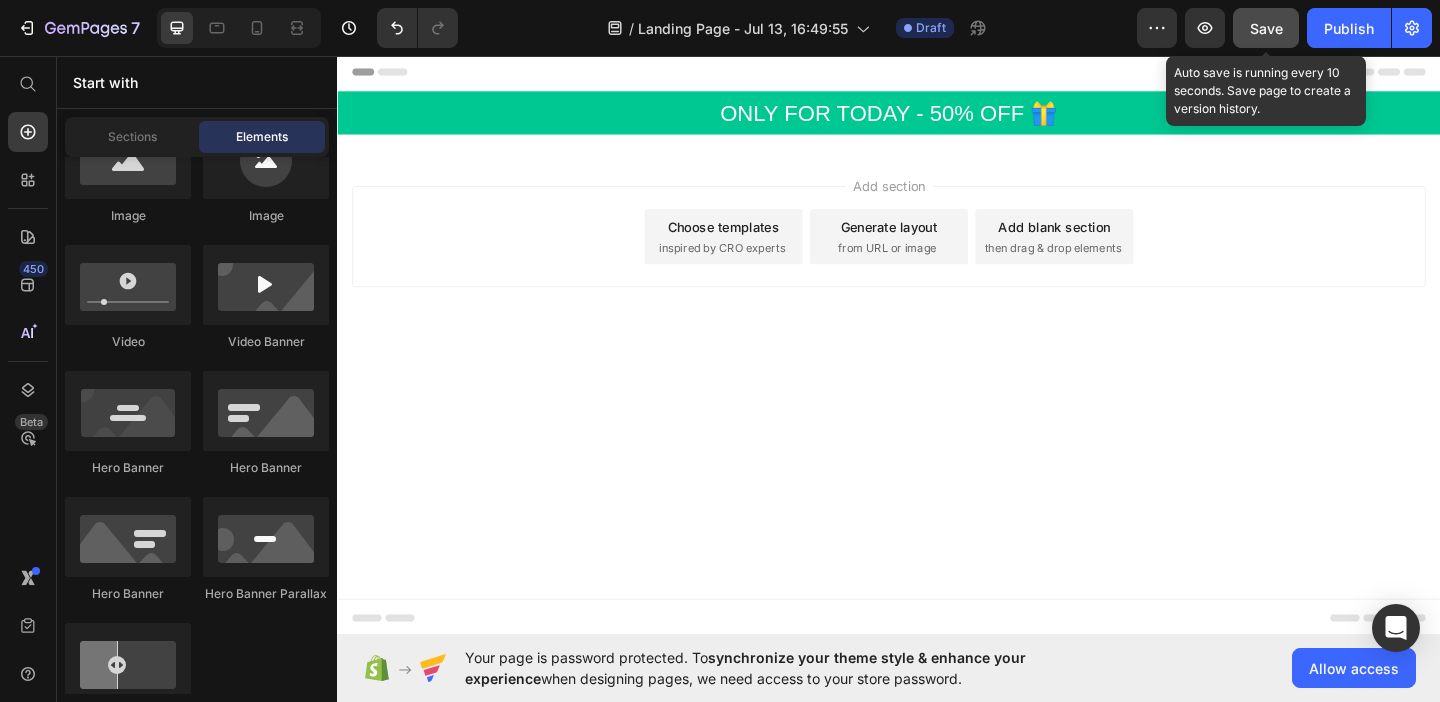 click on "Save" at bounding box center [1266, 28] 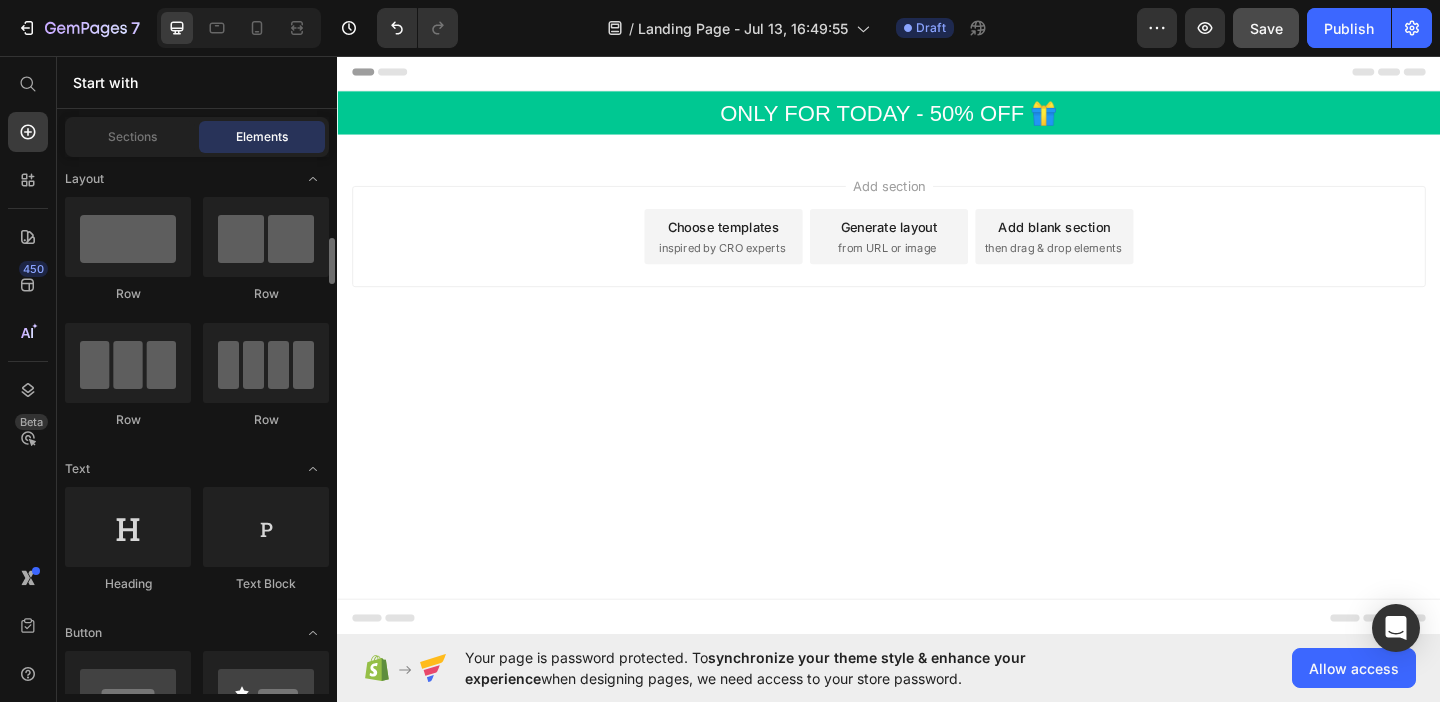 scroll, scrollTop: 0, scrollLeft: 0, axis: both 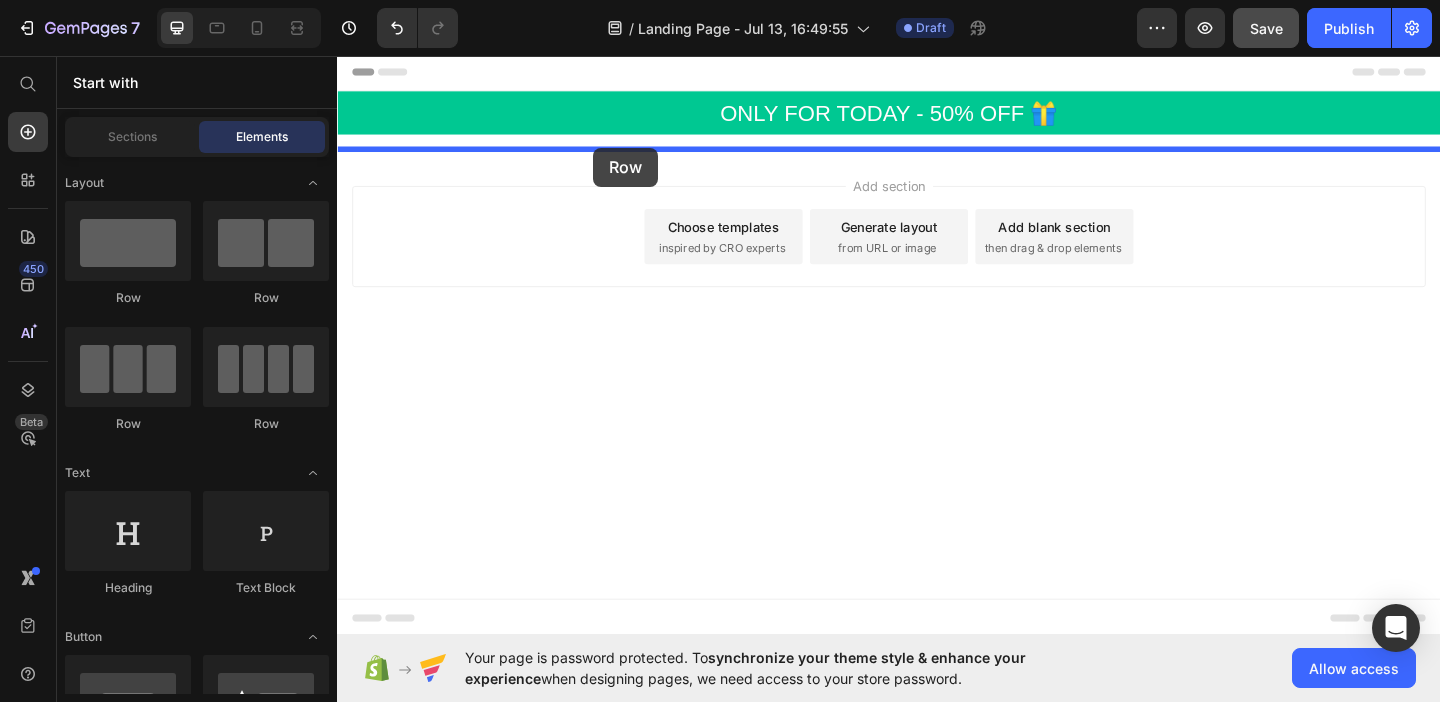 drag, startPoint x: 461, startPoint y: 330, endPoint x: 617, endPoint y: 155, distance: 234.43762 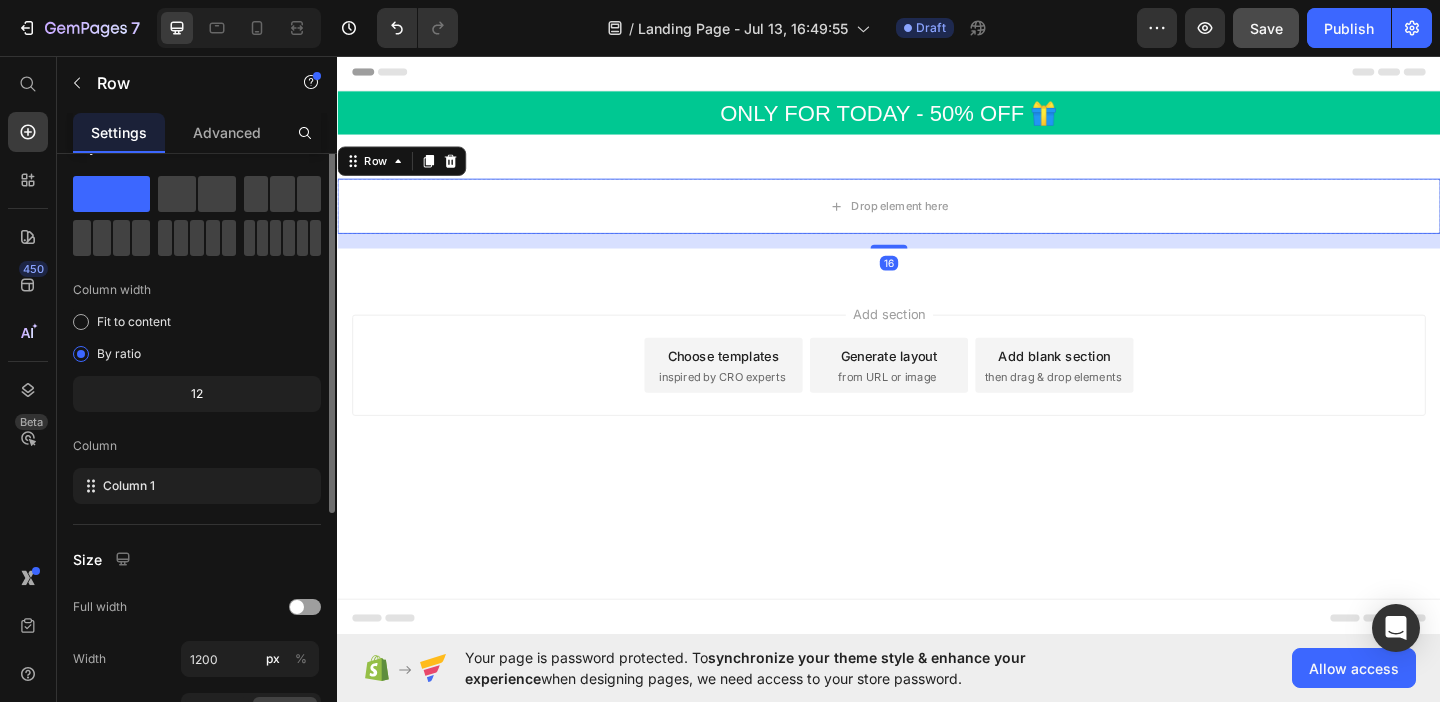 scroll, scrollTop: 0, scrollLeft: 0, axis: both 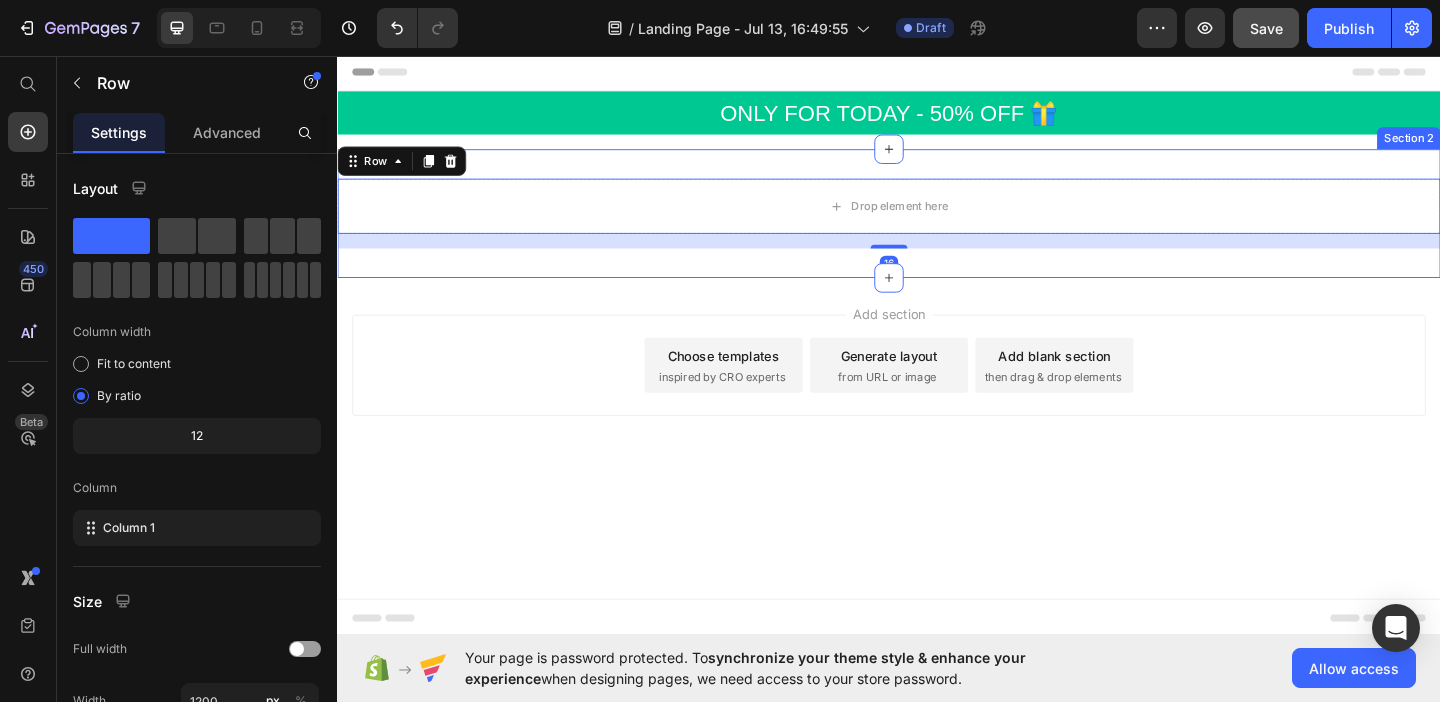 click on "Drop element here Row   16 Section 2" at bounding box center [937, 227] 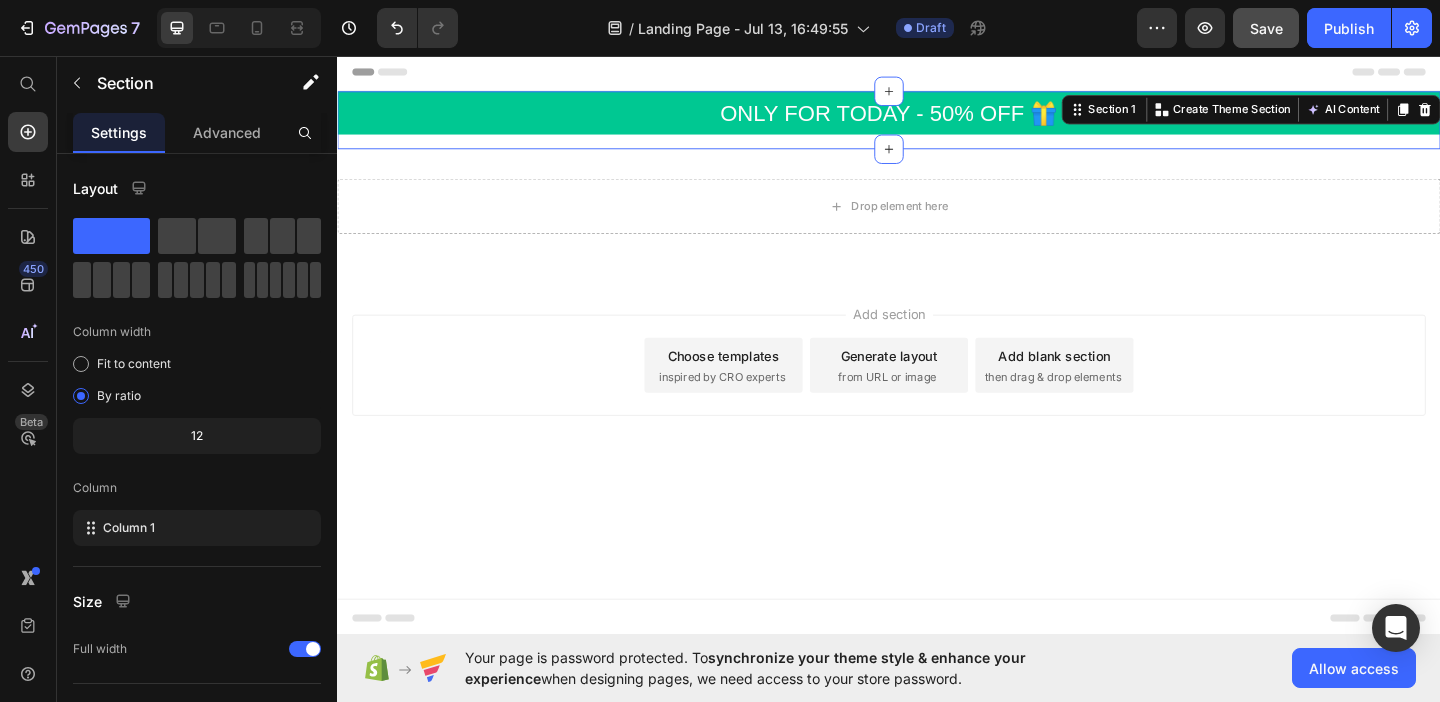 click on "ONLY FOR TODAY - 50% OFF 🎁 Heading Row" at bounding box center (937, 125) 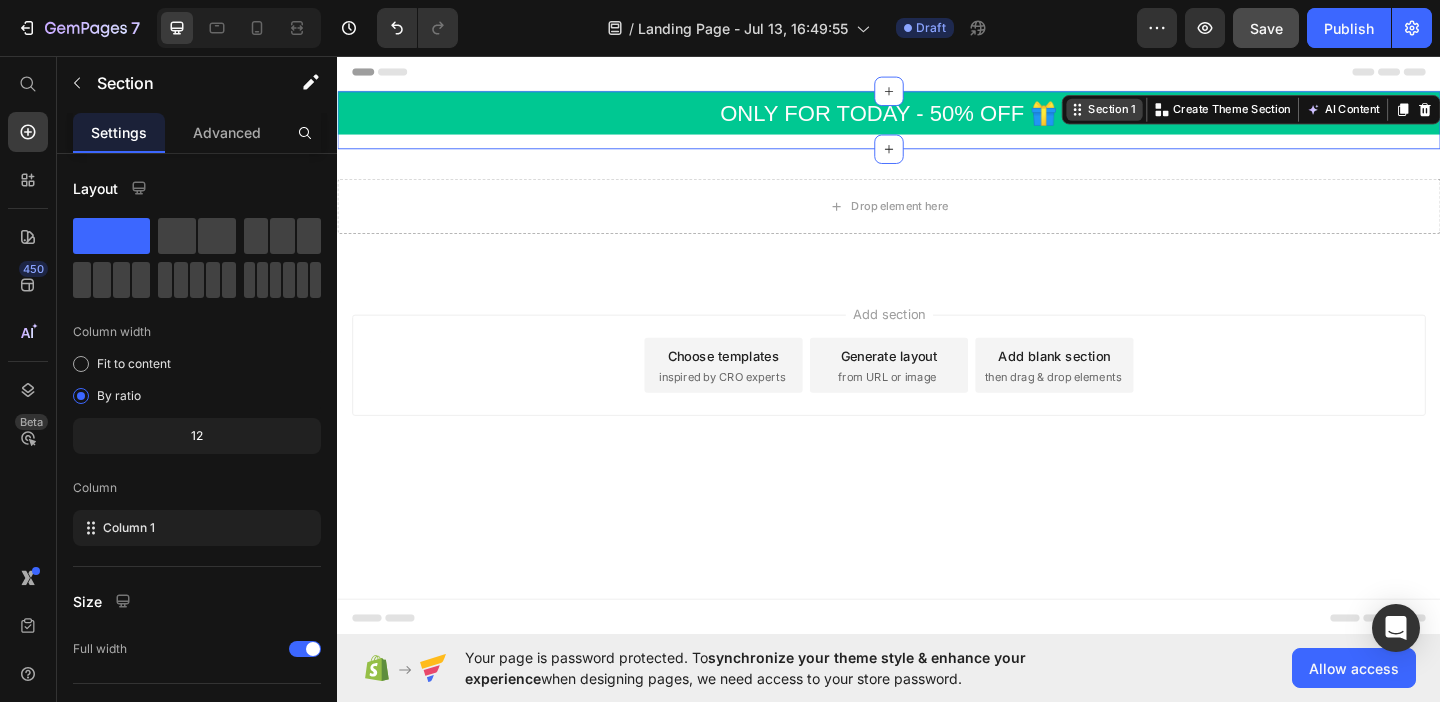 click on "Section 1" at bounding box center [1171, 114] 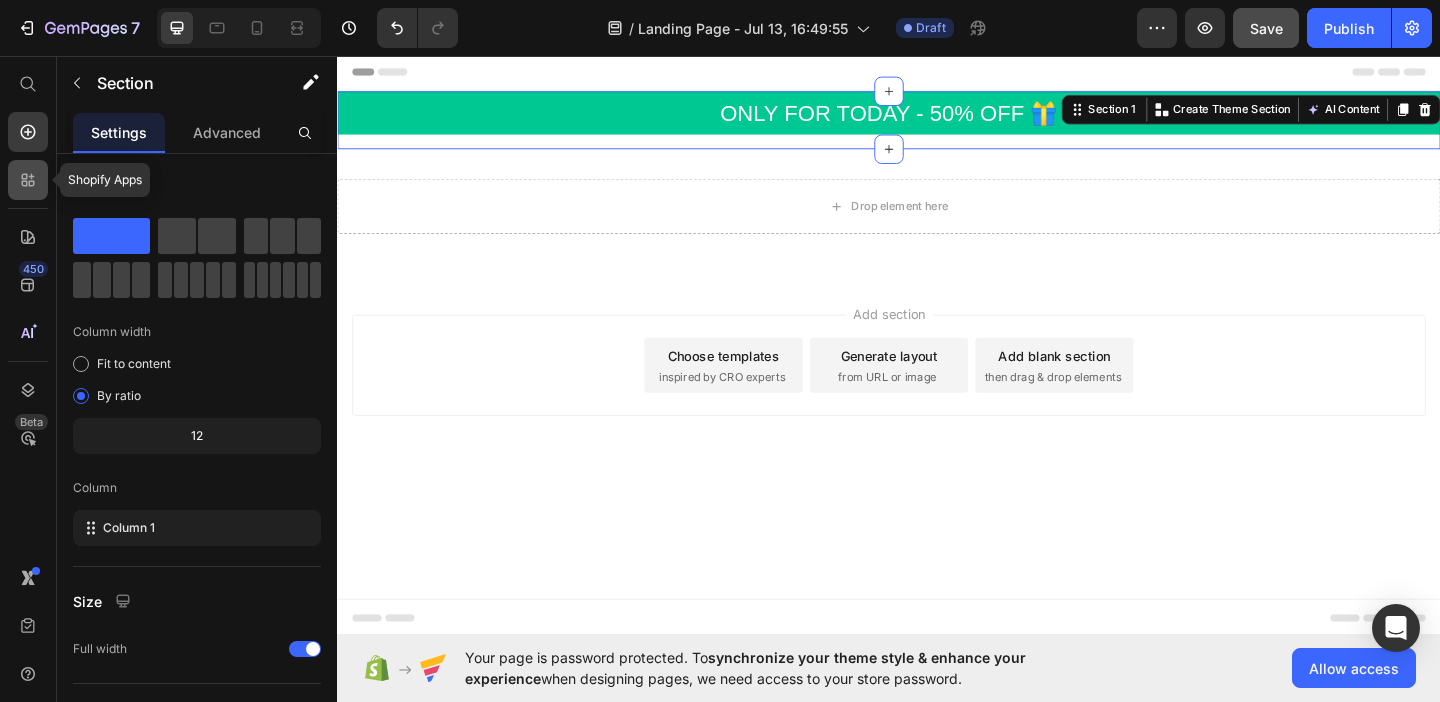 click 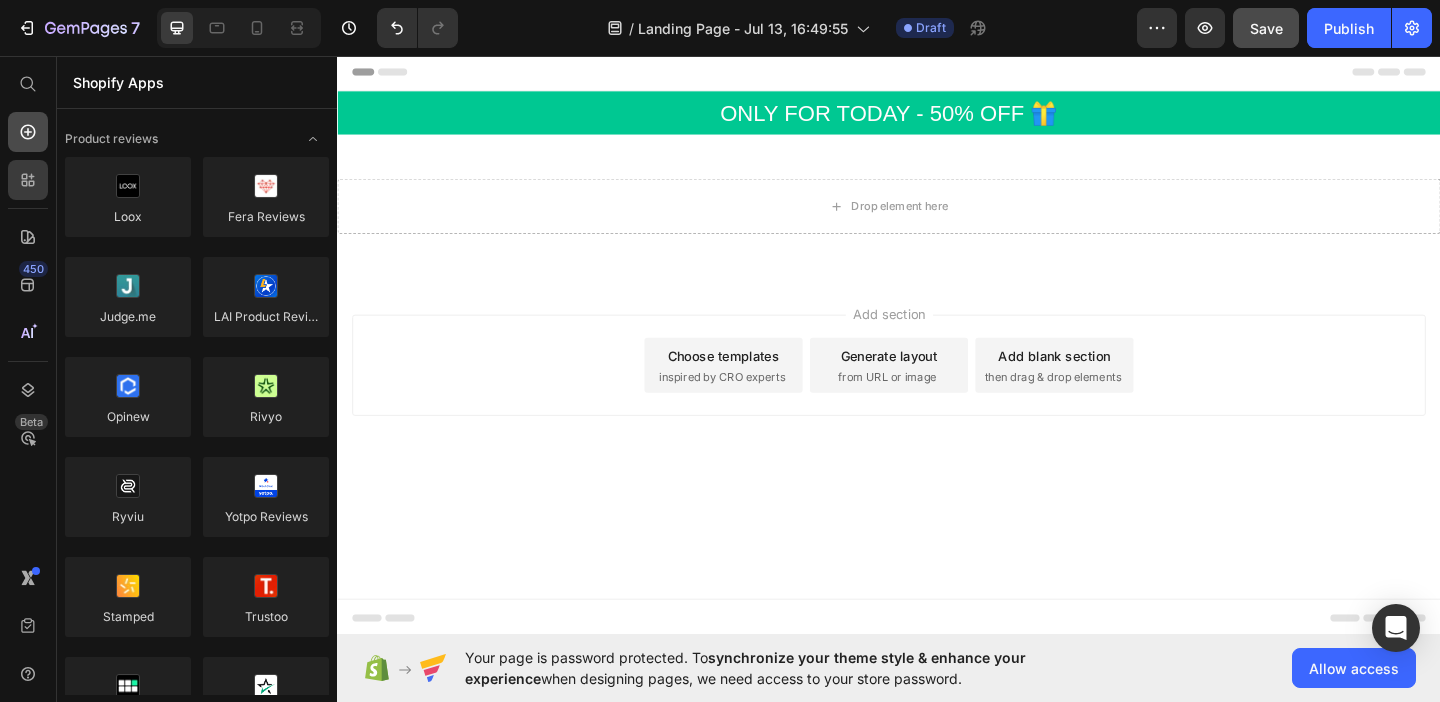 click 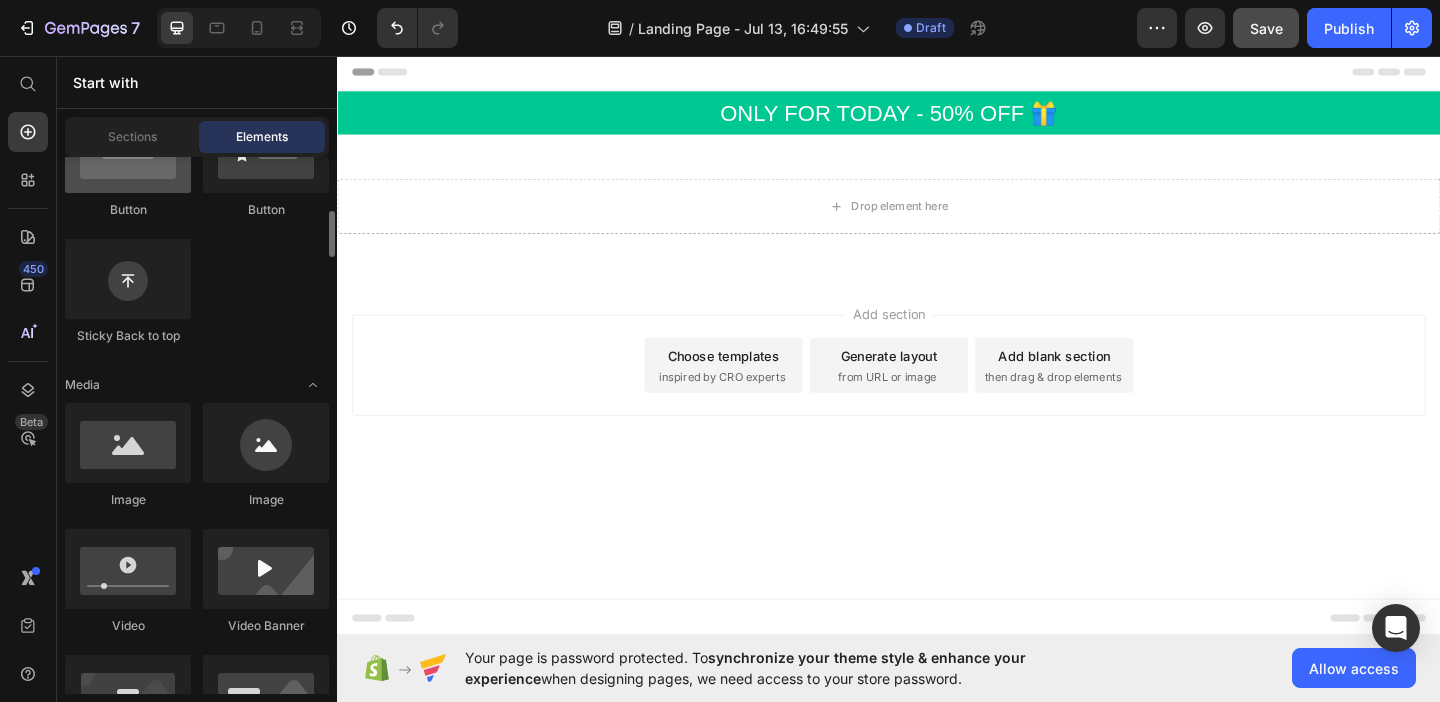 scroll, scrollTop: 550, scrollLeft: 0, axis: vertical 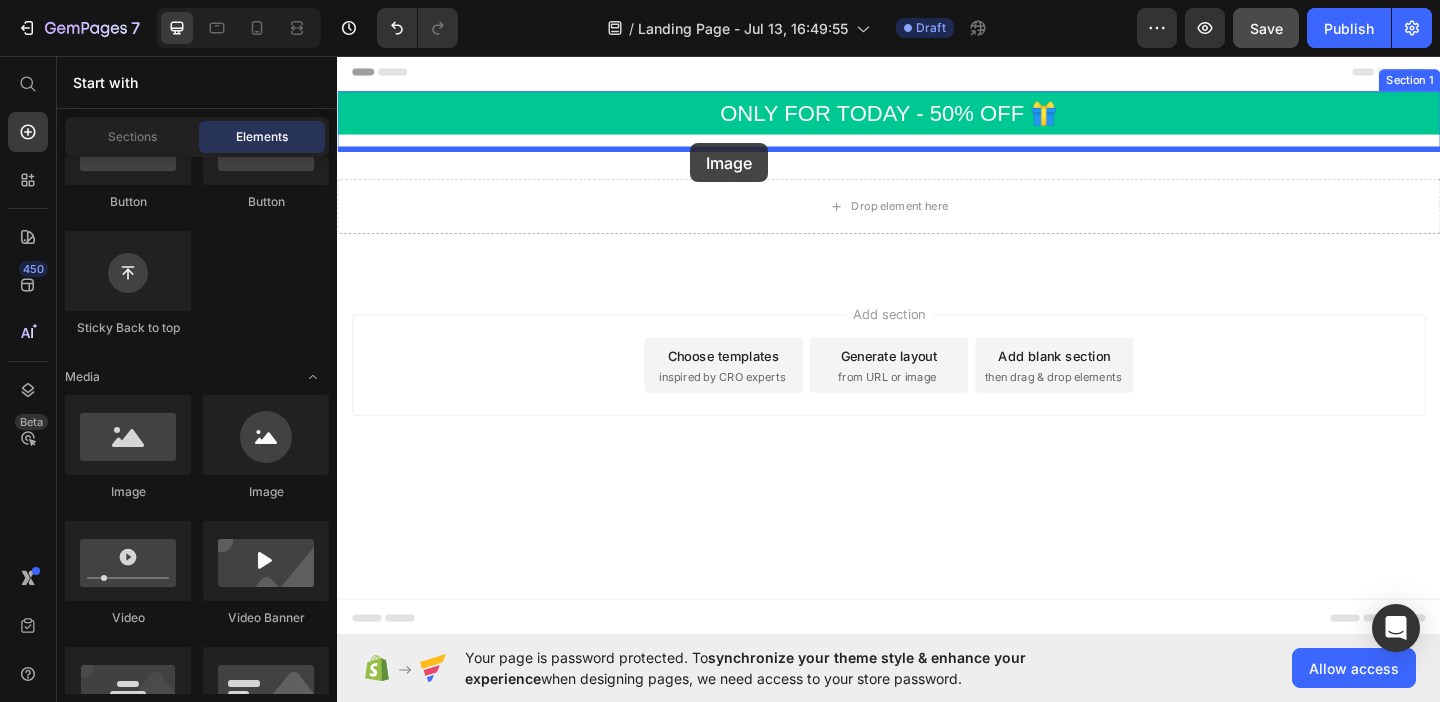 drag, startPoint x: 459, startPoint y: 481, endPoint x: 721, endPoint y: 151, distance: 421.3597 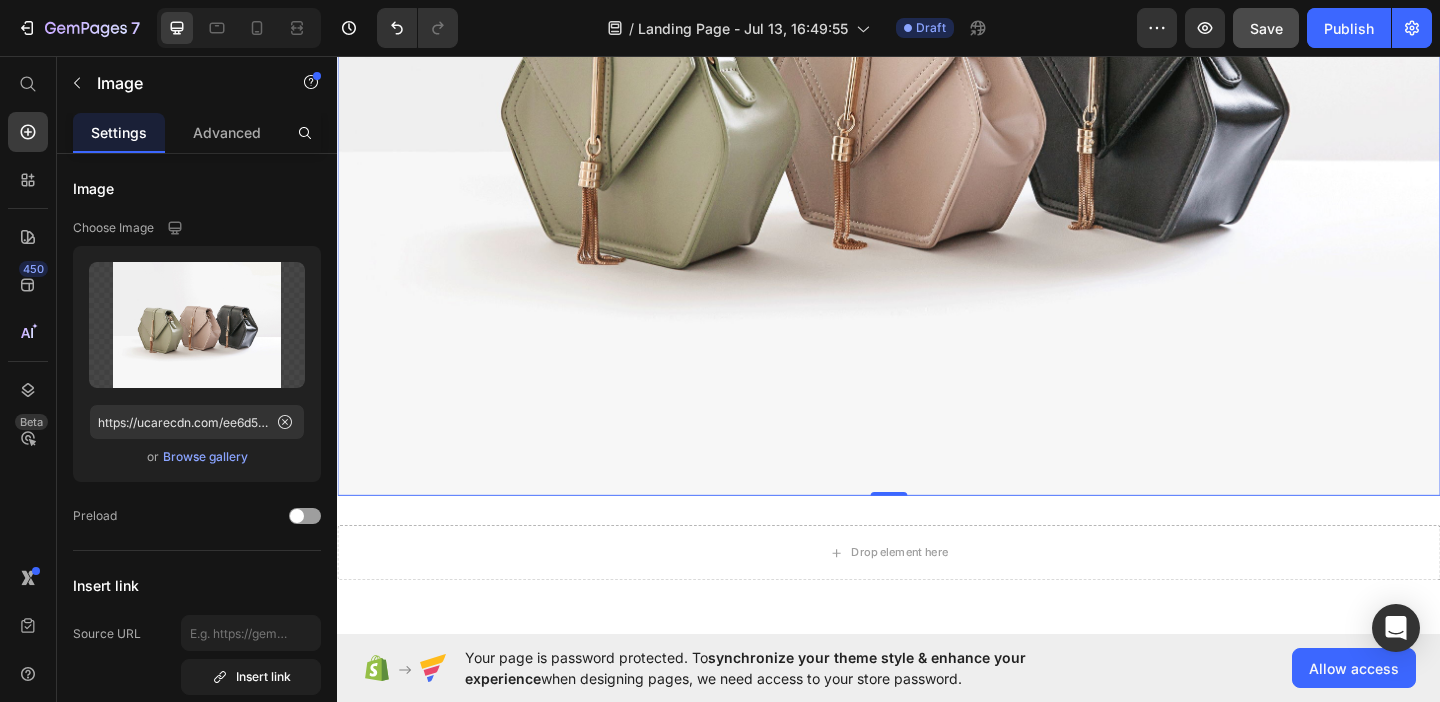 scroll, scrollTop: 522, scrollLeft: 0, axis: vertical 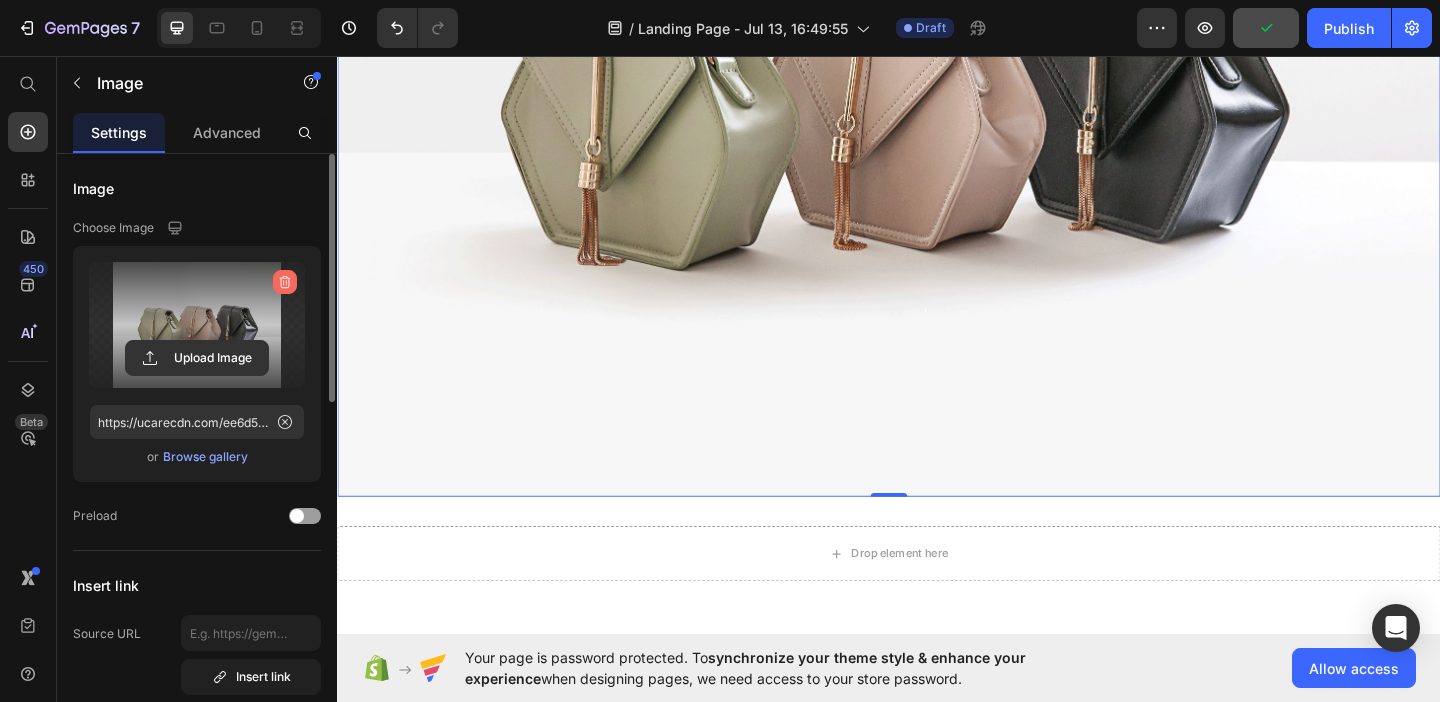 click 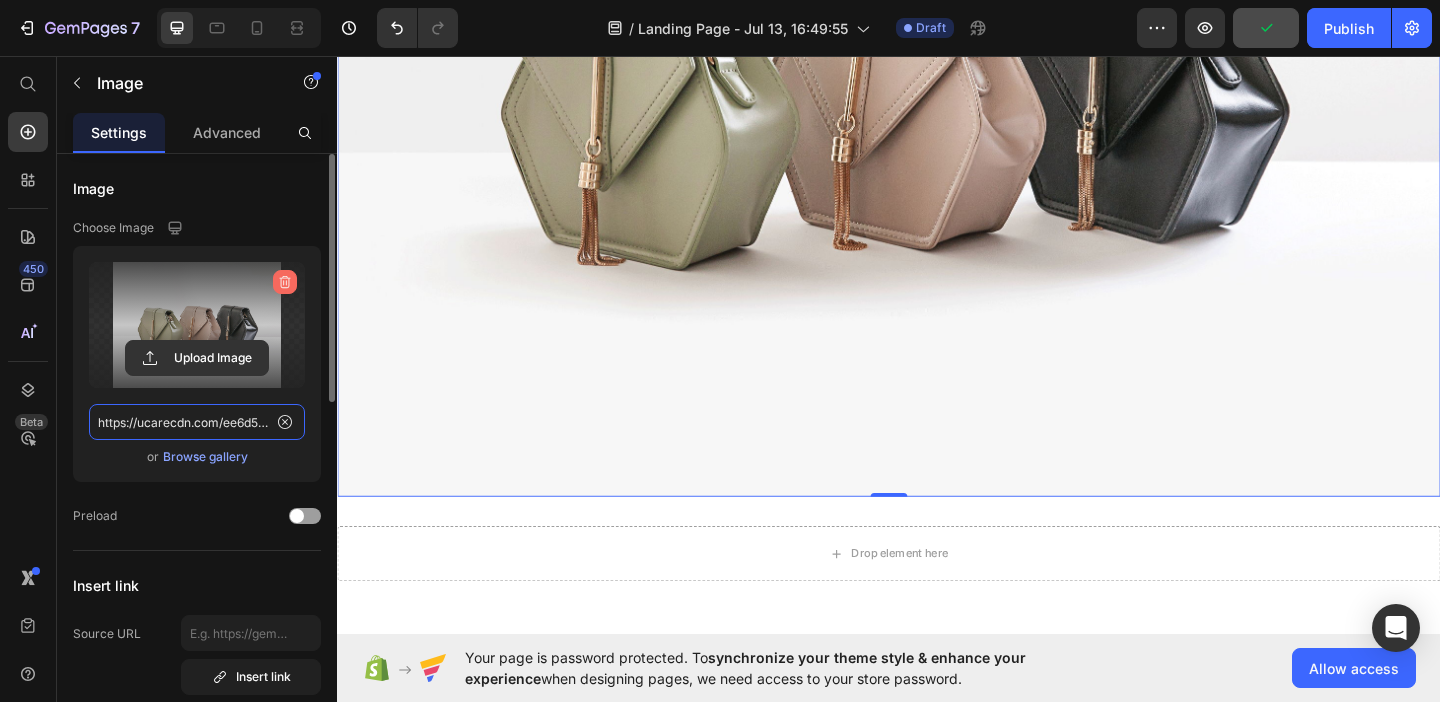 type 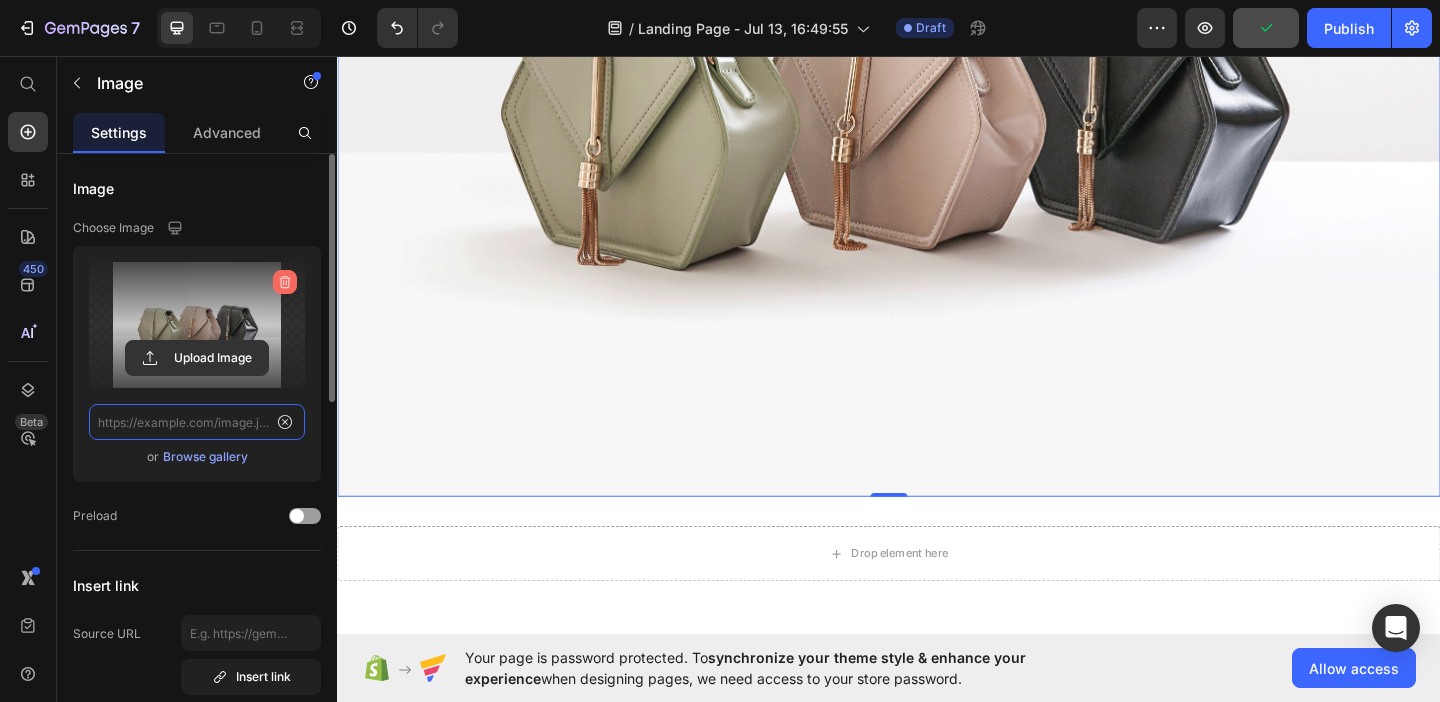 scroll, scrollTop: 0, scrollLeft: 0, axis: both 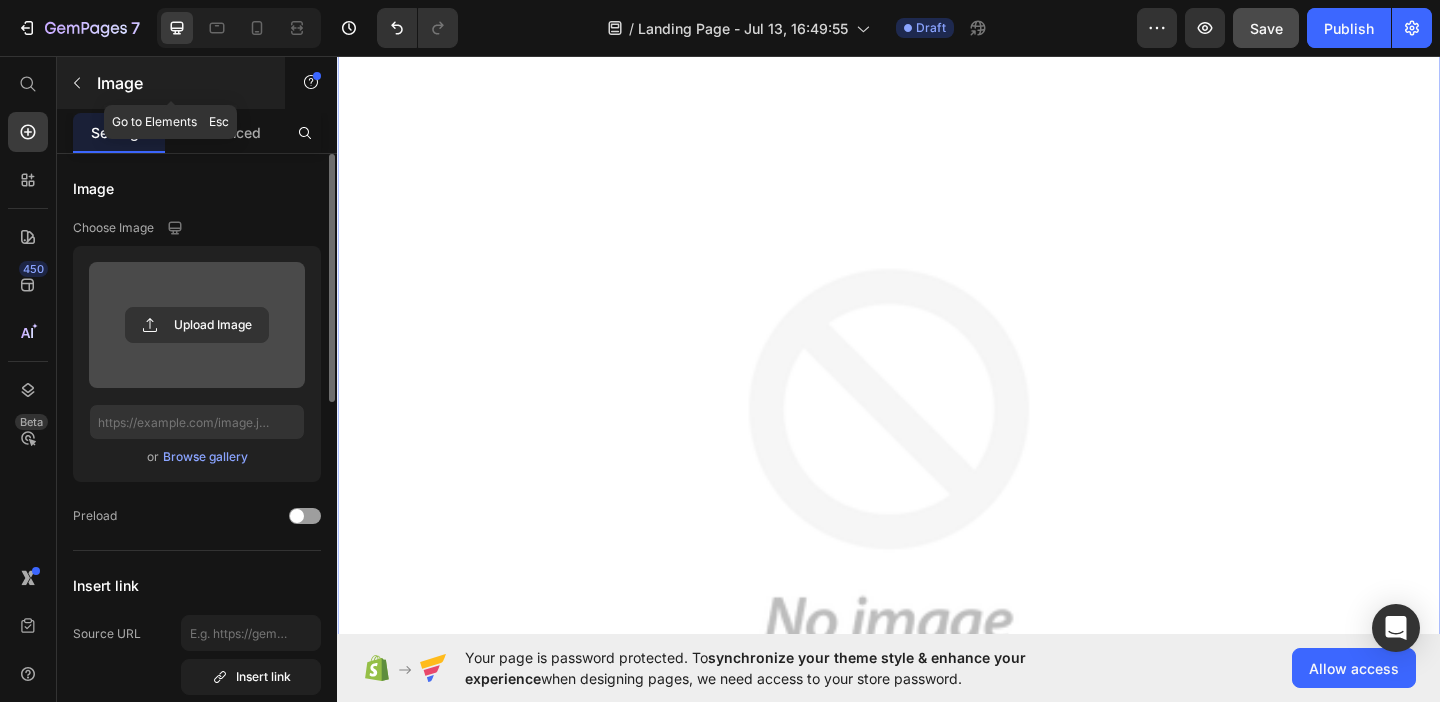 click 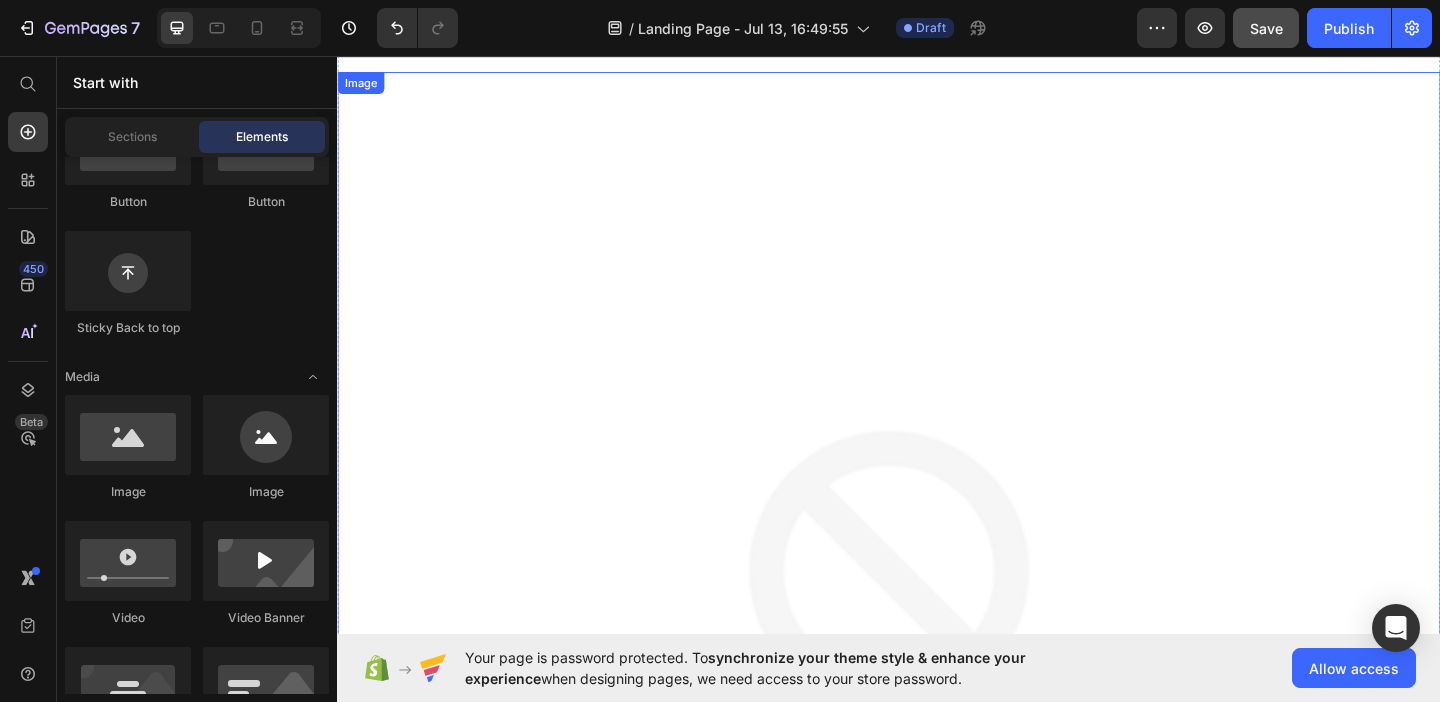 scroll, scrollTop: 0, scrollLeft: 0, axis: both 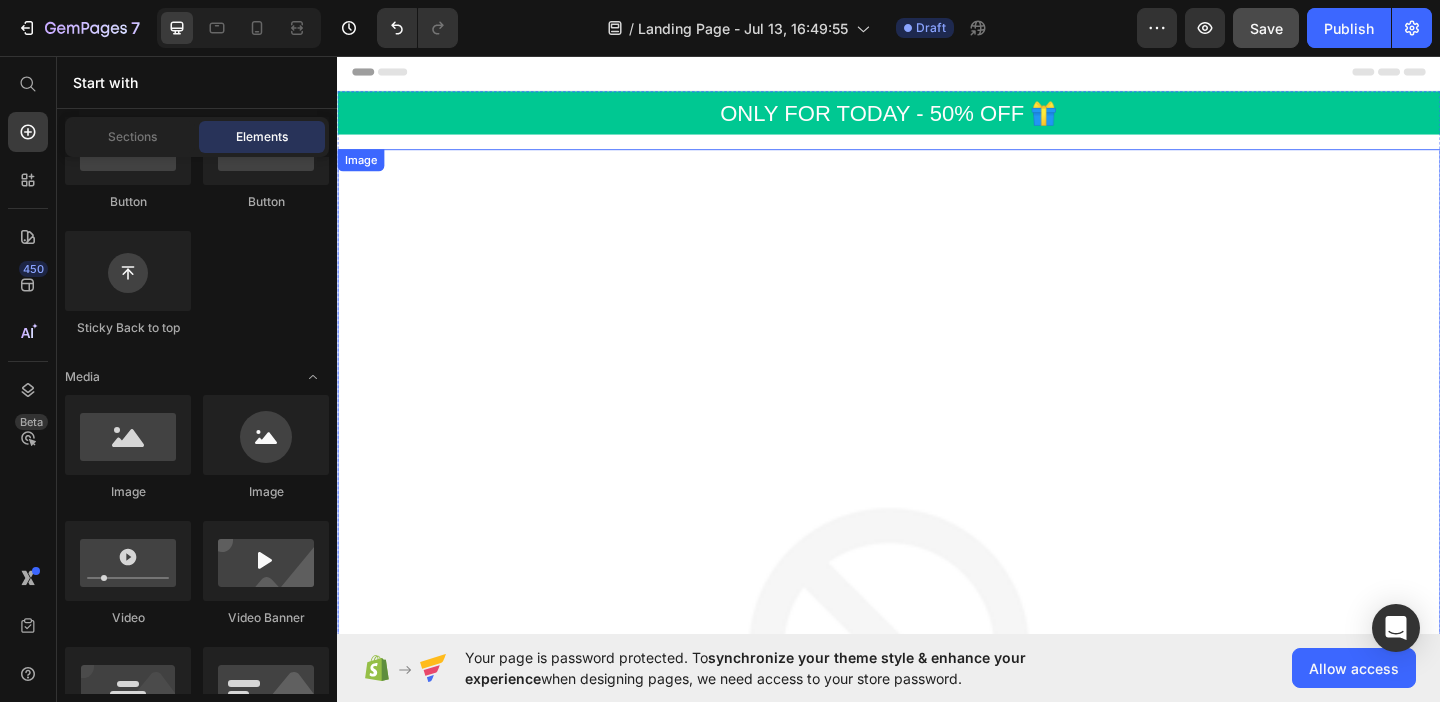 click at bounding box center (937, 757) 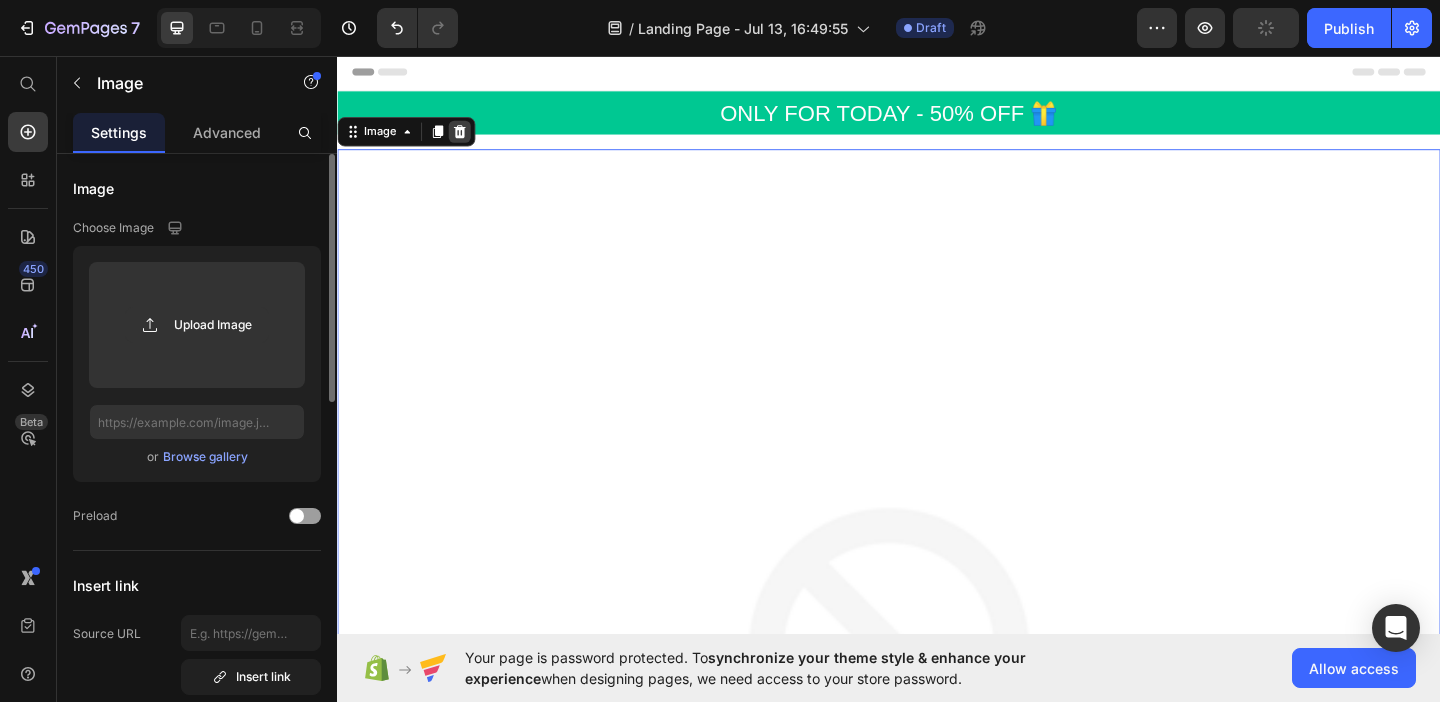 click 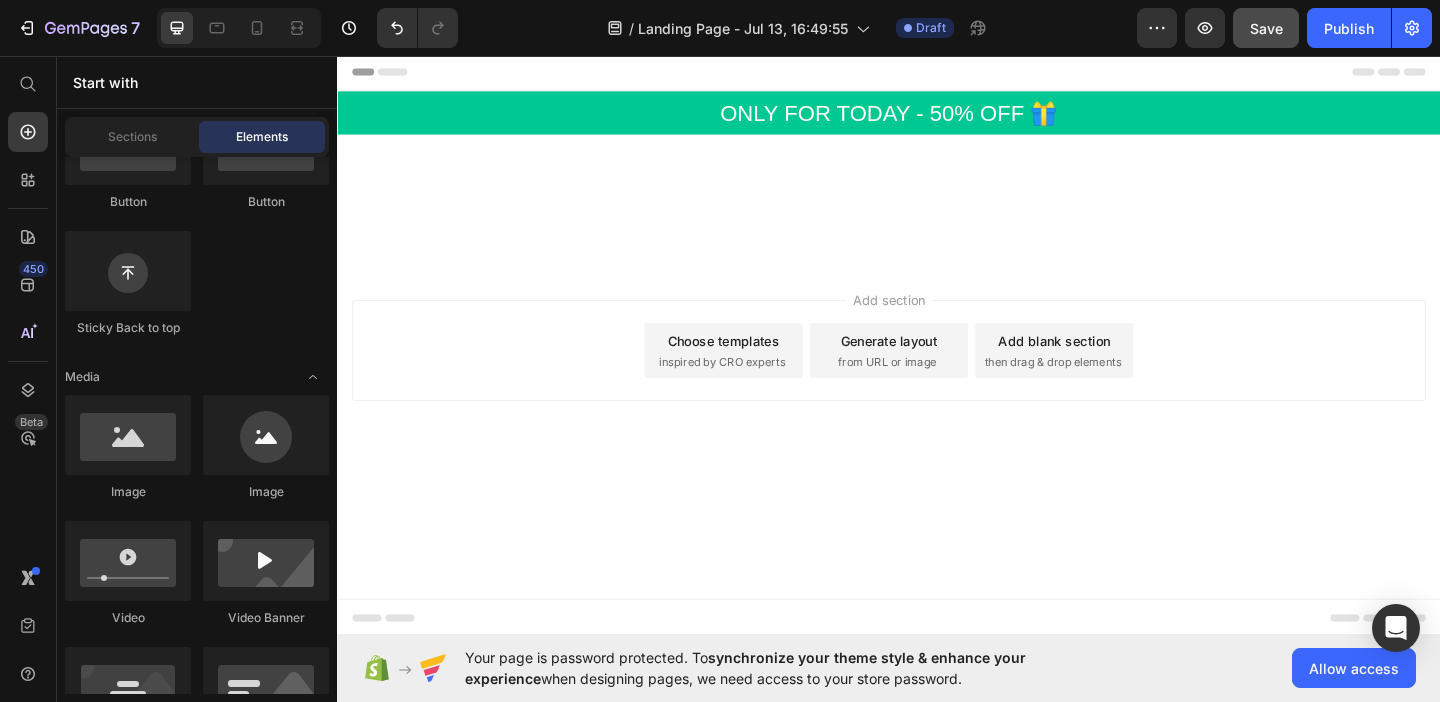 click on "Add section Choose templates inspired by CRO experts Generate layout from URL or image Add blank section then drag & drop elements" at bounding box center [937, 376] 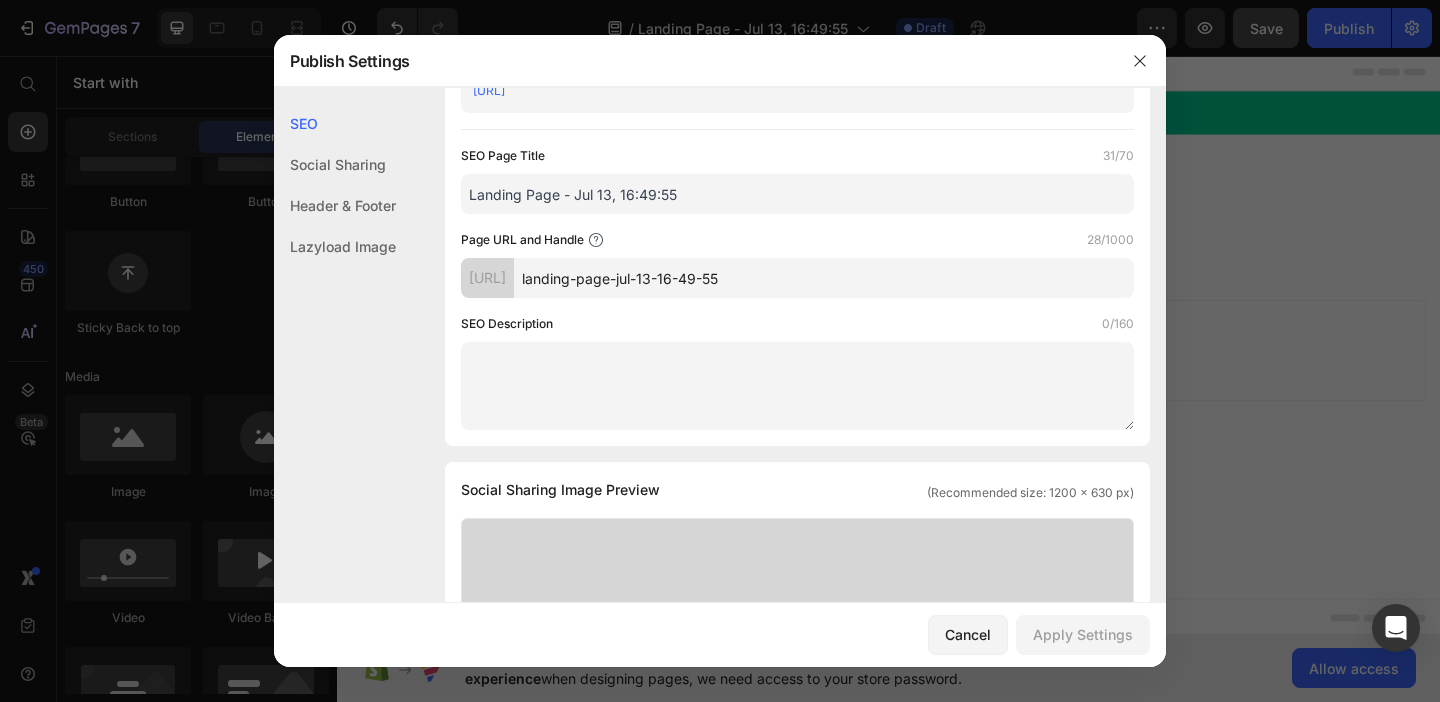 scroll, scrollTop: 0, scrollLeft: 0, axis: both 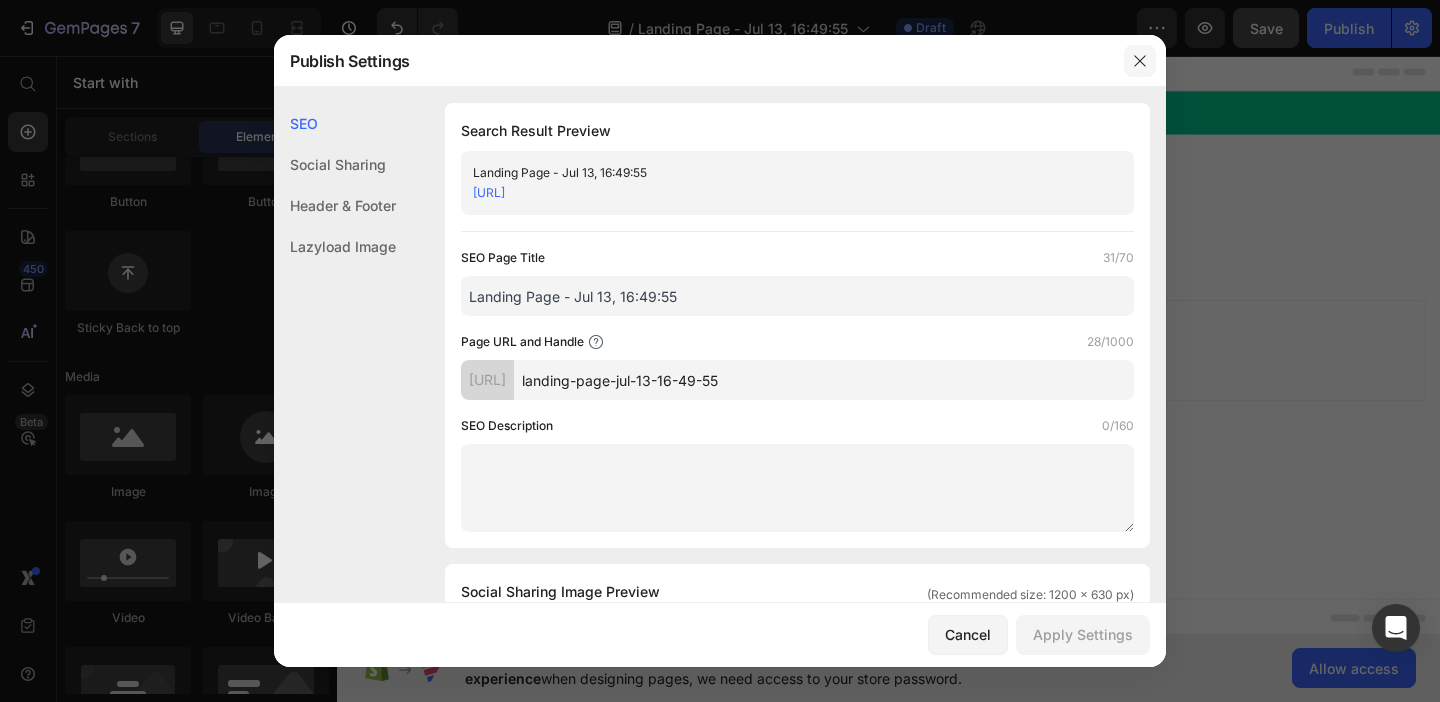 click 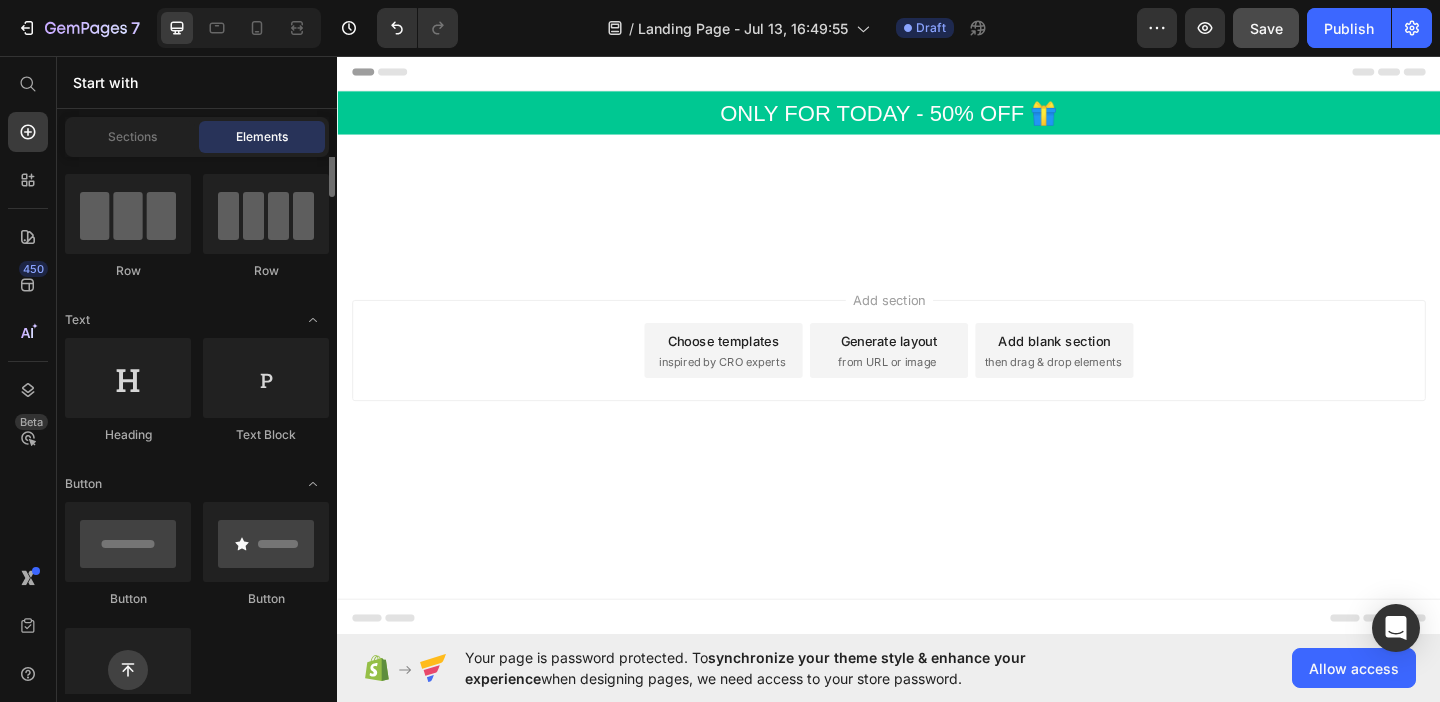 scroll, scrollTop: 95, scrollLeft: 0, axis: vertical 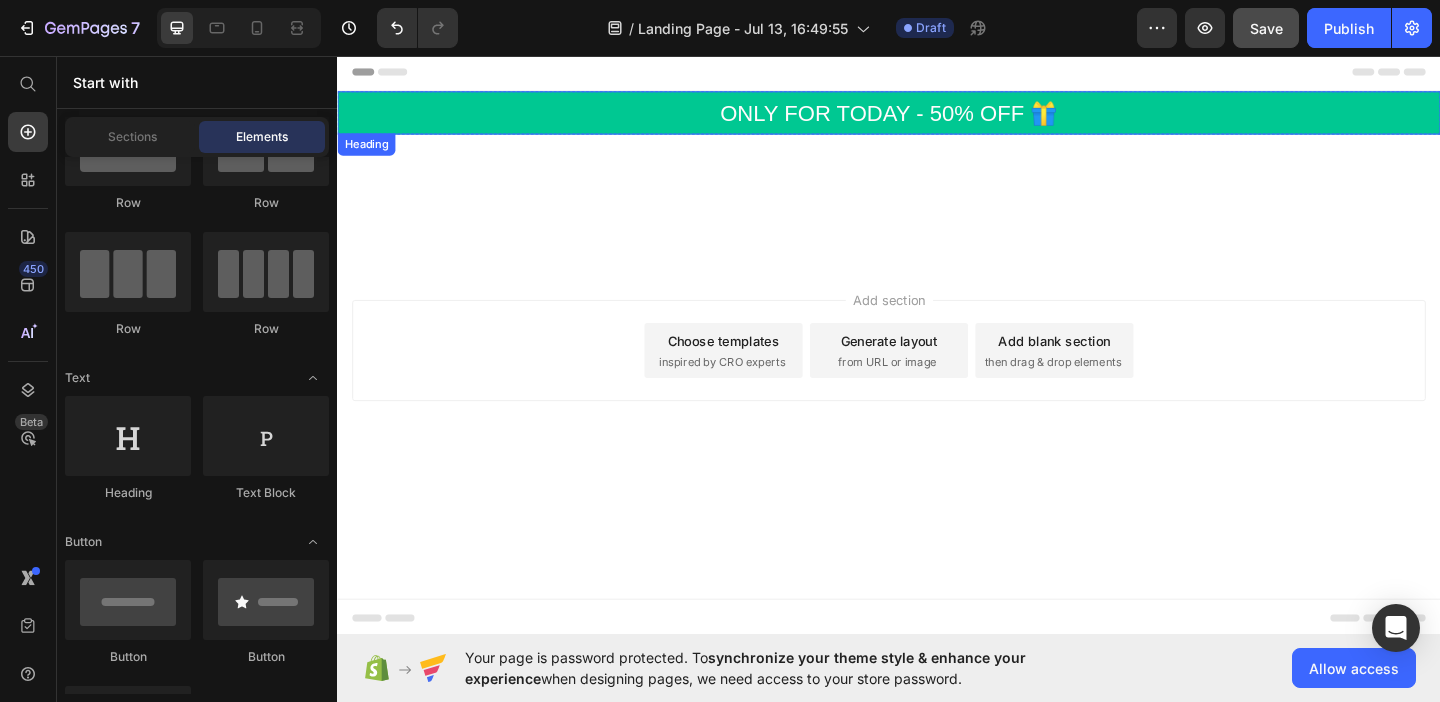click on "ONLY FOR TODAY - 50% OFF 🎁" at bounding box center [937, 117] 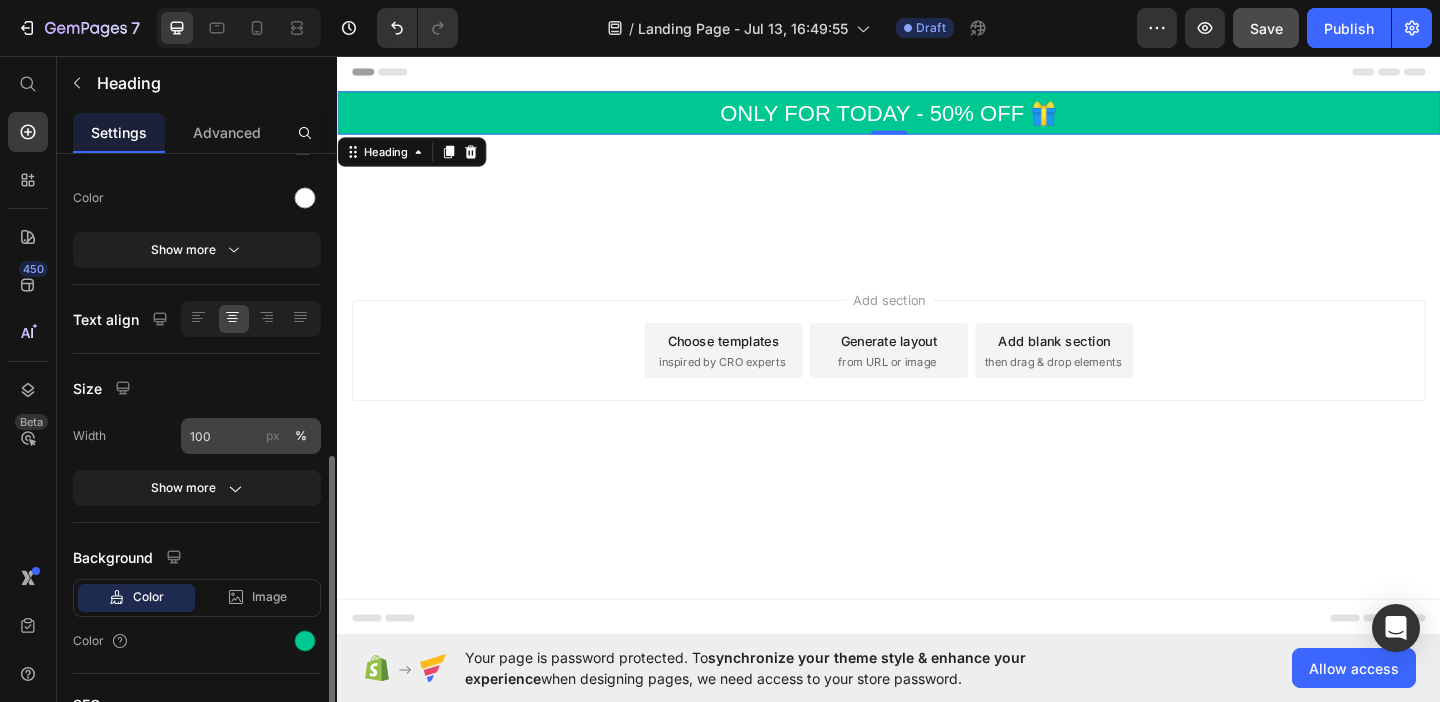 scroll, scrollTop: 407, scrollLeft: 0, axis: vertical 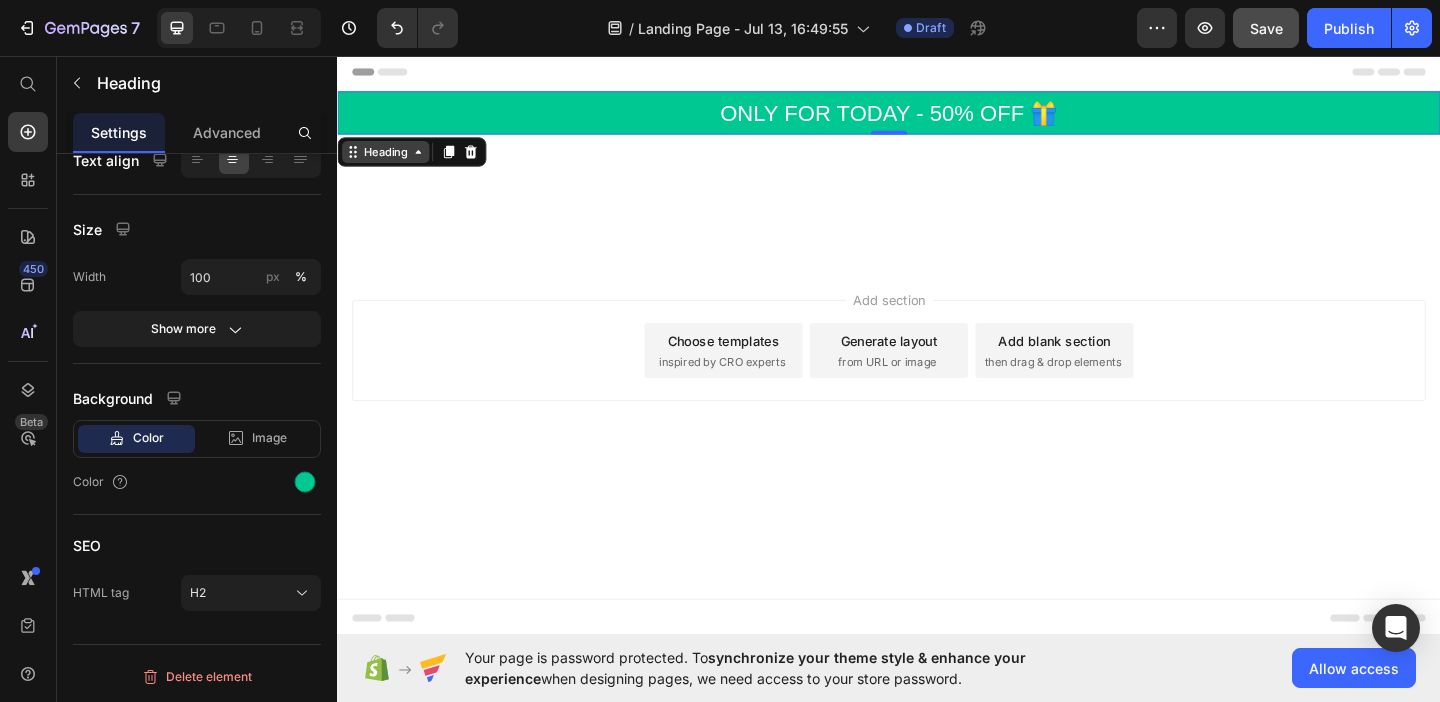 click on "Heading" at bounding box center (389, 160) 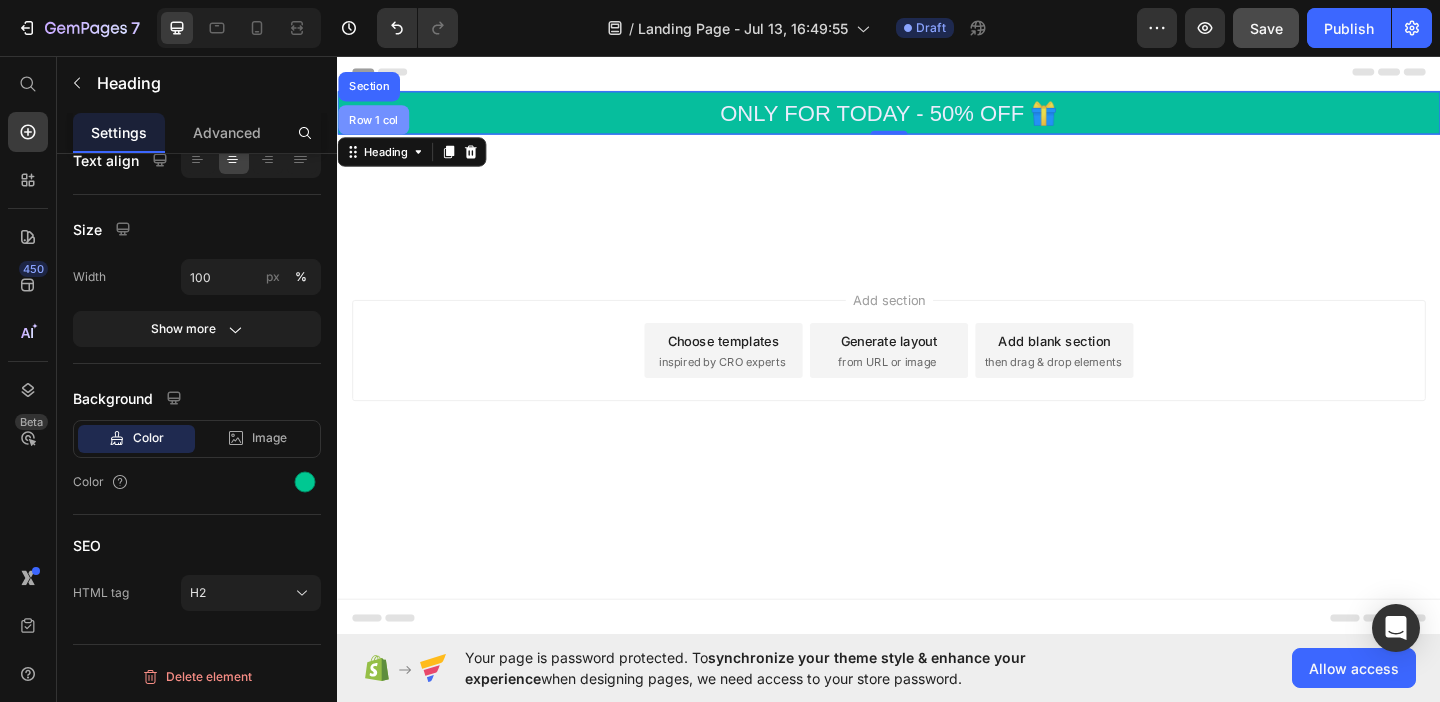 click on "Row 1 col" at bounding box center [376, 125] 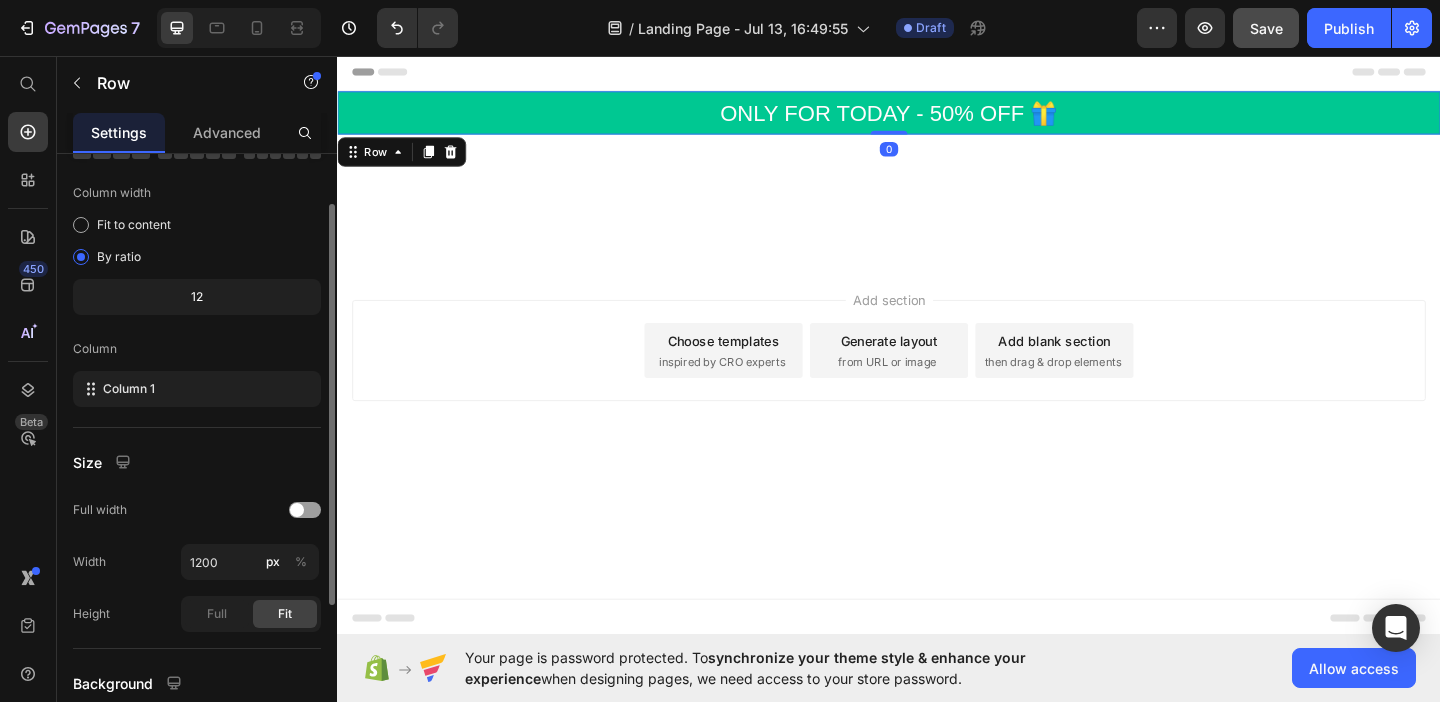 scroll, scrollTop: 183, scrollLeft: 0, axis: vertical 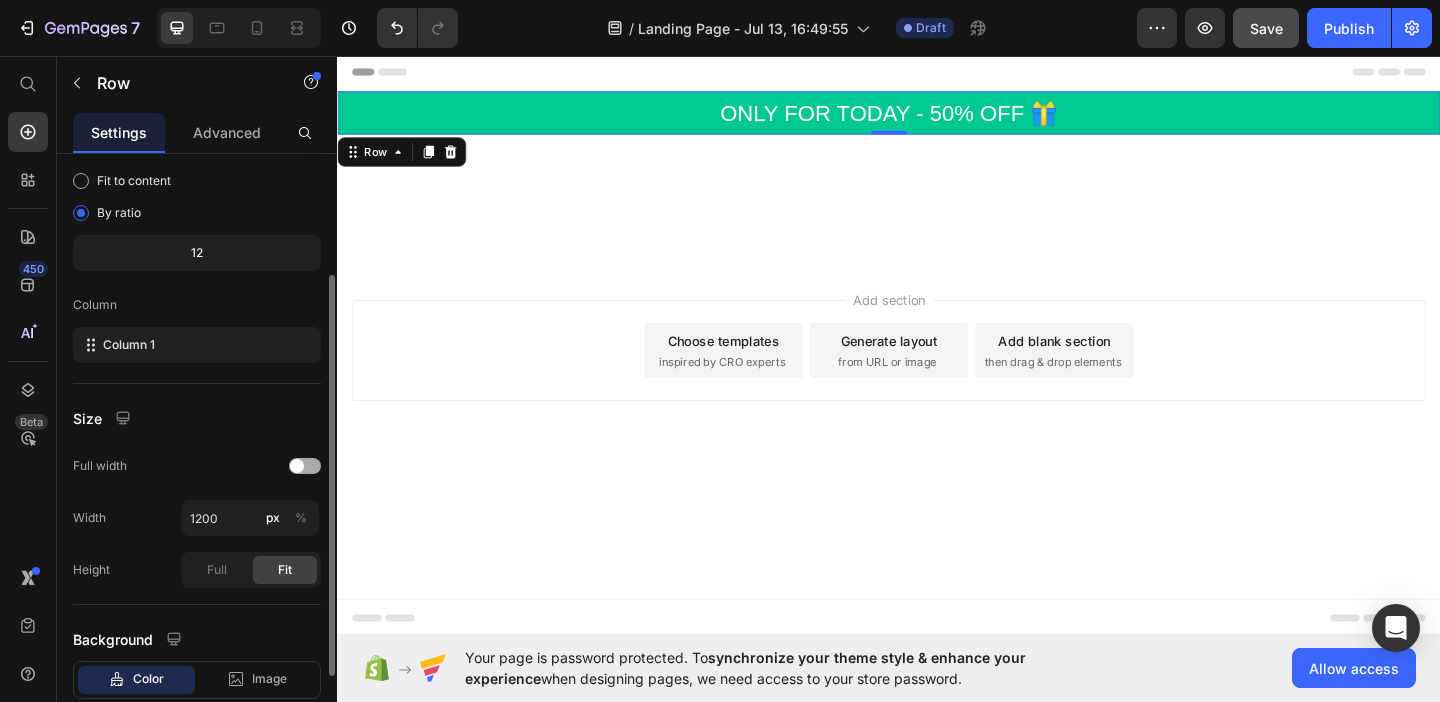click at bounding box center [305, 466] 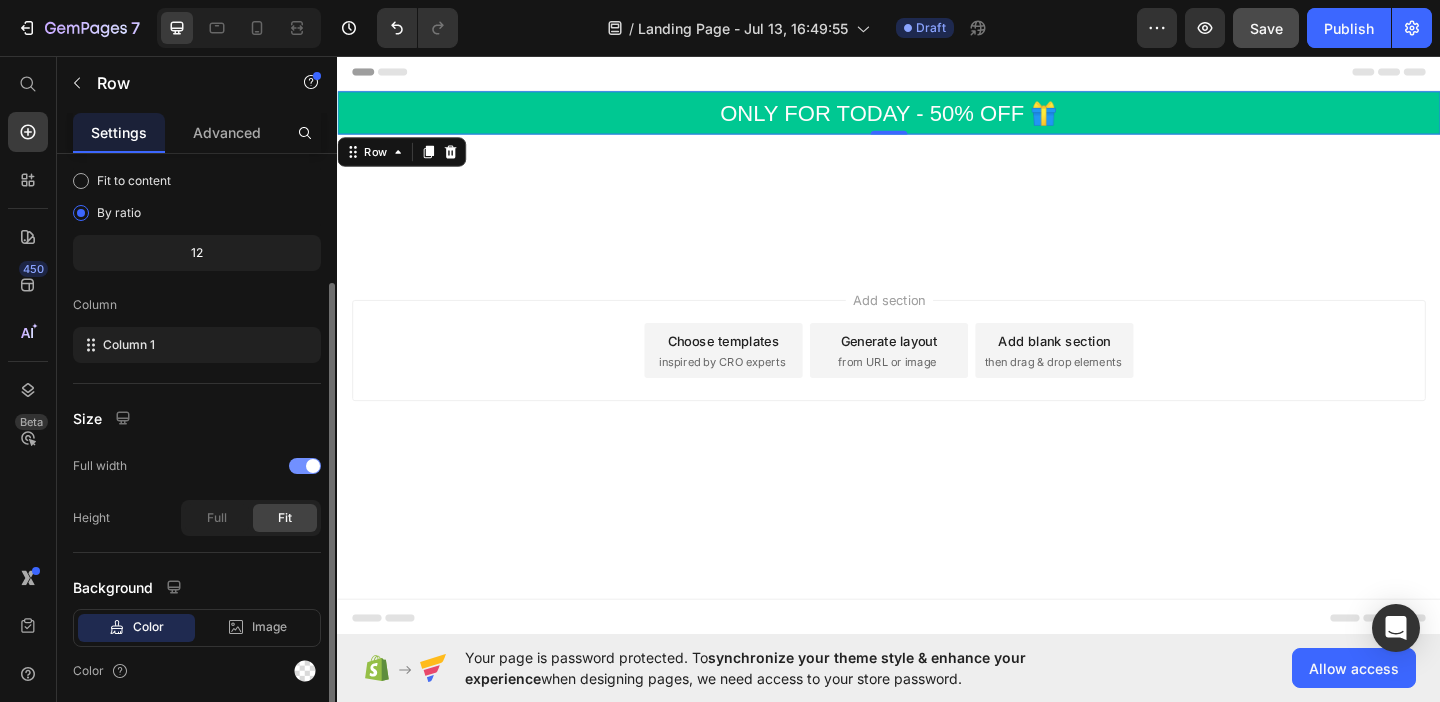 click at bounding box center [313, 466] 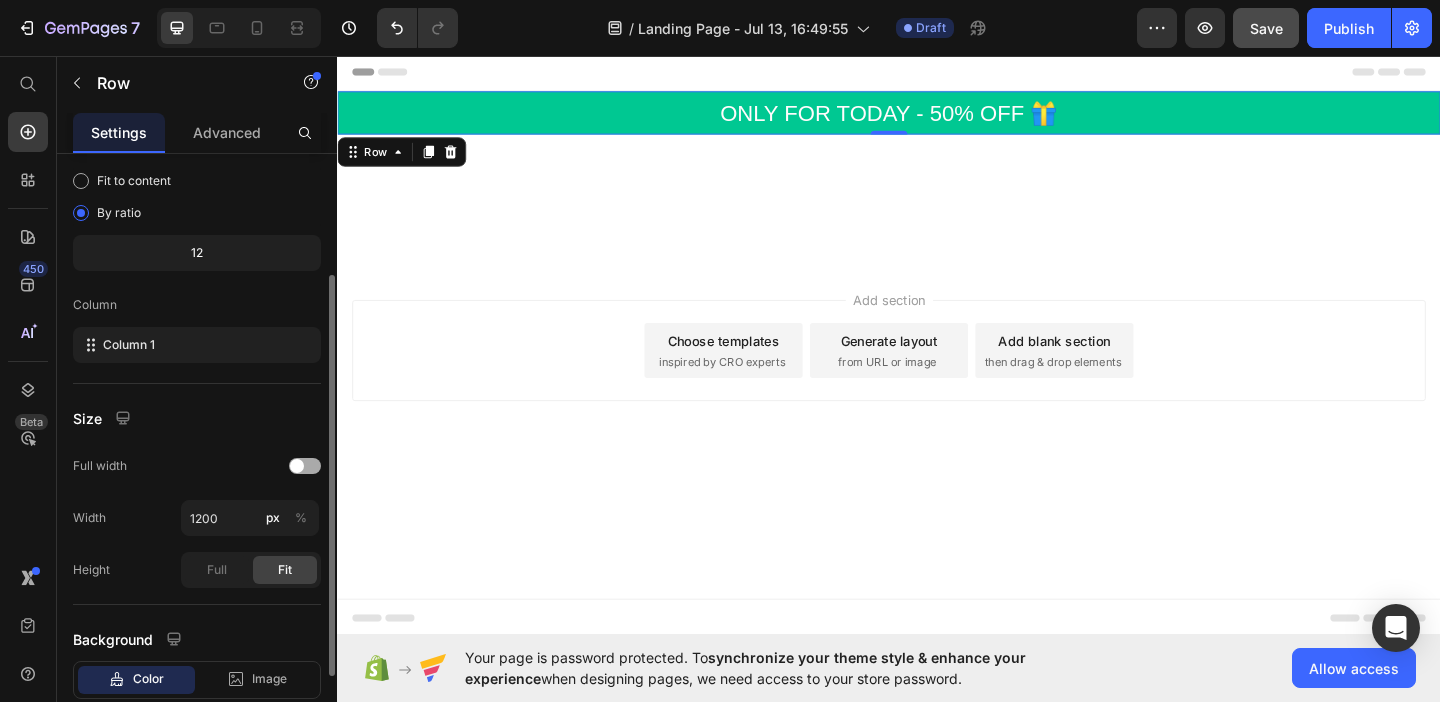 click at bounding box center [305, 466] 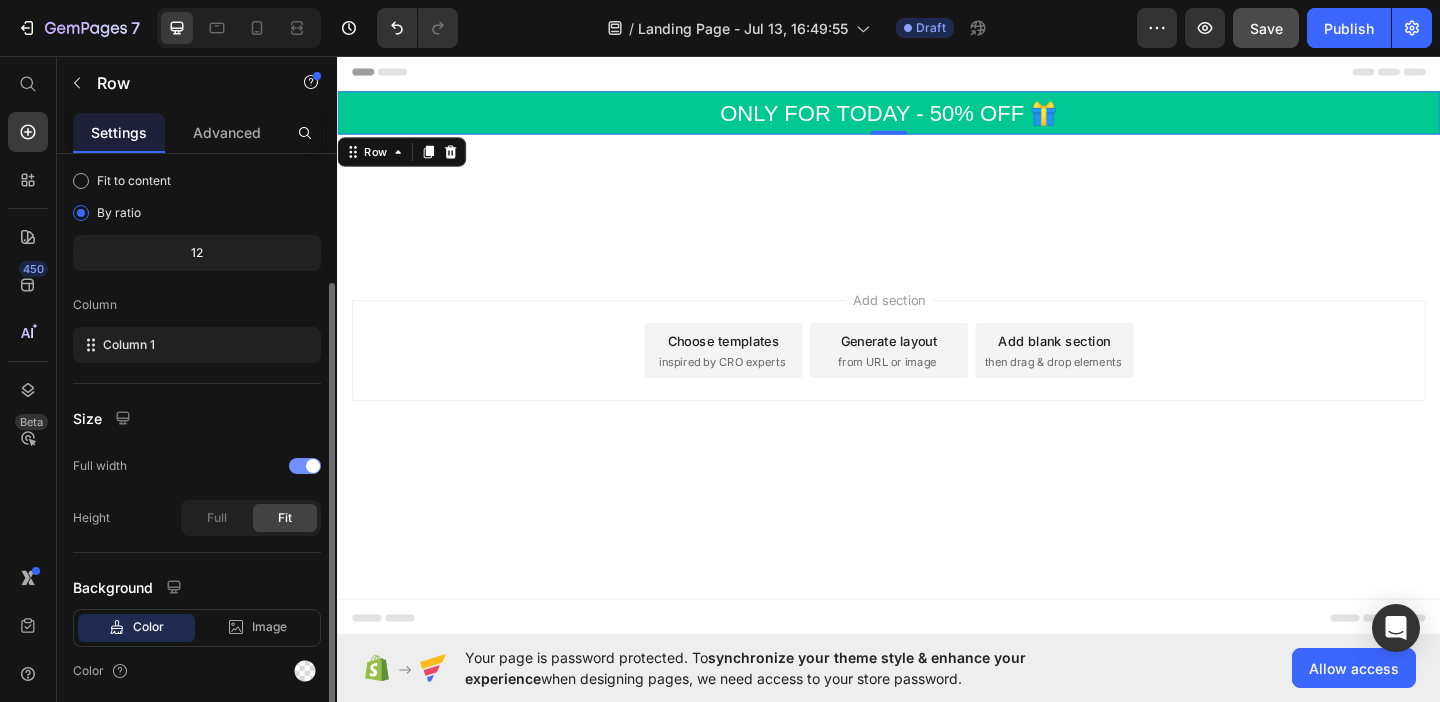 click at bounding box center (313, 466) 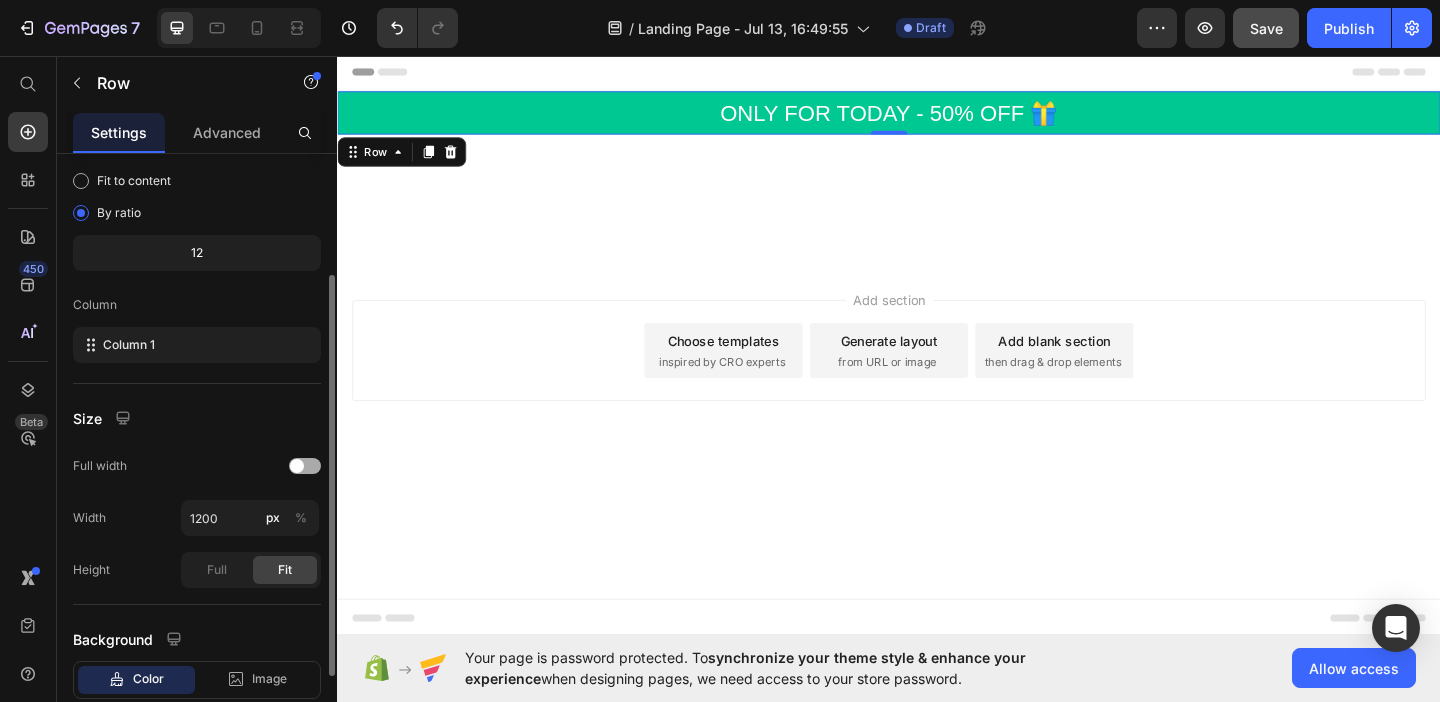 click at bounding box center (305, 466) 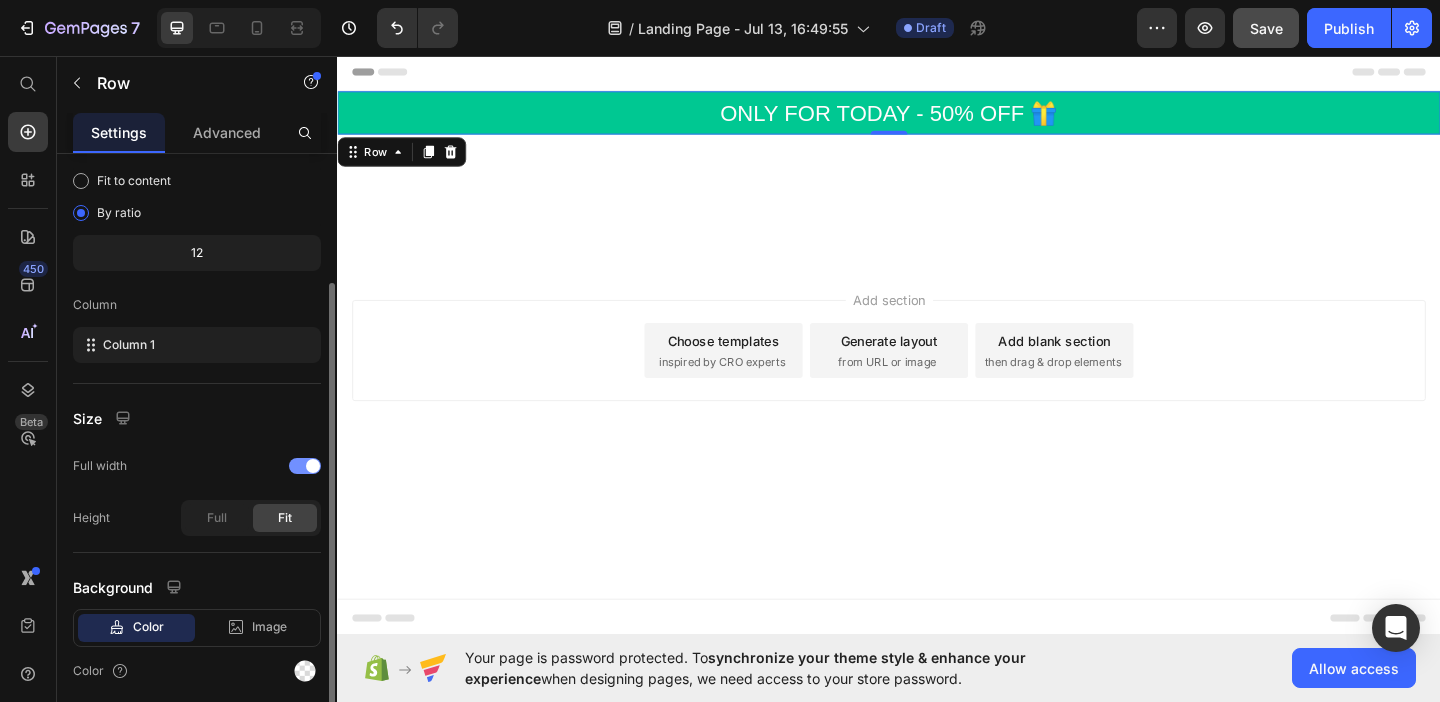 click at bounding box center (313, 466) 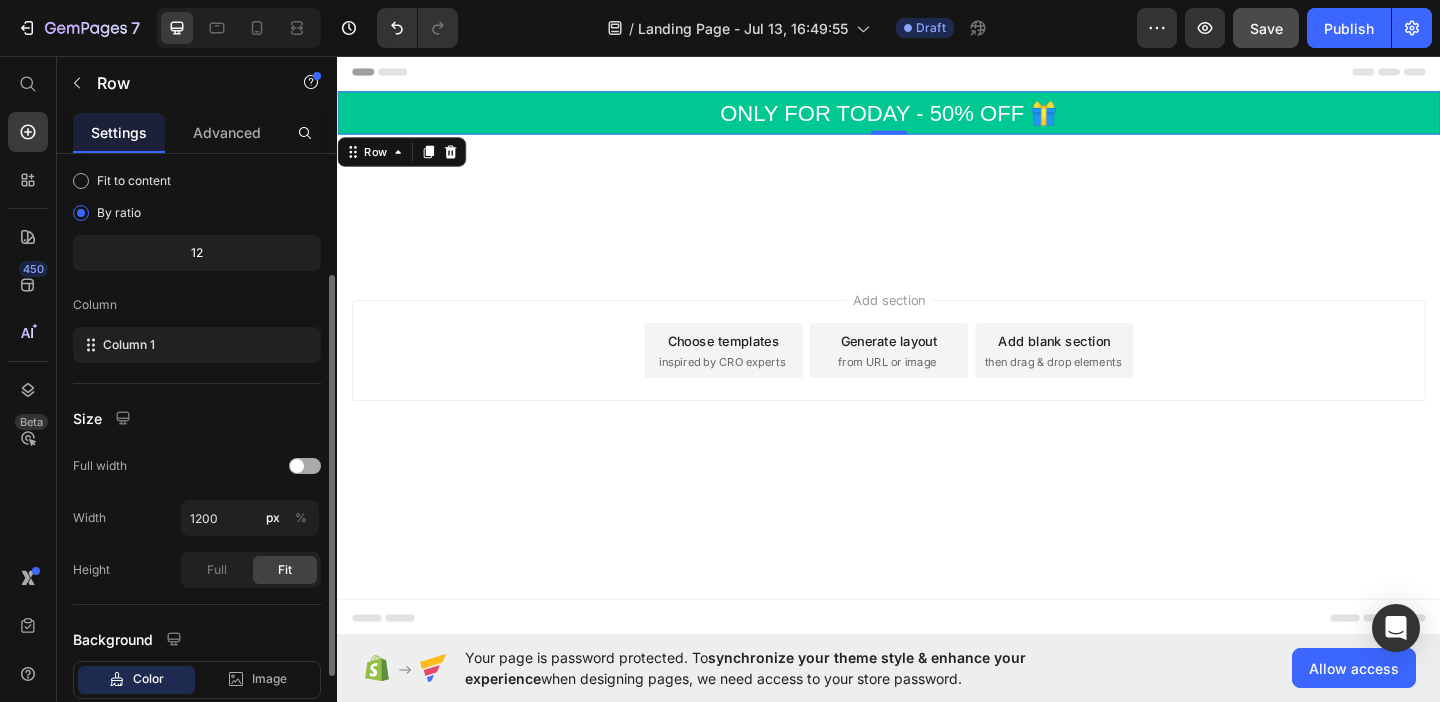 click at bounding box center [305, 466] 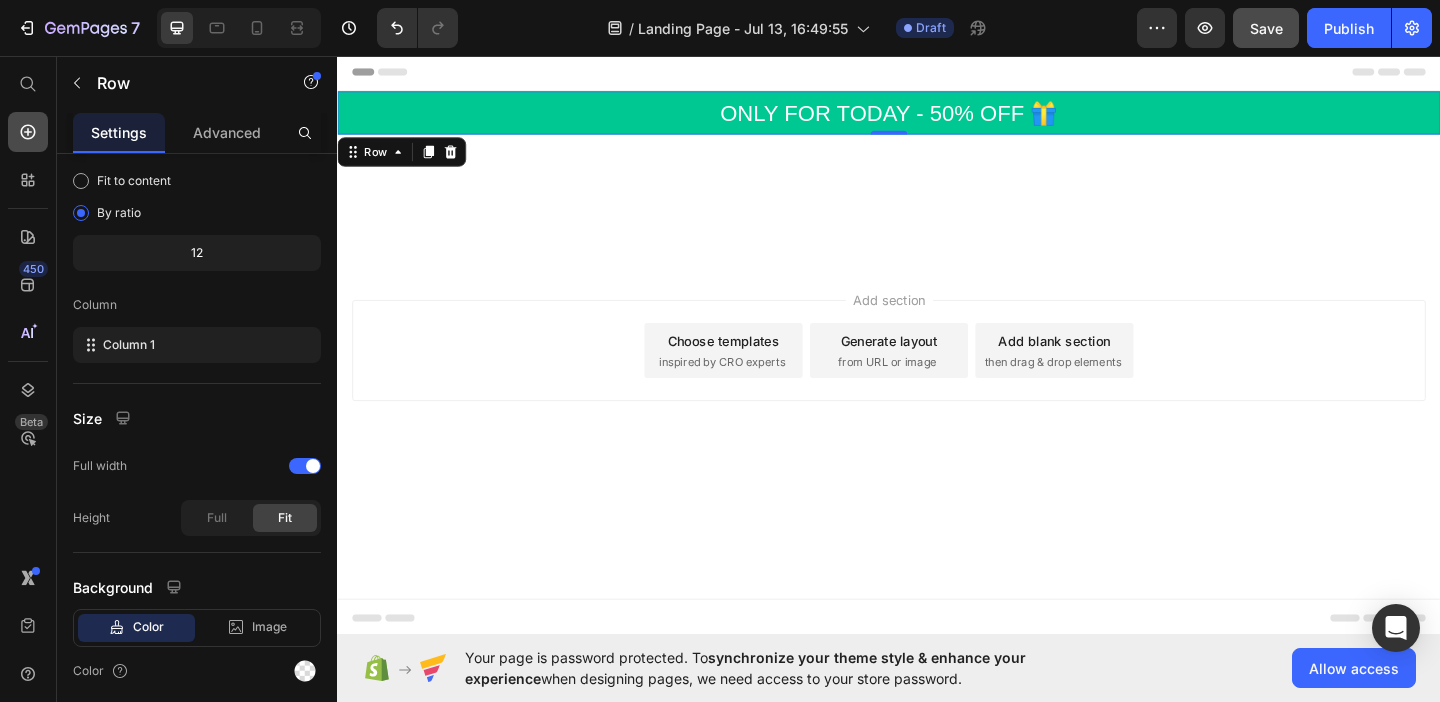 click 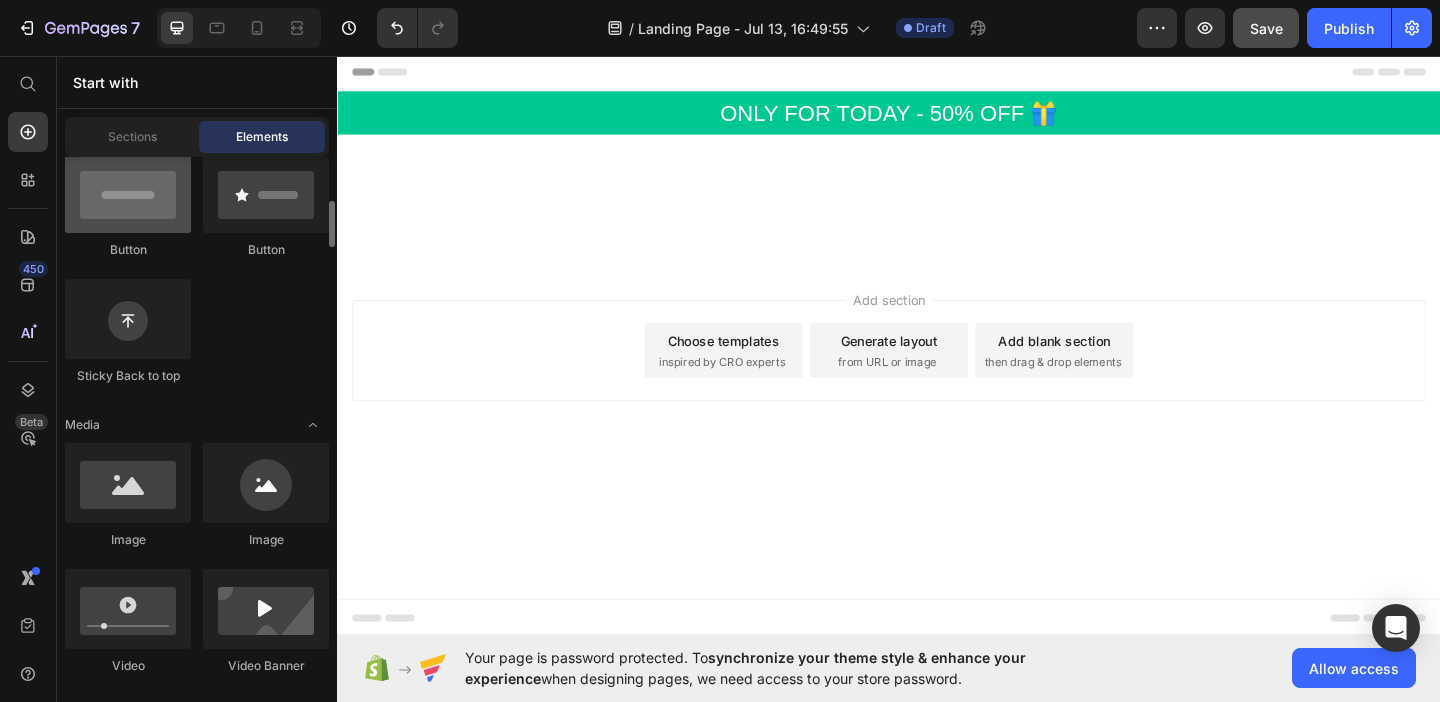 scroll, scrollTop: 503, scrollLeft: 0, axis: vertical 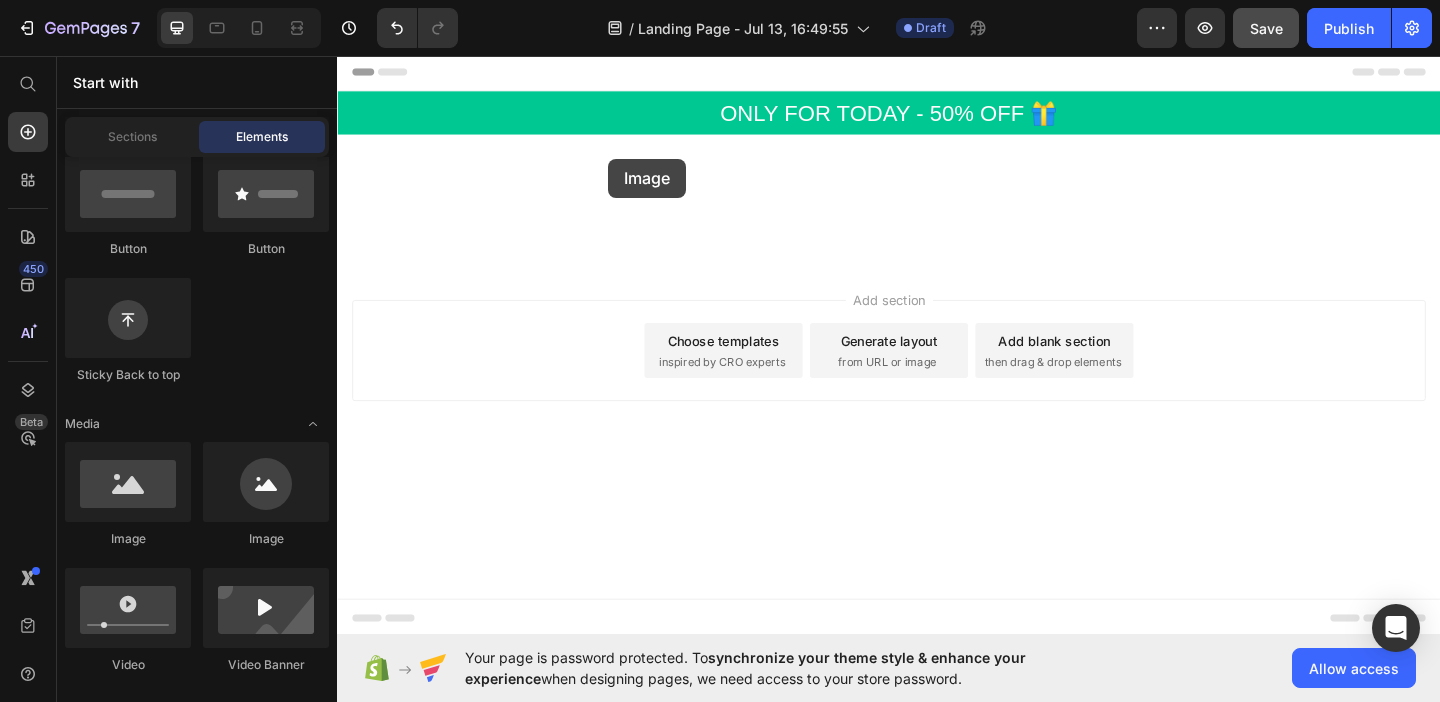 drag, startPoint x: 446, startPoint y: 530, endPoint x: 632, endPoint y: 168, distance: 406.98895 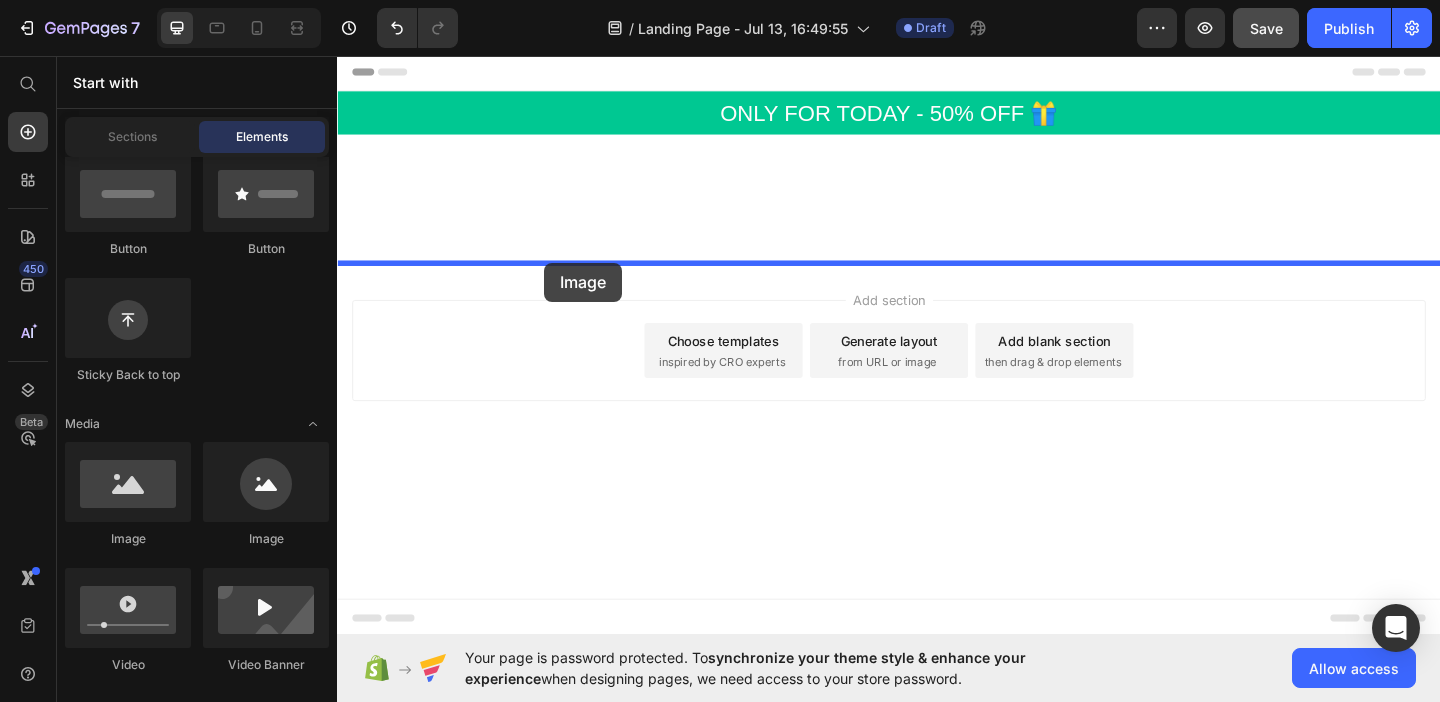 drag, startPoint x: 478, startPoint y: 533, endPoint x: 561, endPoint y: 281, distance: 265.3168 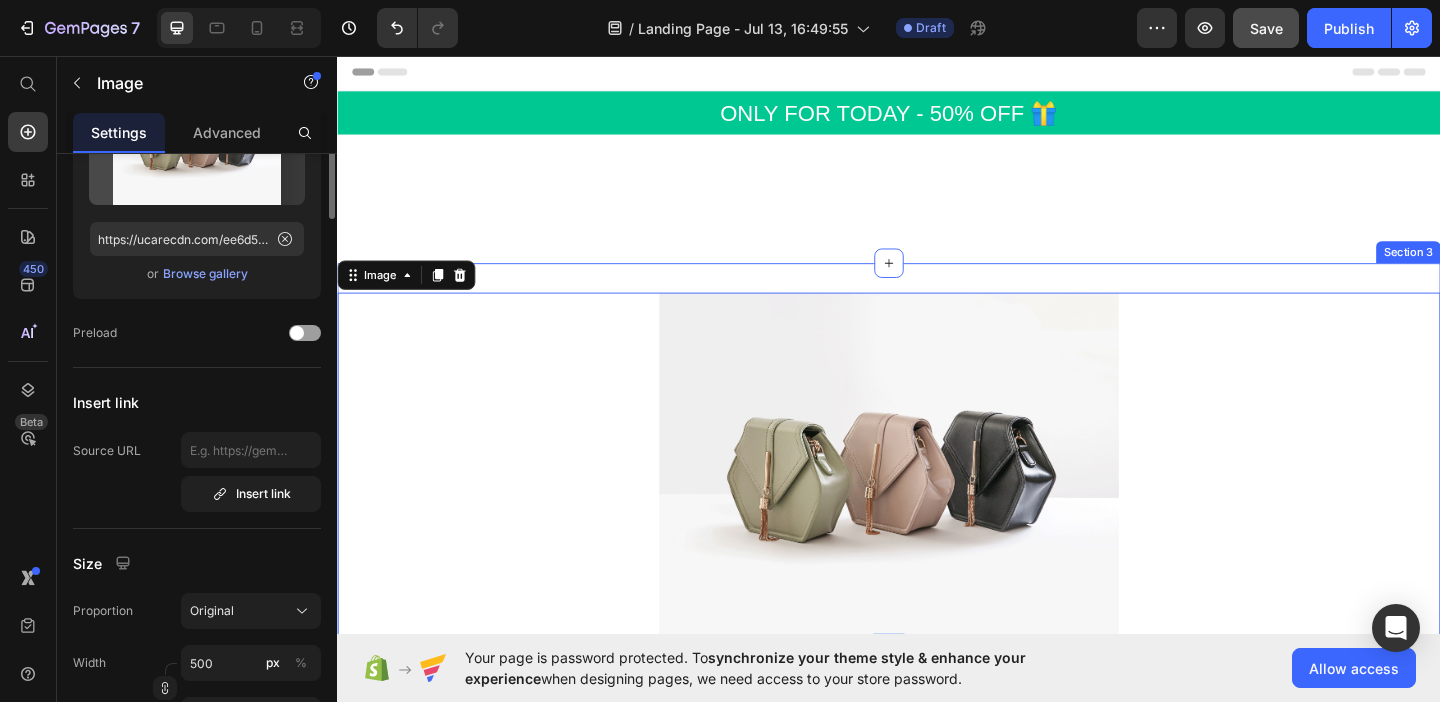 scroll, scrollTop: 0, scrollLeft: 0, axis: both 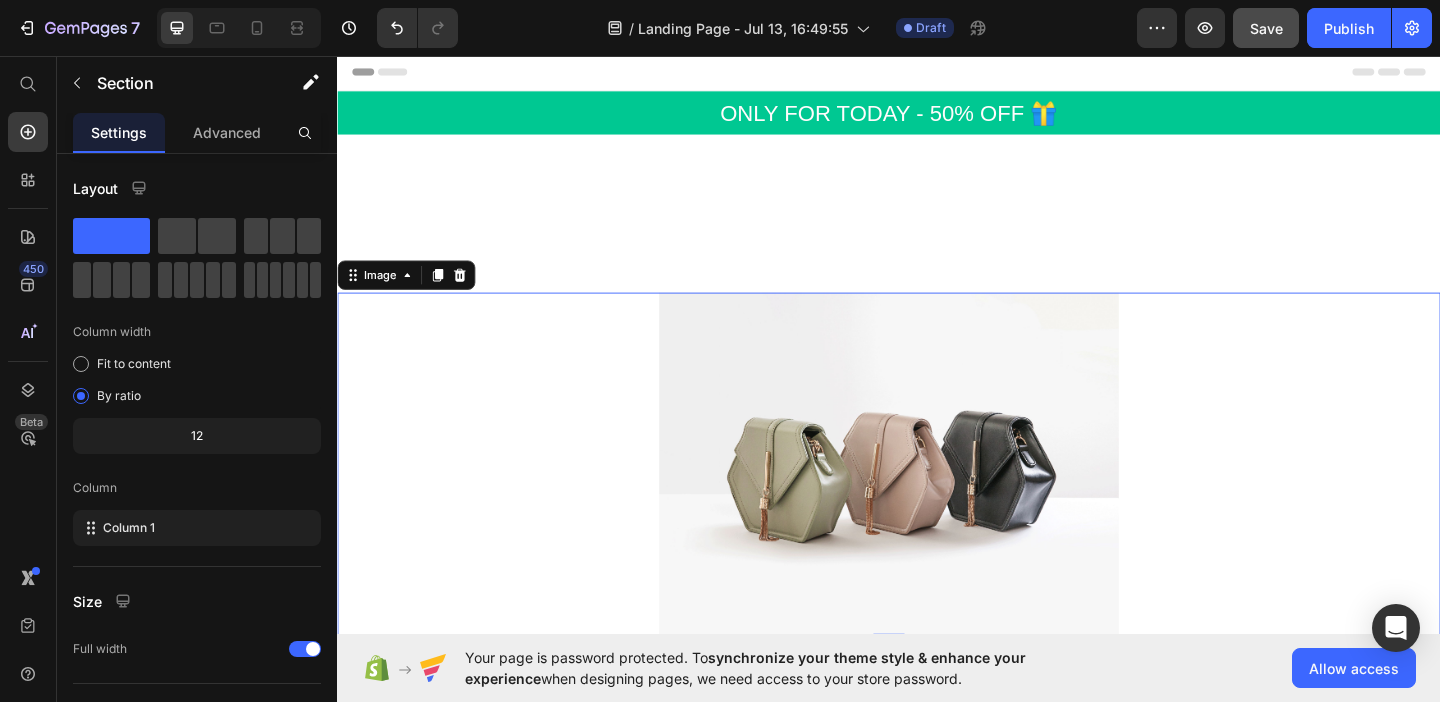 click at bounding box center [937, 211] 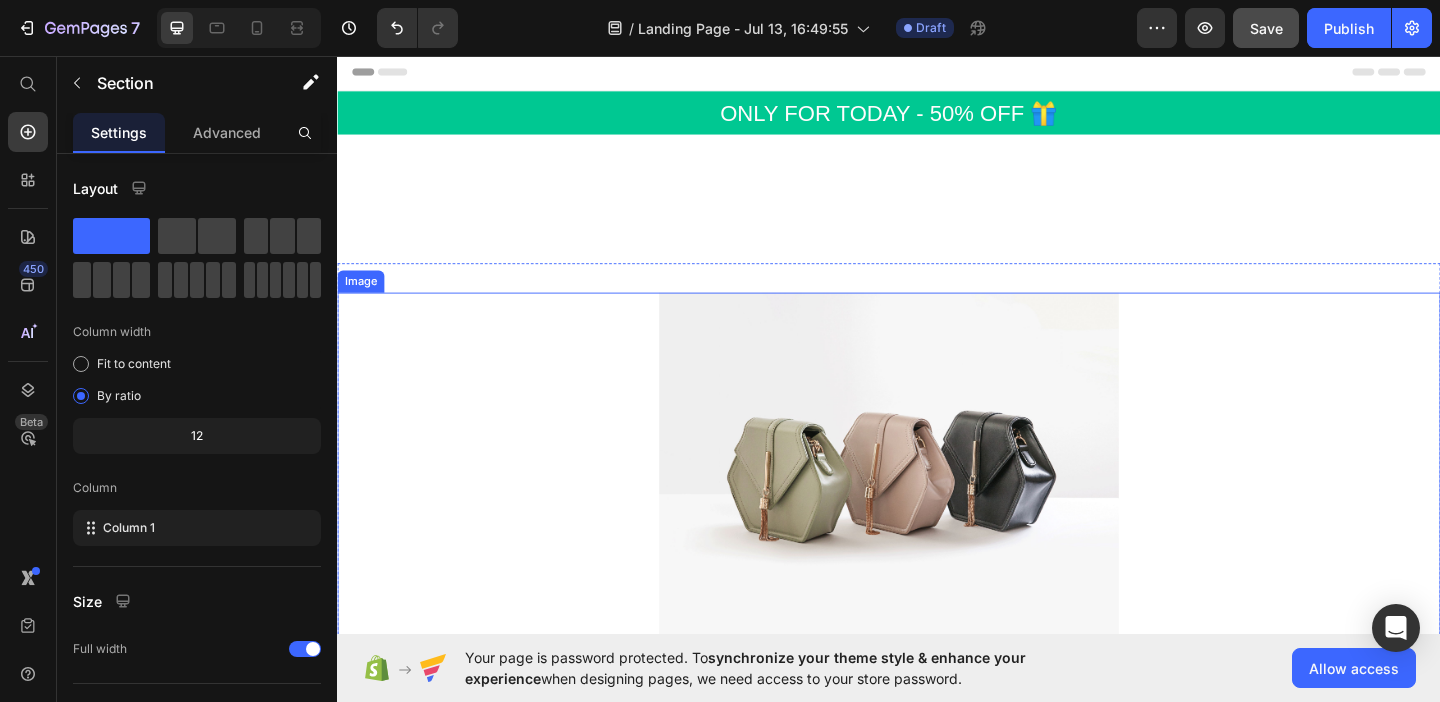 click at bounding box center (937, 500) 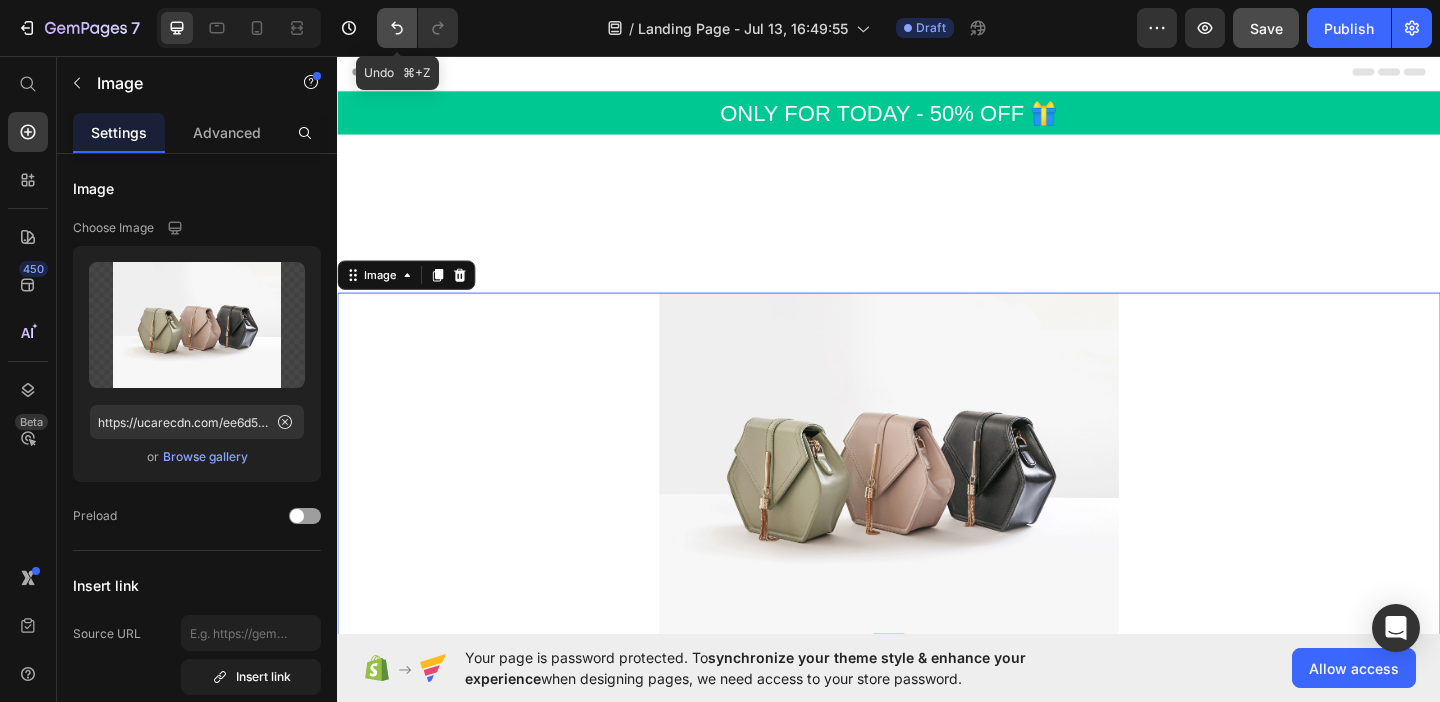 click 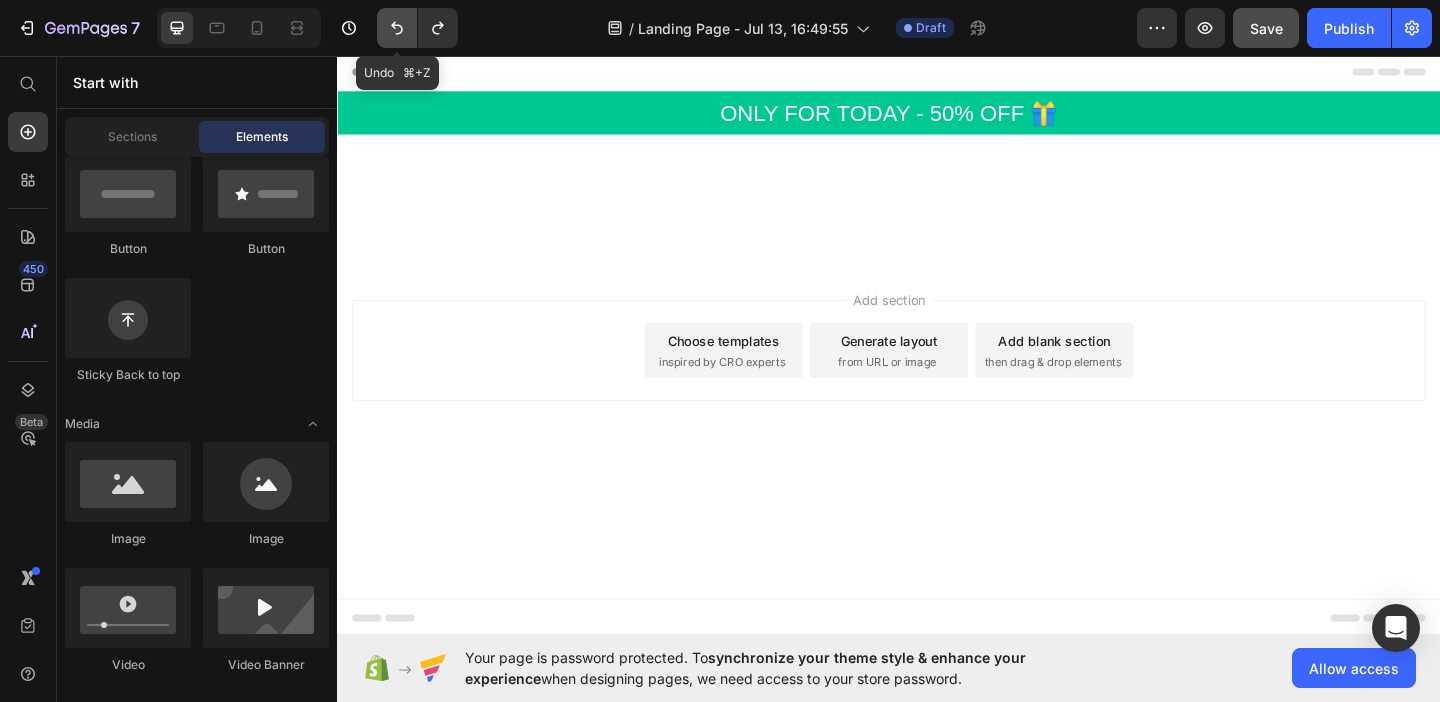 click 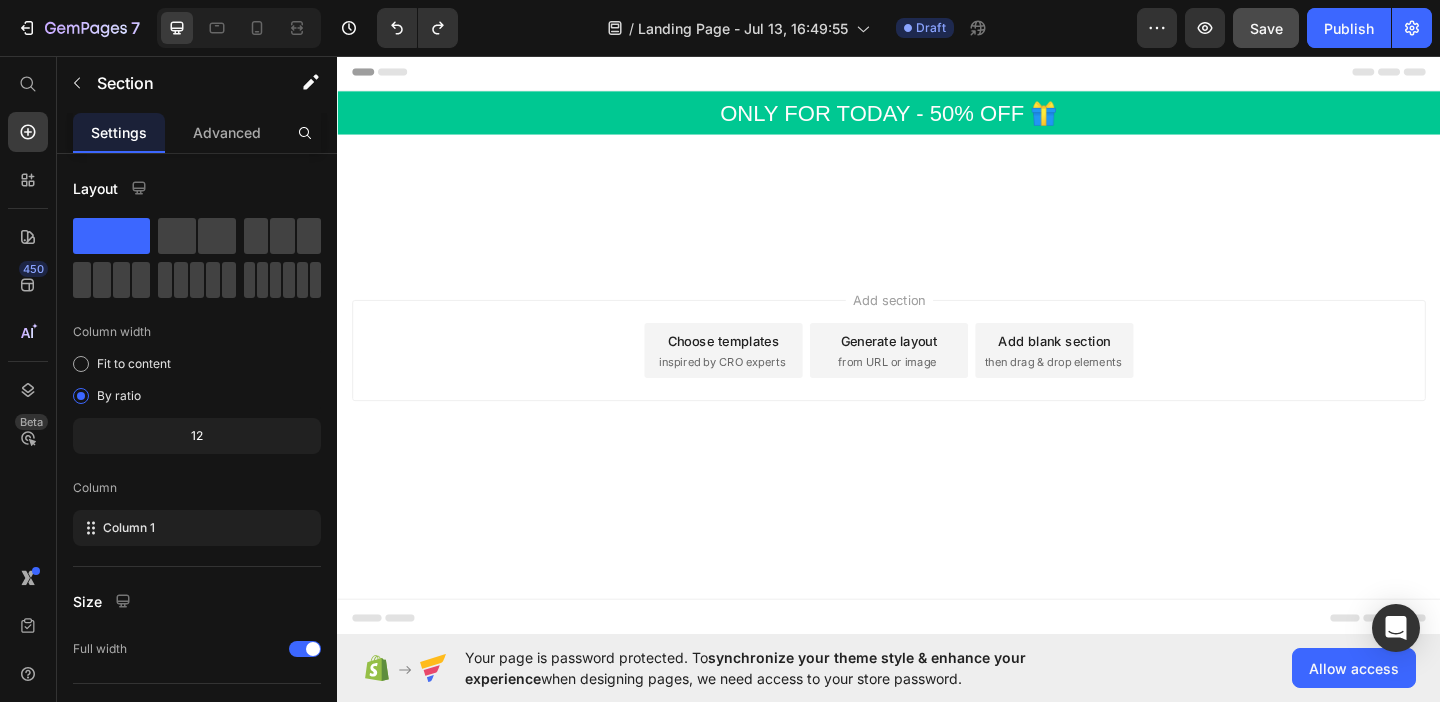 click at bounding box center [937, 211] 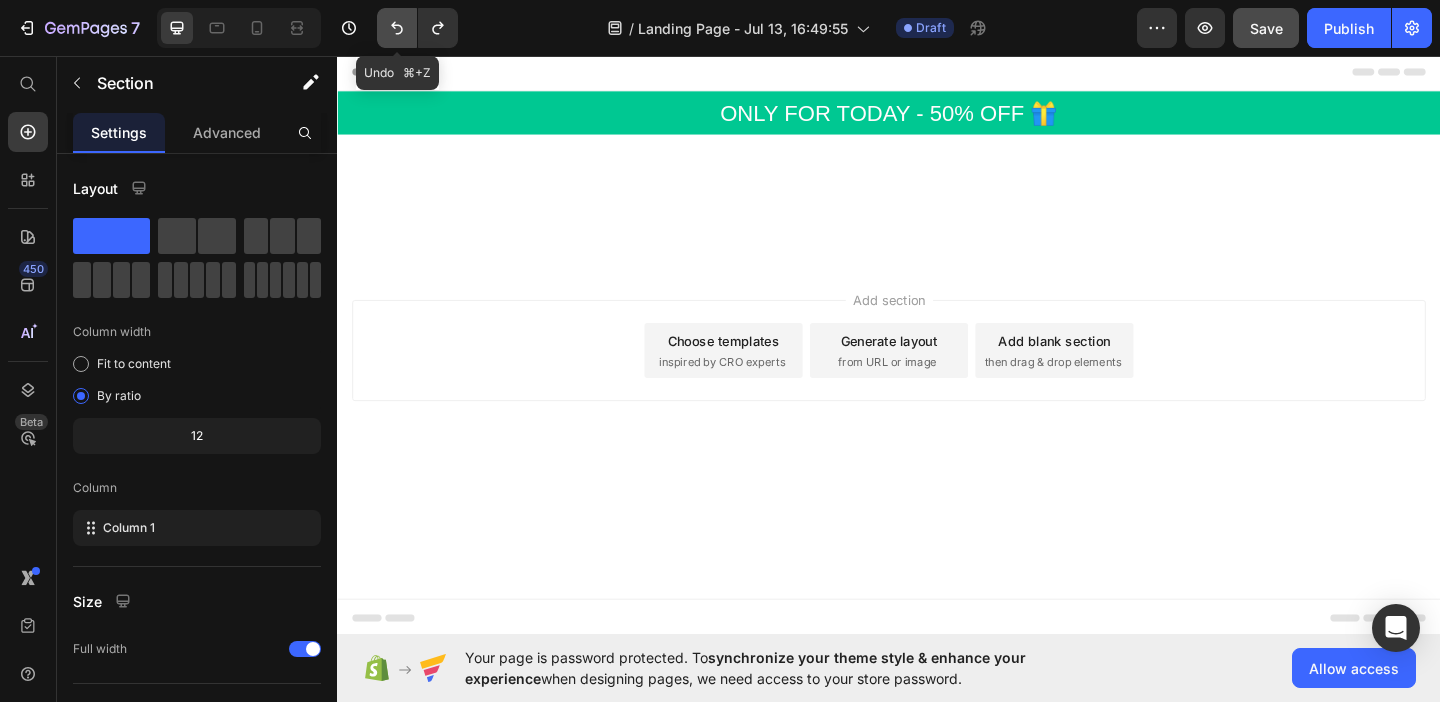 click 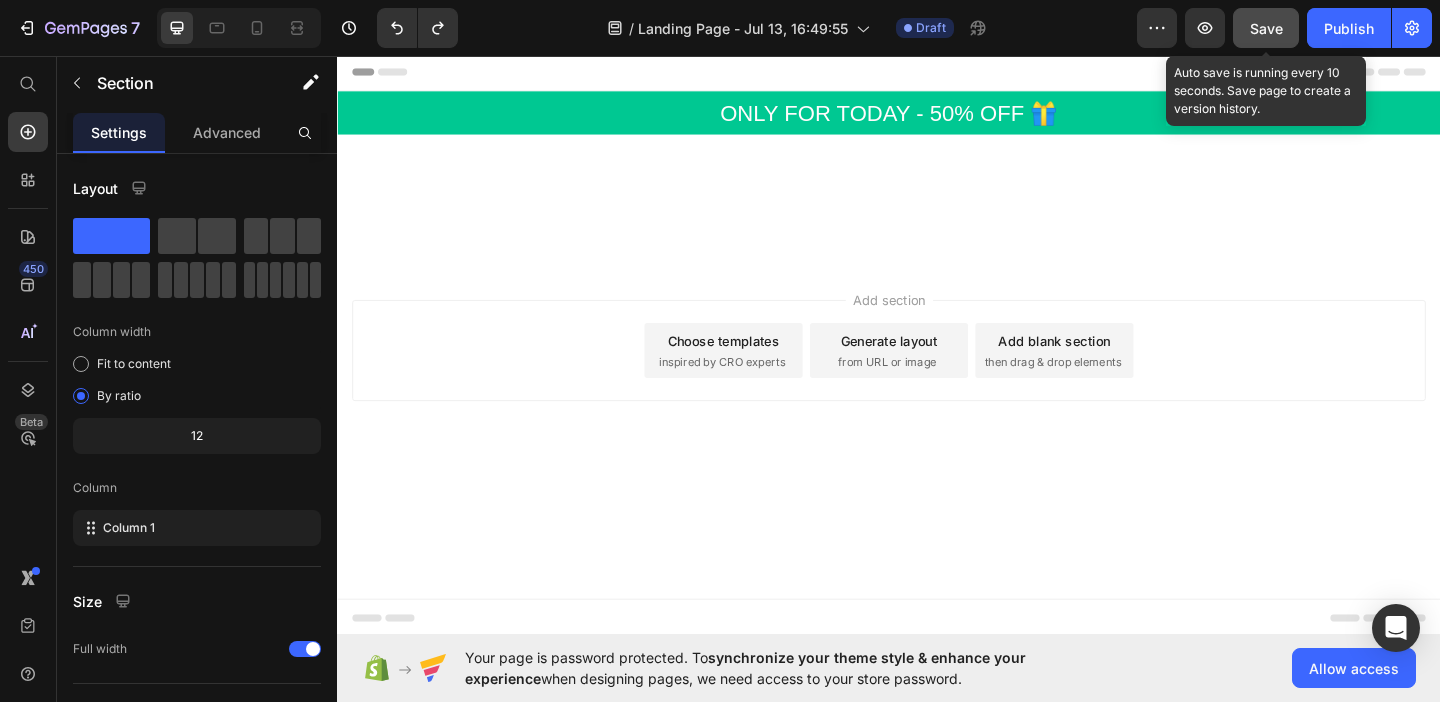 click on "Save" at bounding box center [1266, 28] 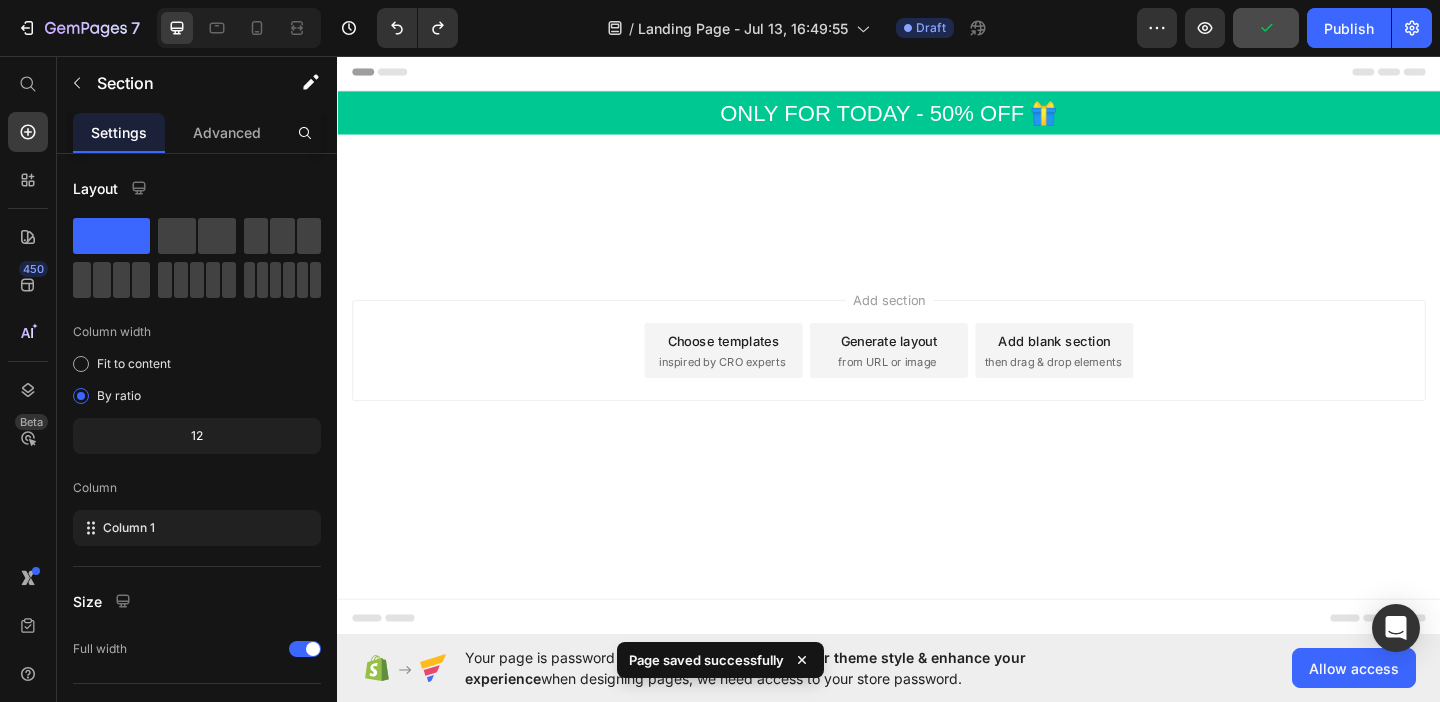 click at bounding box center (937, 211) 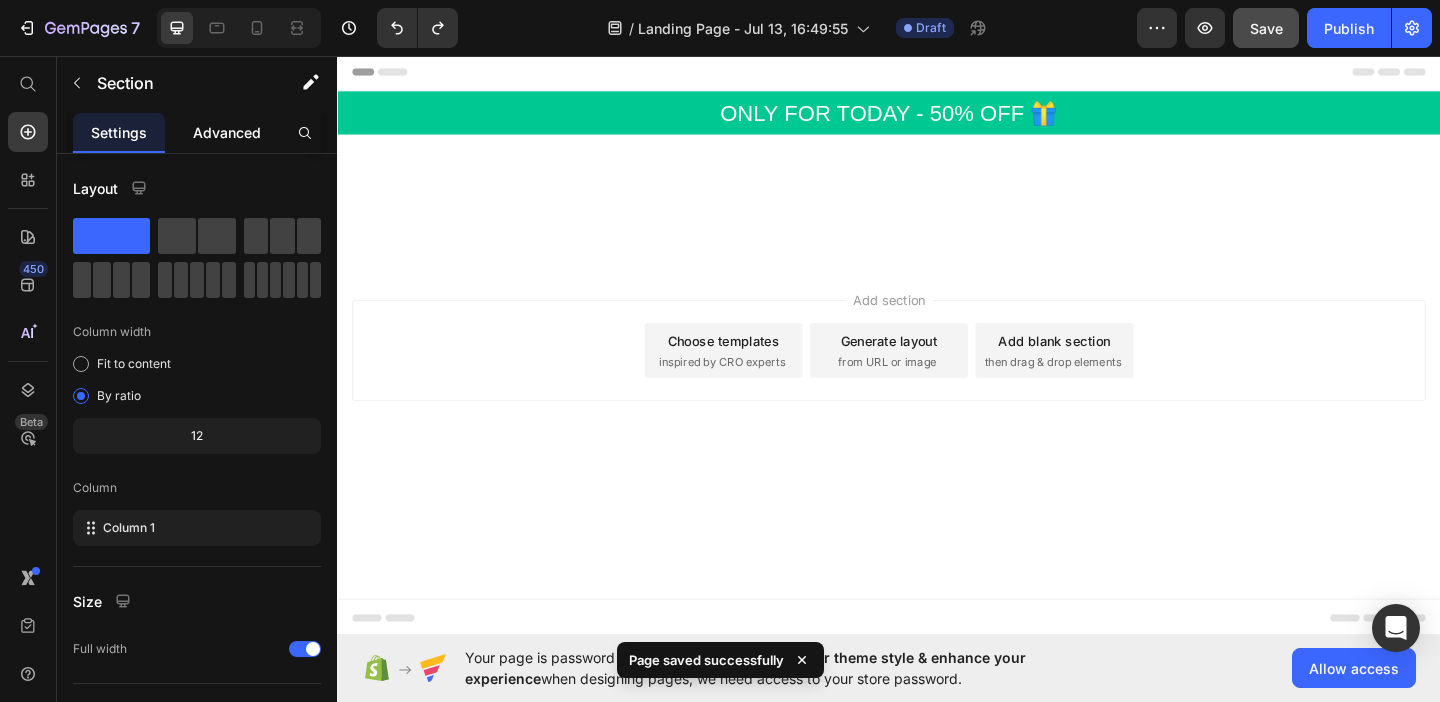 click on "Advanced" 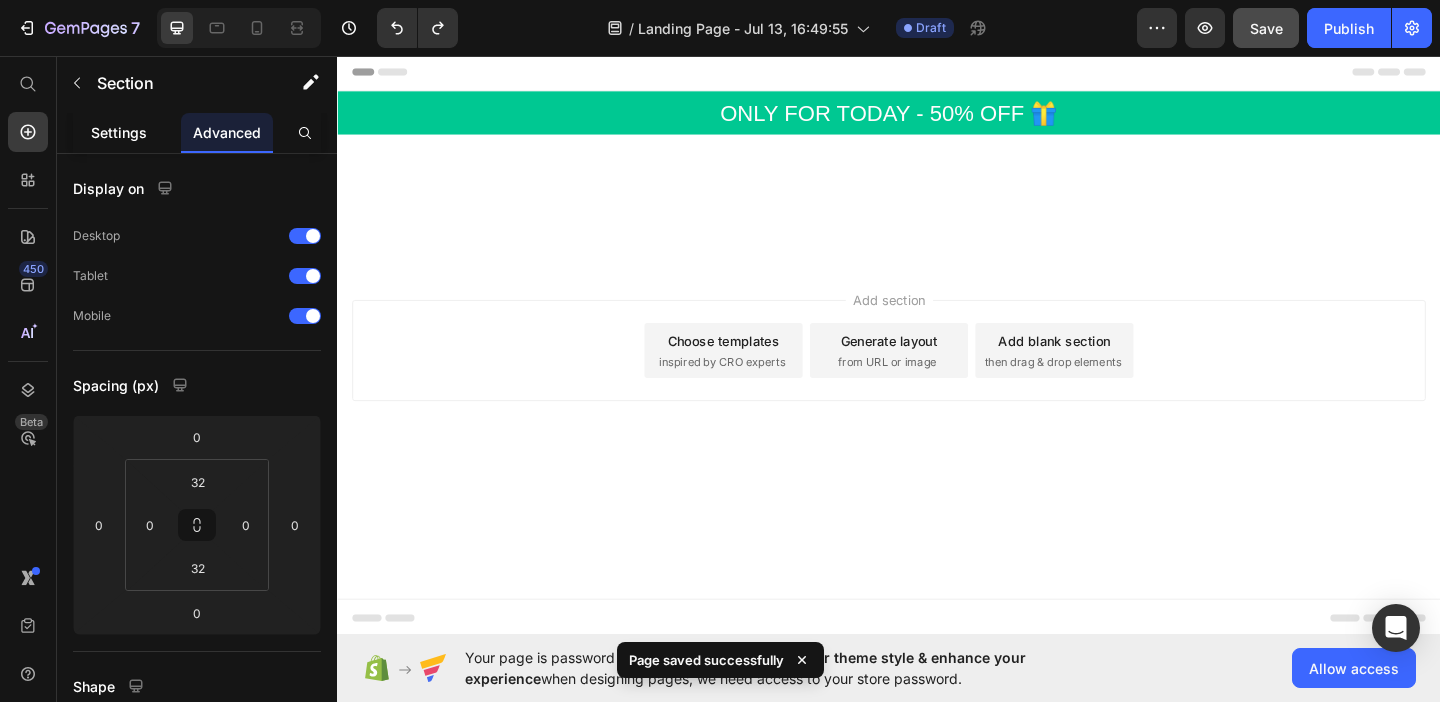 click on "Settings" at bounding box center [119, 132] 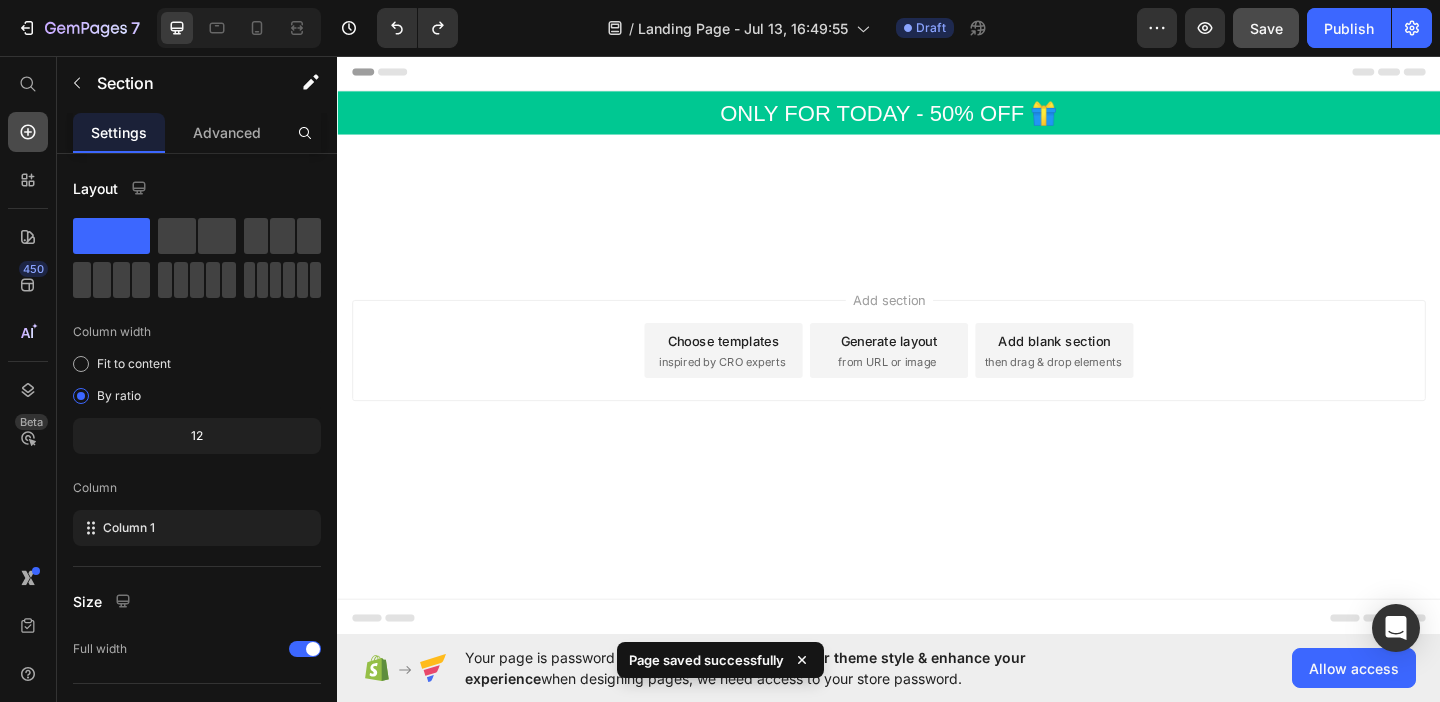 click 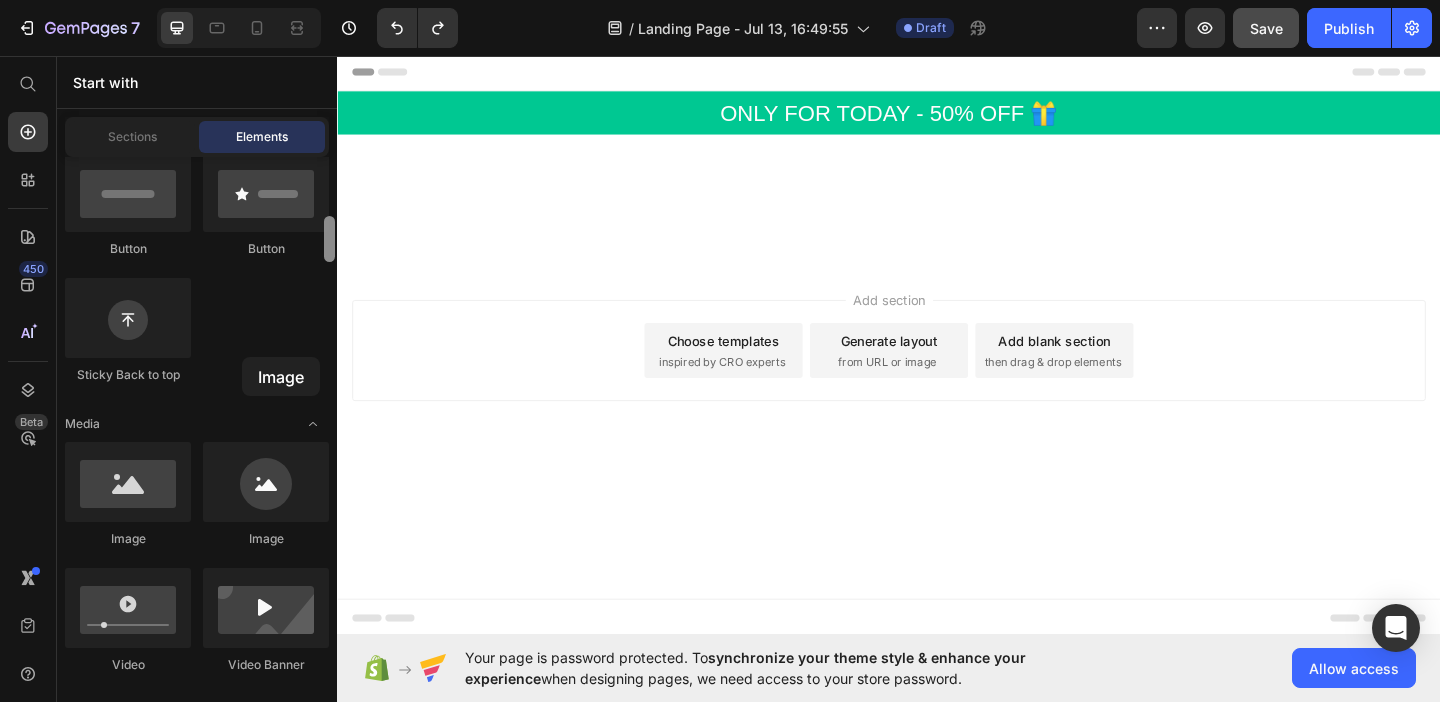 scroll, scrollTop: 541, scrollLeft: 0, axis: vertical 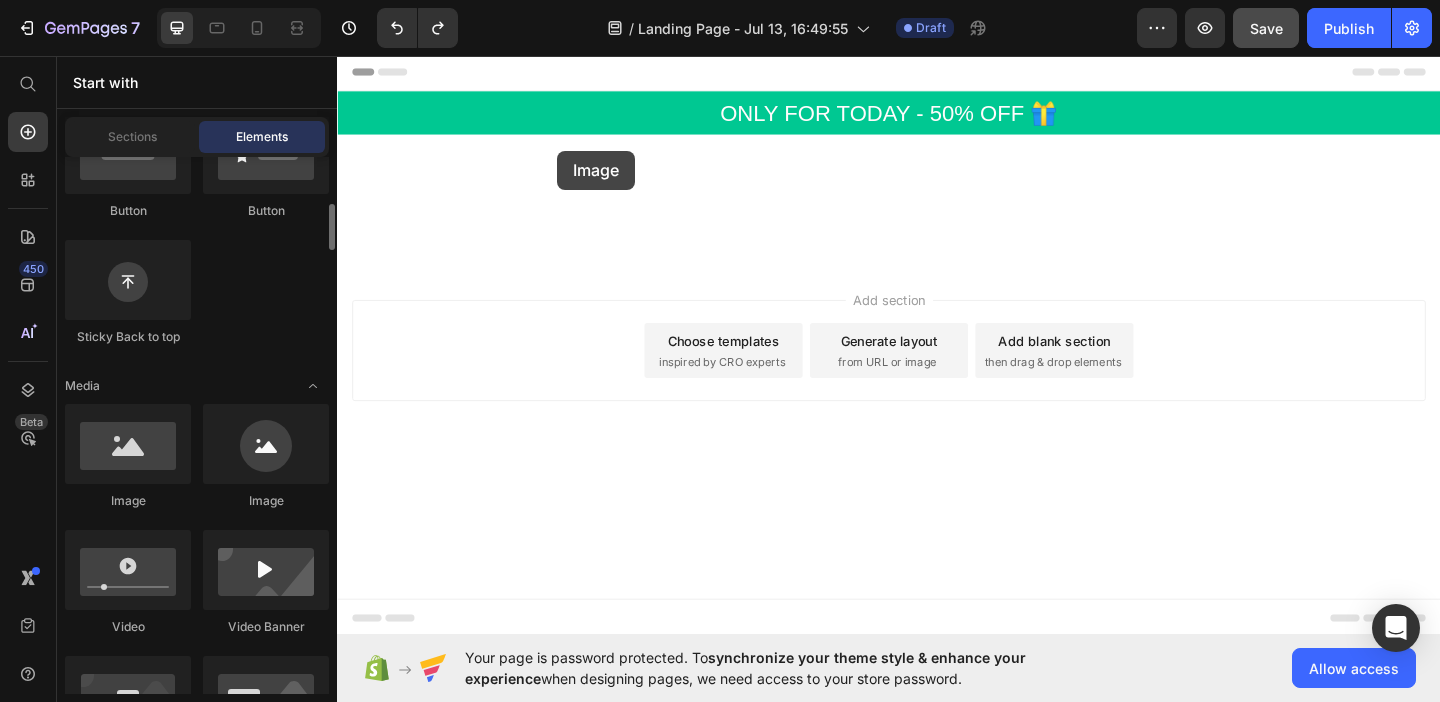drag, startPoint x: 483, startPoint y: 546, endPoint x: 575, endPoint y: 159, distance: 397.78513 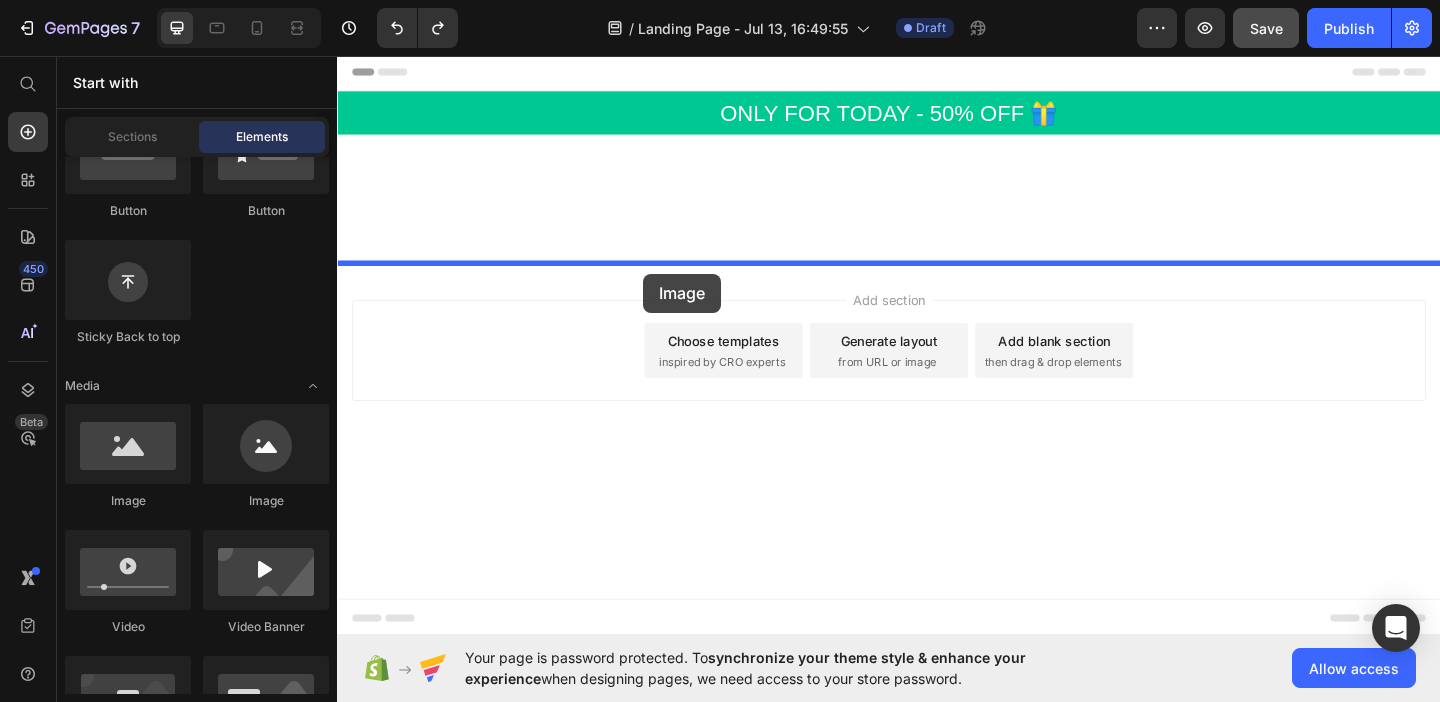 drag, startPoint x: 598, startPoint y: 505, endPoint x: 670, endPoint y: 293, distance: 223.89284 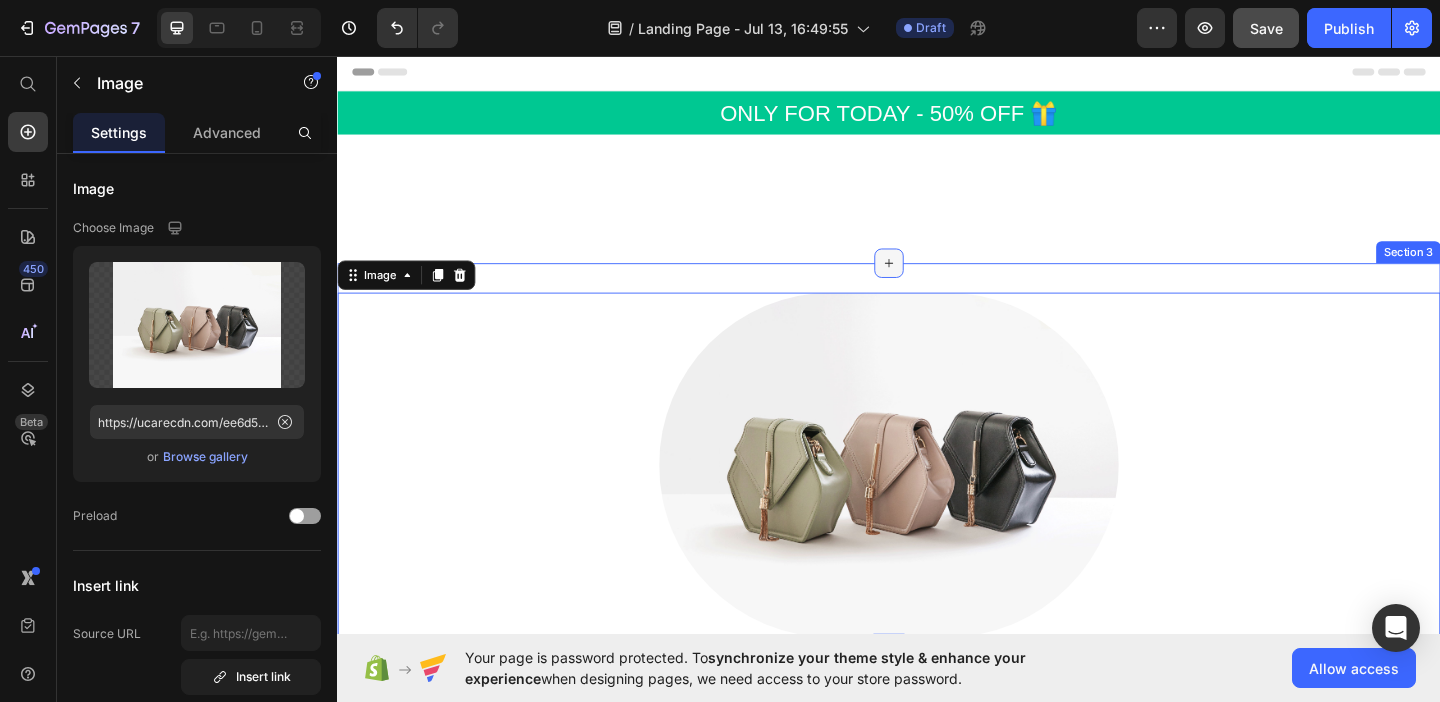 click 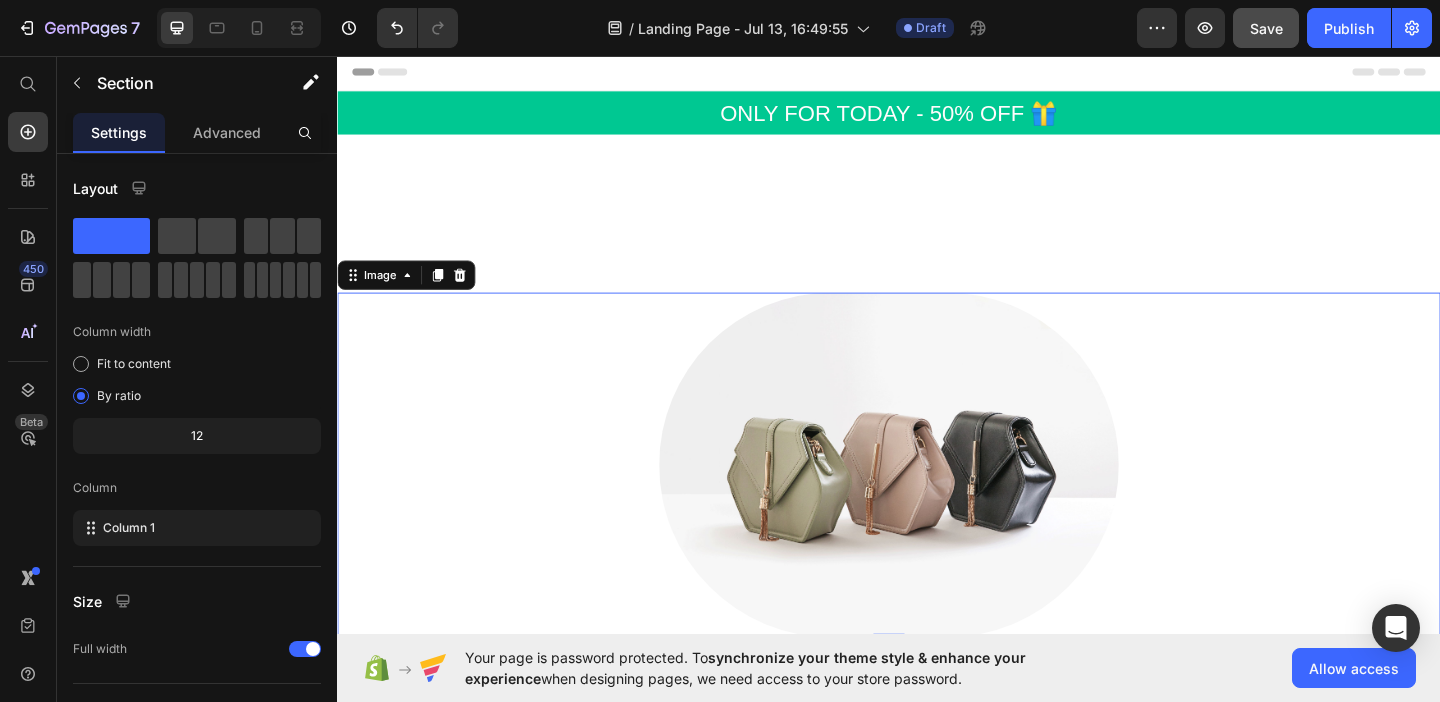 click at bounding box center [937, 211] 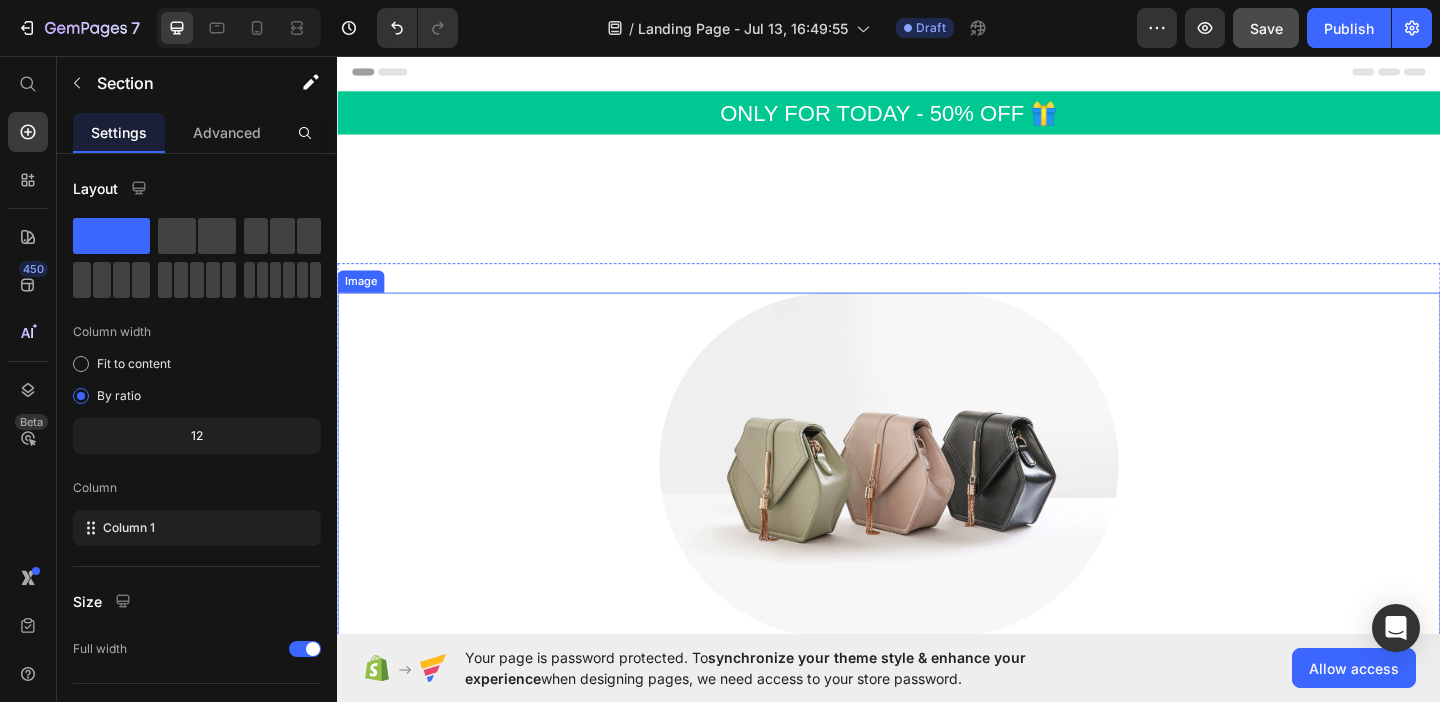 click at bounding box center [937, 500] 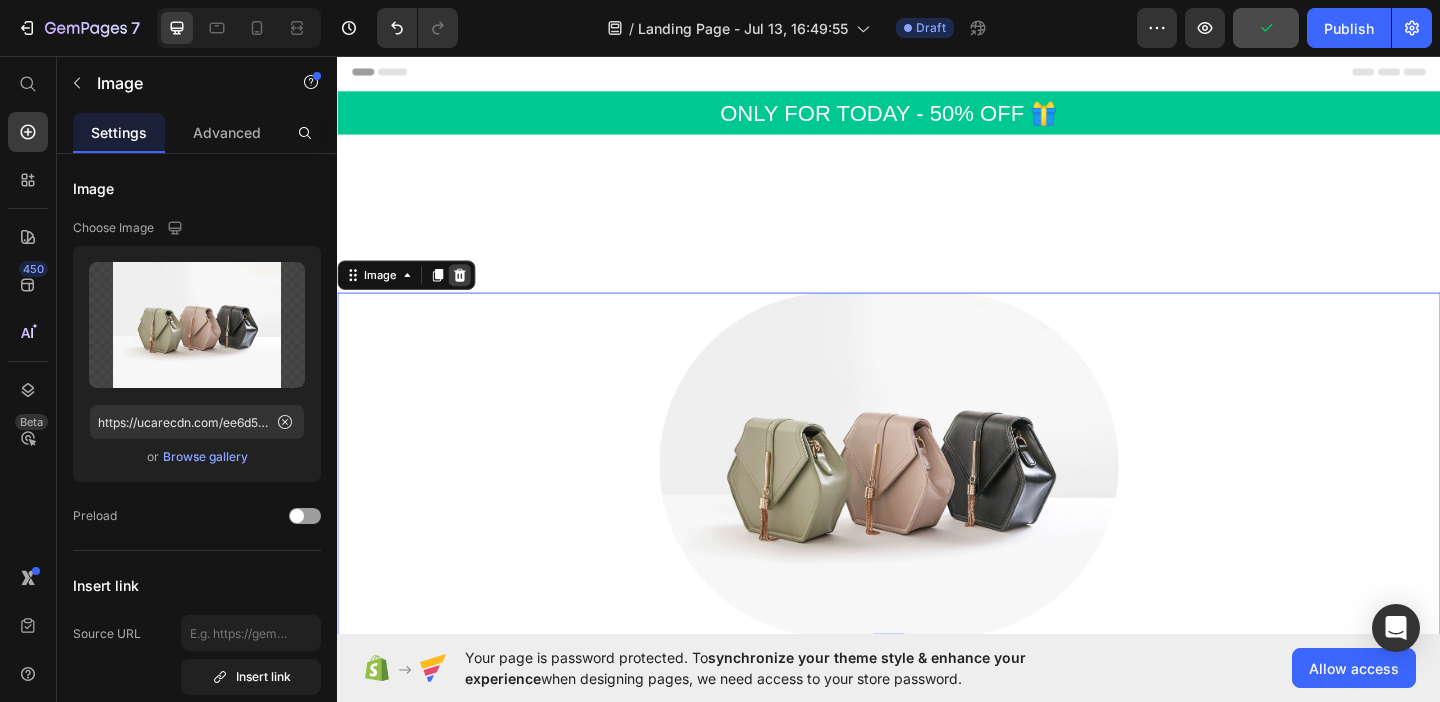 click 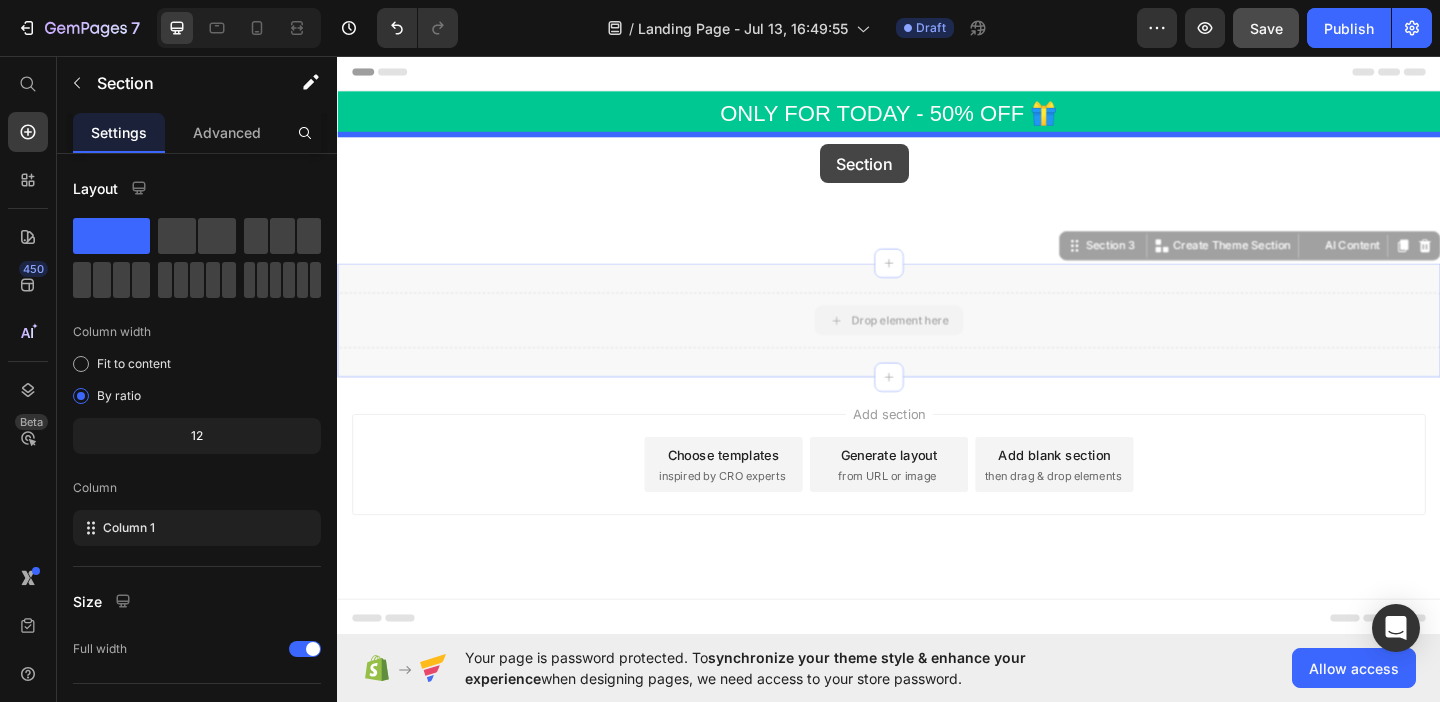 drag, startPoint x: 849, startPoint y: 321, endPoint x: 861, endPoint y: 152, distance: 169.4255 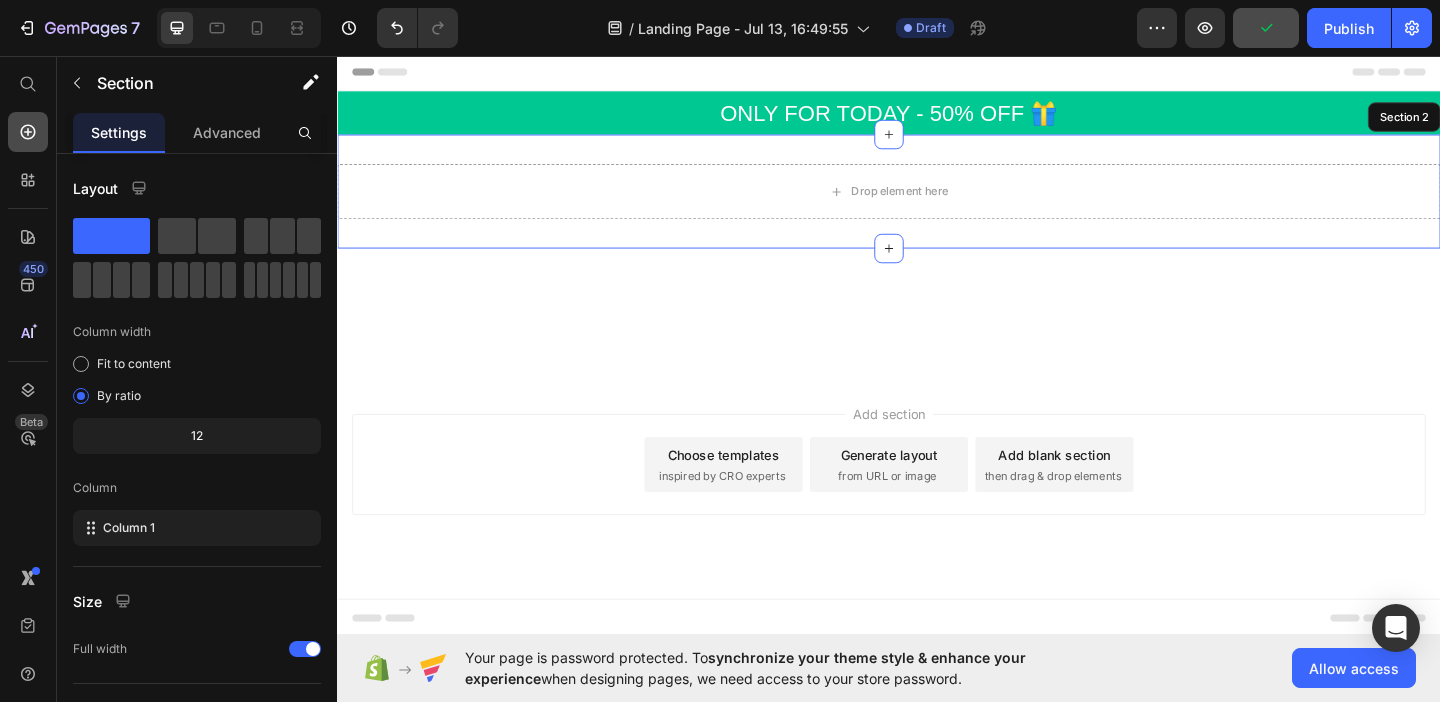 click 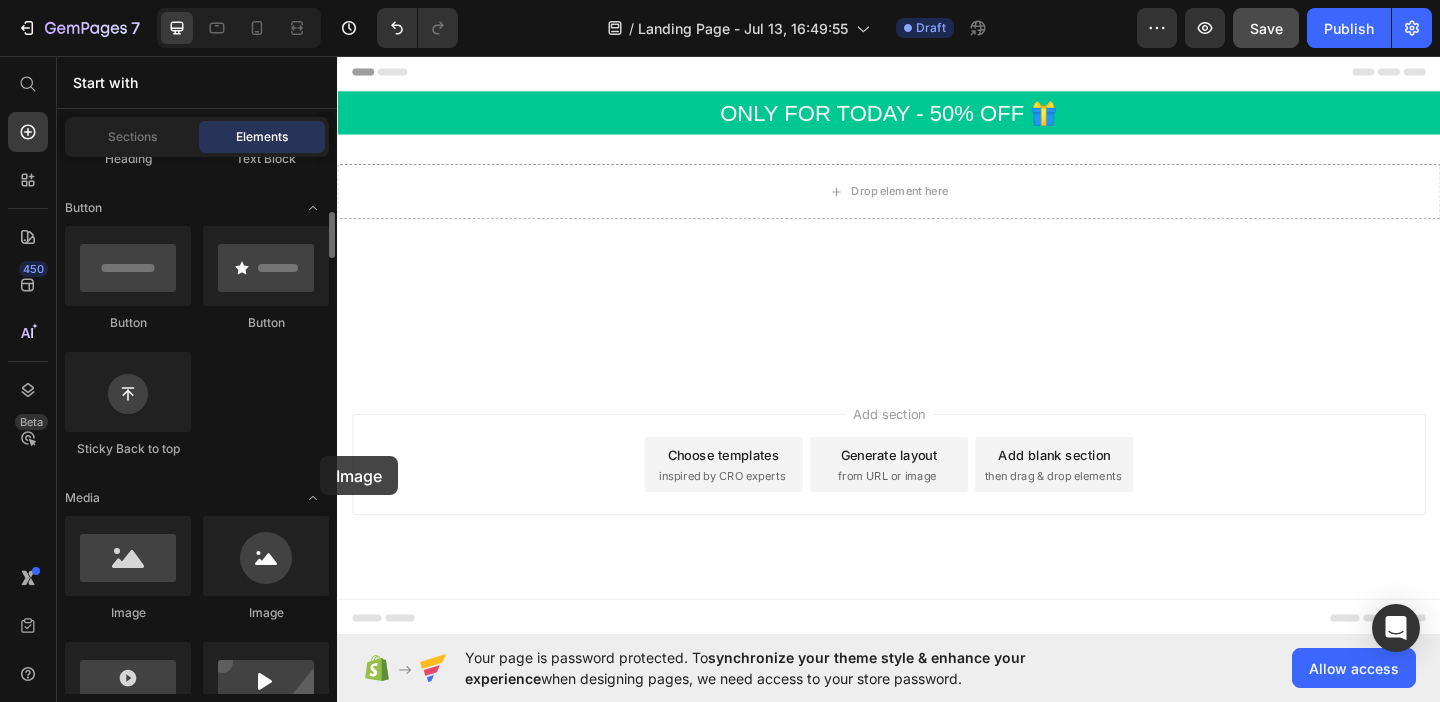 scroll, scrollTop: 471, scrollLeft: 0, axis: vertical 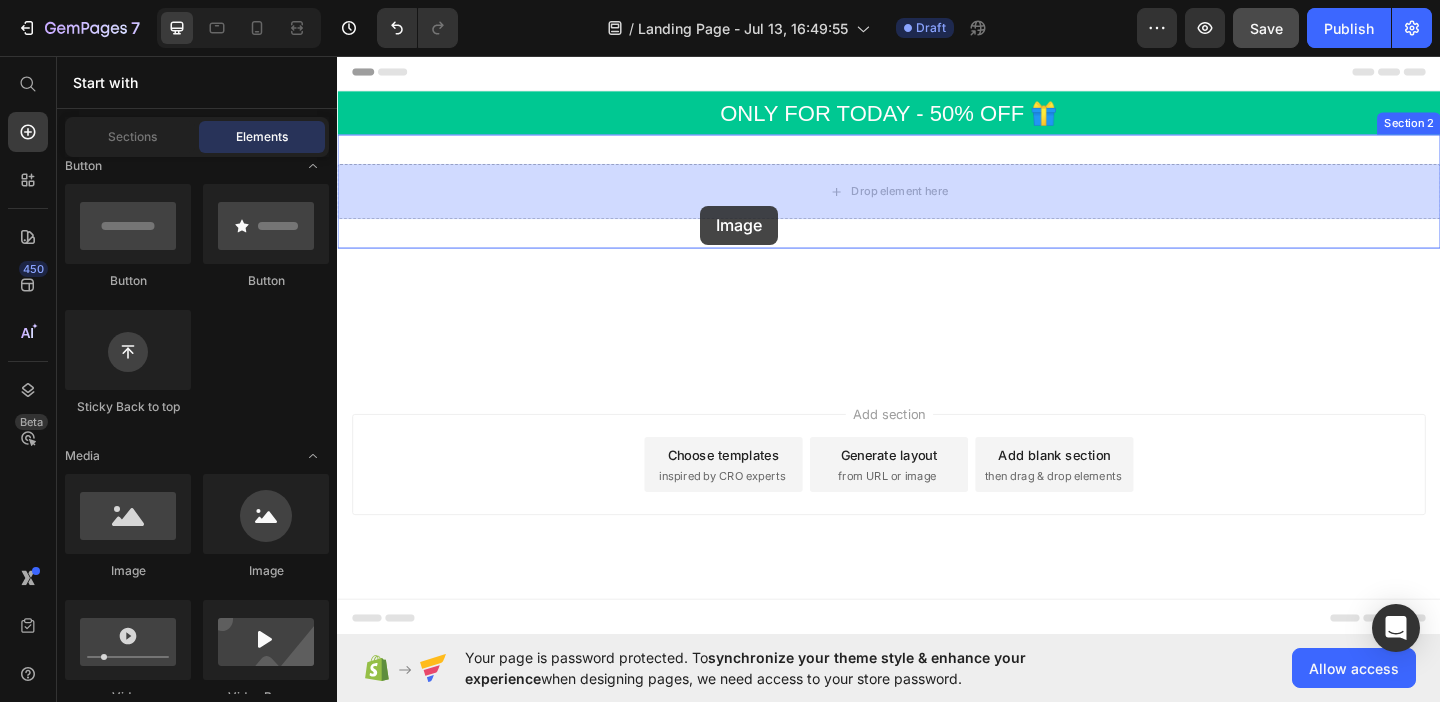 drag, startPoint x: 490, startPoint y: 628, endPoint x: 732, endPoint y: 219, distance: 475.23154 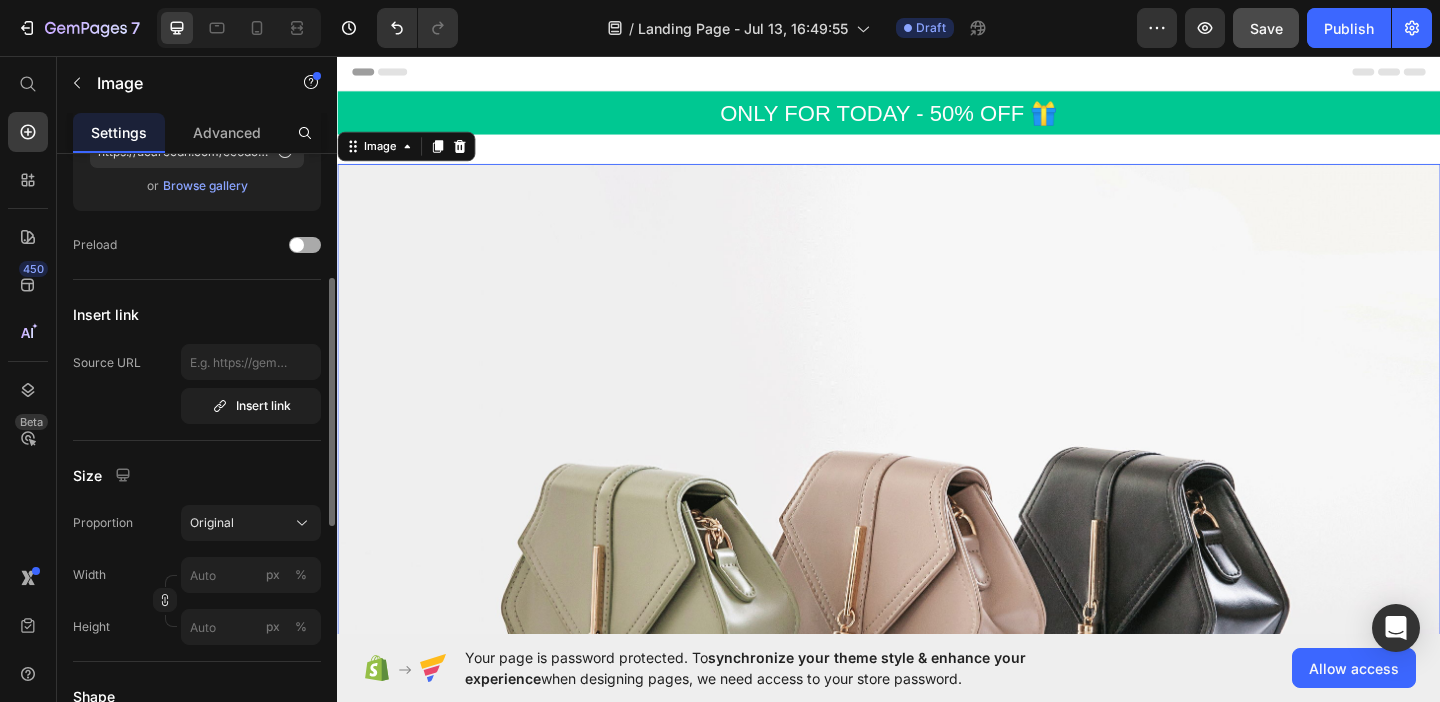scroll, scrollTop: 282, scrollLeft: 0, axis: vertical 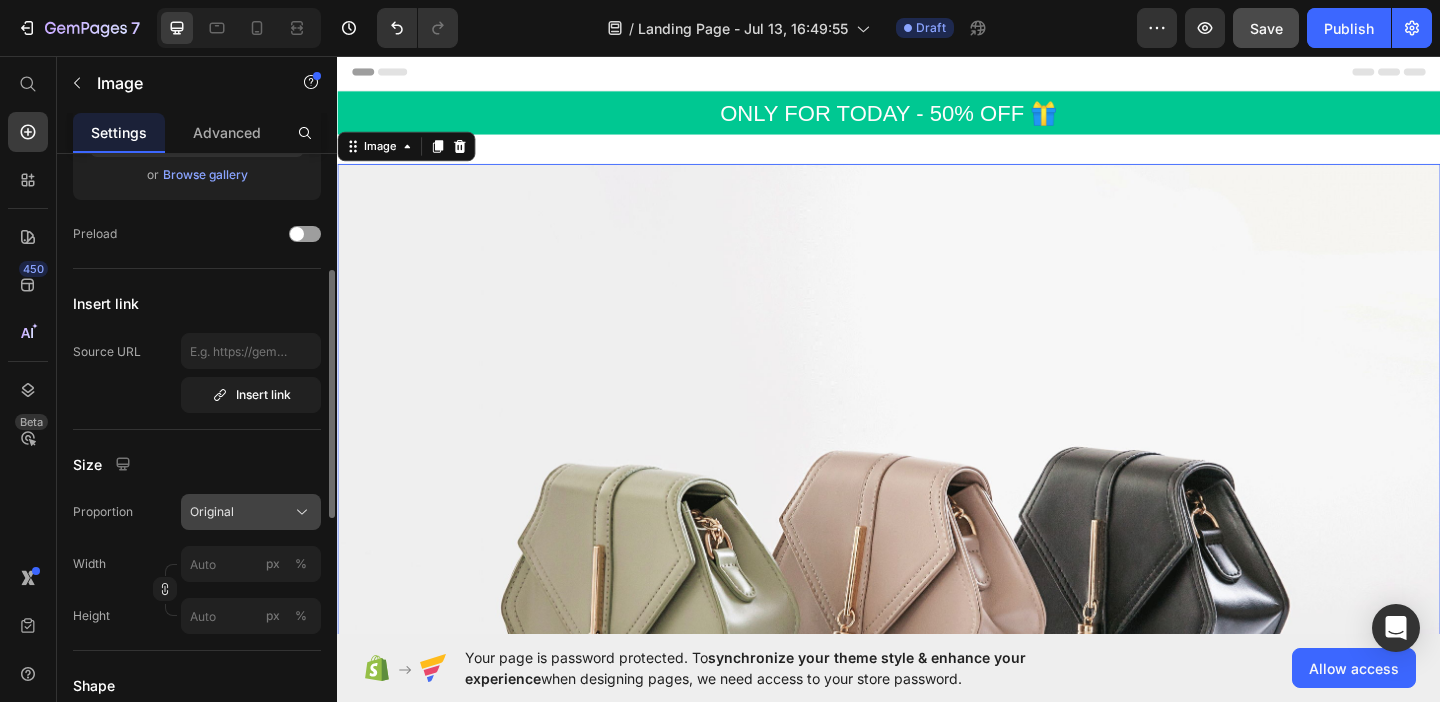 click on "Original" at bounding box center [251, 512] 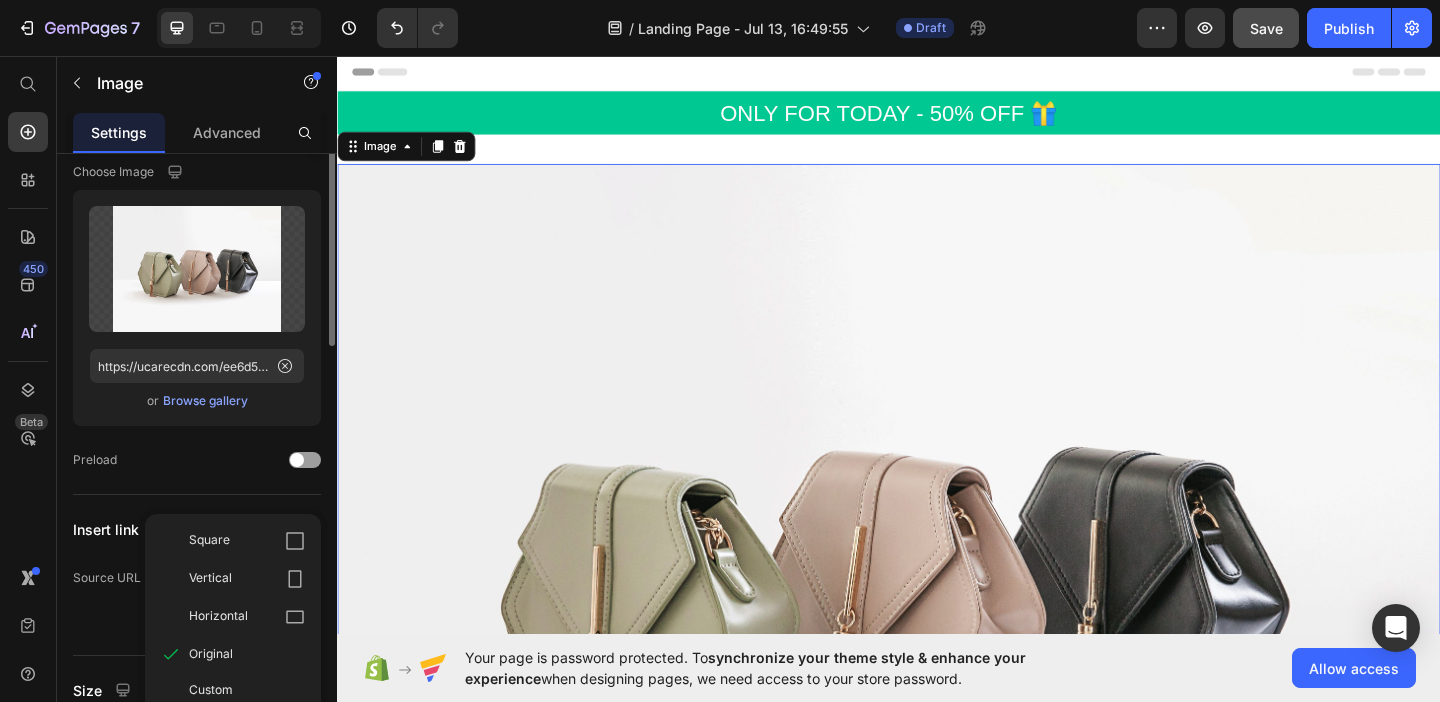 scroll, scrollTop: 0, scrollLeft: 0, axis: both 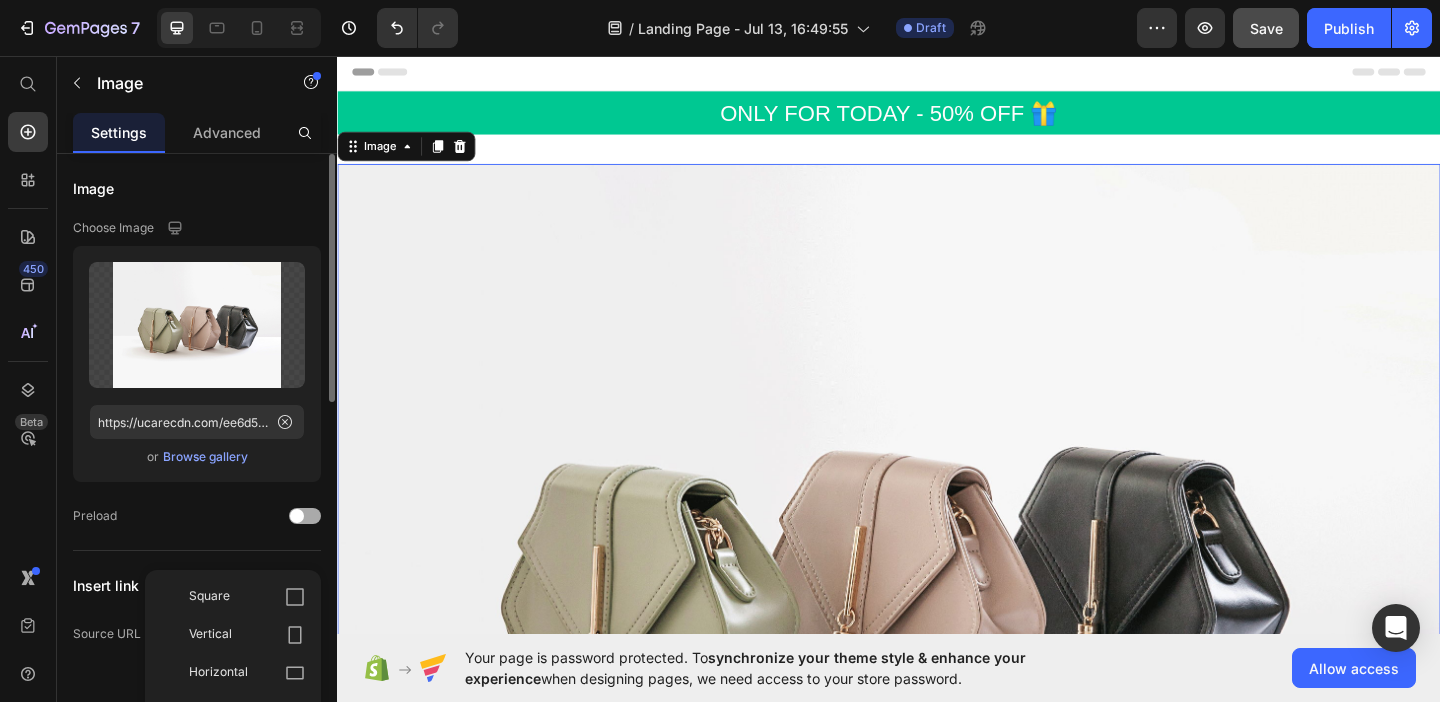 click at bounding box center (305, 516) 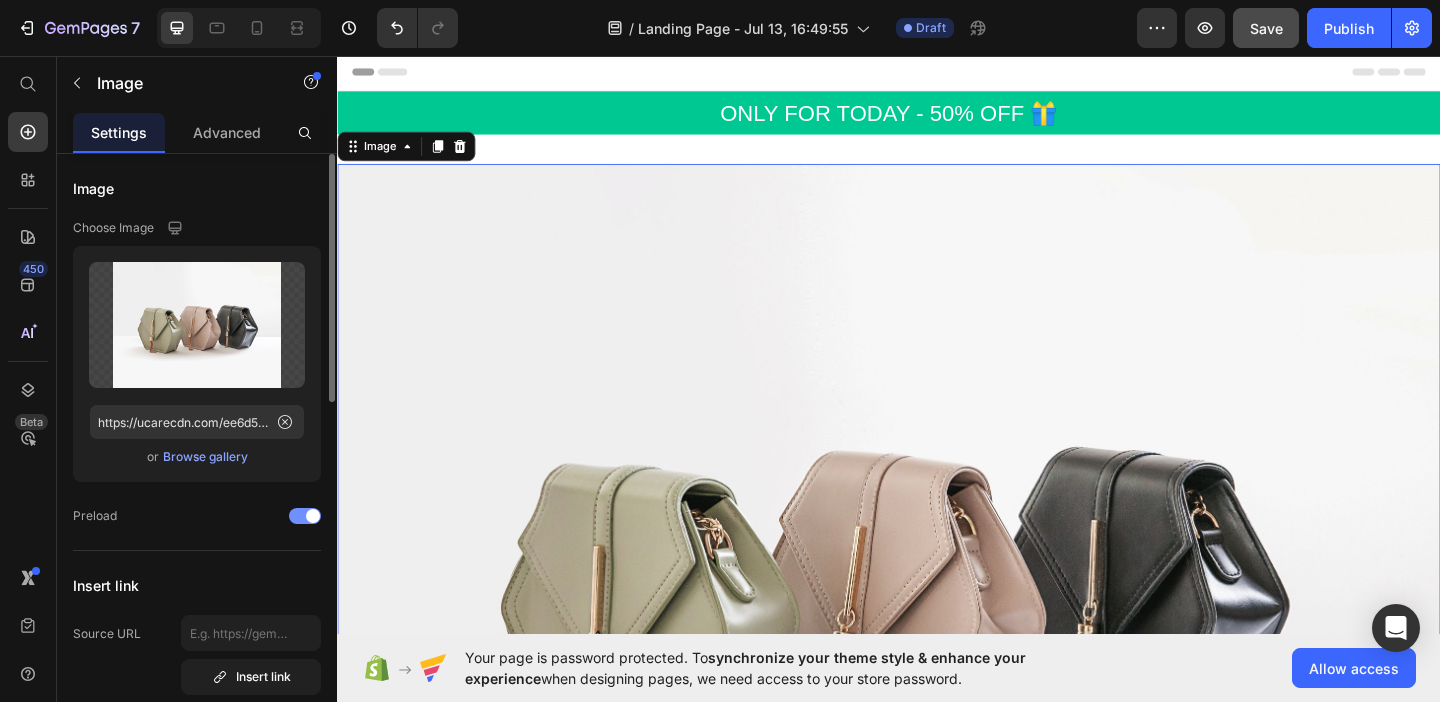 click at bounding box center (313, 516) 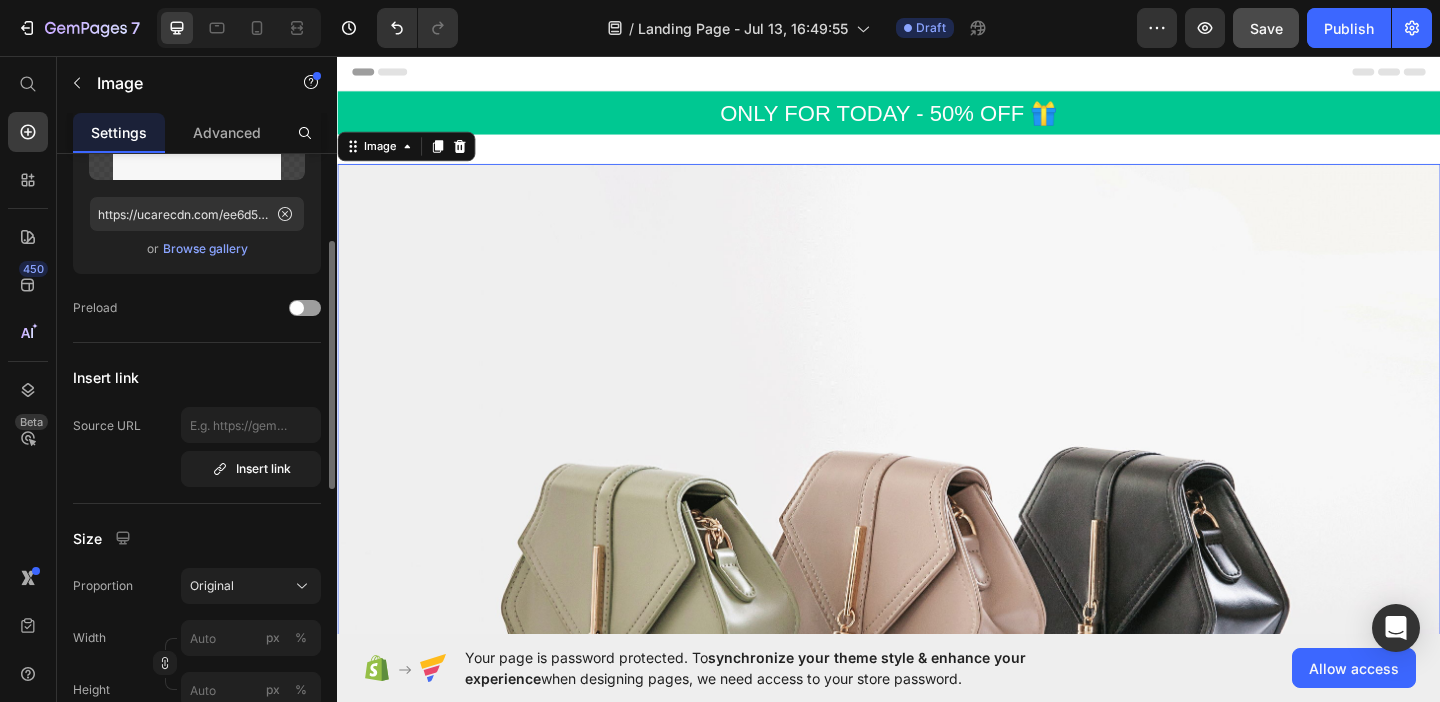 scroll, scrollTop: 210, scrollLeft: 0, axis: vertical 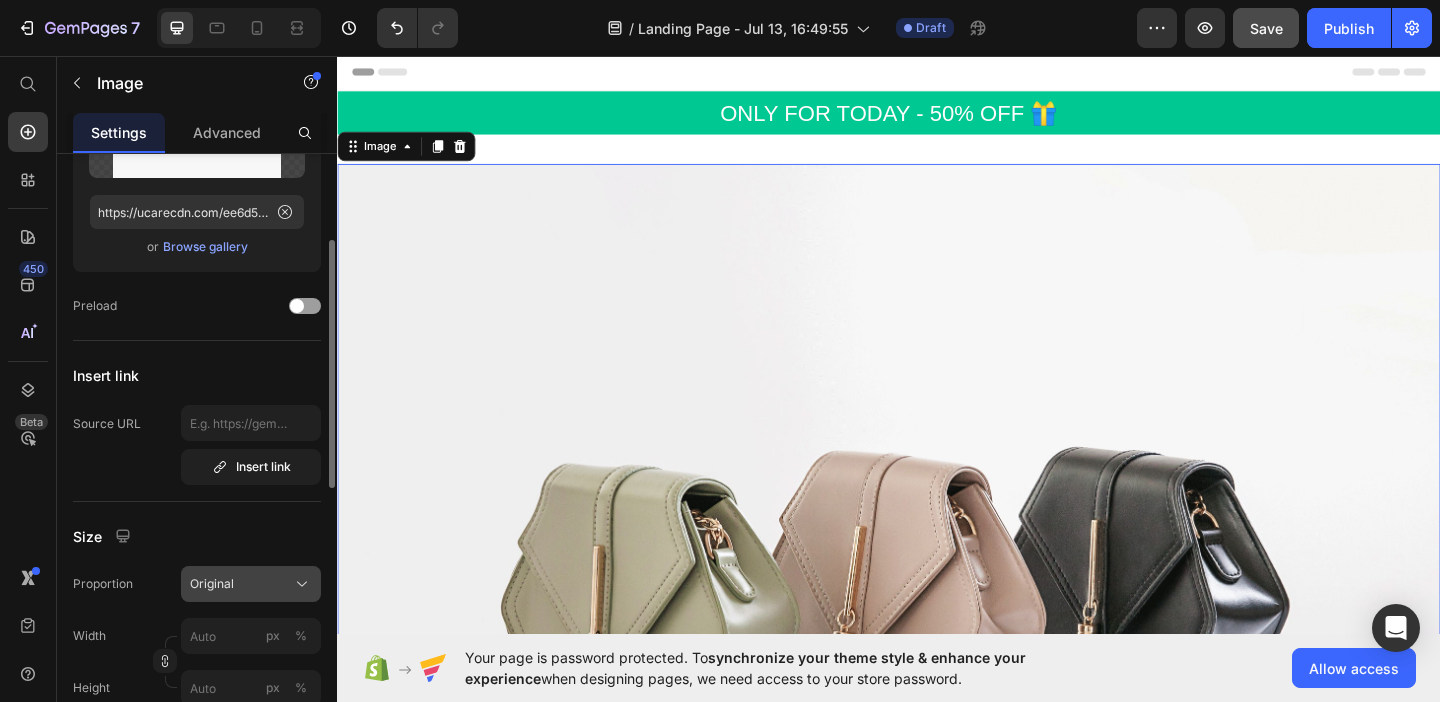 click on "Original" at bounding box center [212, 584] 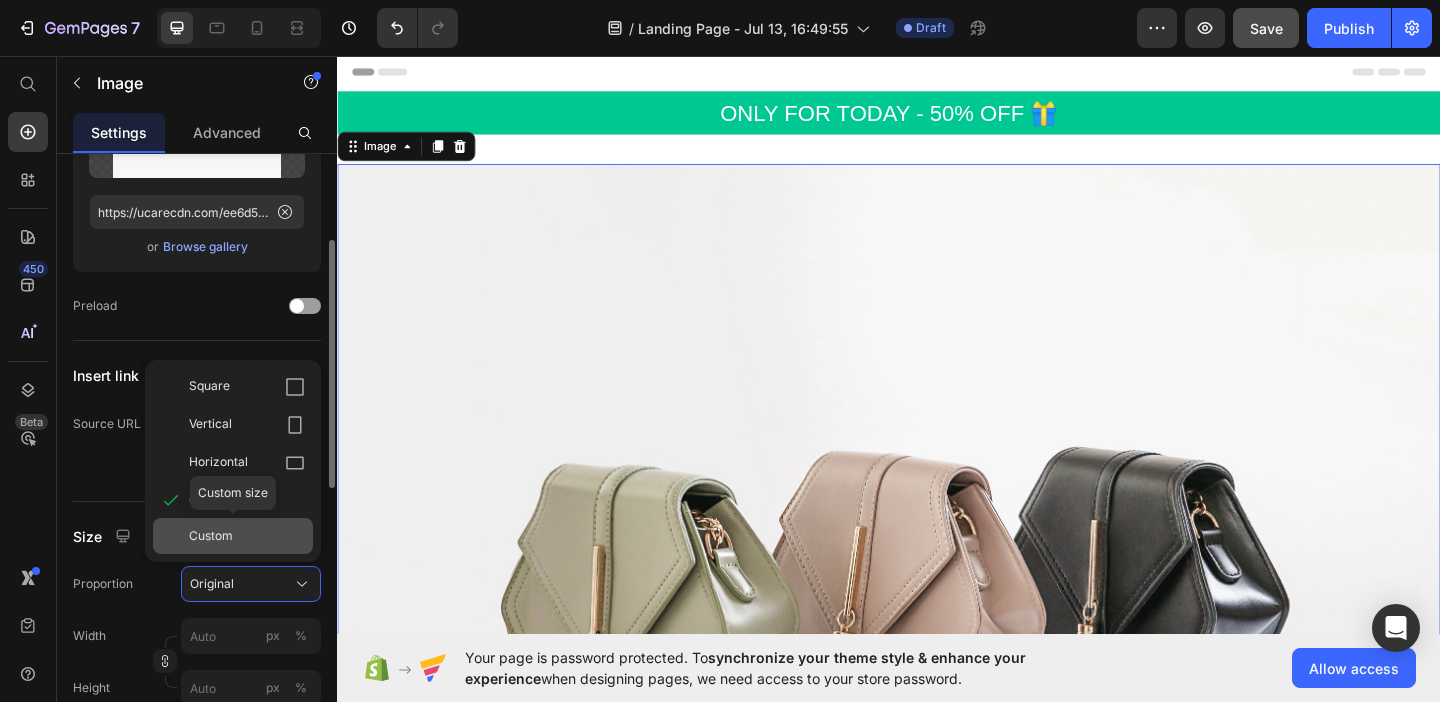 click on "Custom" at bounding box center [211, 536] 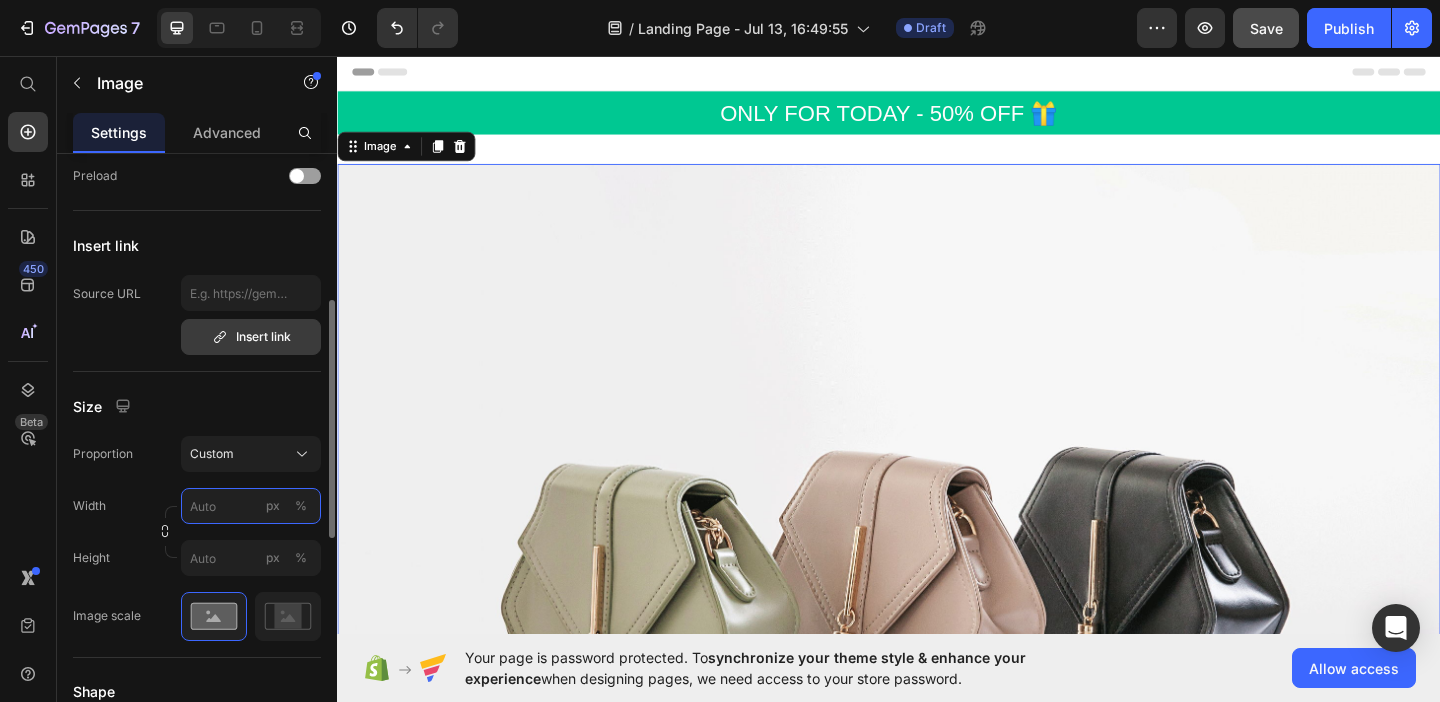 scroll, scrollTop: 351, scrollLeft: 0, axis: vertical 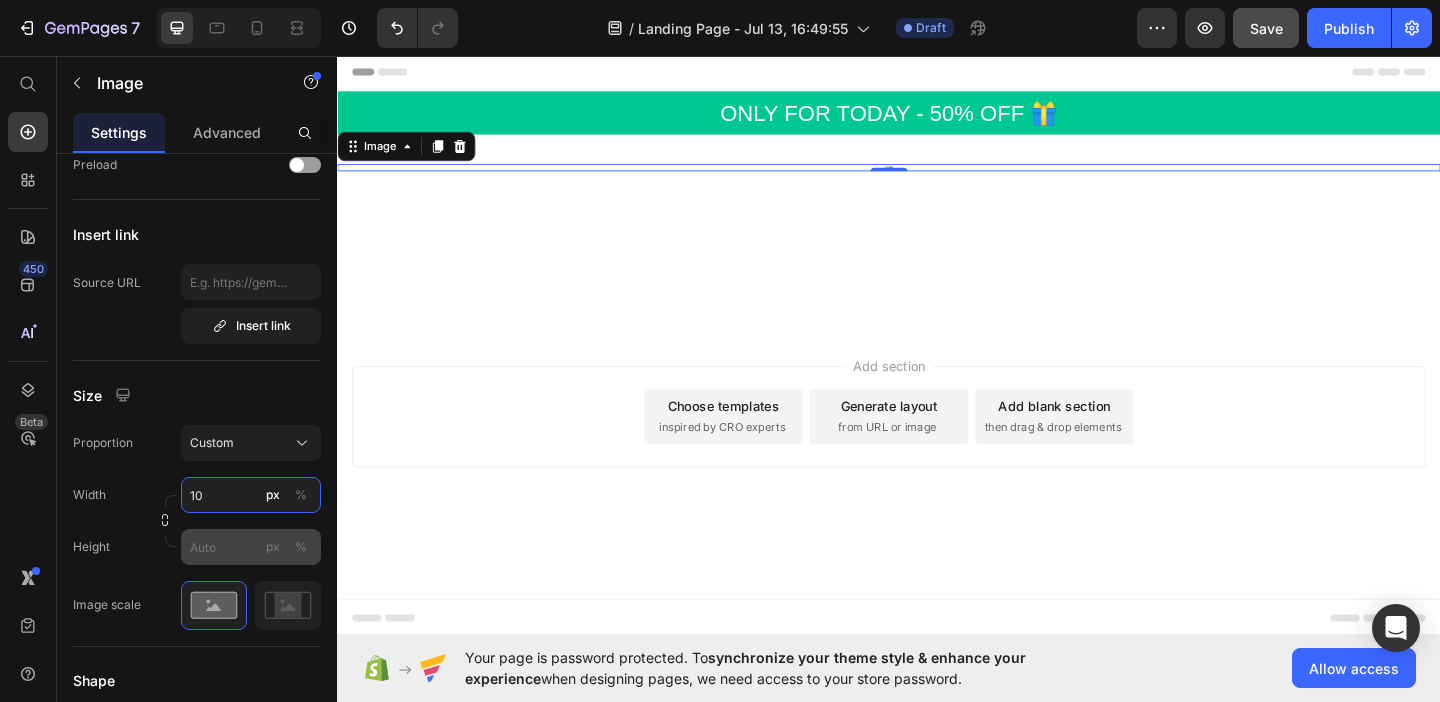 type on "10" 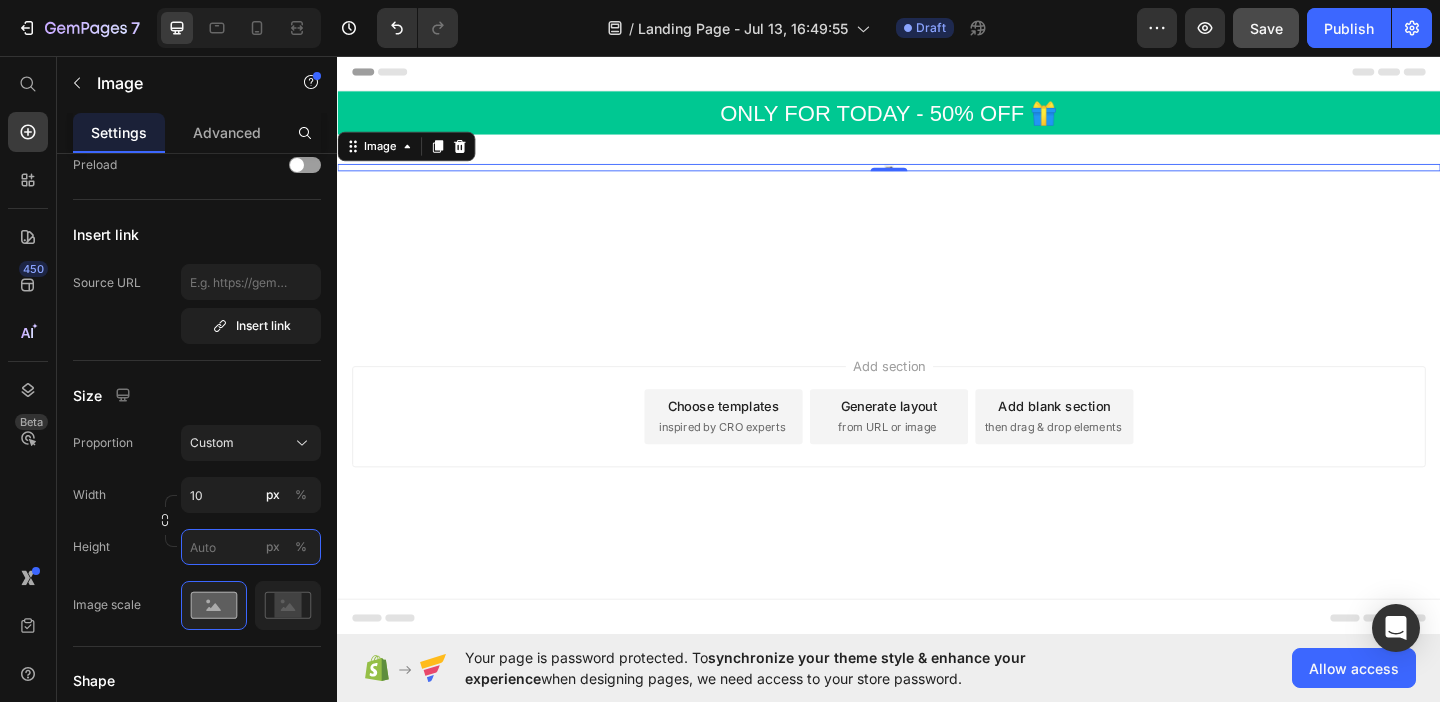 click on "px %" at bounding box center (251, 547) 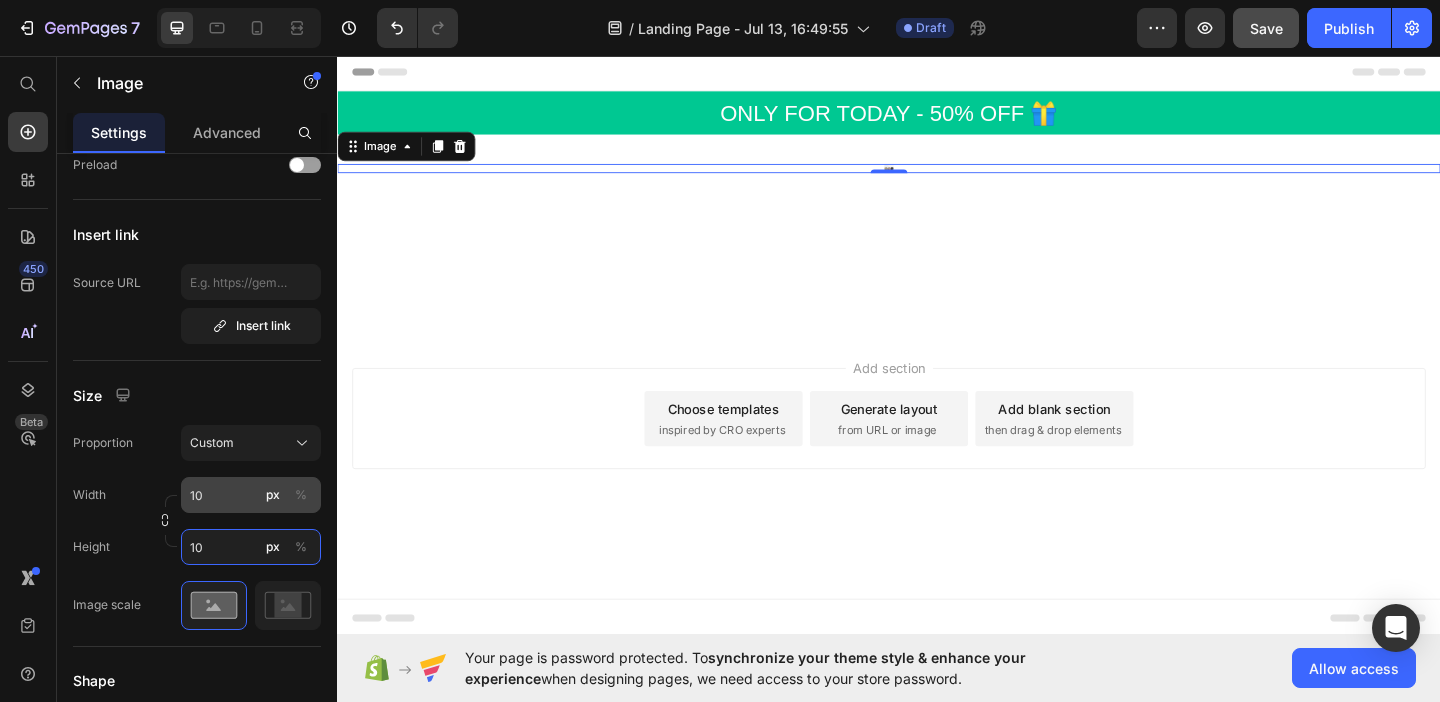 type on "10" 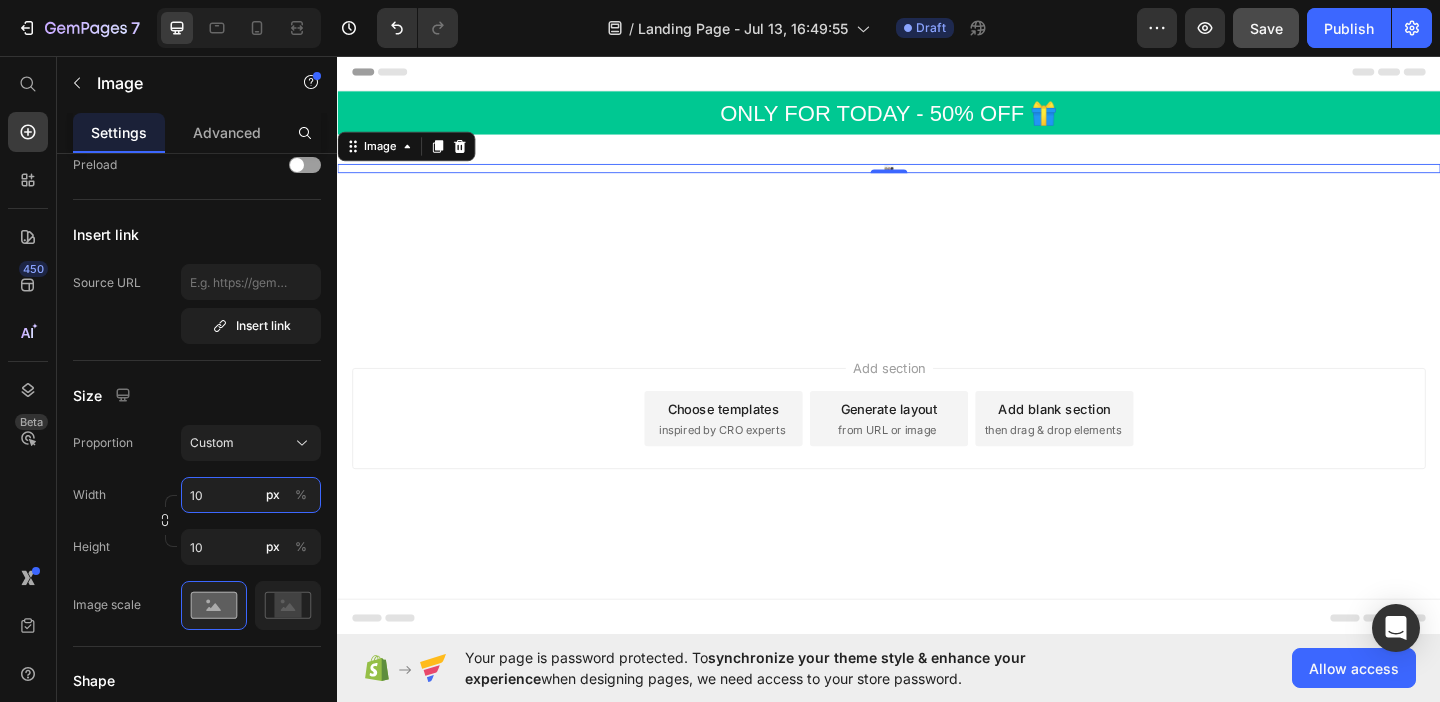 click on "10" at bounding box center [251, 495] 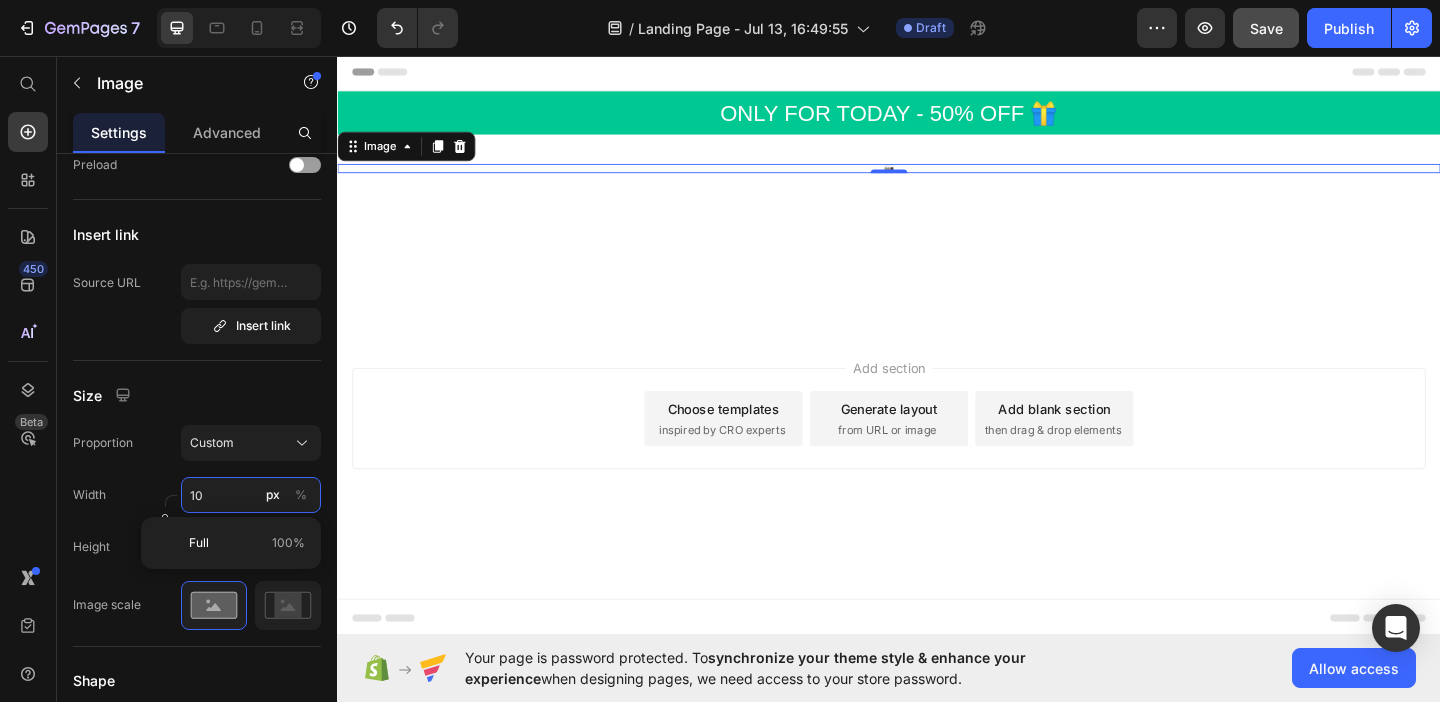 click on "10" at bounding box center [251, 495] 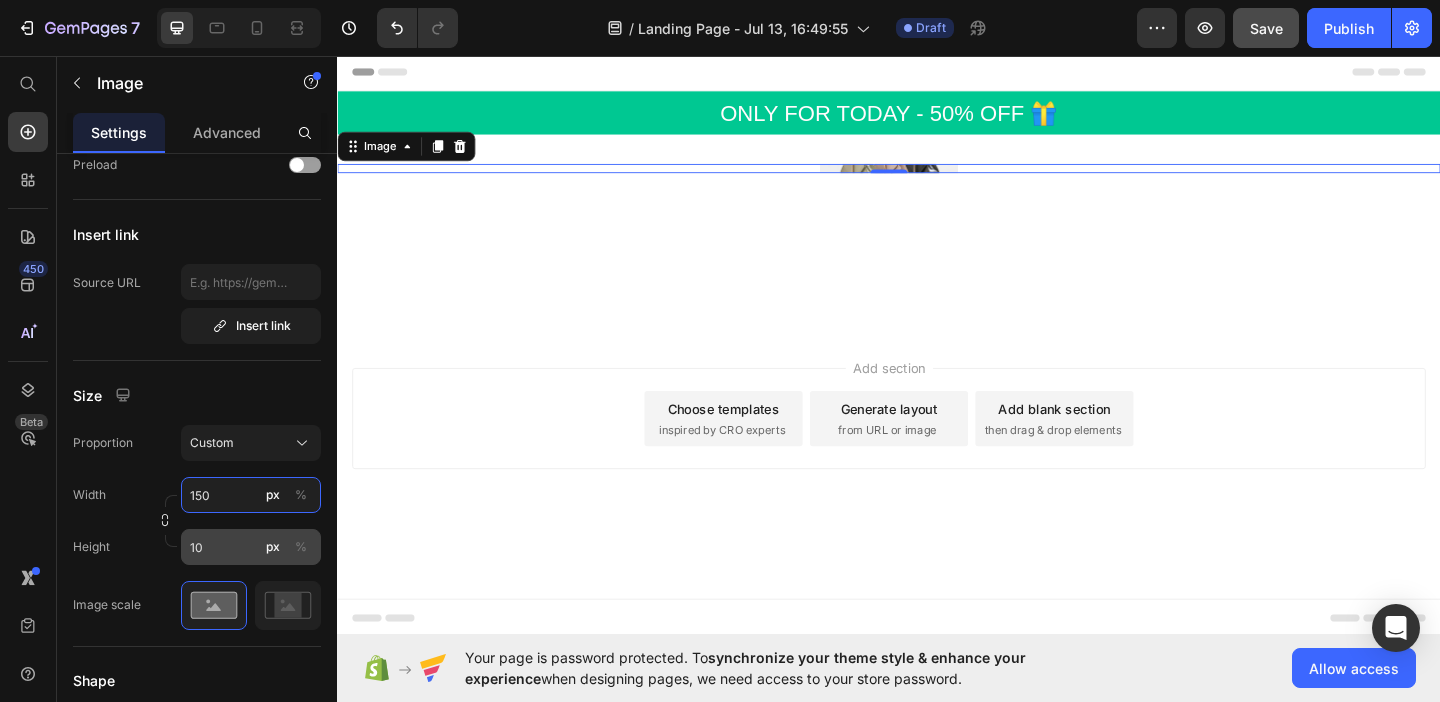 type on "150" 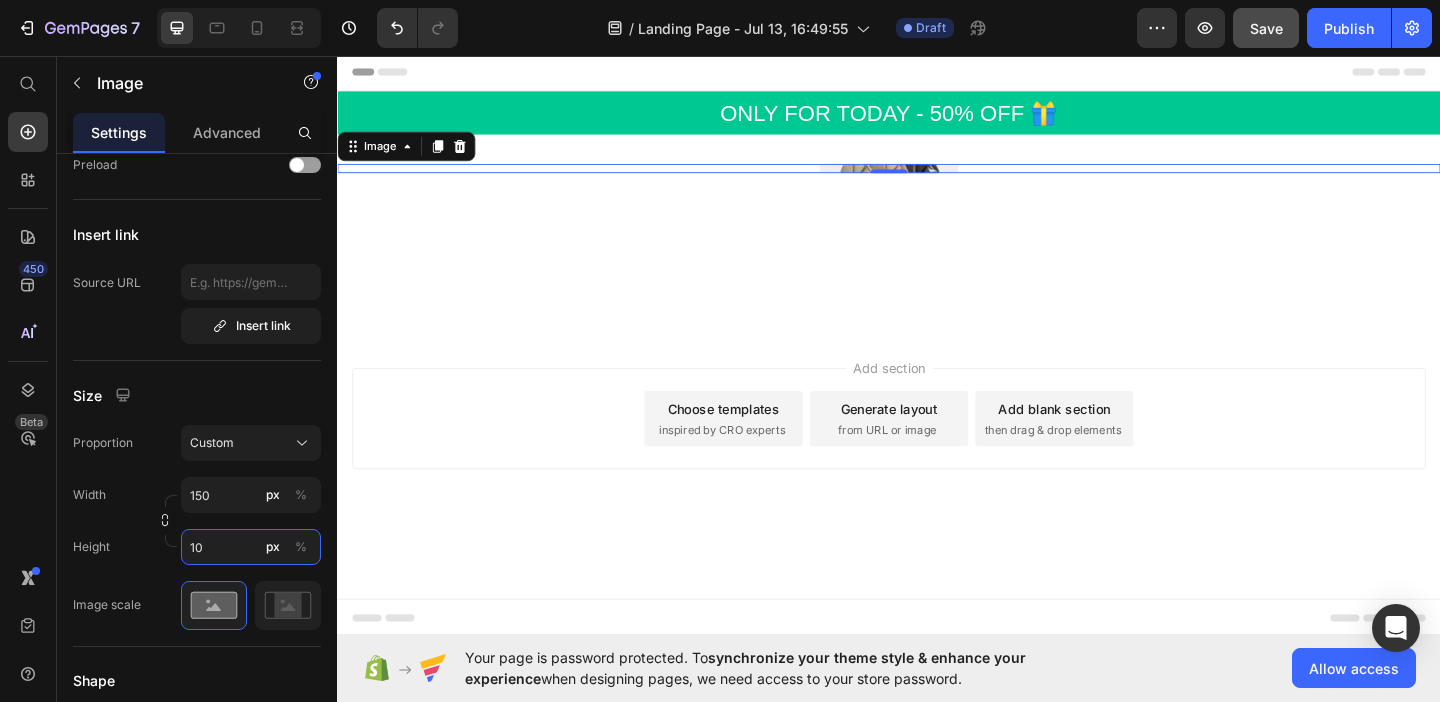 click on "10" at bounding box center (251, 547) 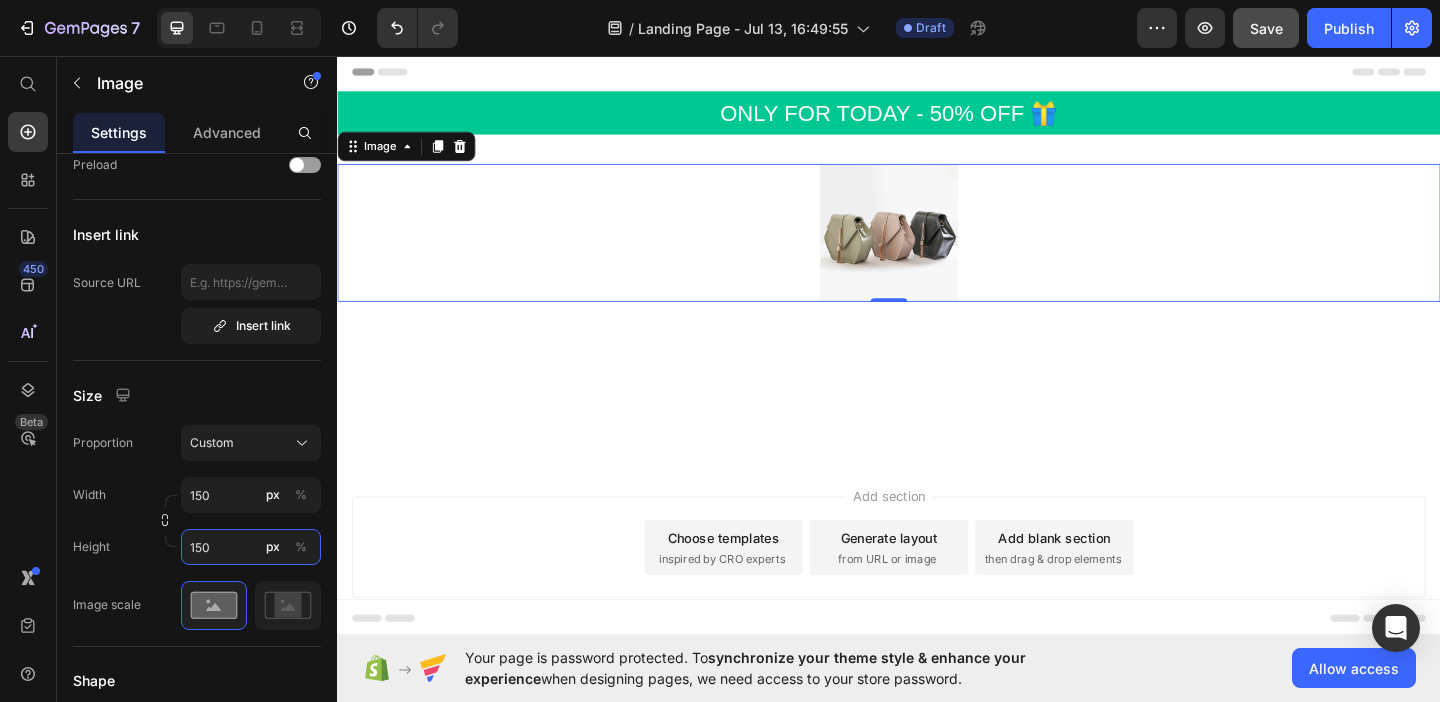 type on "150" 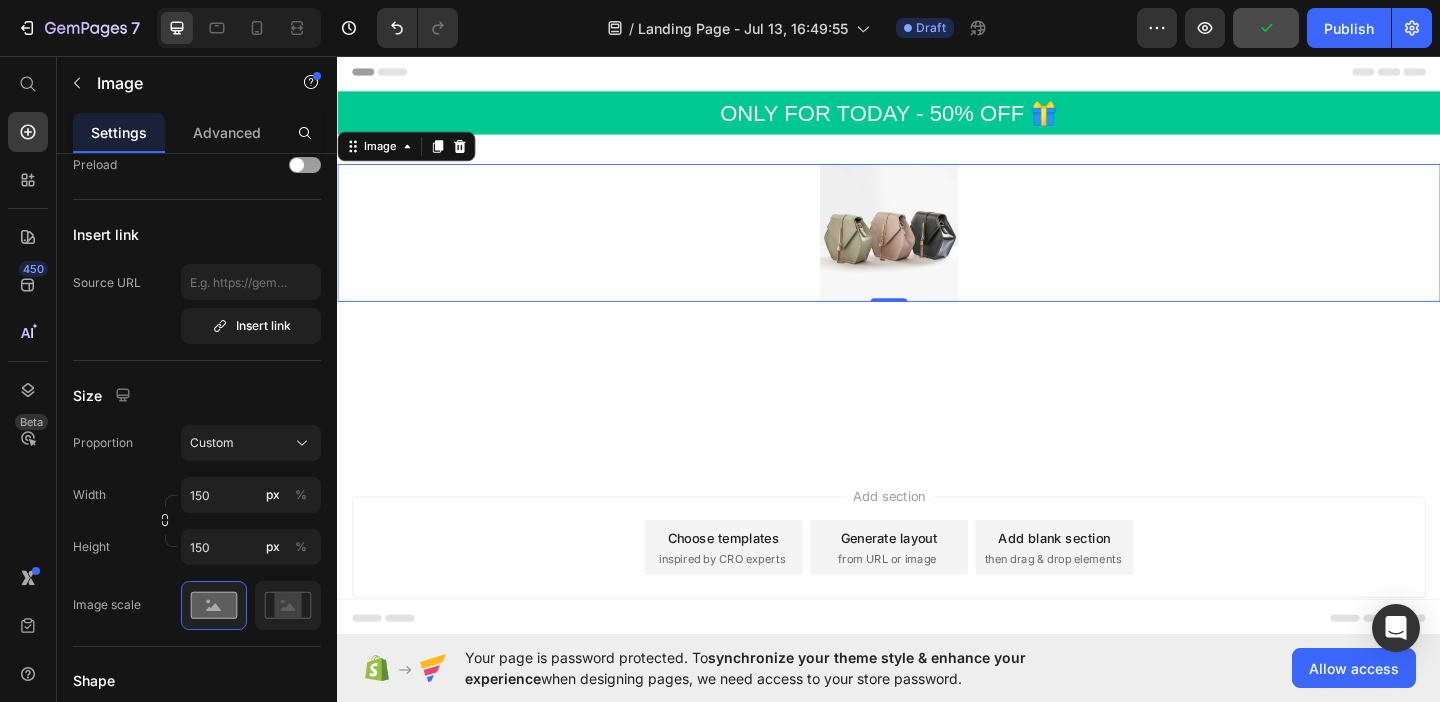 click at bounding box center [937, 425] 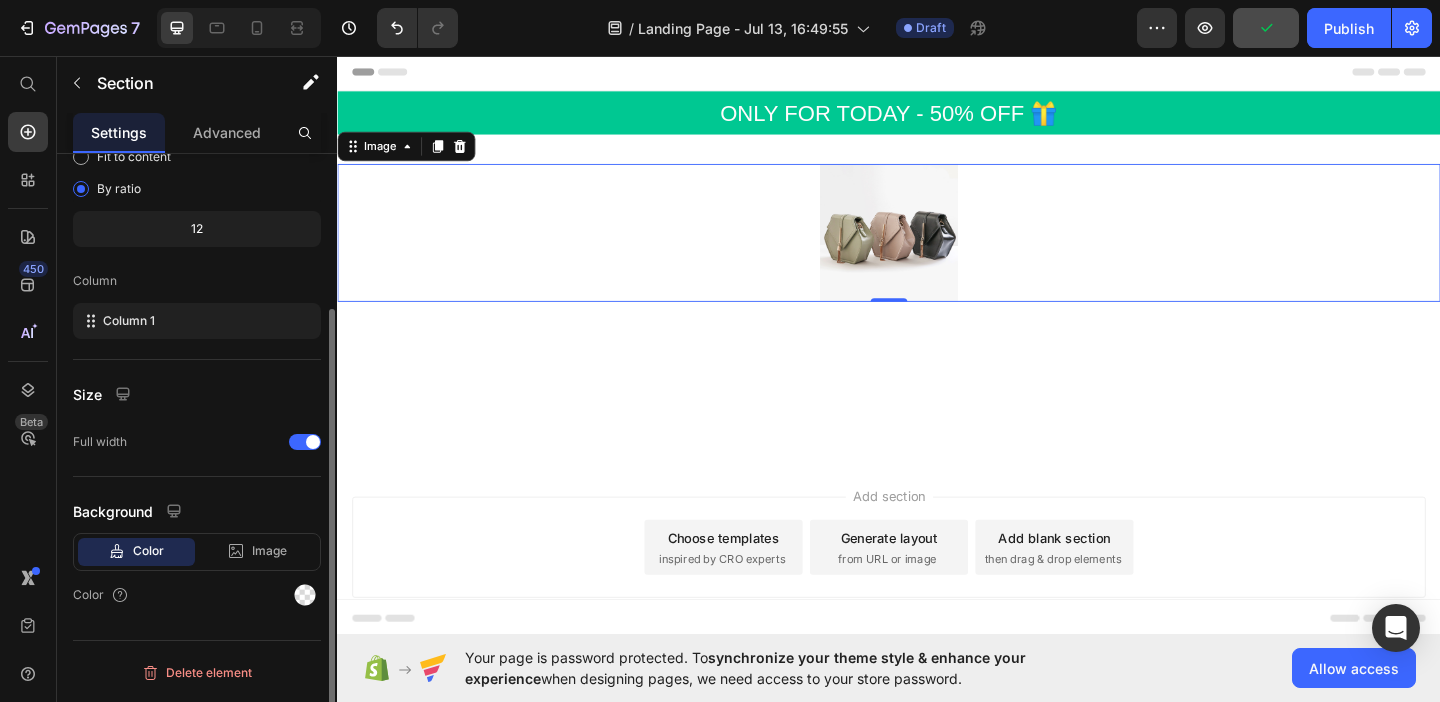 scroll, scrollTop: 0, scrollLeft: 0, axis: both 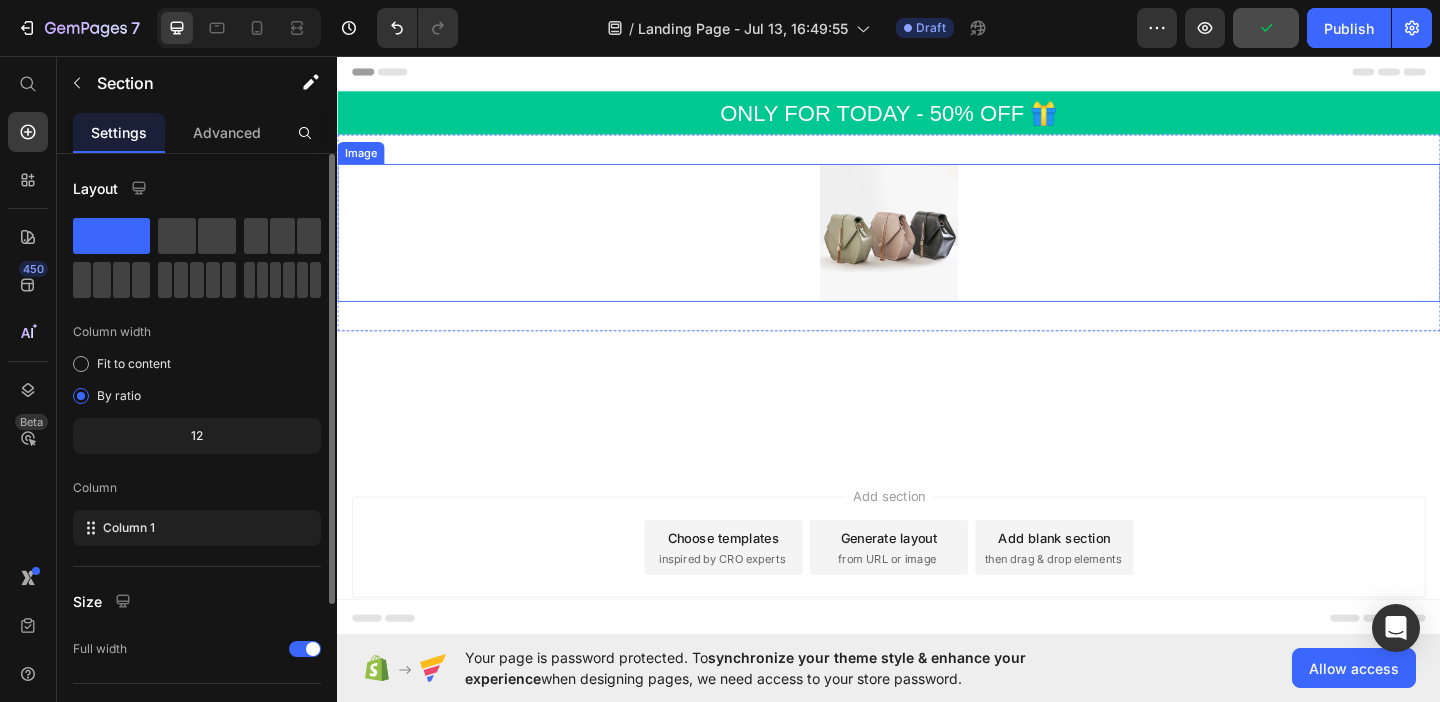 click at bounding box center (937, 248) 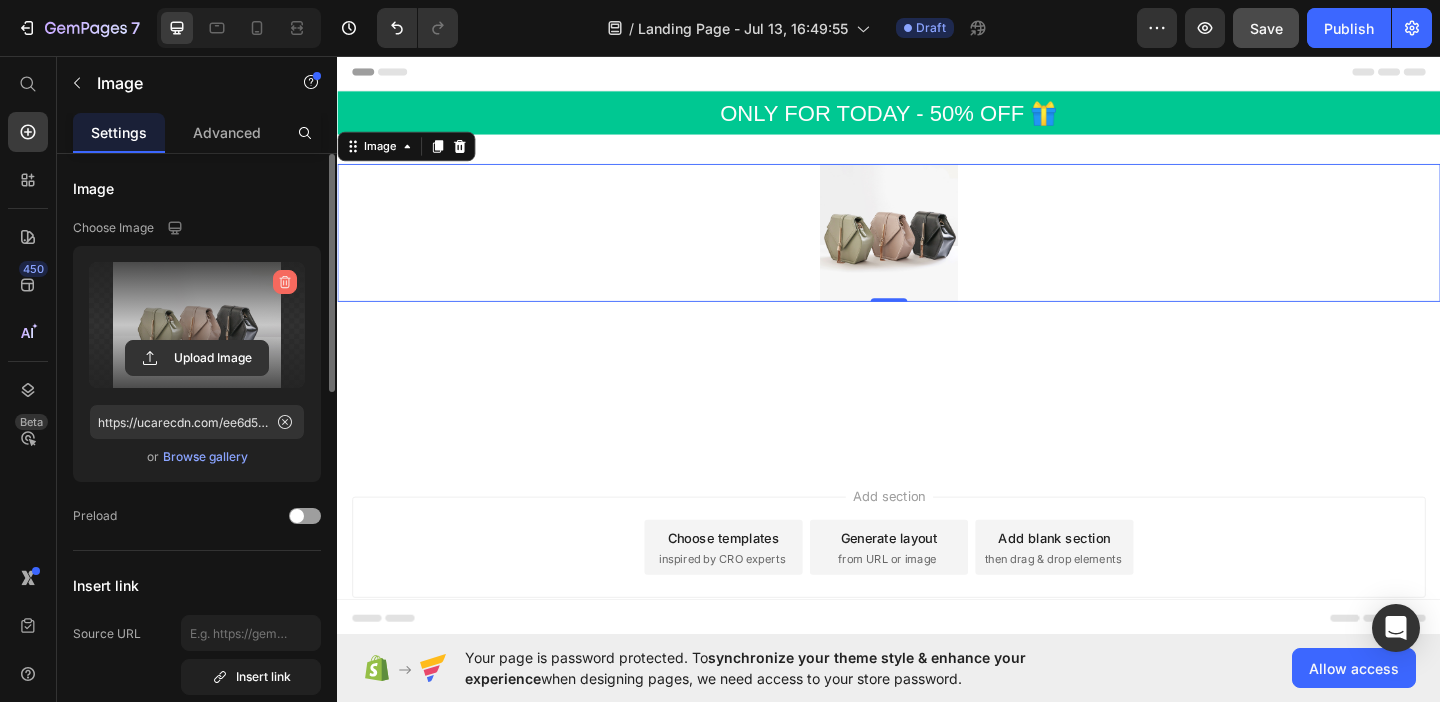 click 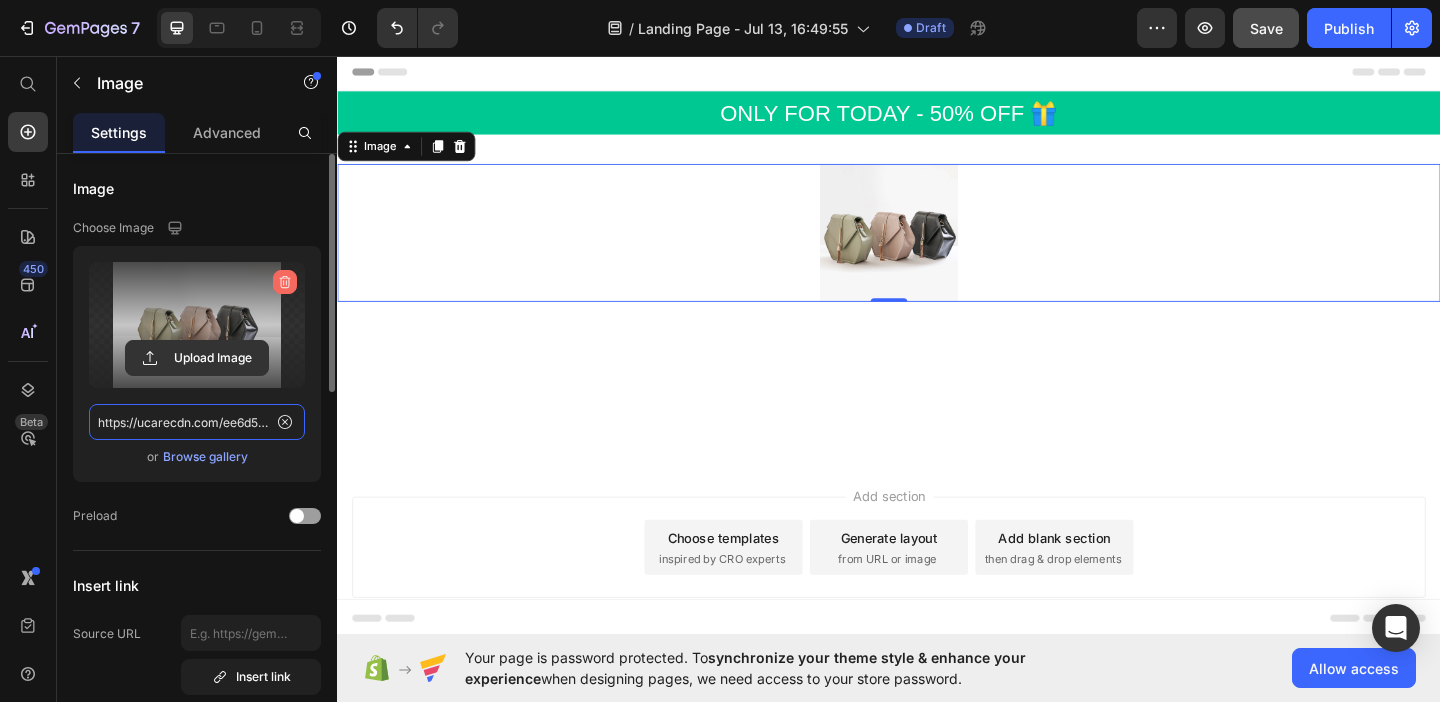 type 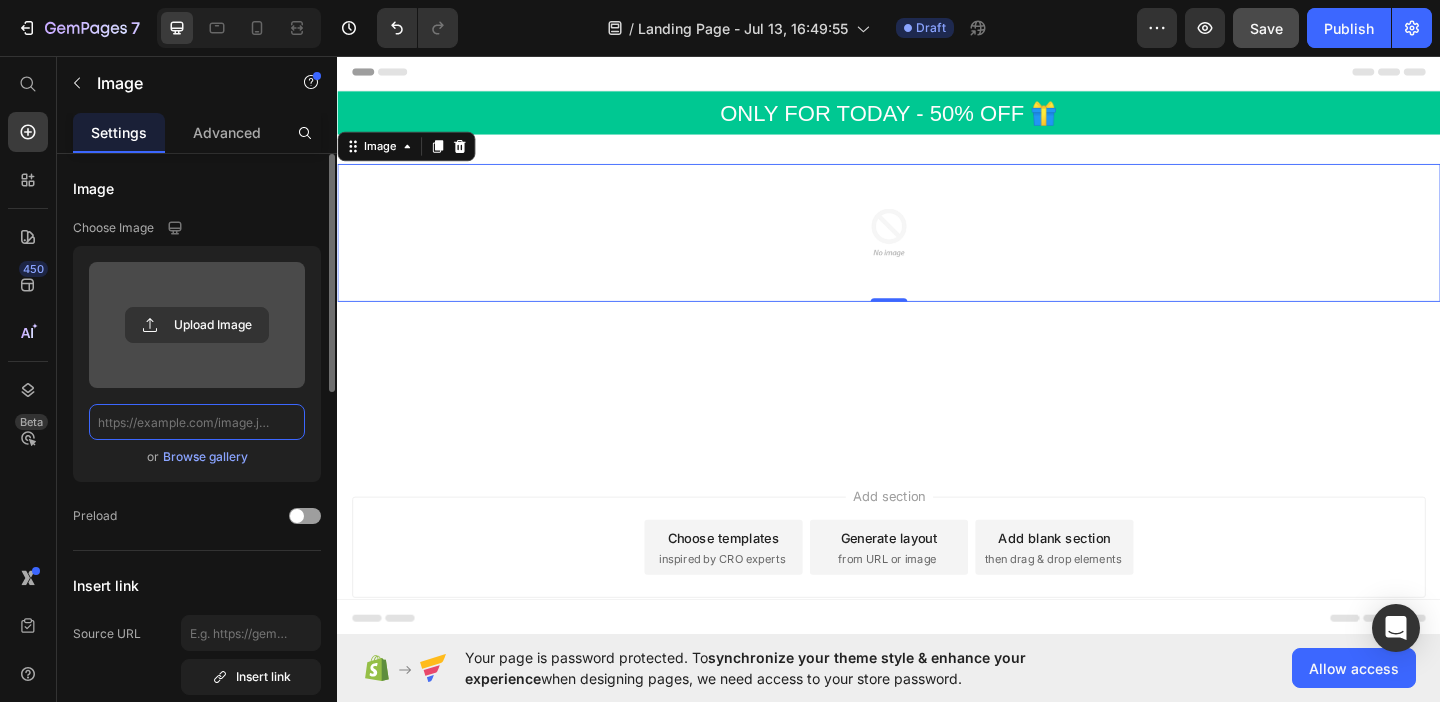 scroll, scrollTop: 0, scrollLeft: 0, axis: both 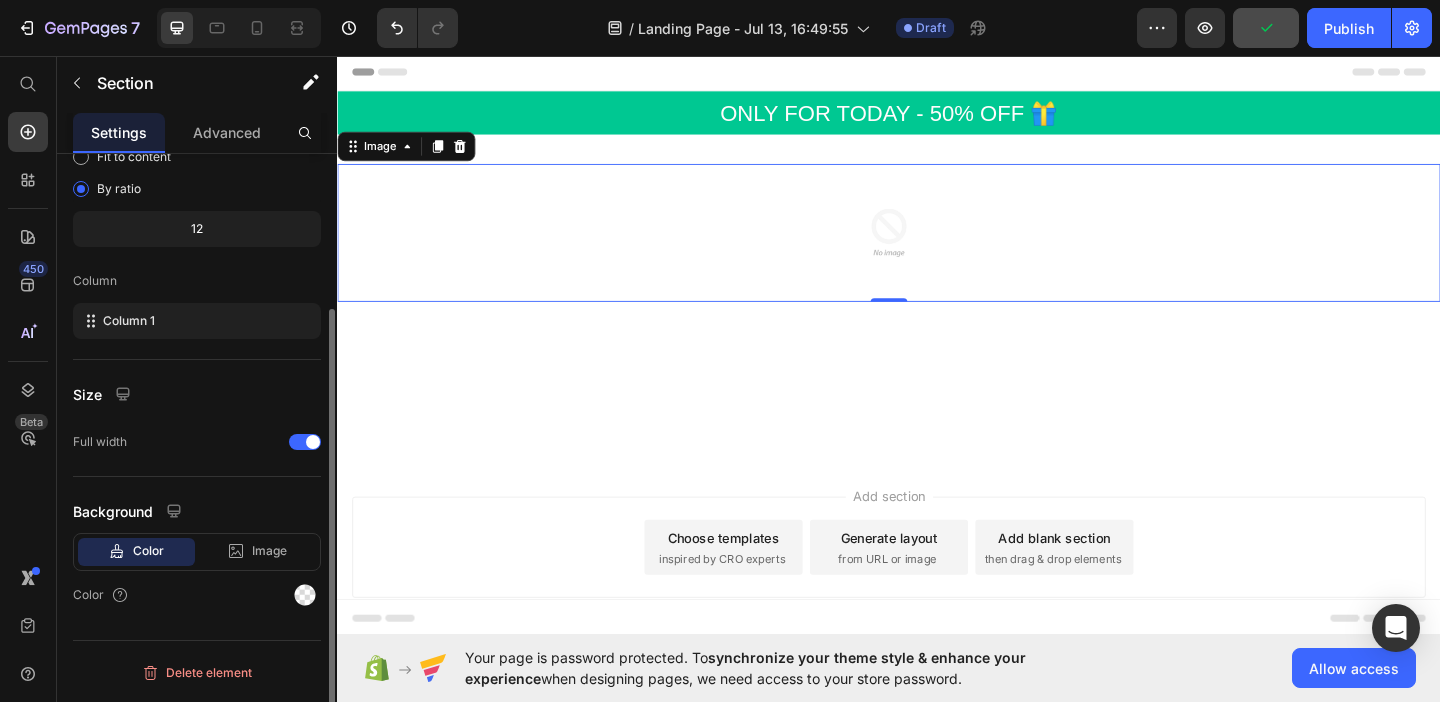 click at bounding box center [937, 425] 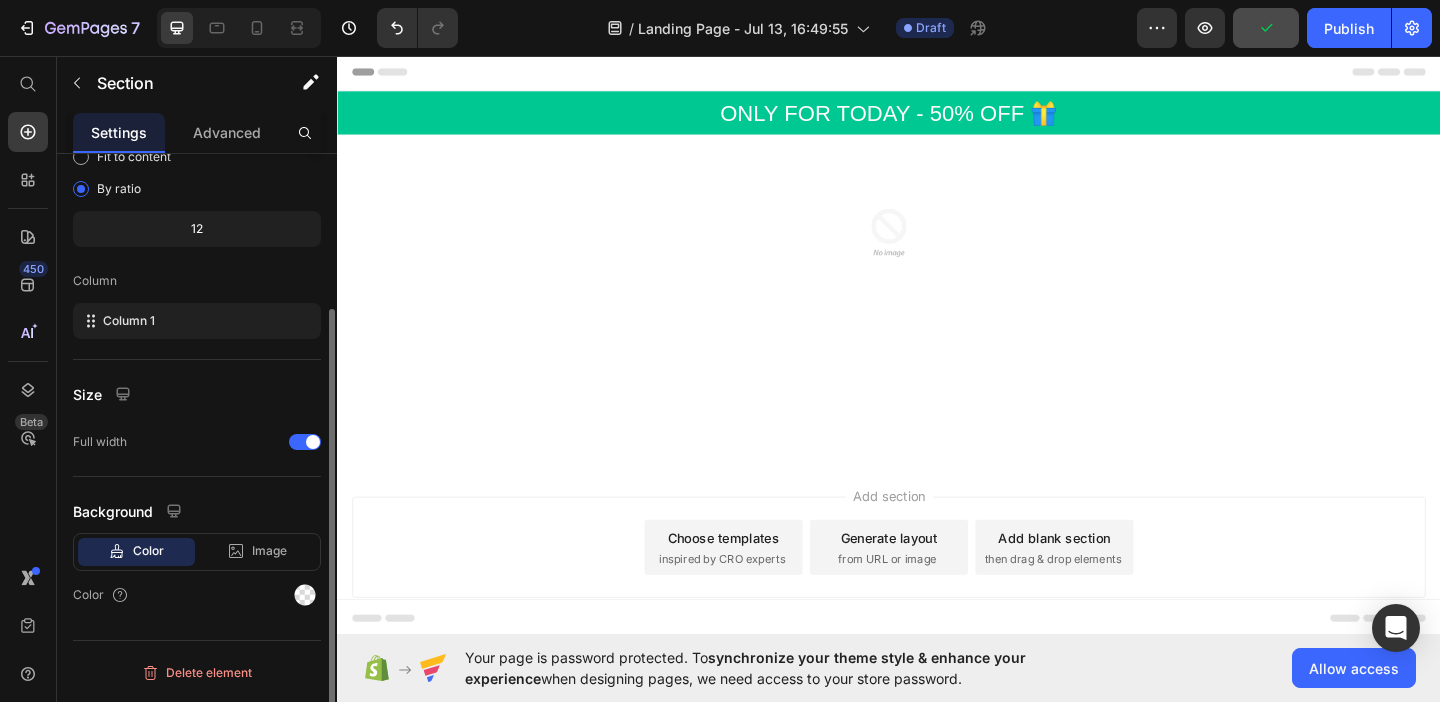 scroll, scrollTop: 0, scrollLeft: 0, axis: both 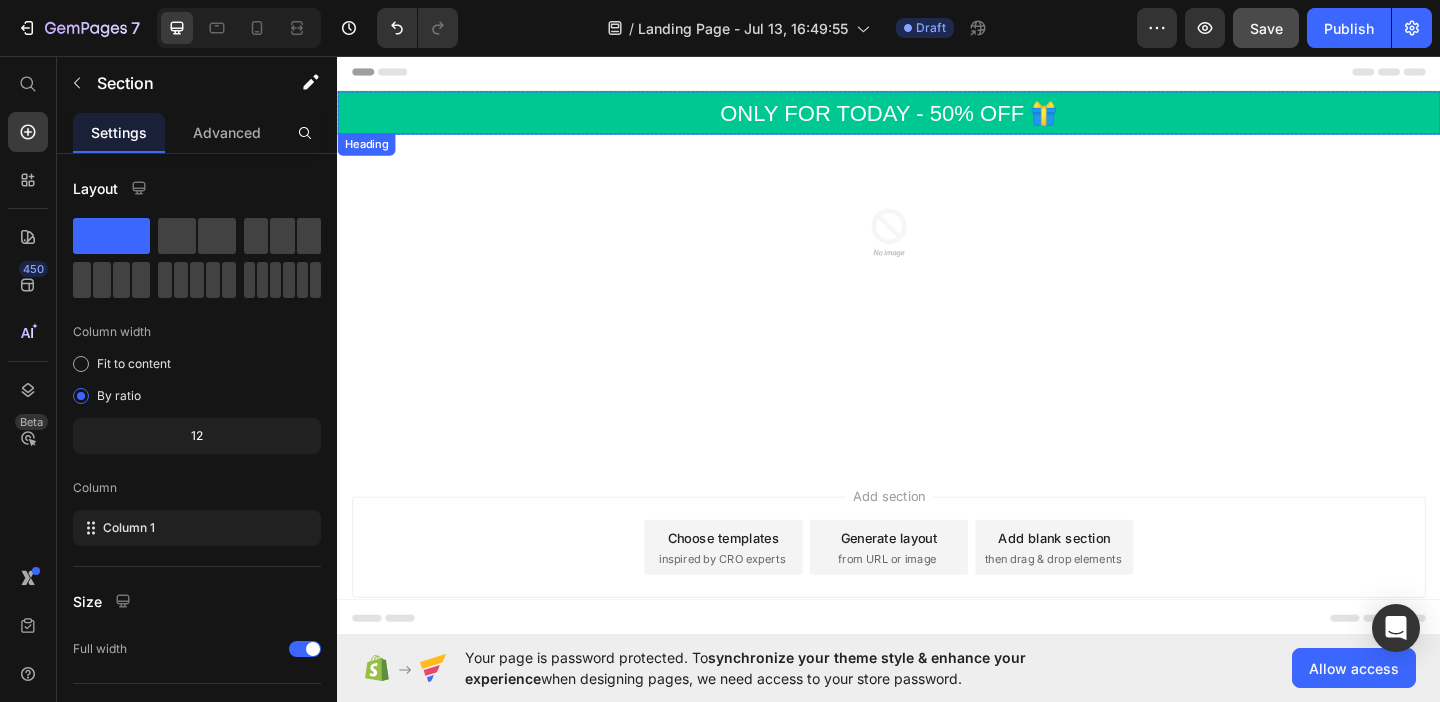 click on "ONLY FOR TODAY - 50% OFF 🎁" at bounding box center [937, 117] 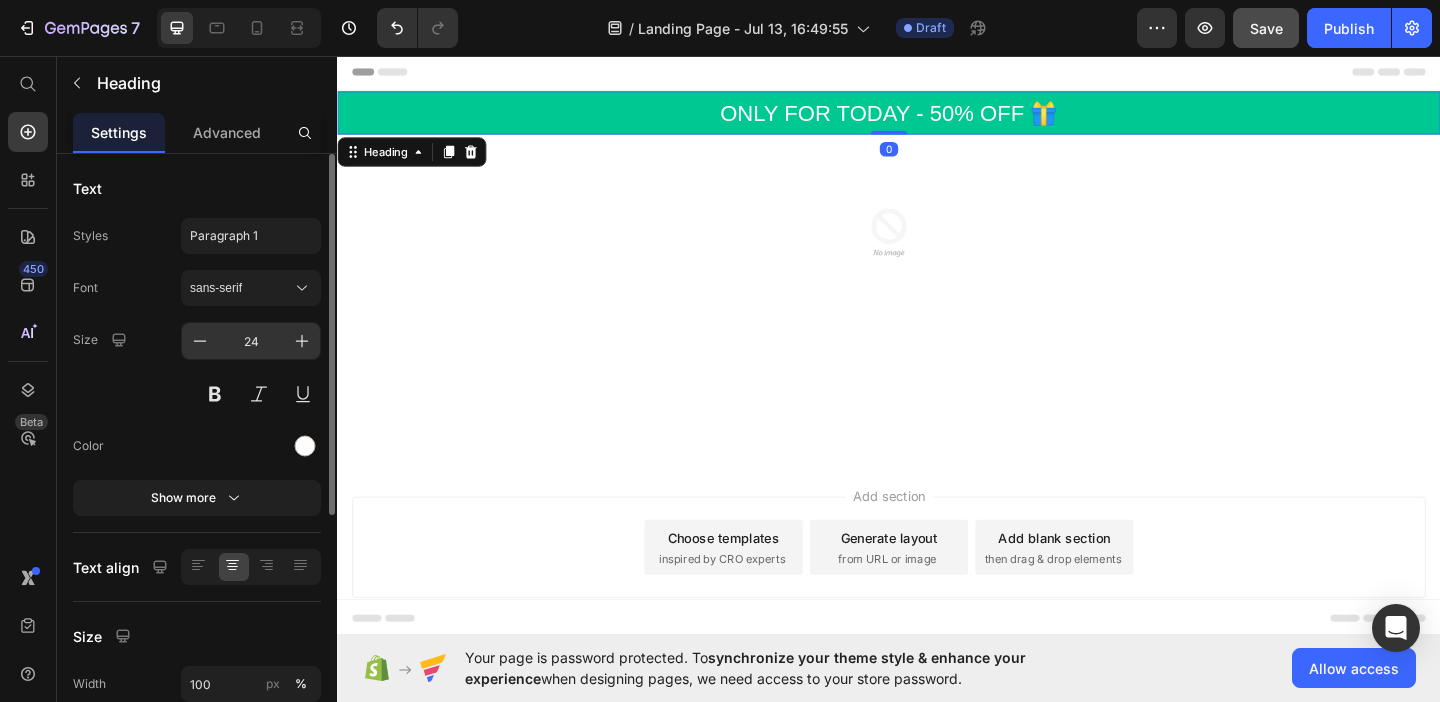 click on "24" at bounding box center [251, 341] 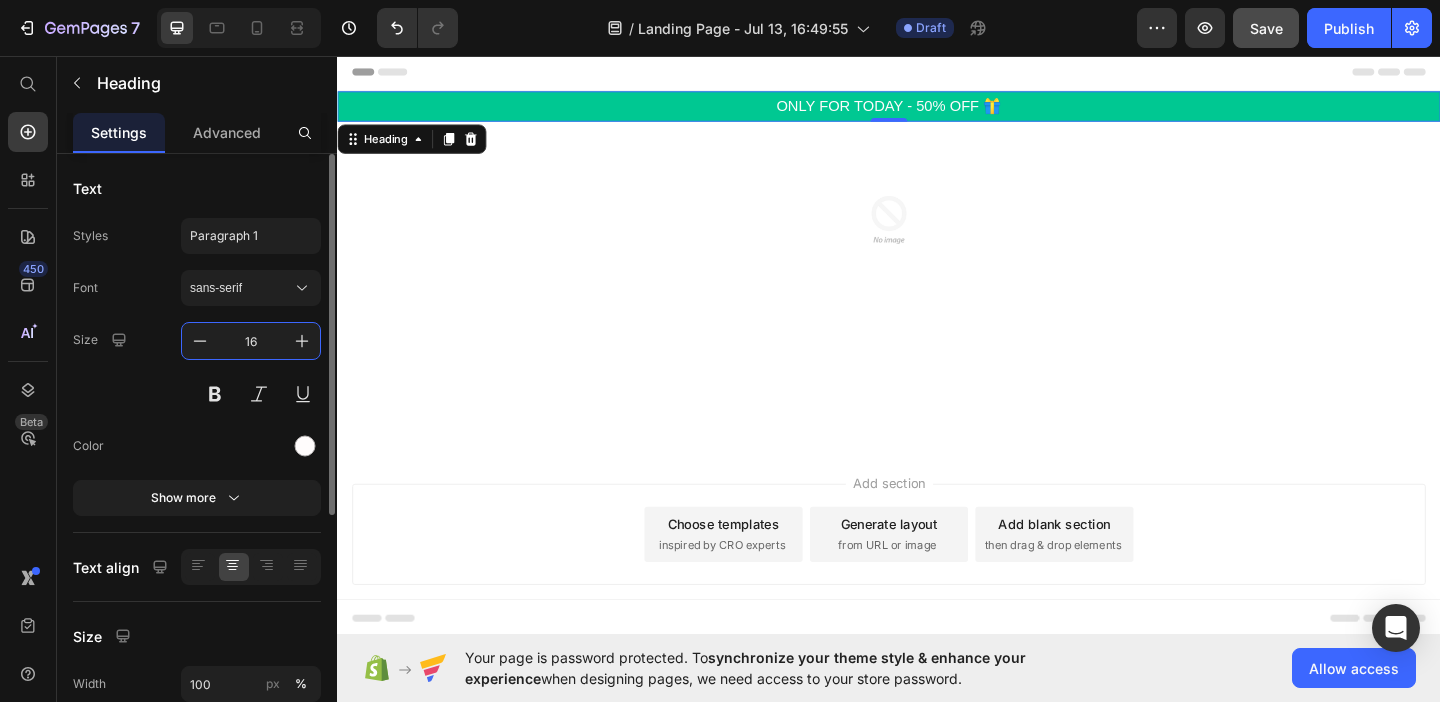 type on "1" 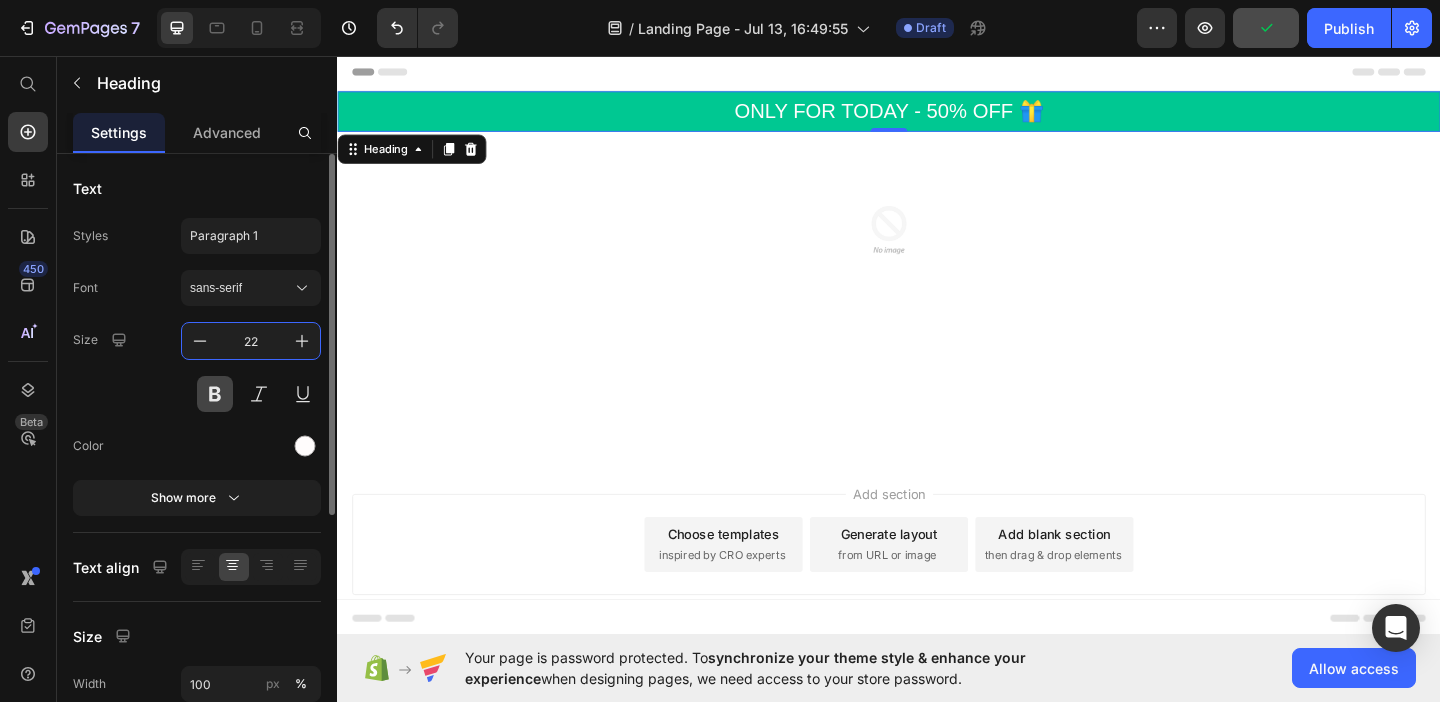 type on "22" 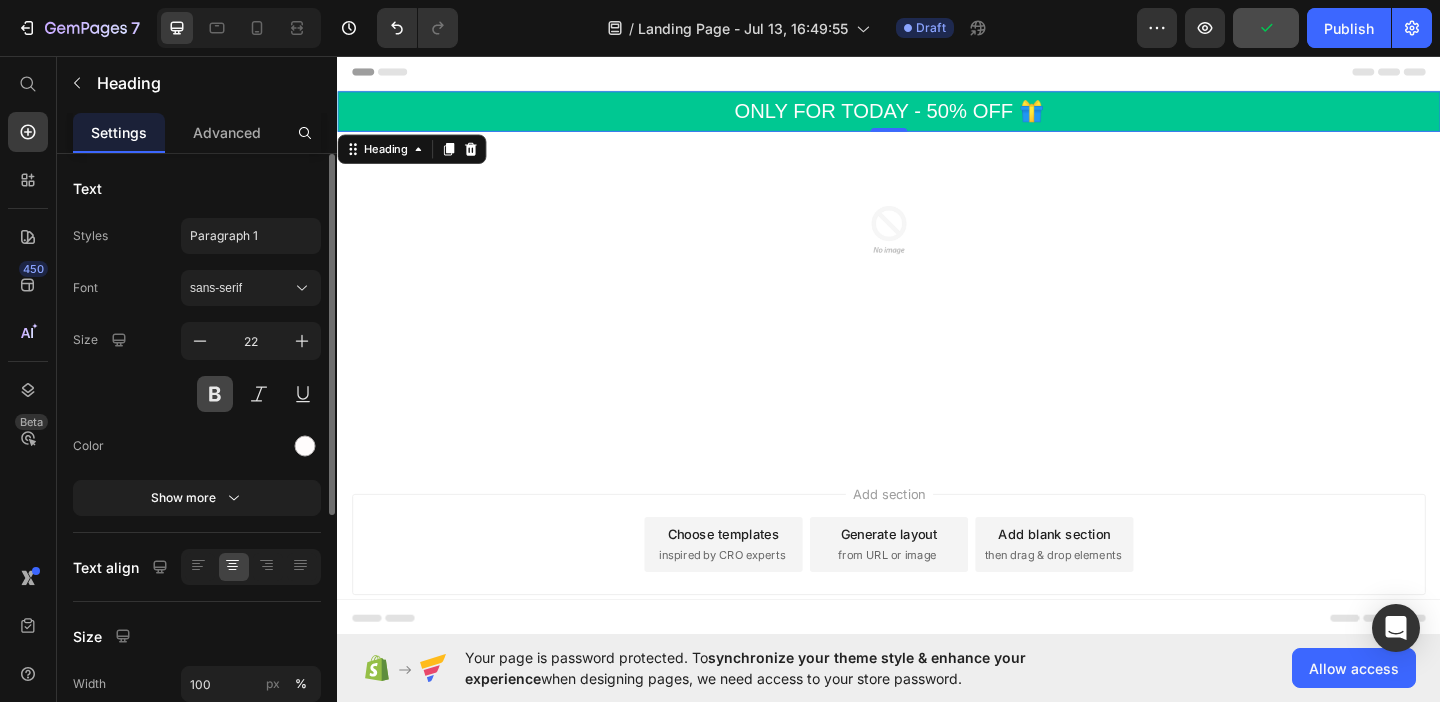 click at bounding box center [215, 394] 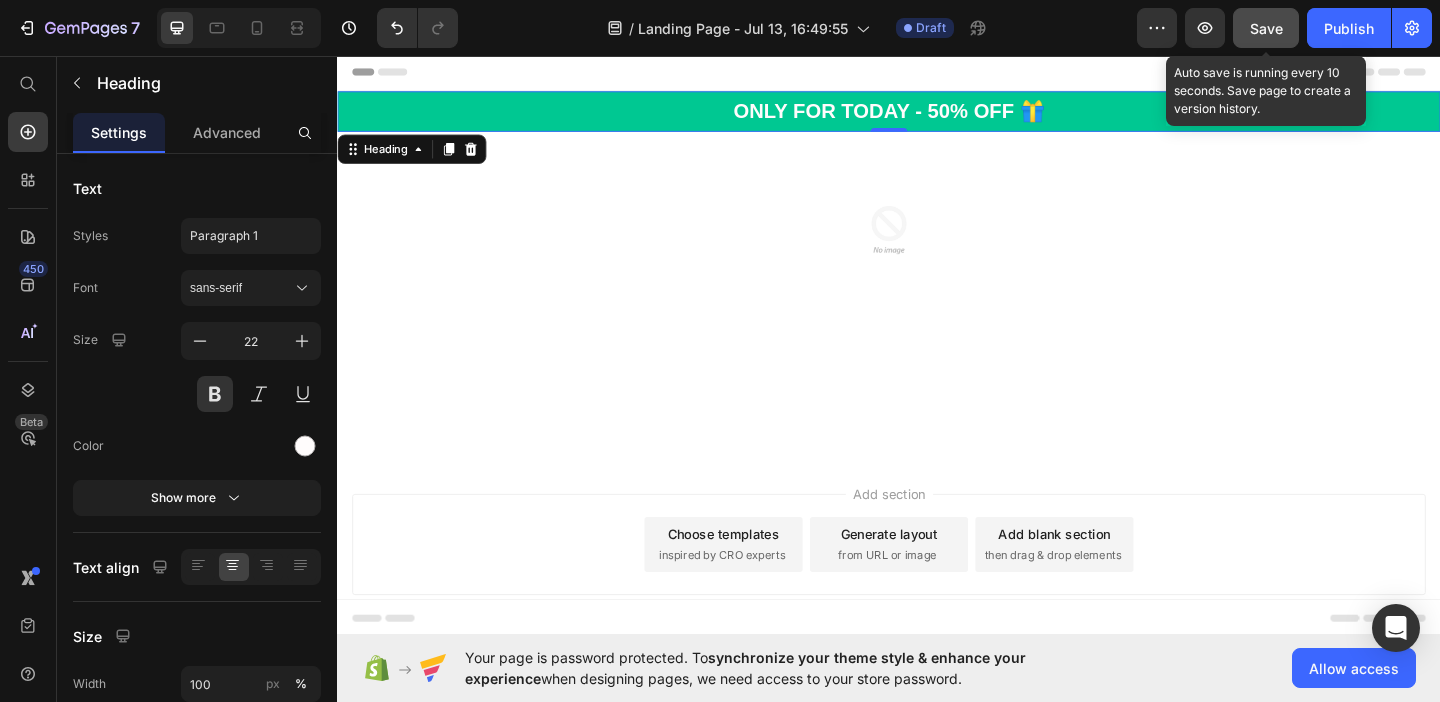 click on "Save" 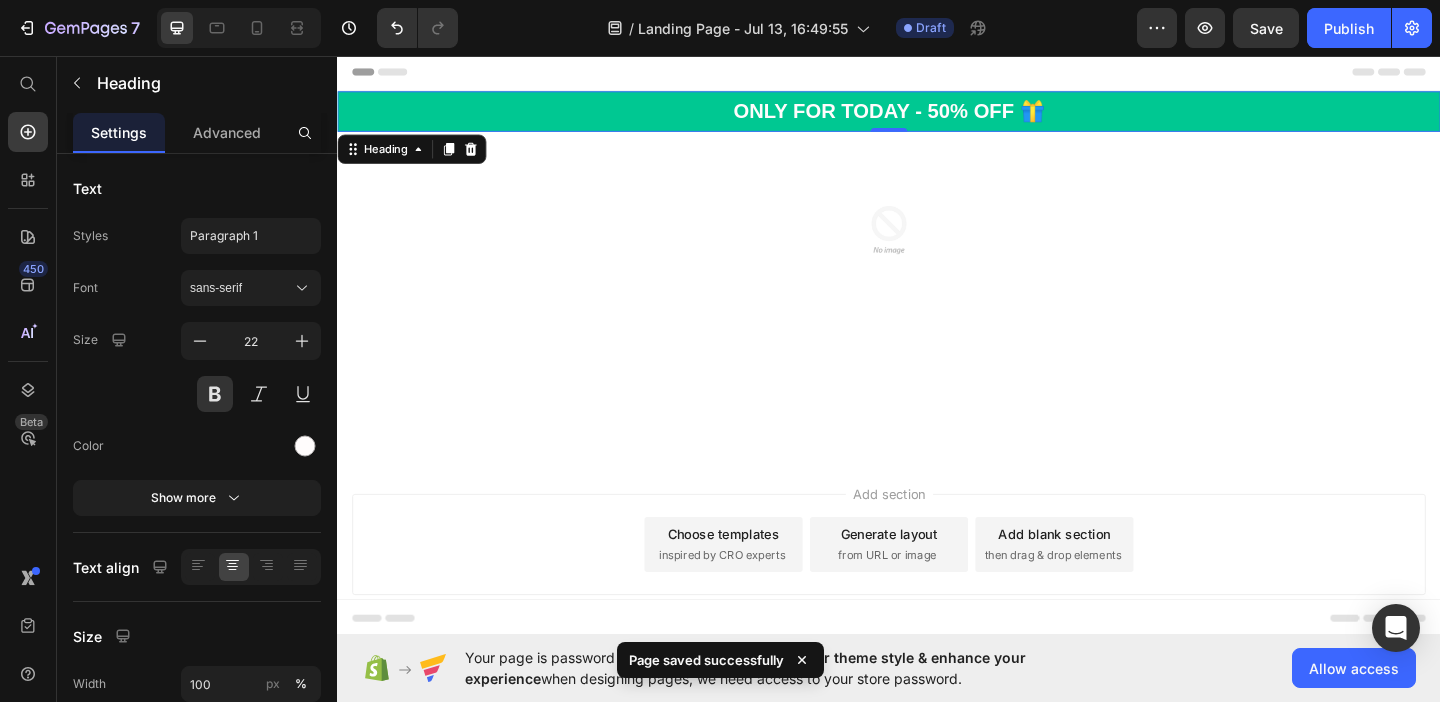 click at bounding box center (937, 422) 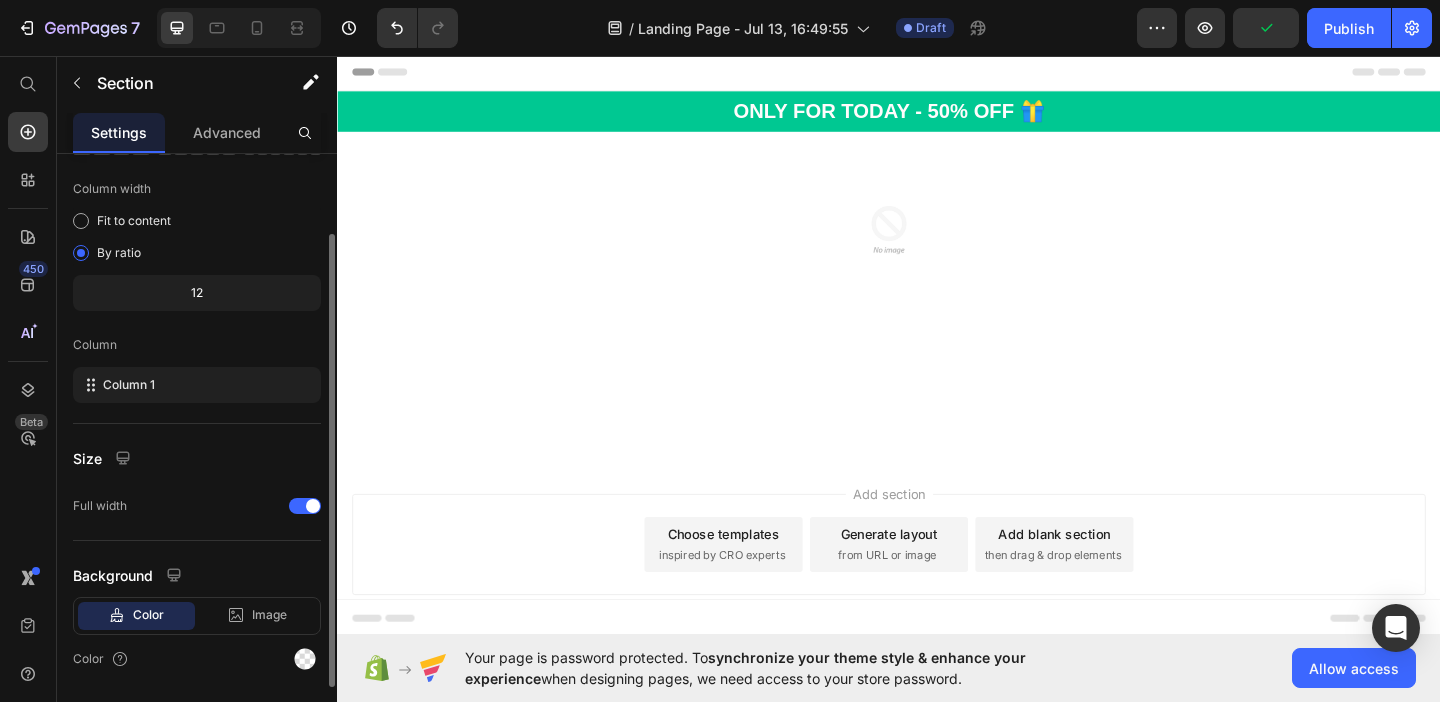 scroll, scrollTop: 0, scrollLeft: 0, axis: both 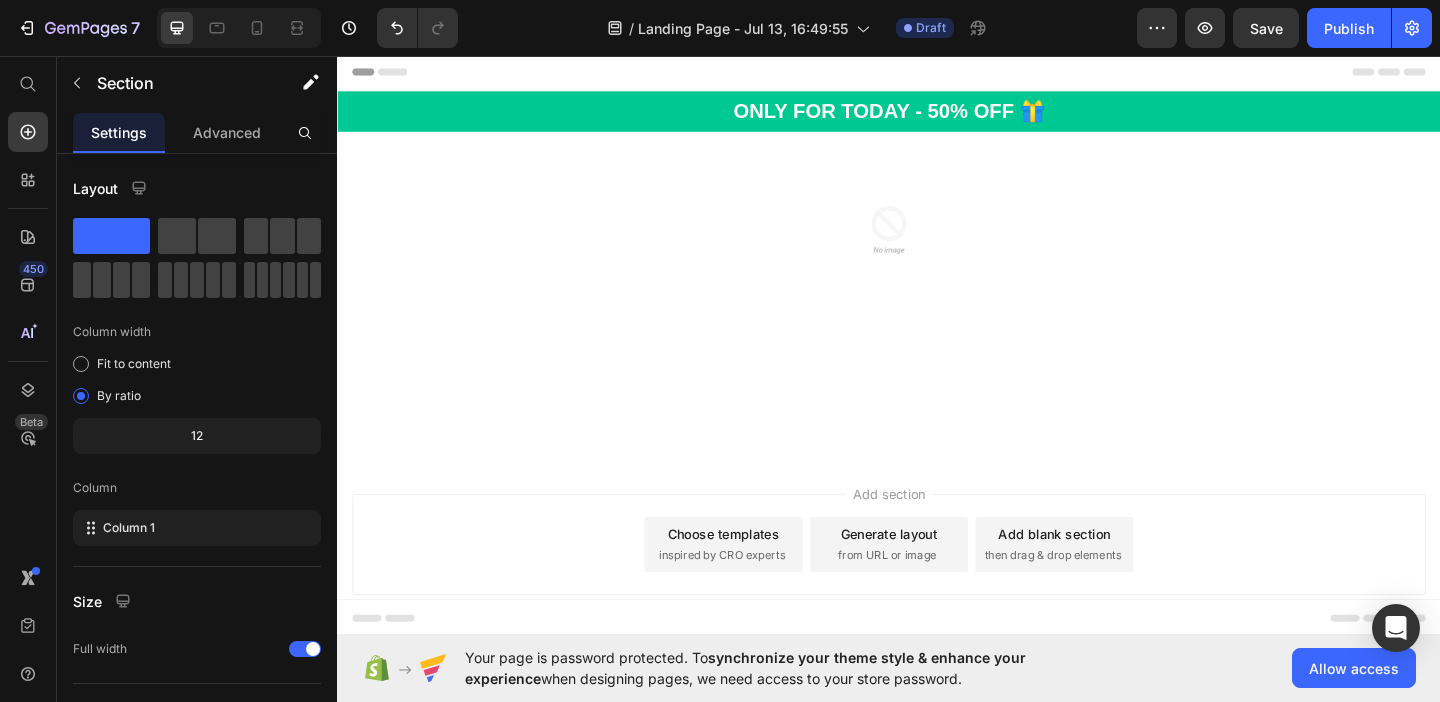 click on "Settings" at bounding box center [119, 132] 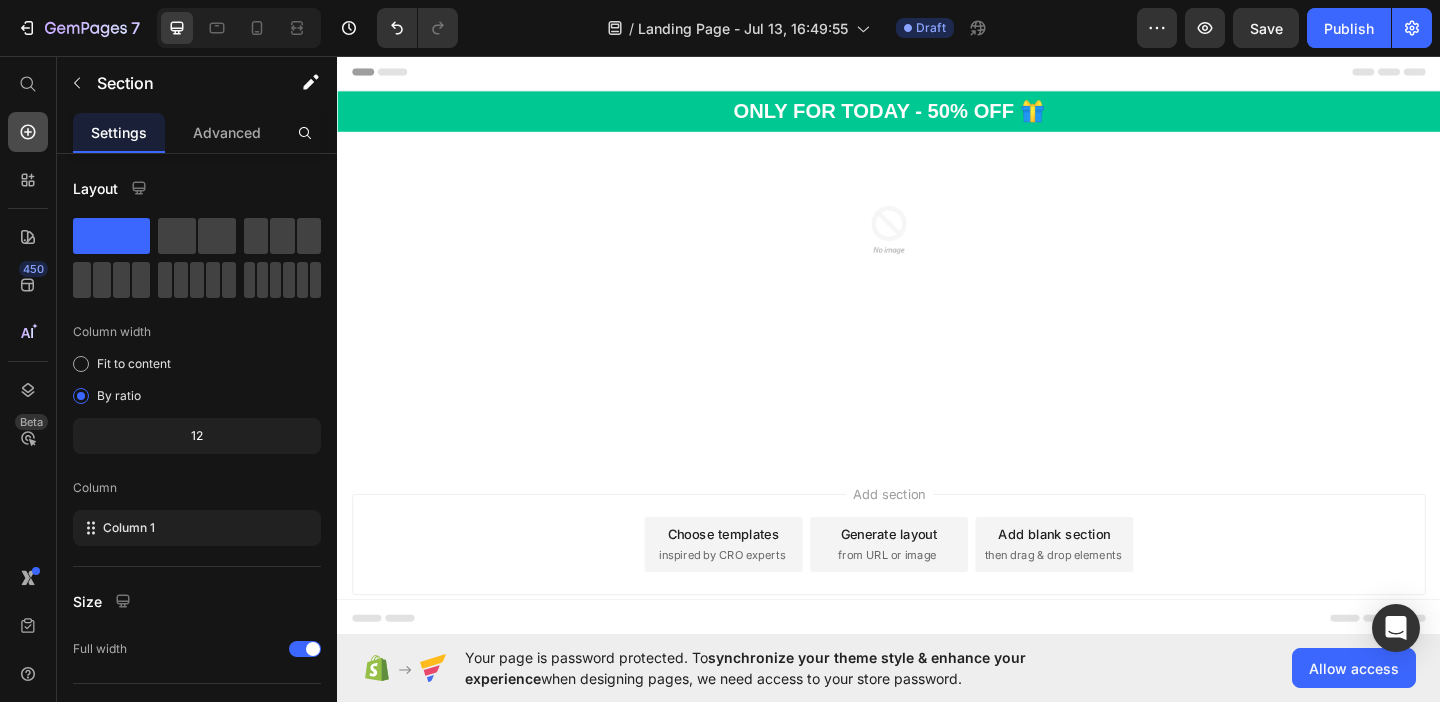 click 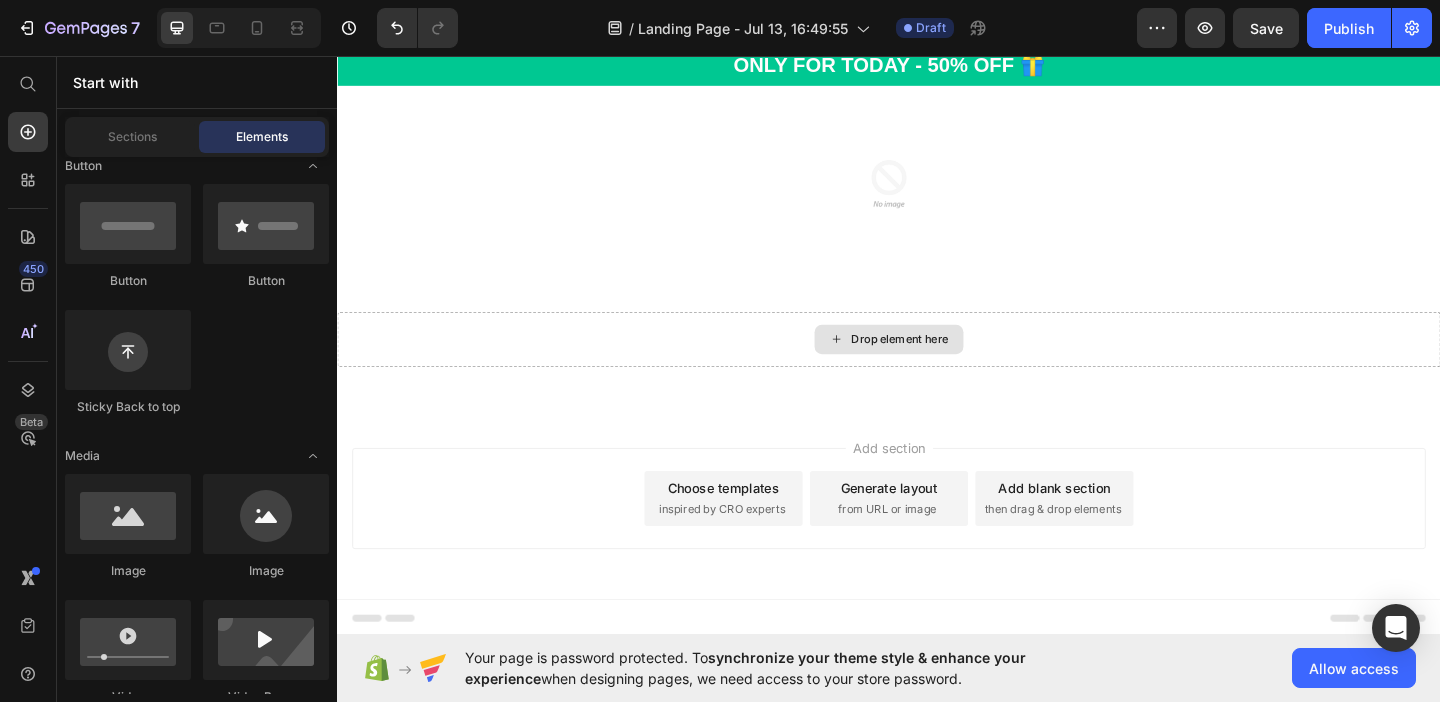 scroll, scrollTop: 0, scrollLeft: 0, axis: both 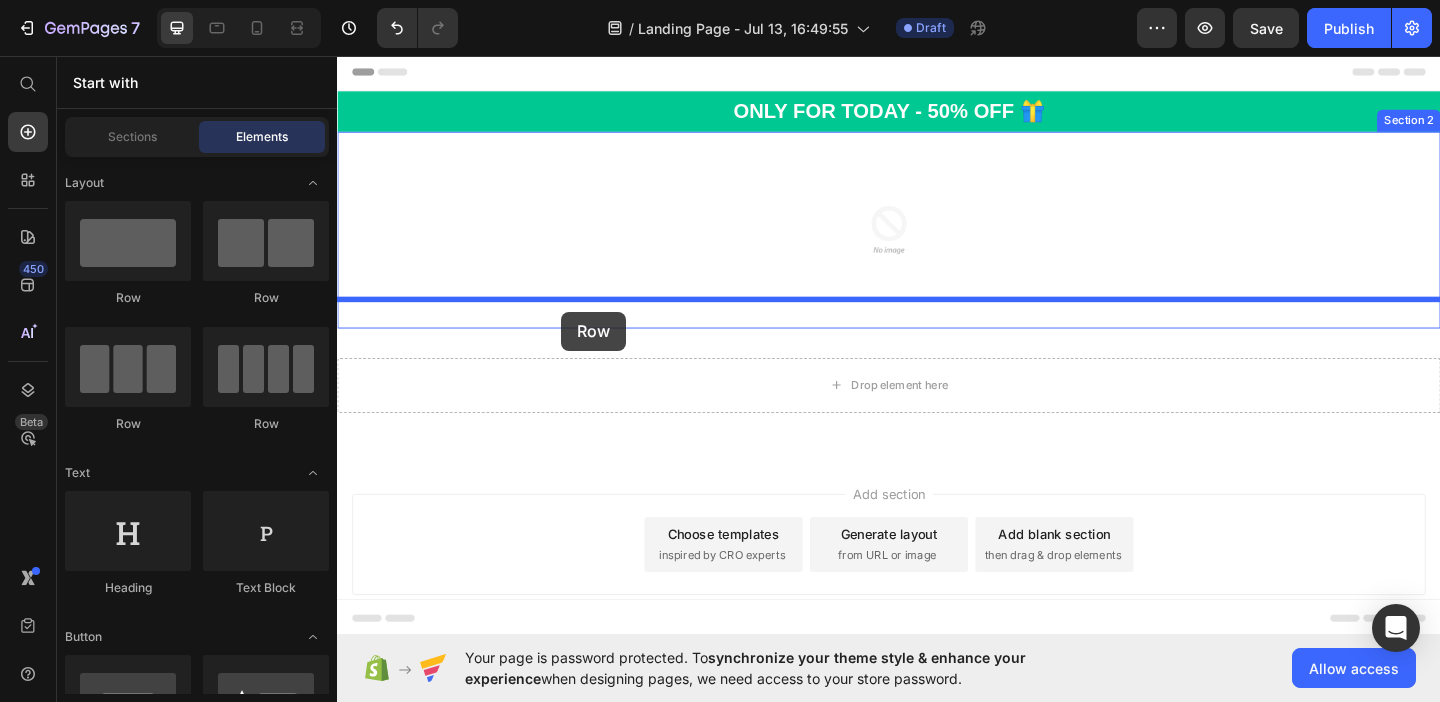 drag, startPoint x: 475, startPoint y: 324, endPoint x: 581, endPoint y: 334, distance: 106.47065 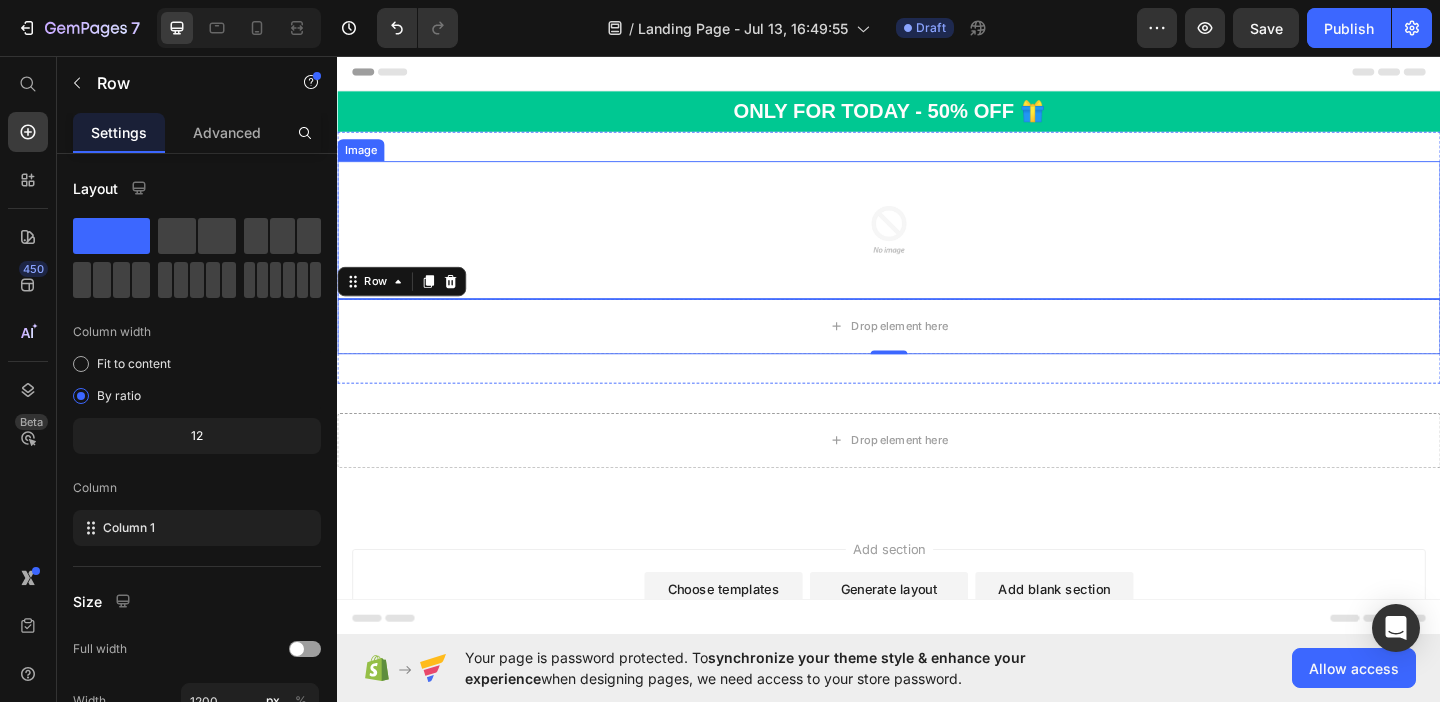 click at bounding box center [937, 245] 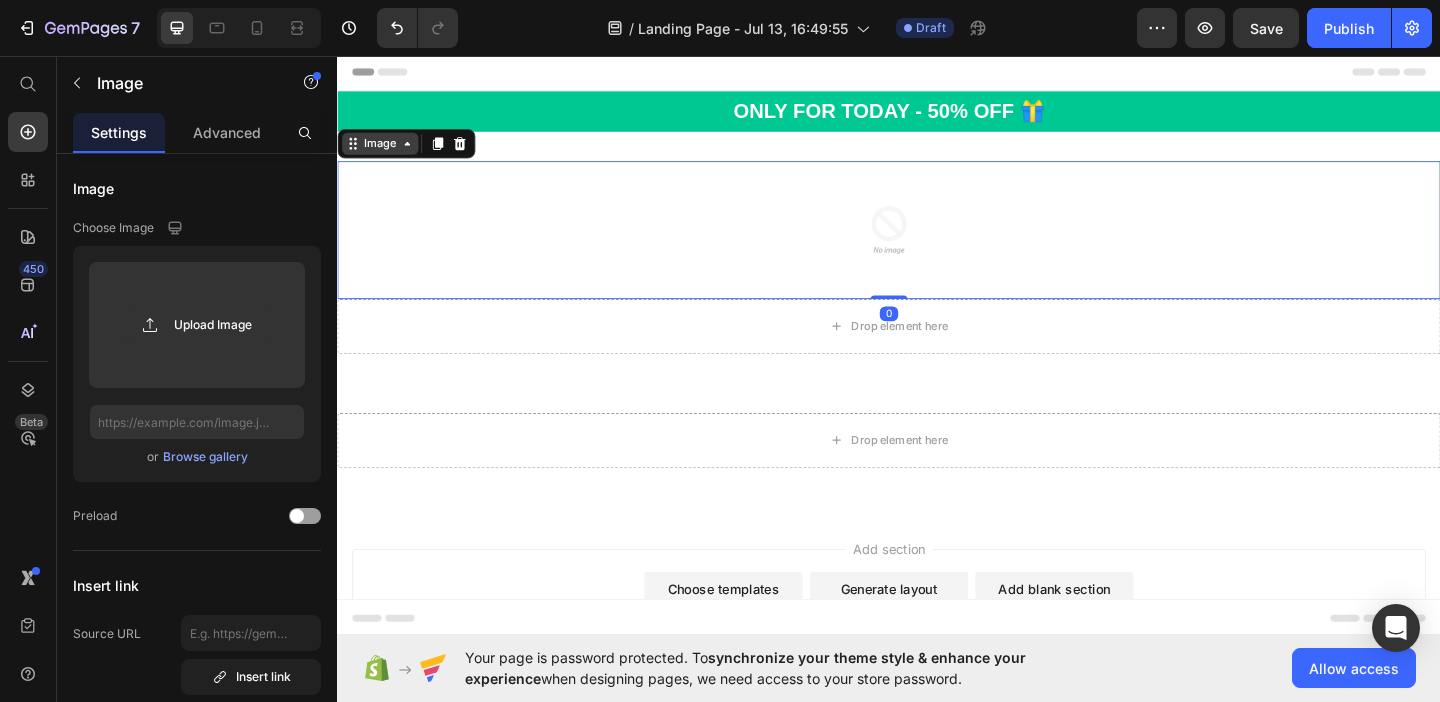 click 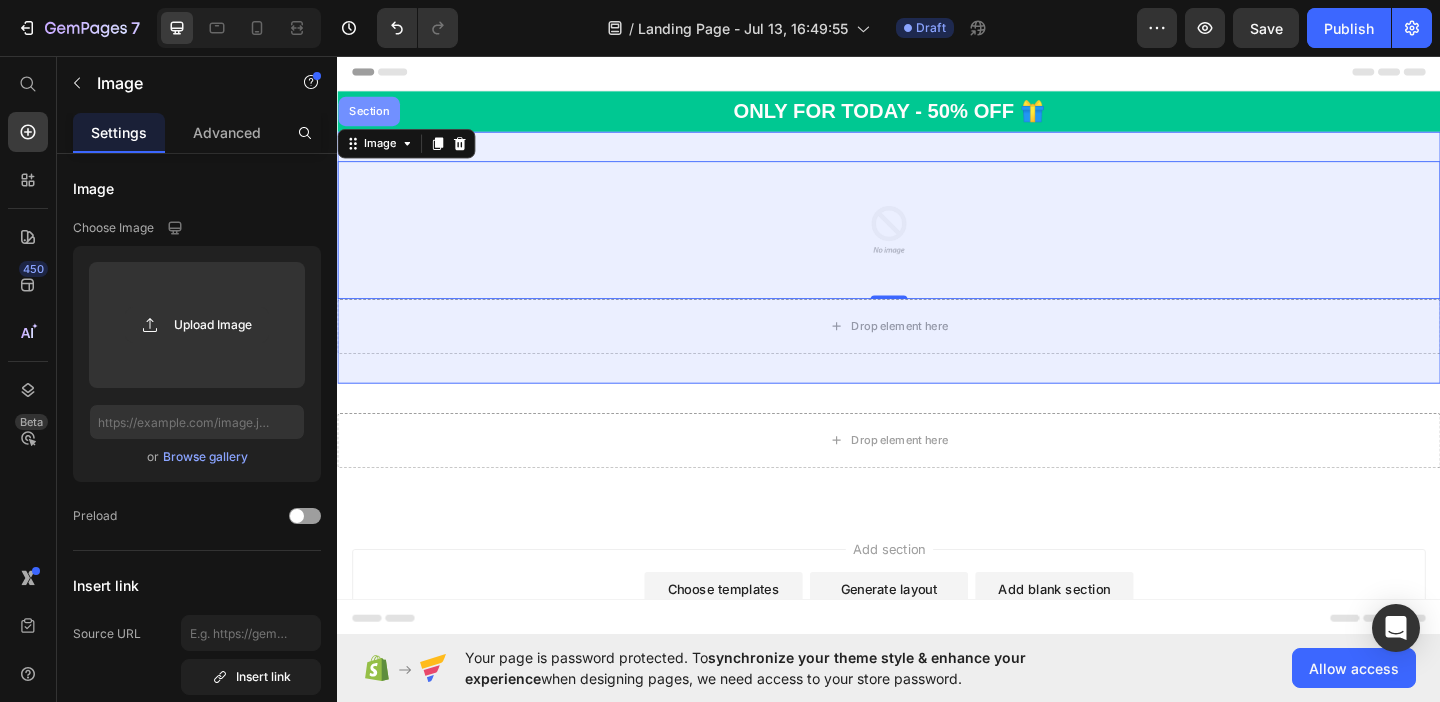 click on "Section" at bounding box center (371, 116) 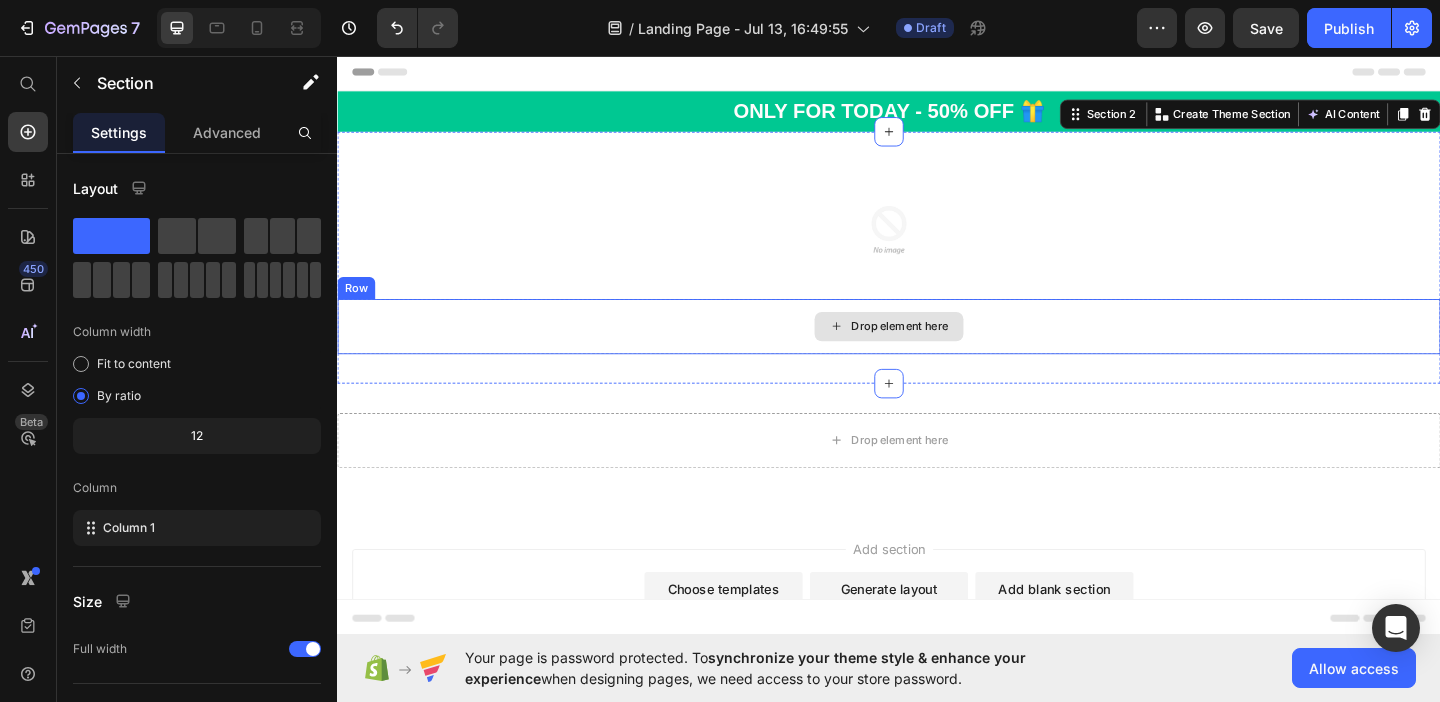 click on "Drop element here" at bounding box center [937, 350] 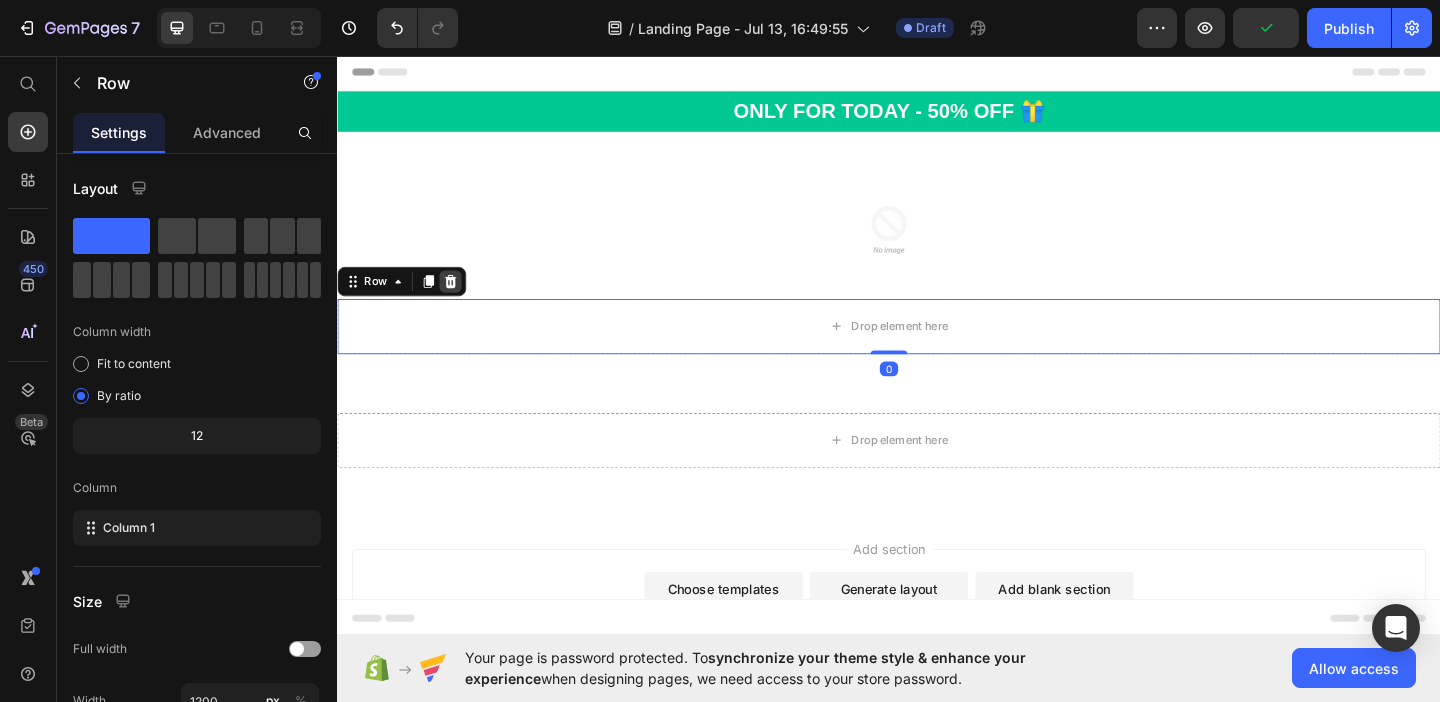 click 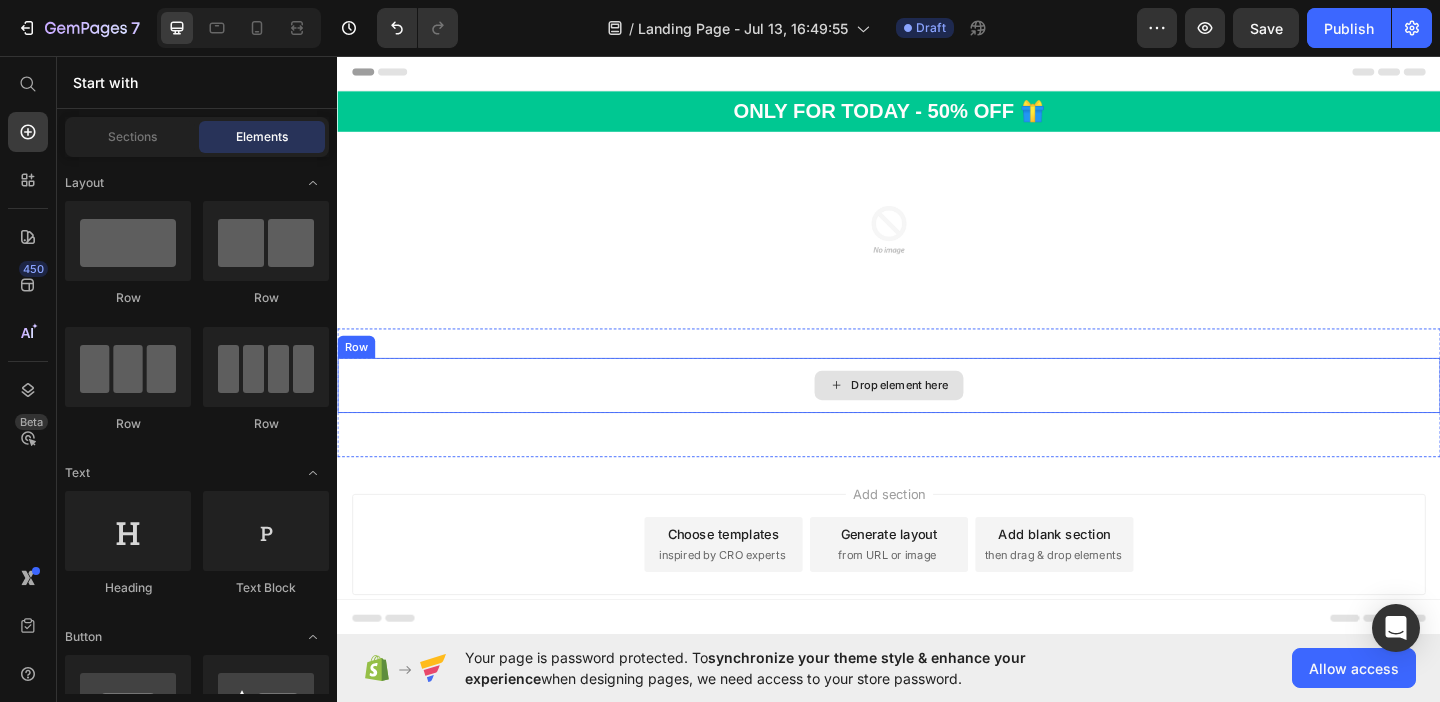 click on "Drop element here" at bounding box center (937, 414) 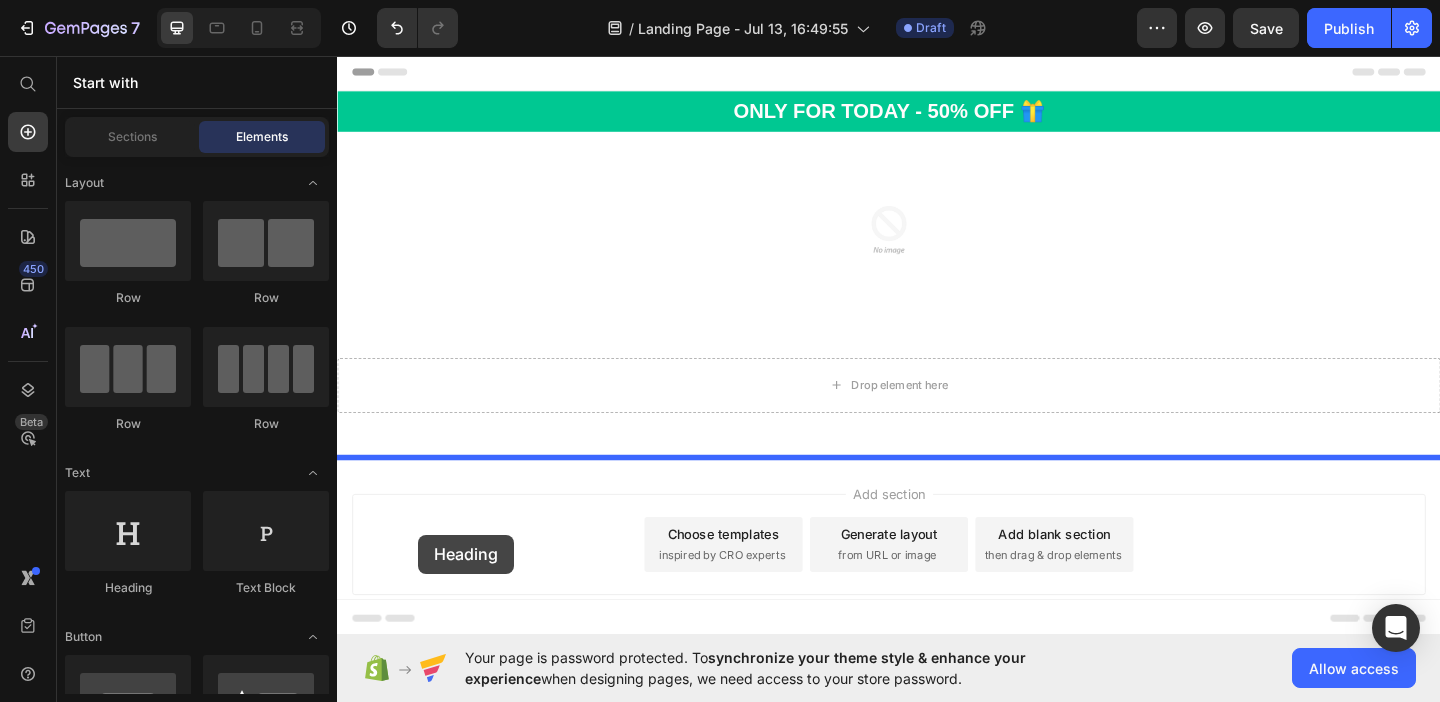 scroll, scrollTop: 18, scrollLeft: 0, axis: vertical 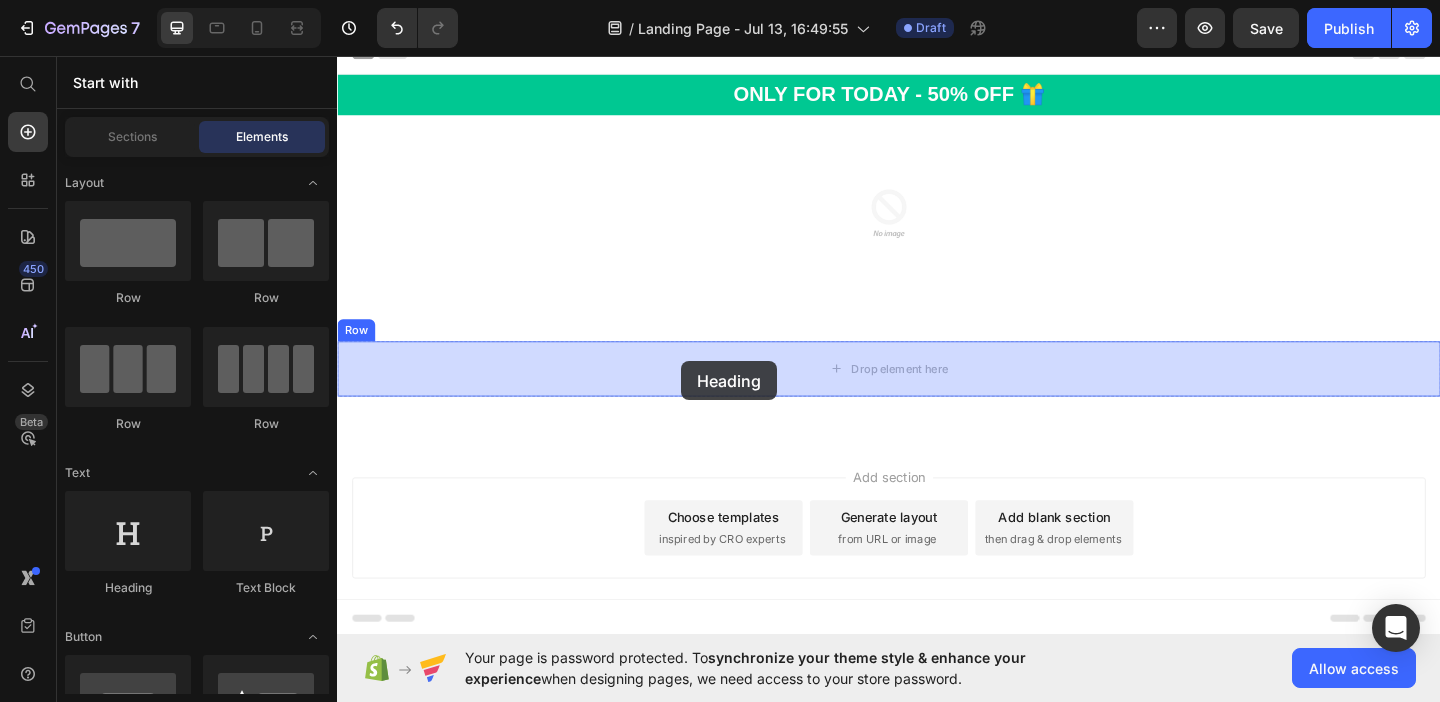 drag, startPoint x: 463, startPoint y: 593, endPoint x: 711, endPoint y: 388, distance: 321.75922 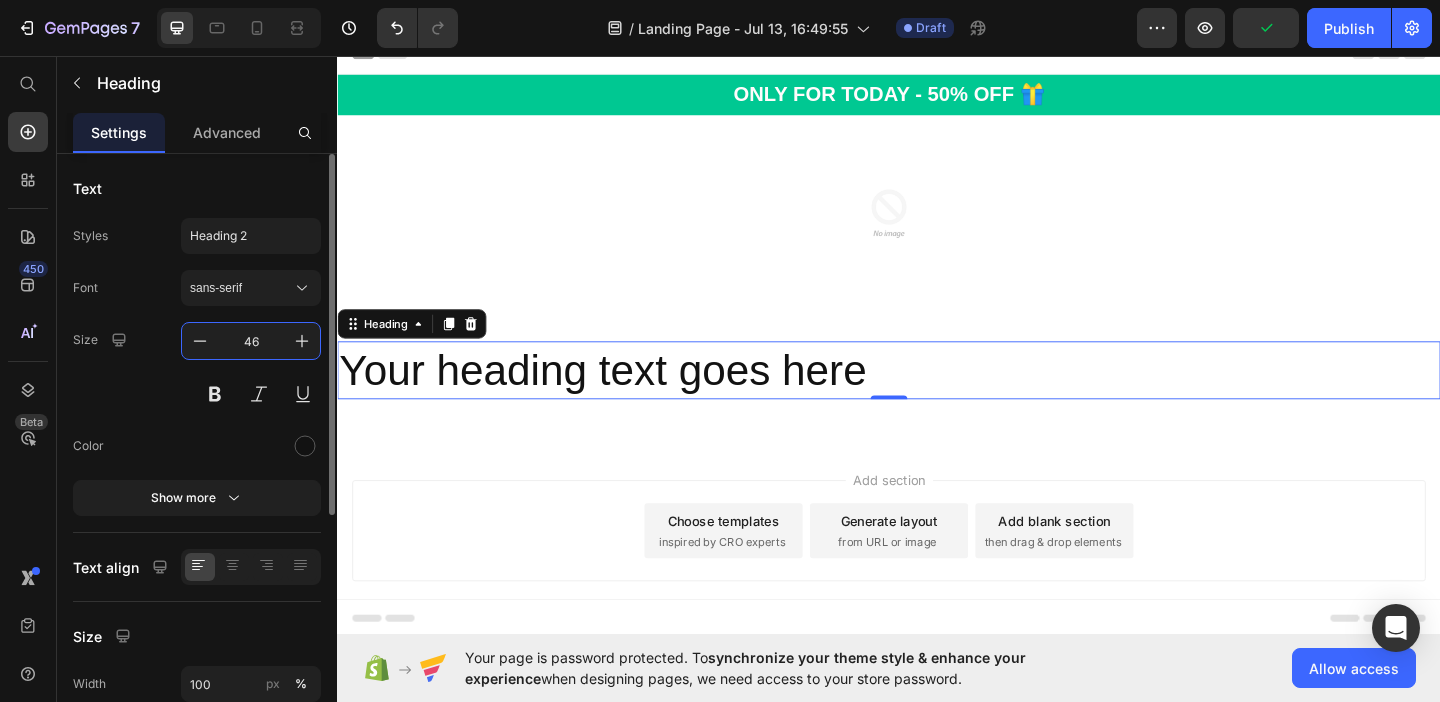 click on "46" at bounding box center [251, 341] 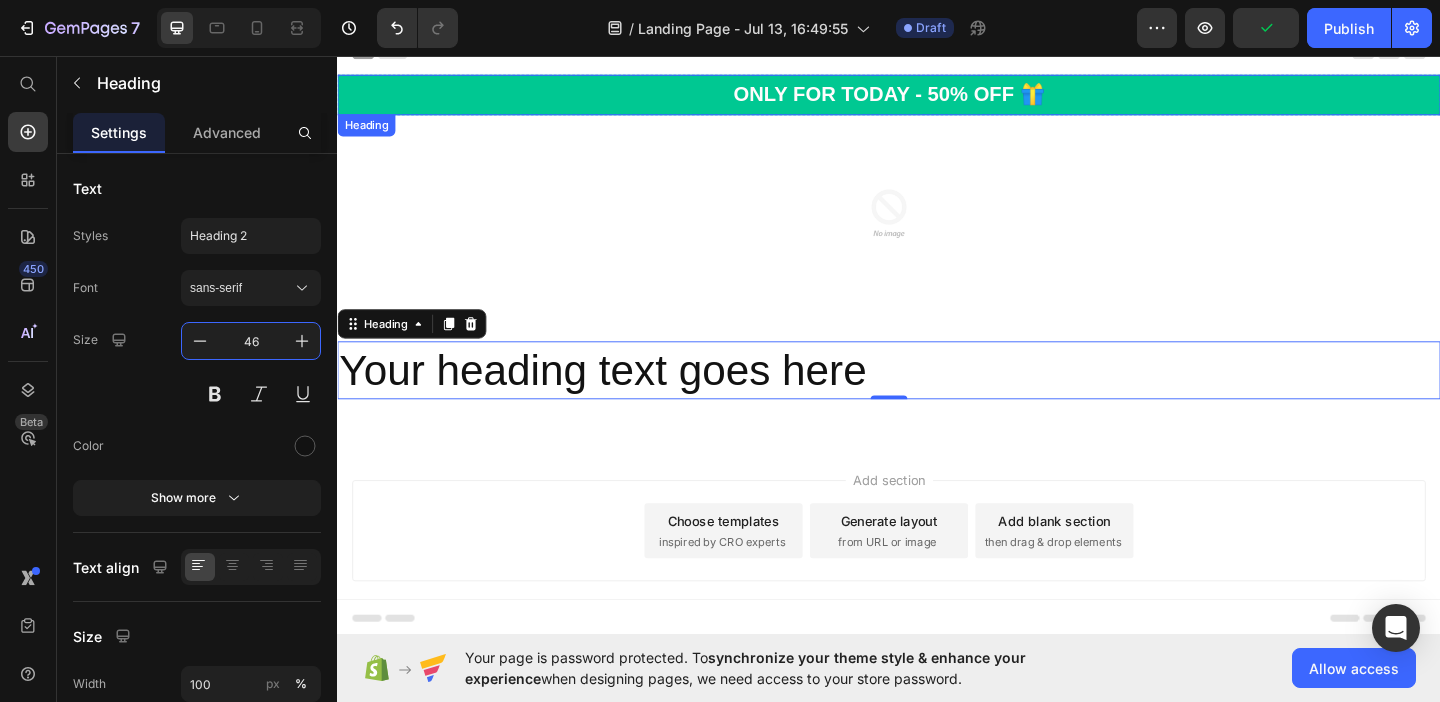 click on "ONLY FOR TODAY - 50% OFF 🎁" at bounding box center (937, 98) 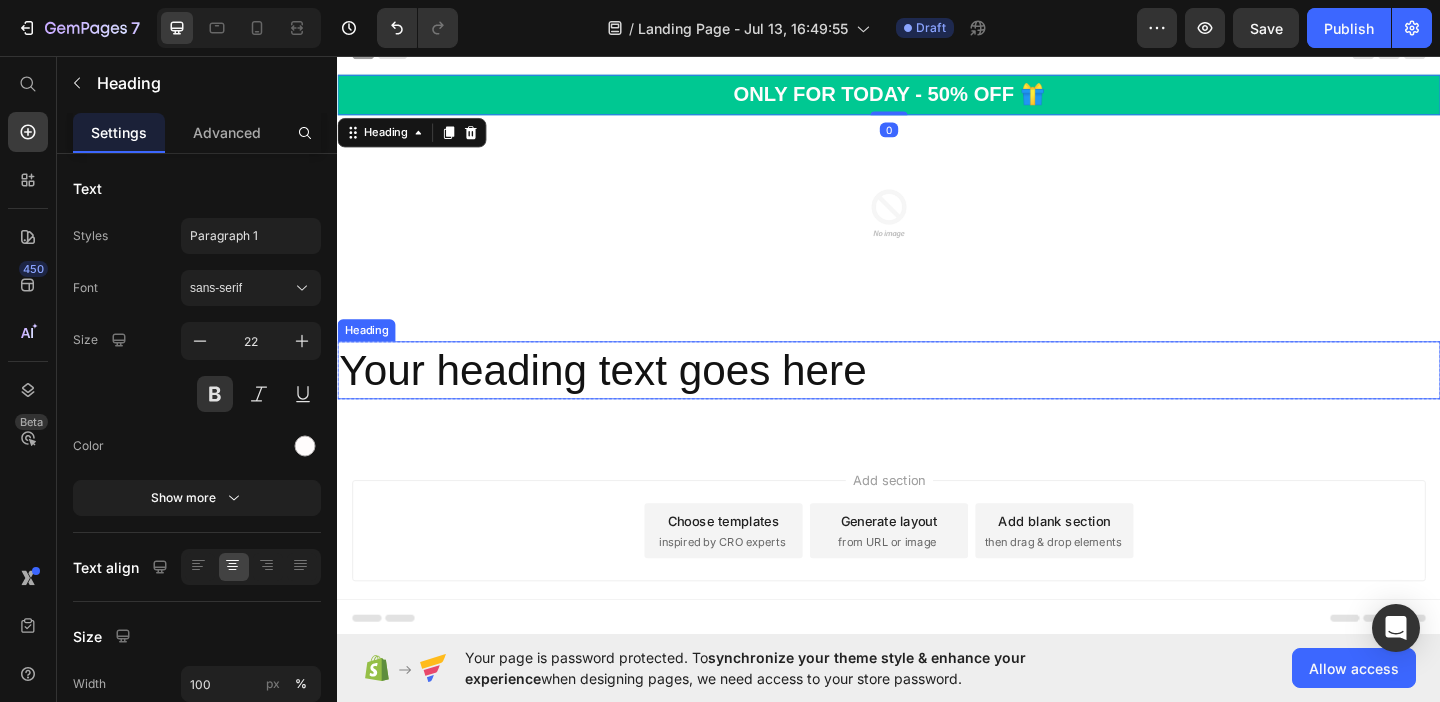 click on "Your heading text goes here" at bounding box center [937, 398] 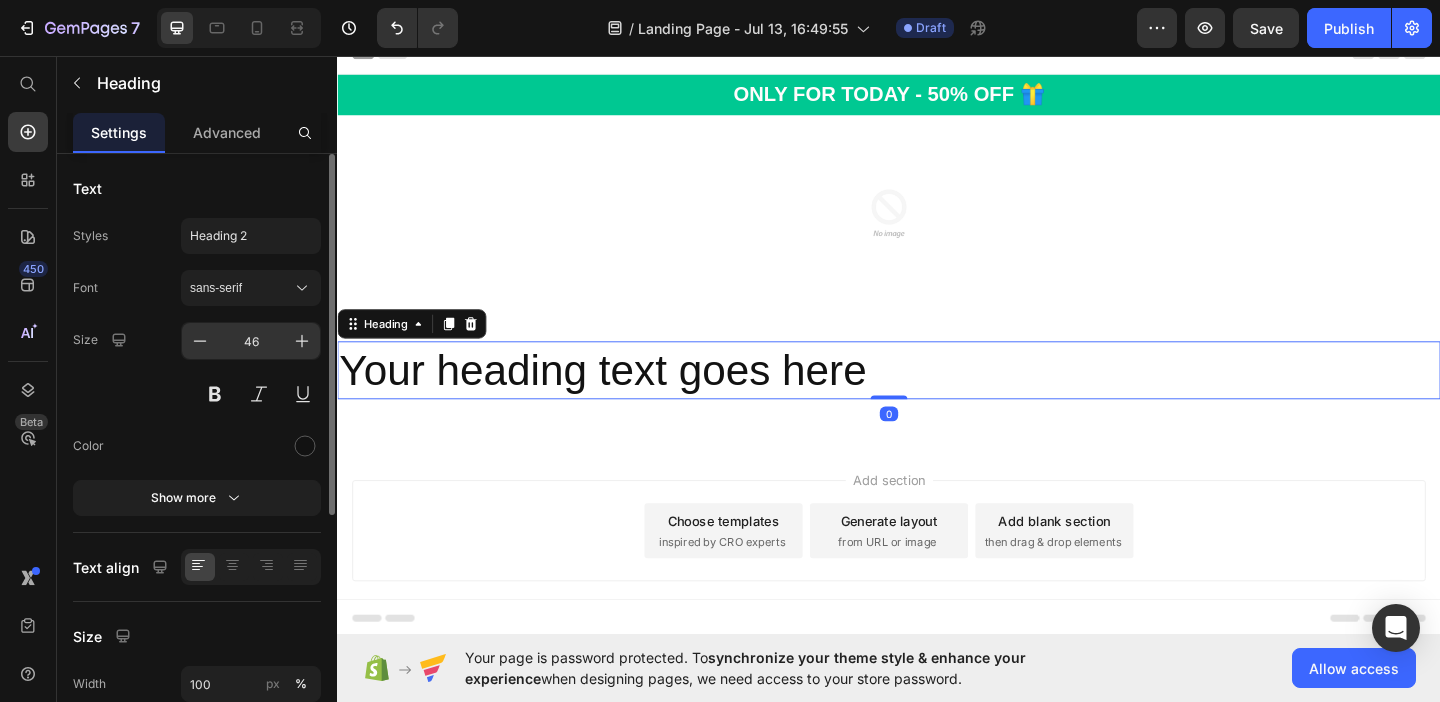 click on "46" at bounding box center (251, 341) 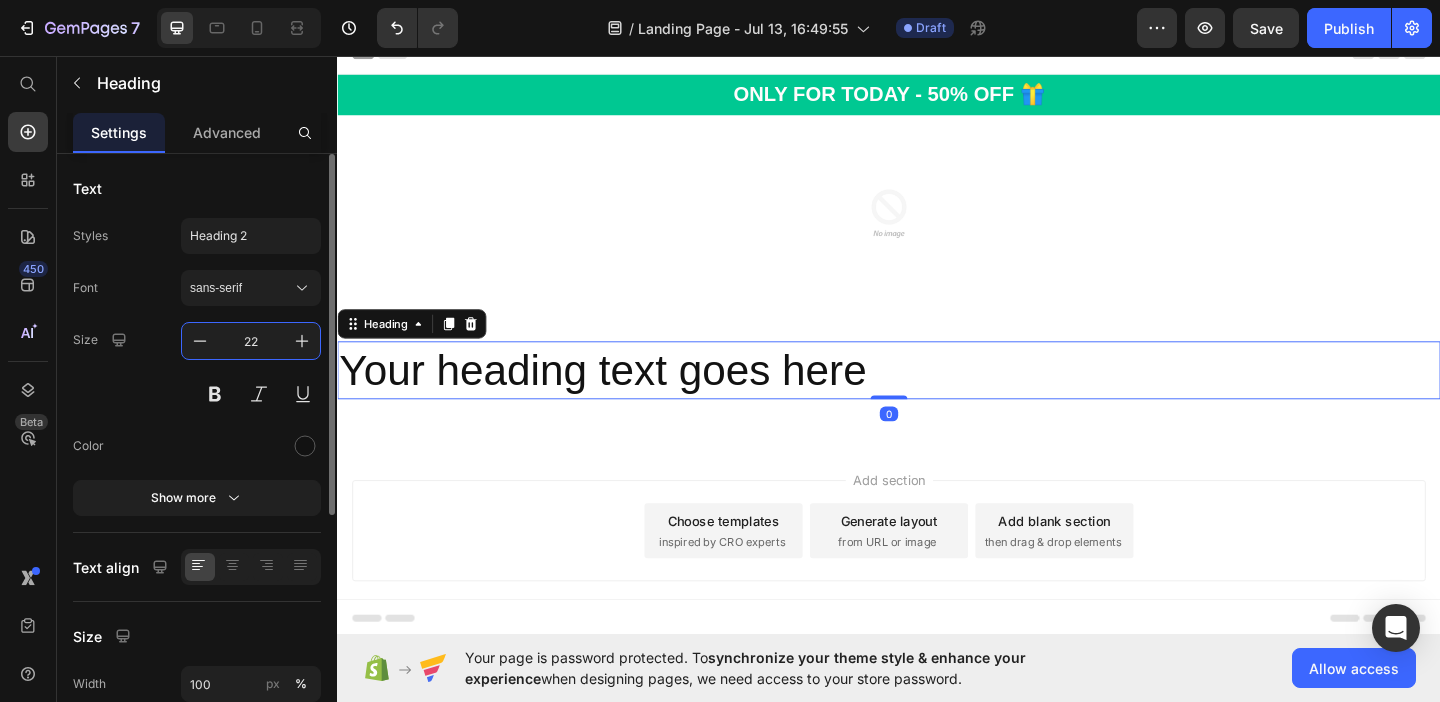 type on "22" 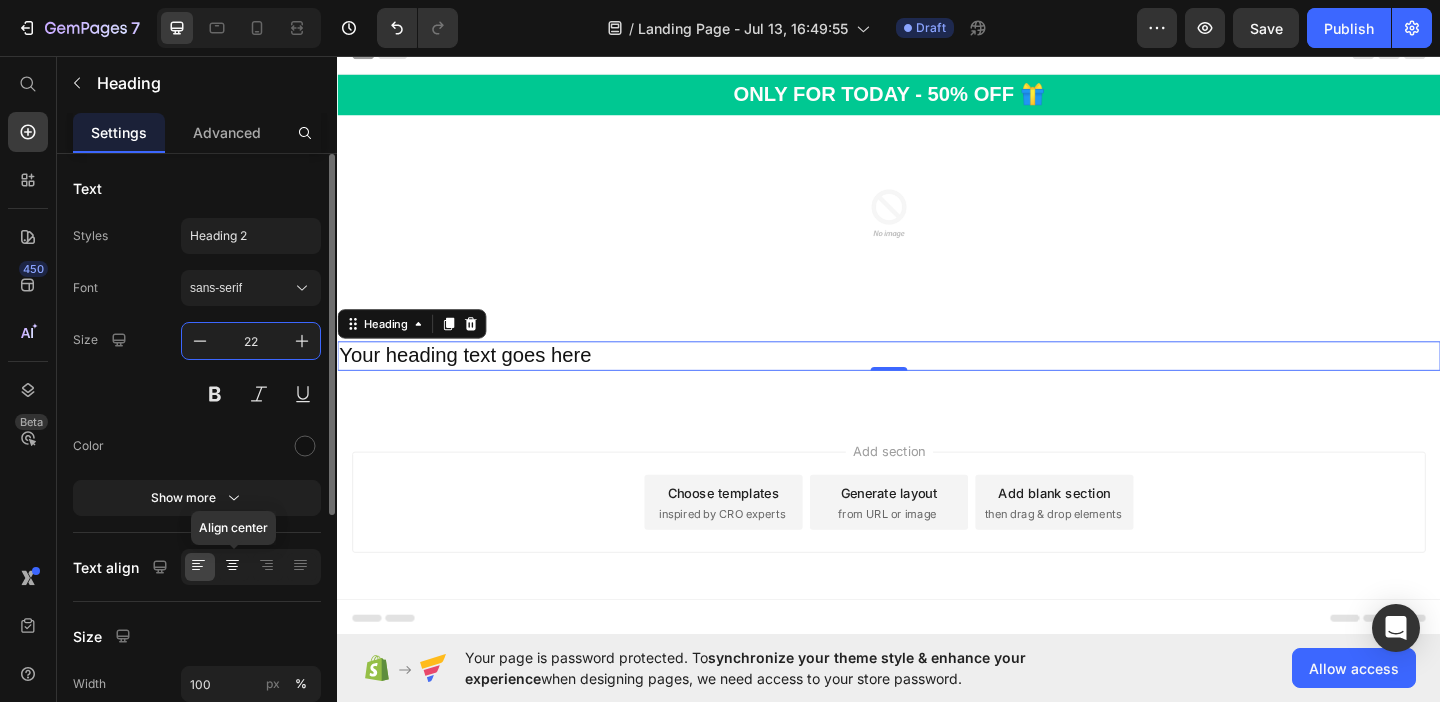 click 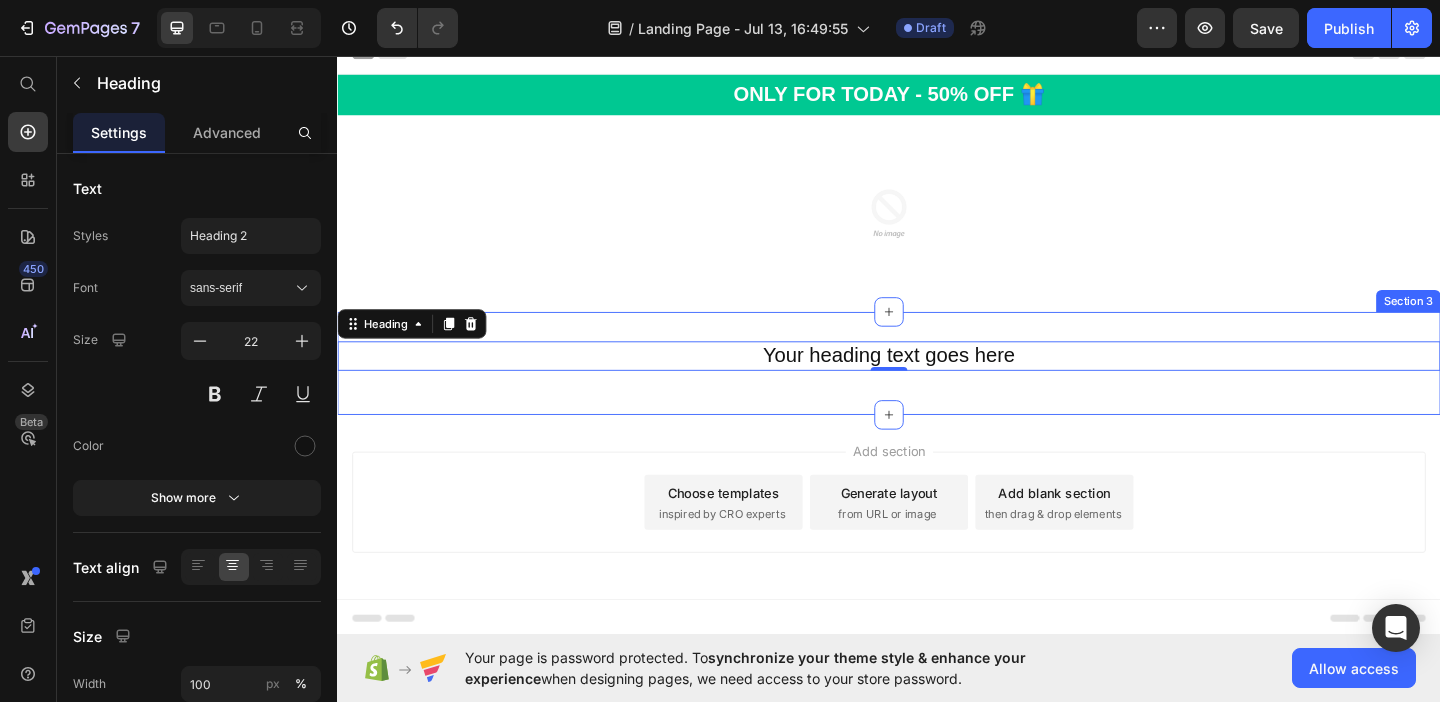 click on "Your heading text goes here Heading   0 Row Section 3" at bounding box center [937, 390] 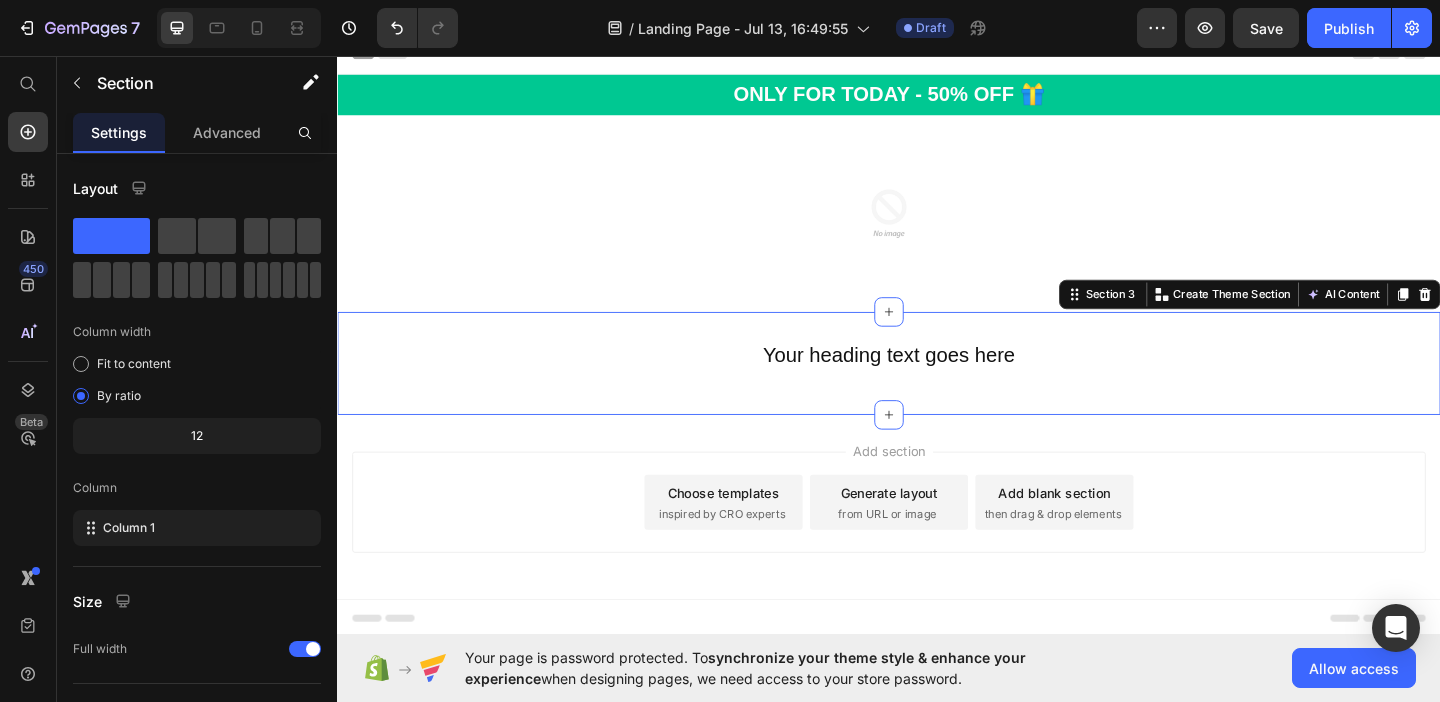 click on "Add section Choose templates inspired by CRO experts Generate layout from URL or image Add blank section then drag & drop elements" at bounding box center [937, 541] 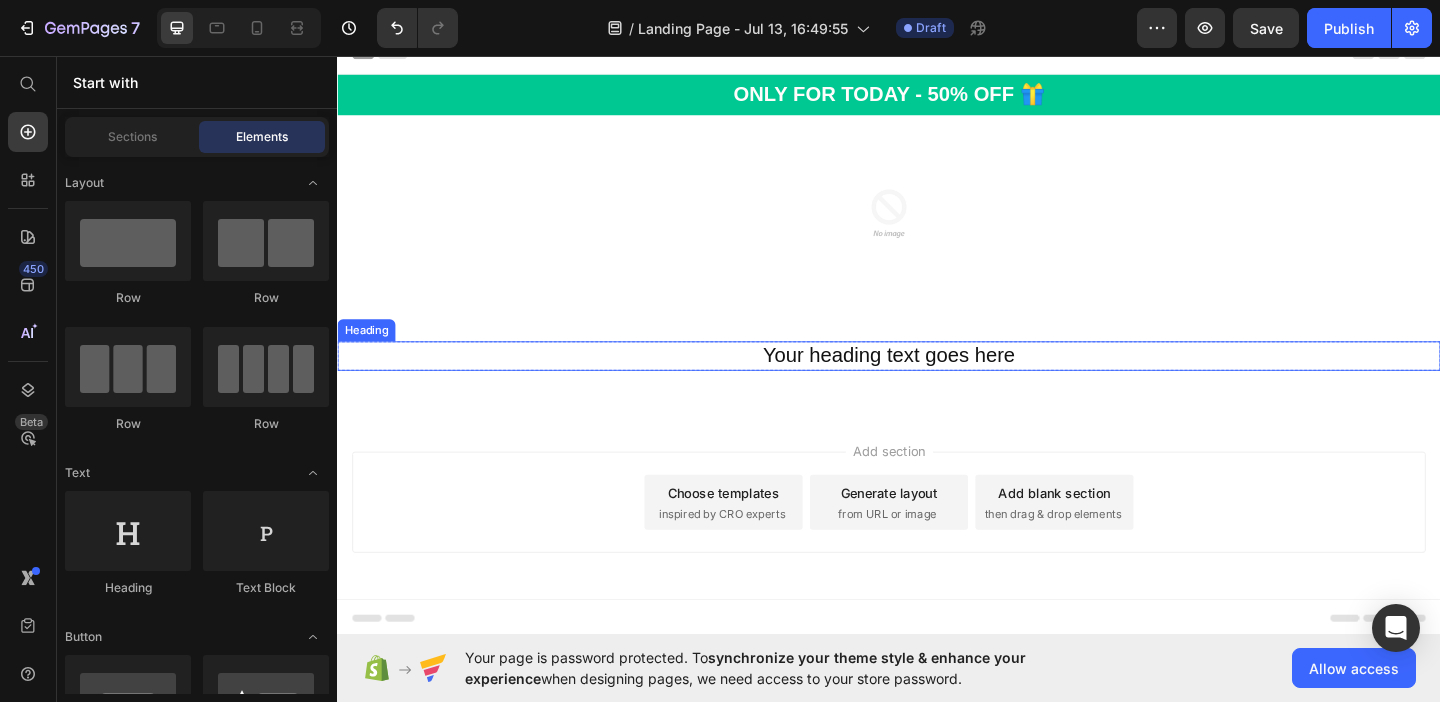 click on "Your heading text goes here" at bounding box center (937, 382) 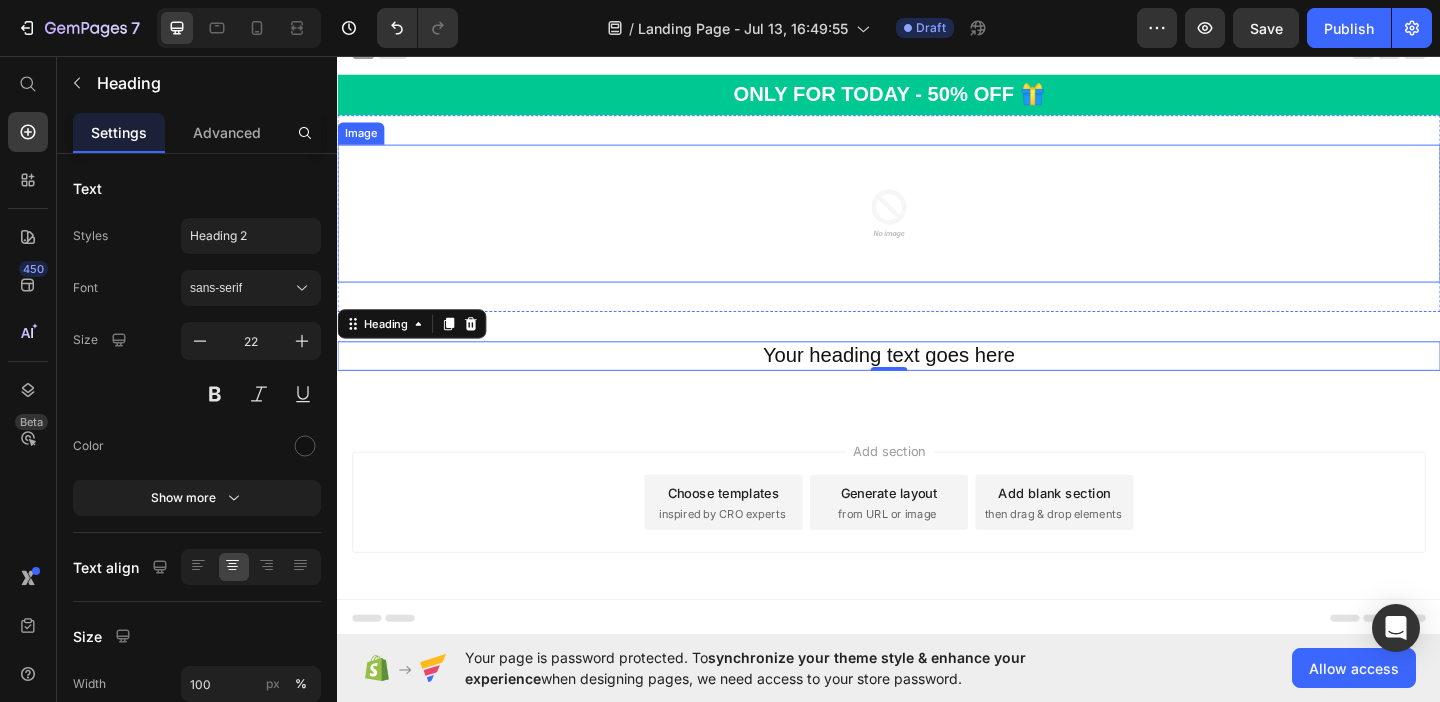 click at bounding box center (937, 227) 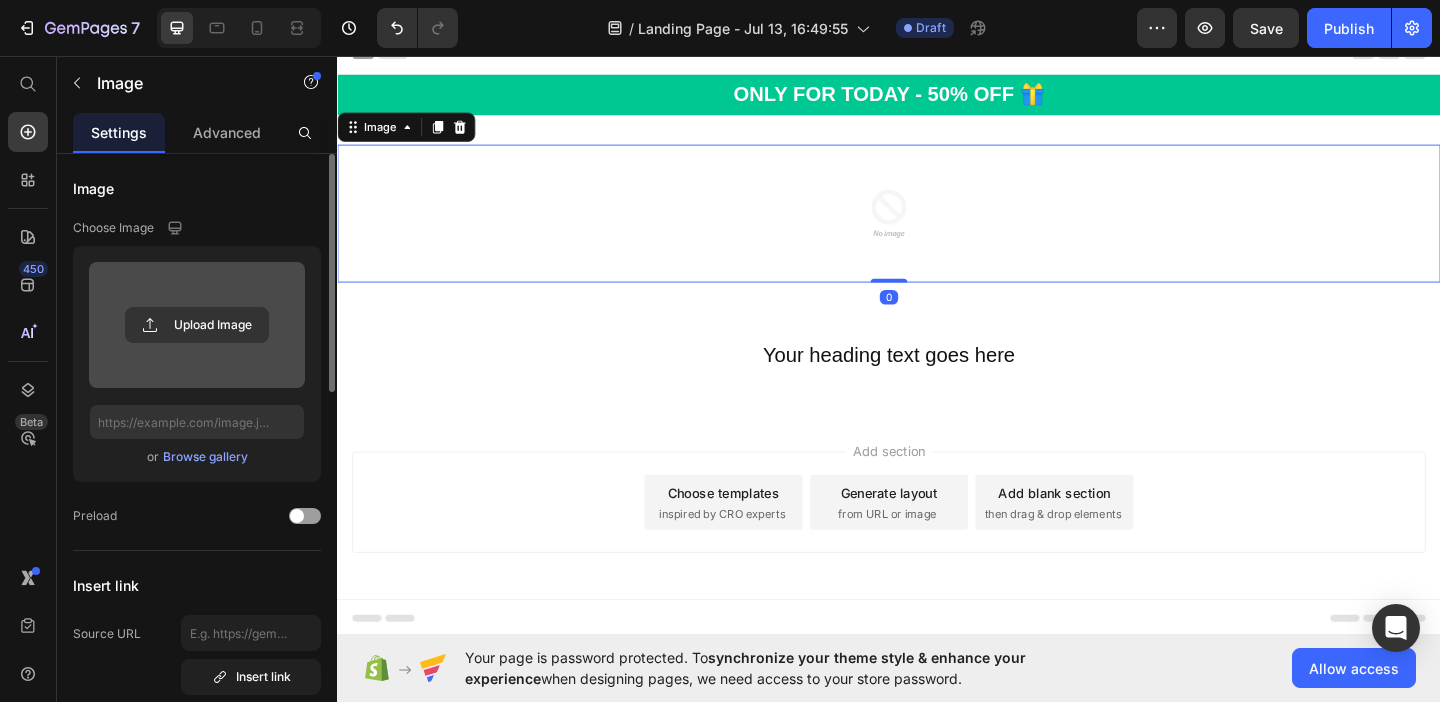 click at bounding box center [197, 325] 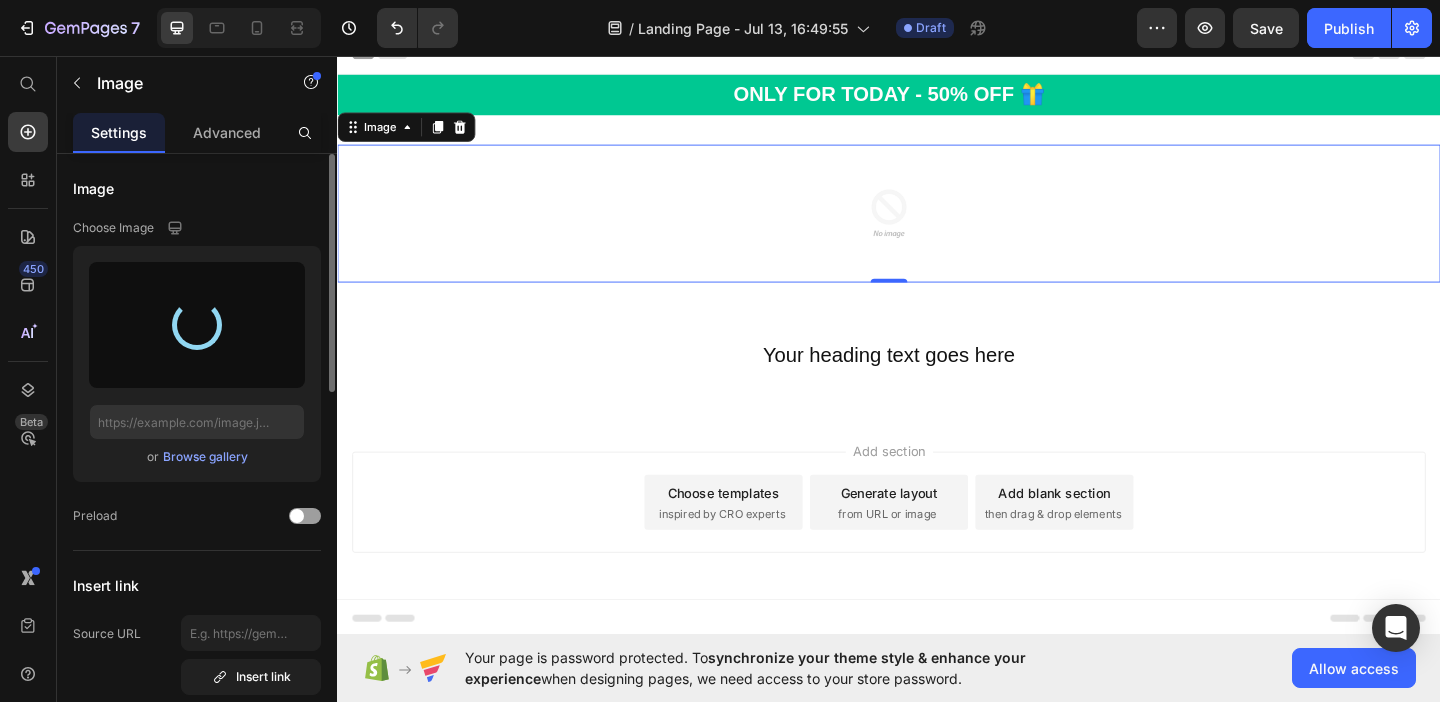 type on "[URL]" 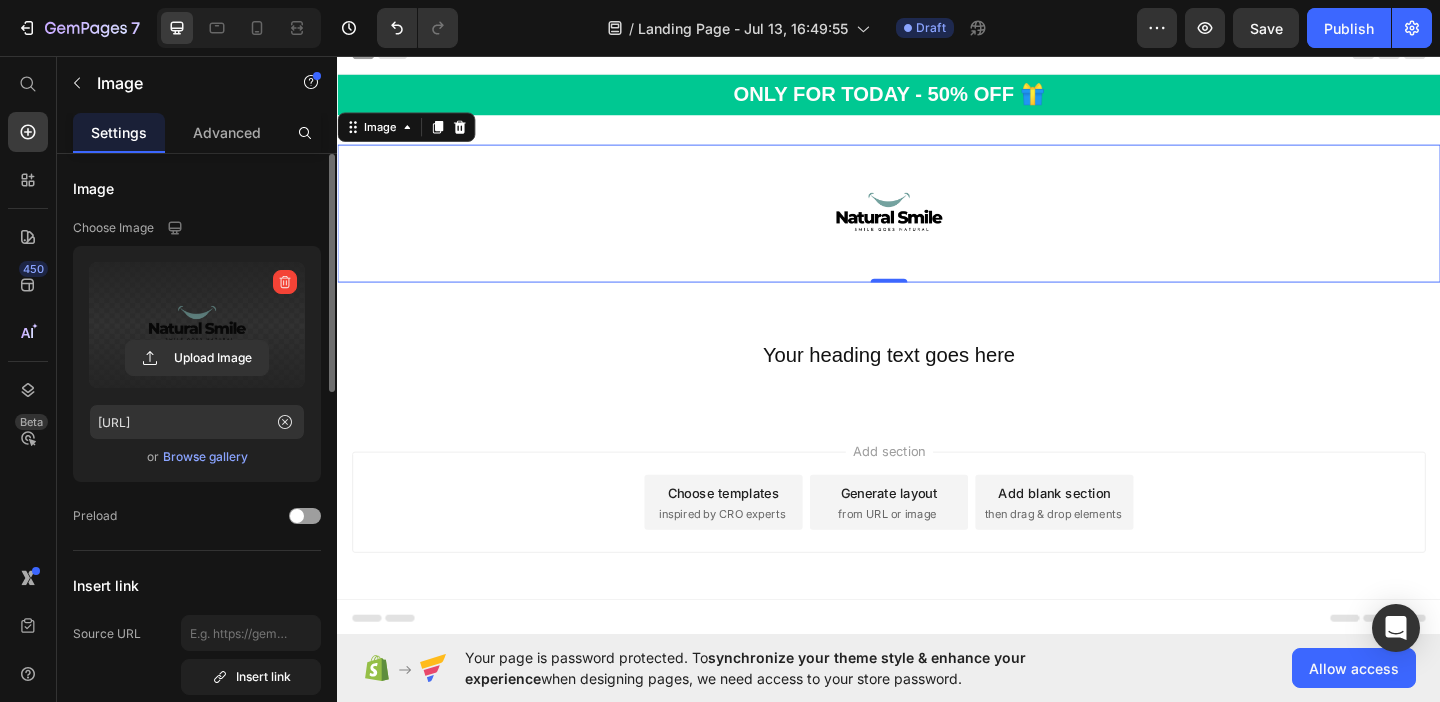 click at bounding box center [937, 227] 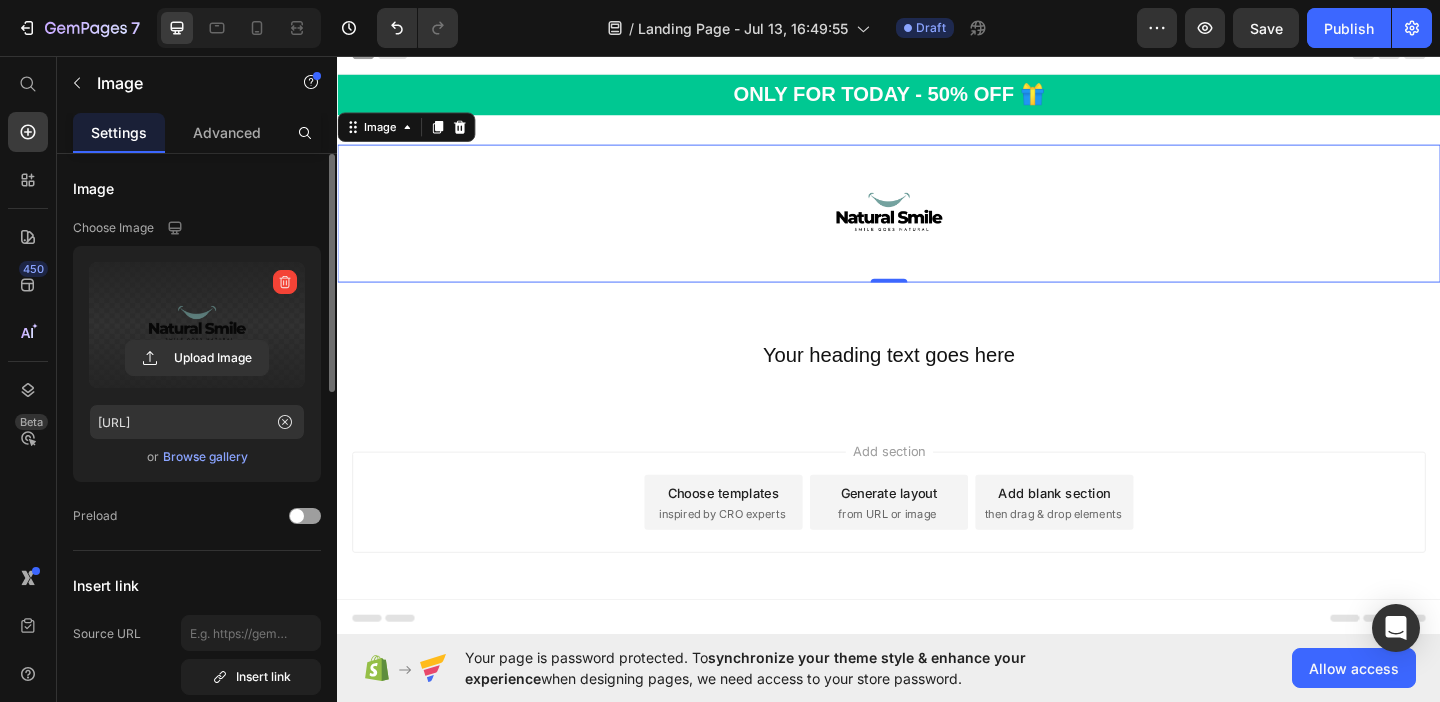 click at bounding box center (937, 227) 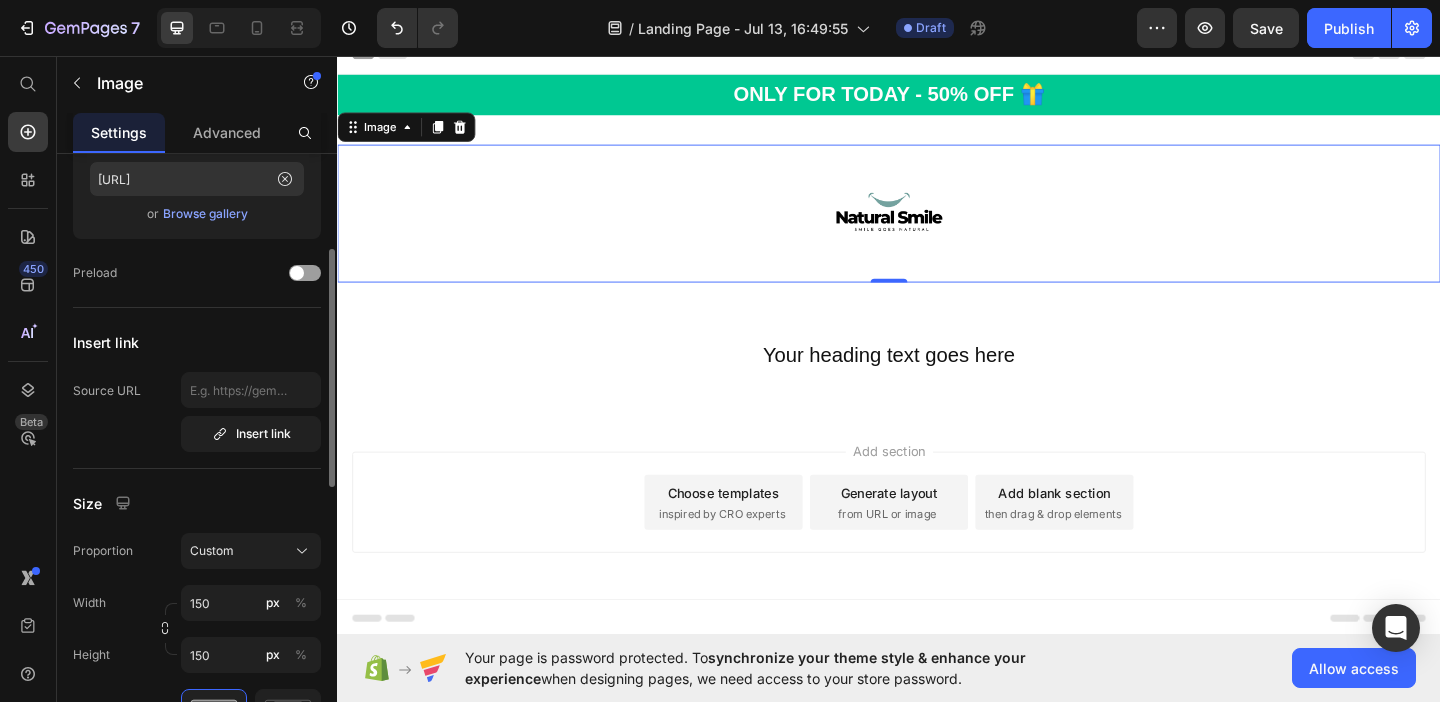 scroll, scrollTop: 342, scrollLeft: 0, axis: vertical 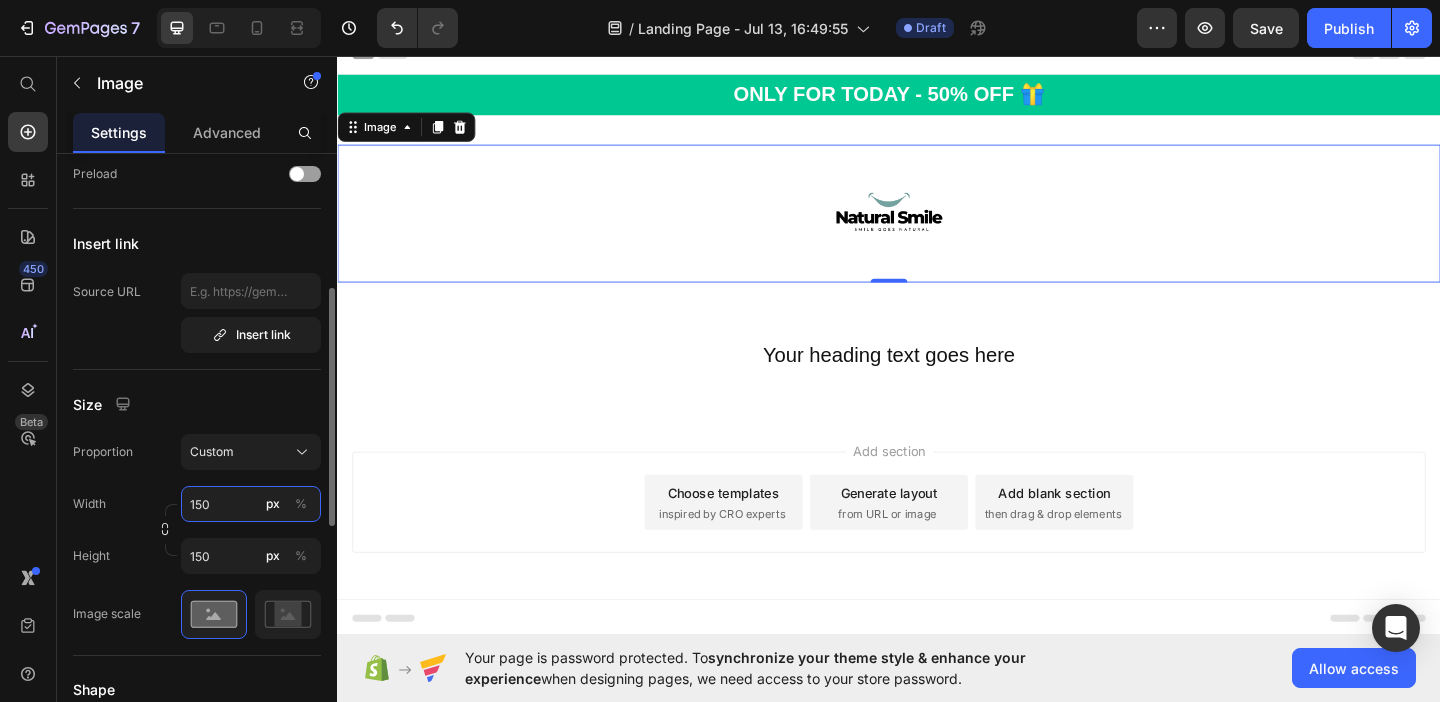 click on "150" at bounding box center (251, 504) 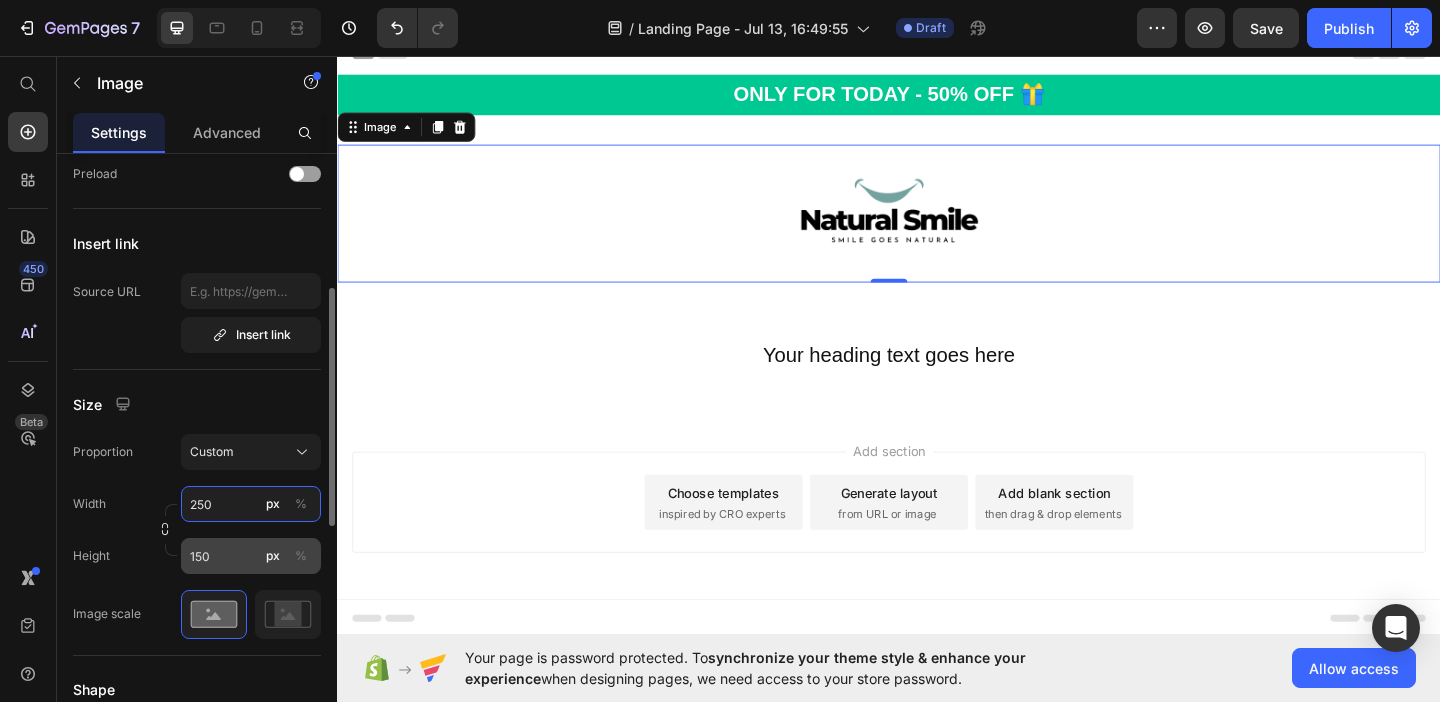 type on "250" 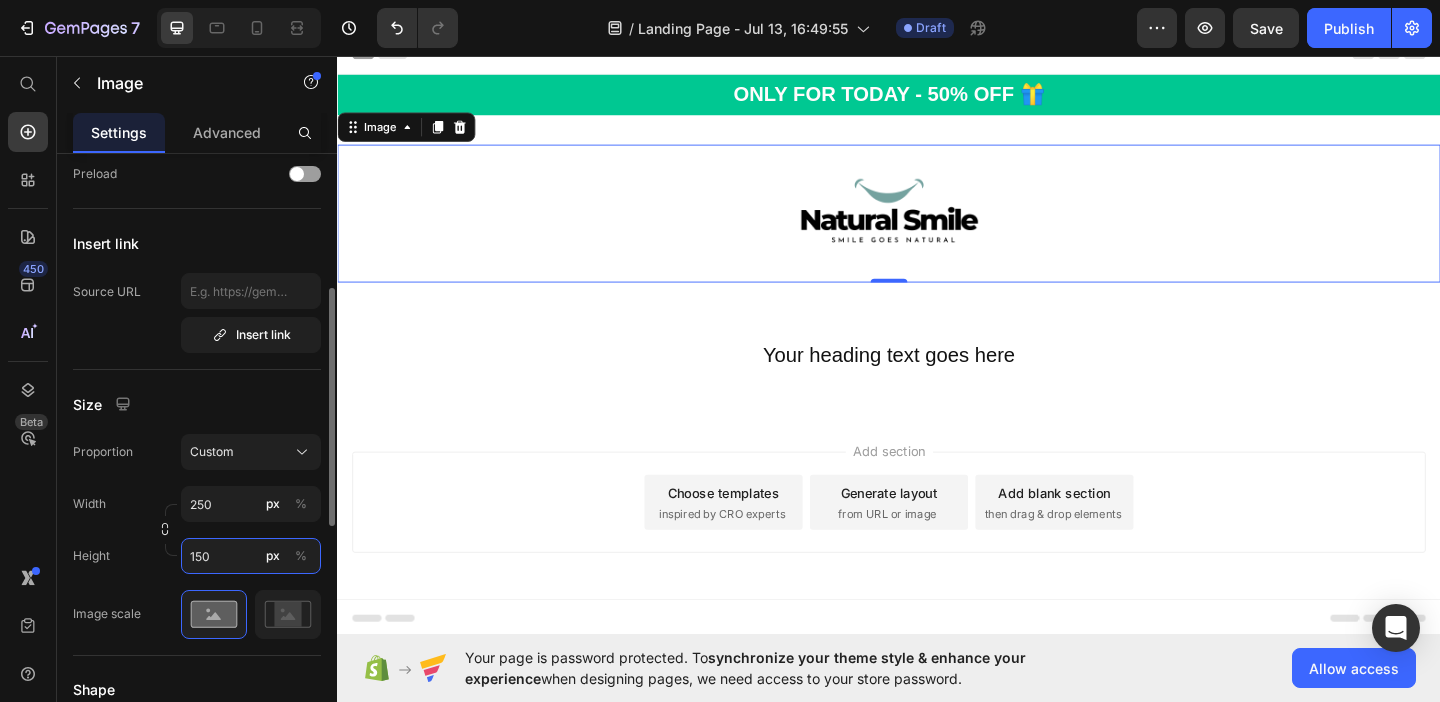 click on "150" at bounding box center (251, 556) 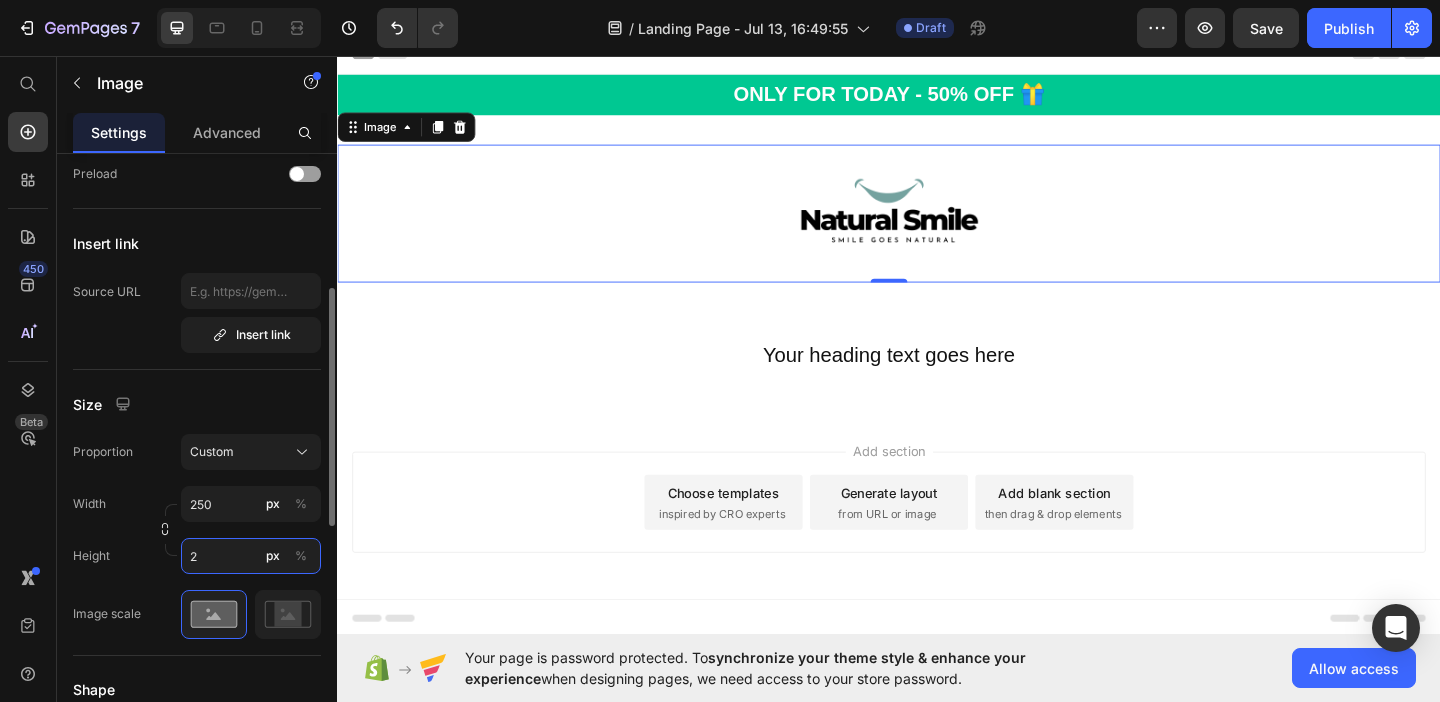 scroll, scrollTop: 0, scrollLeft: 0, axis: both 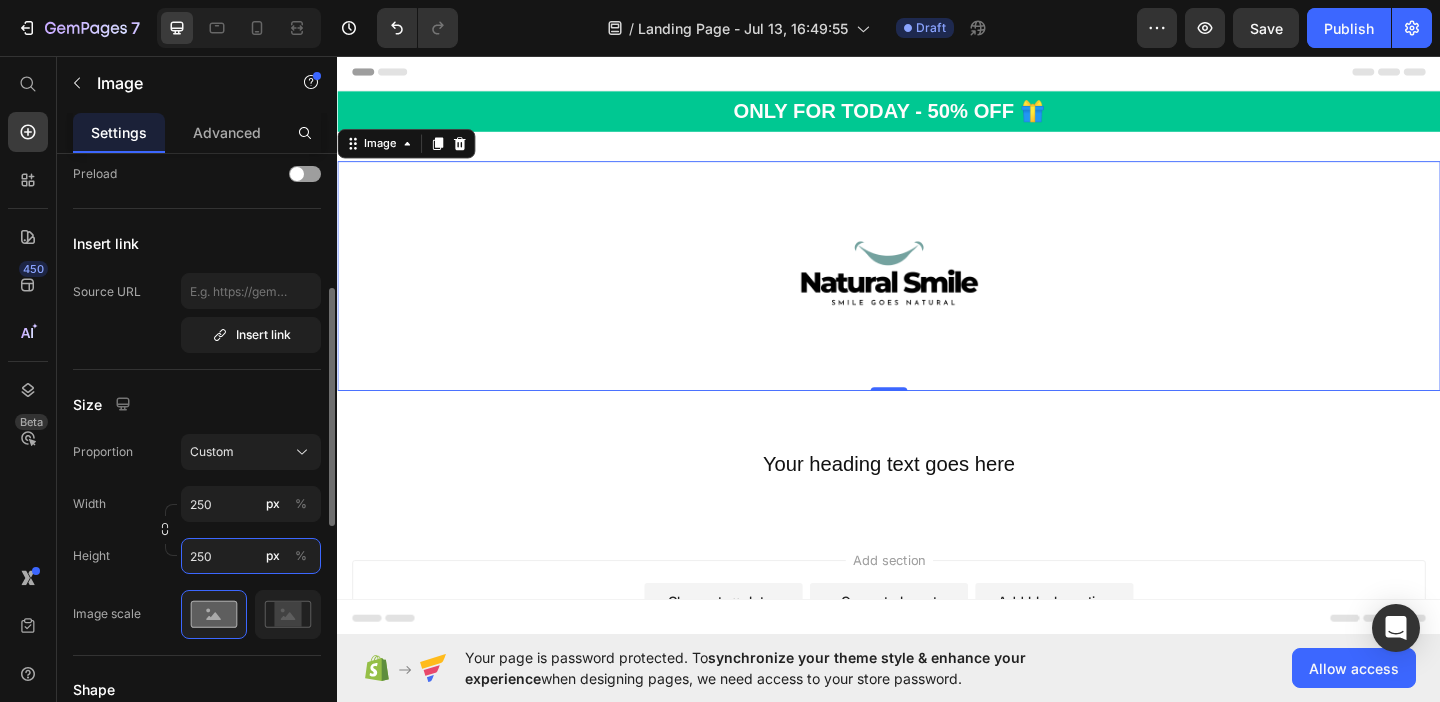 type on "250" 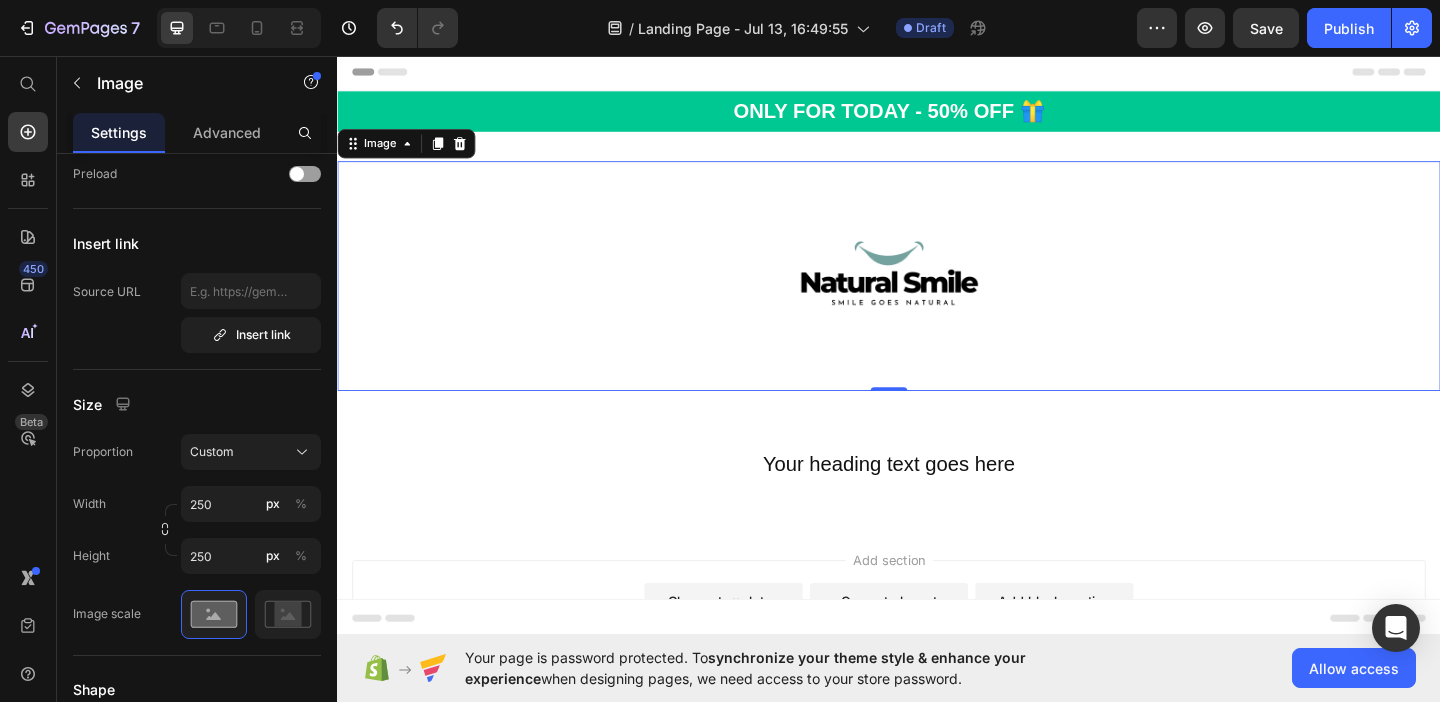click at bounding box center (937, 295) 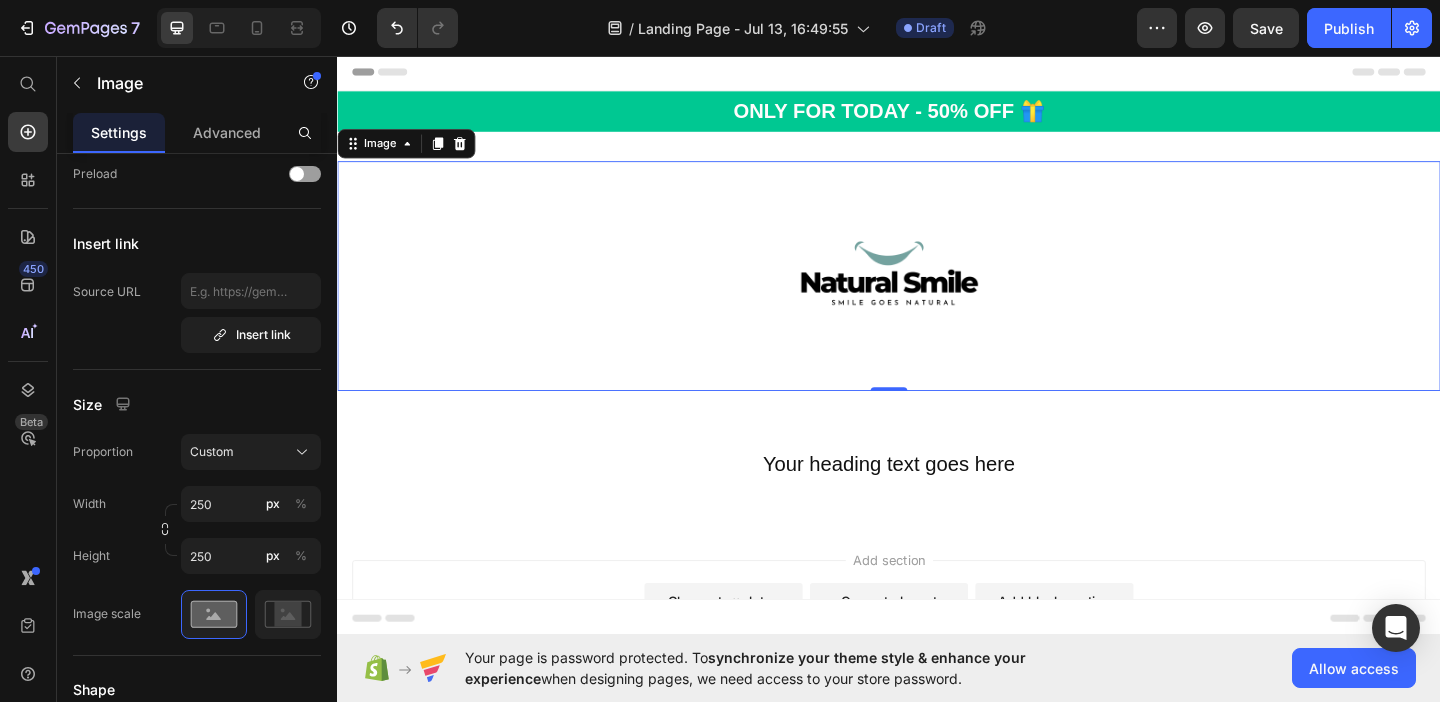 click at bounding box center [937, 295] 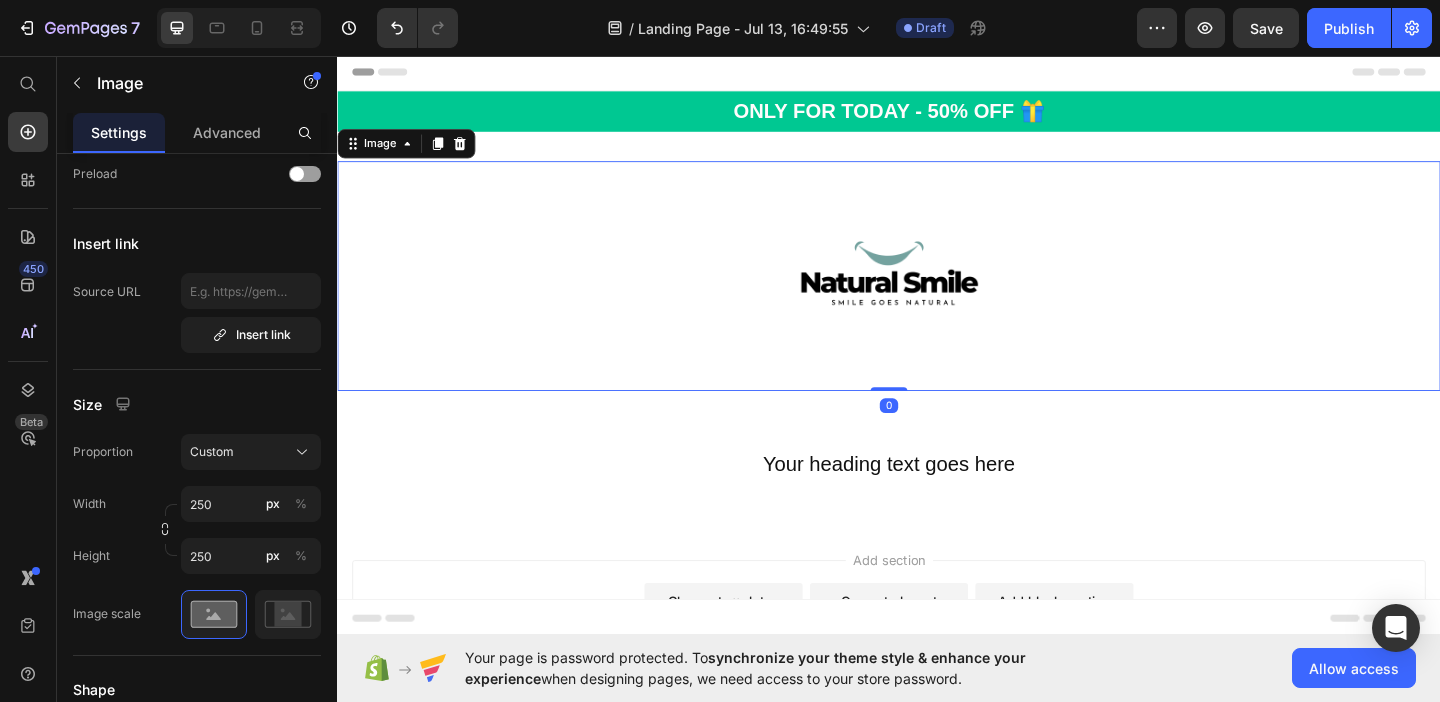drag, startPoint x: 938, startPoint y: 413, endPoint x: 936, endPoint y: 316, distance: 97.020615 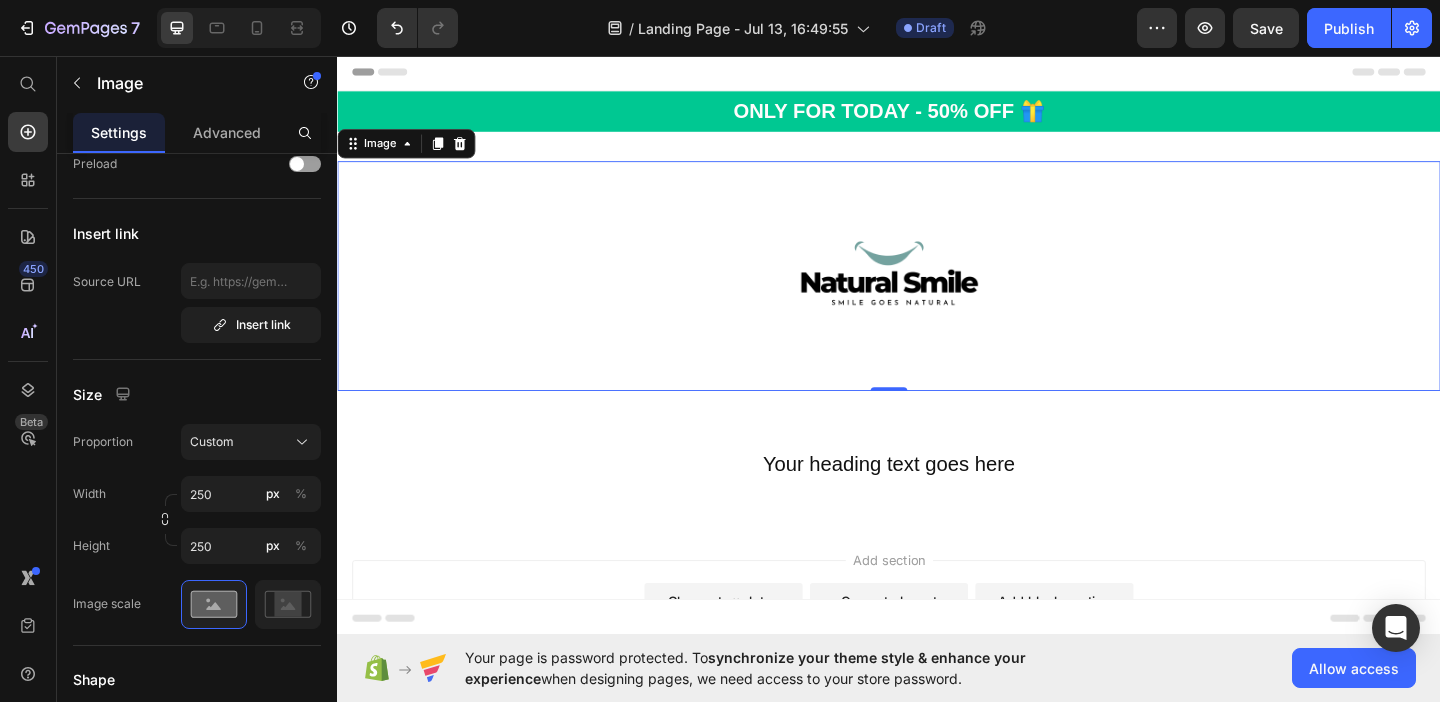 scroll, scrollTop: 0, scrollLeft: 0, axis: both 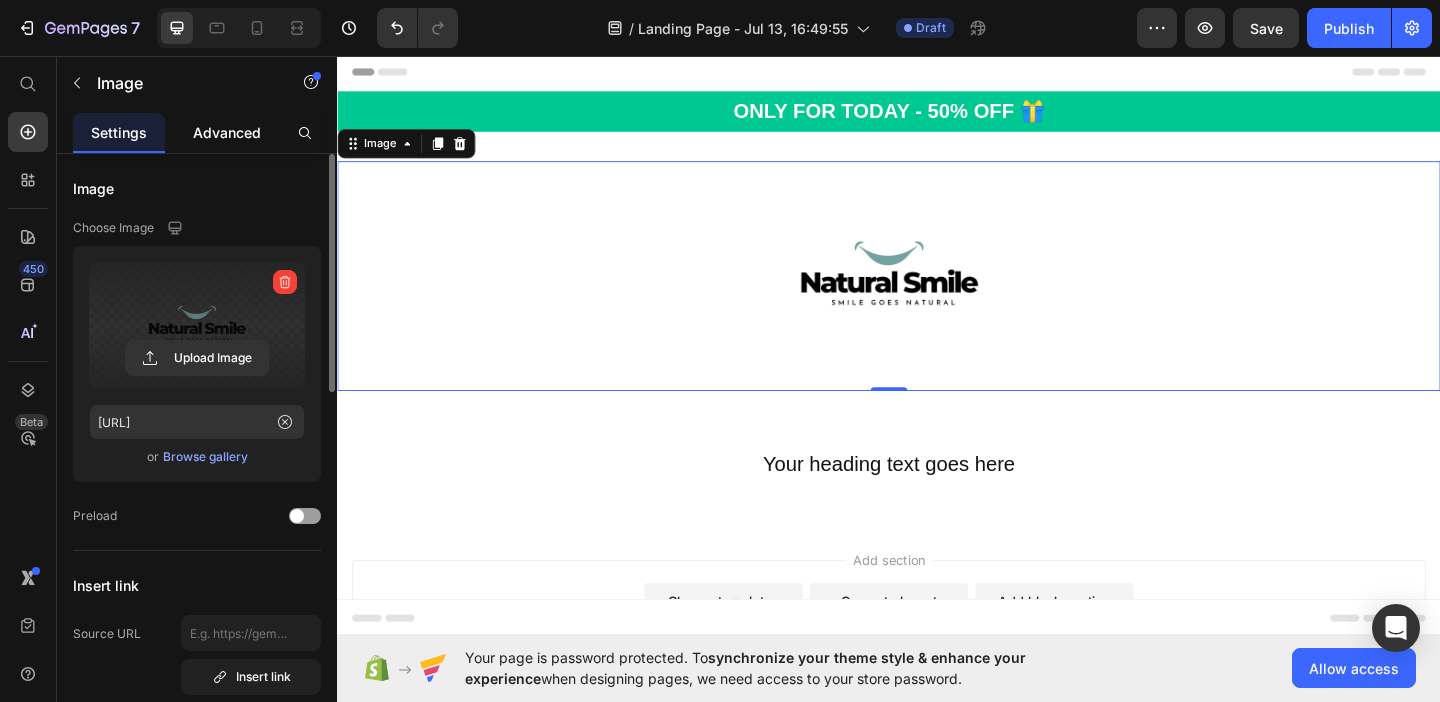 click on "Advanced" 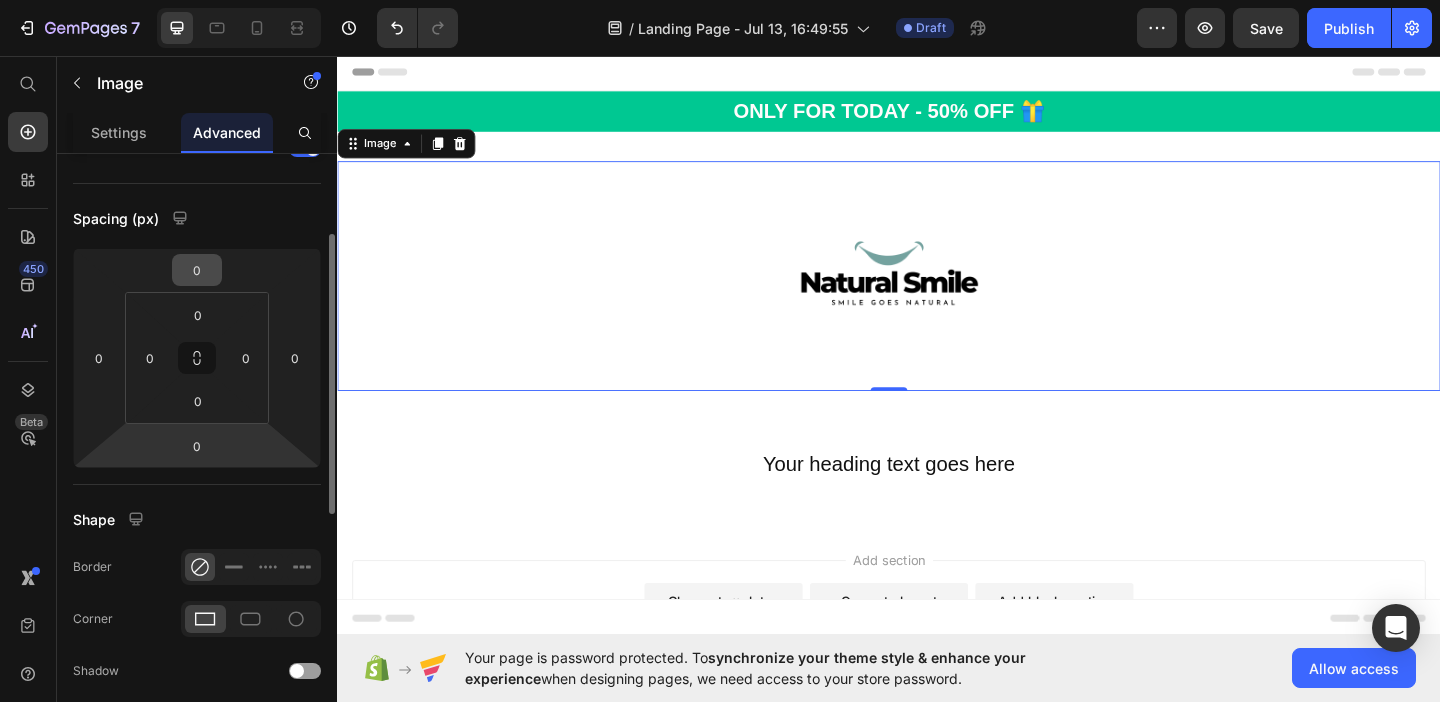scroll, scrollTop: 169, scrollLeft: 0, axis: vertical 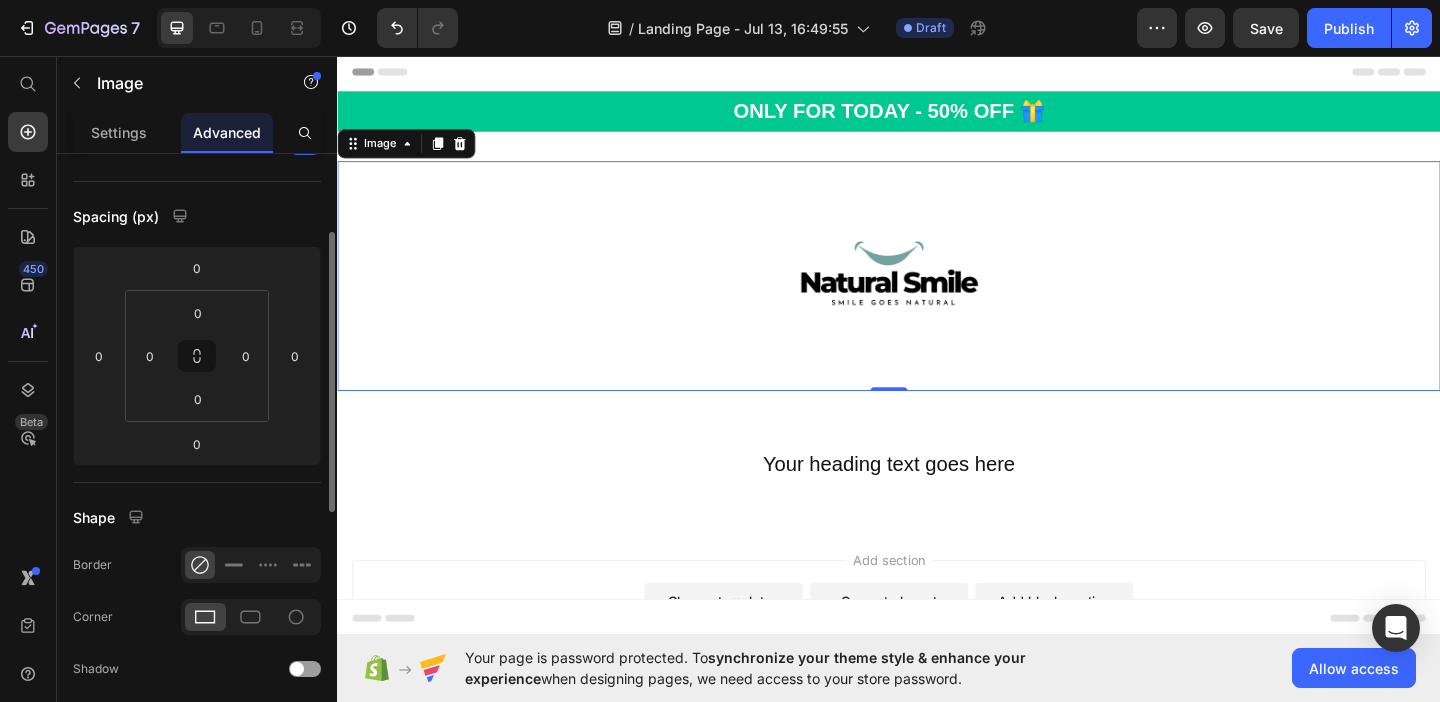 click at bounding box center (937, 295) 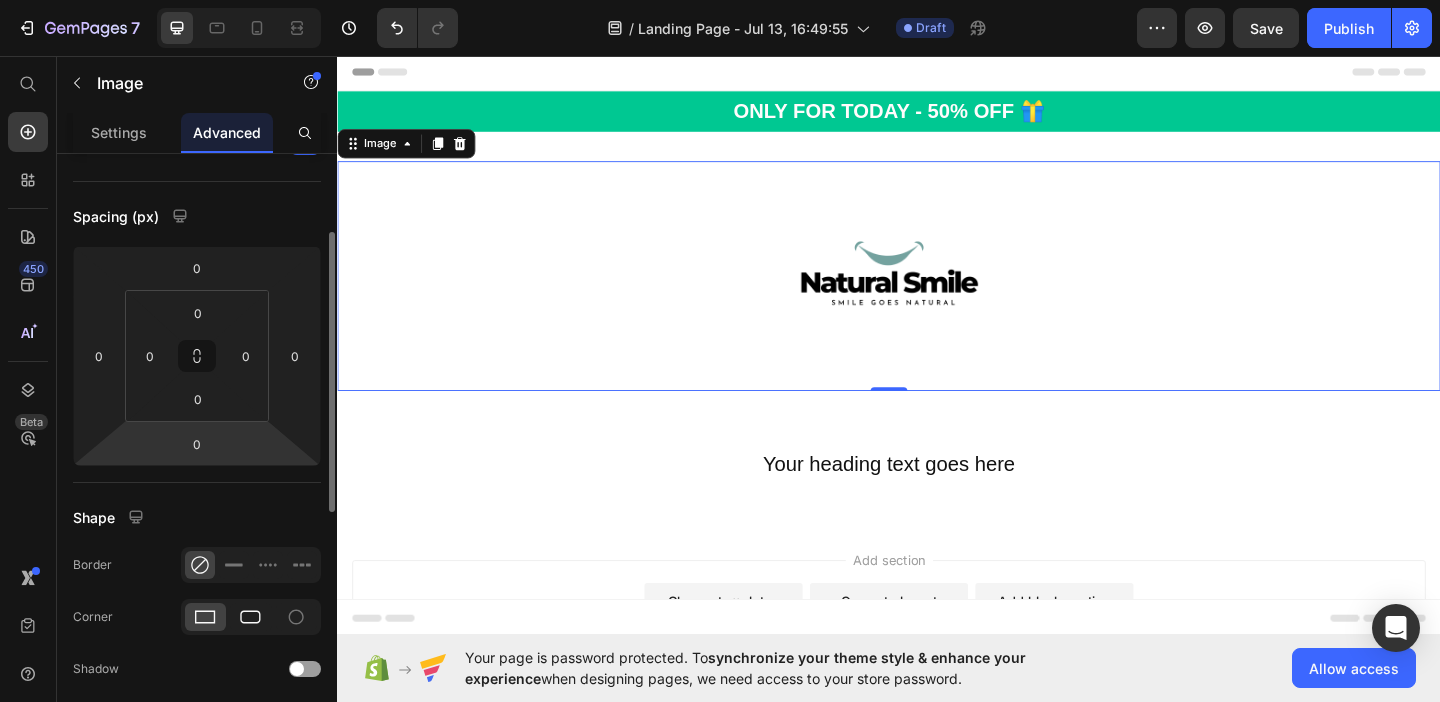 click 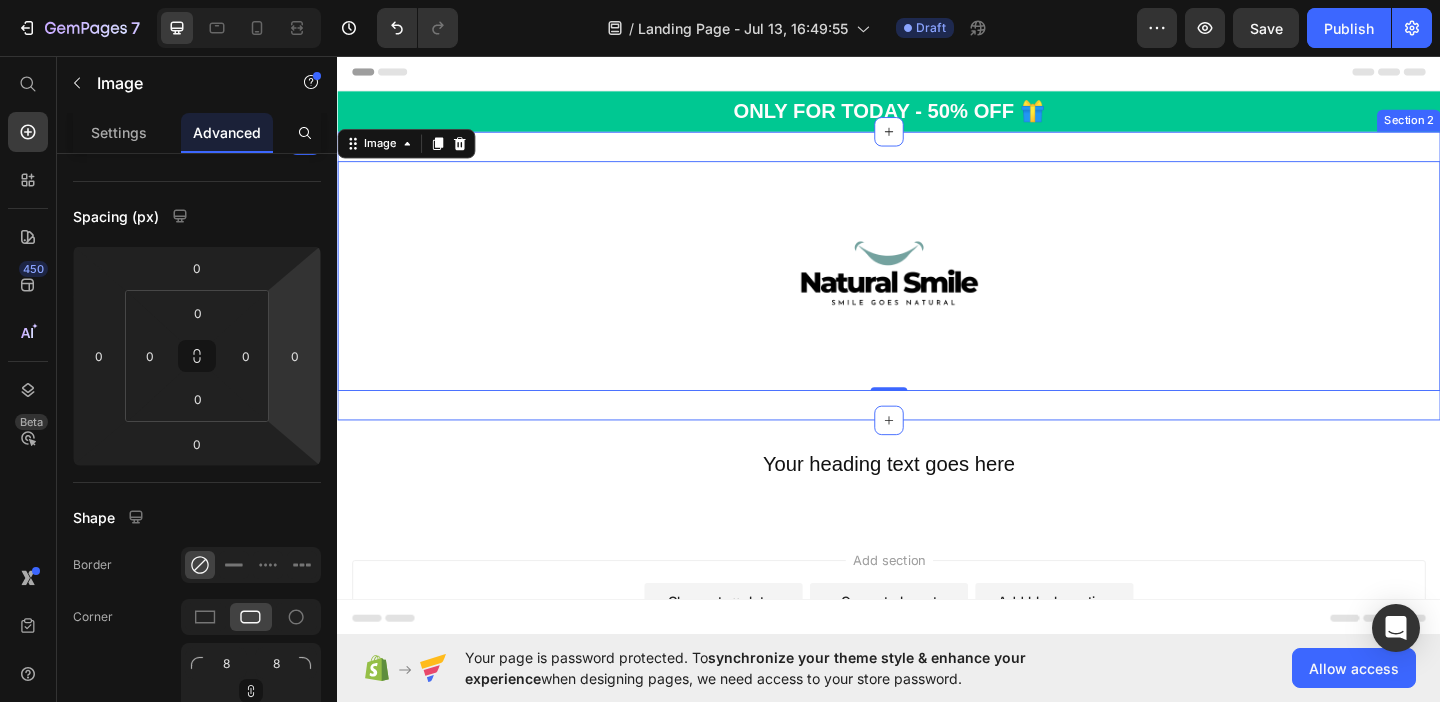 click on "Image   0 Section 2" at bounding box center (937, 295) 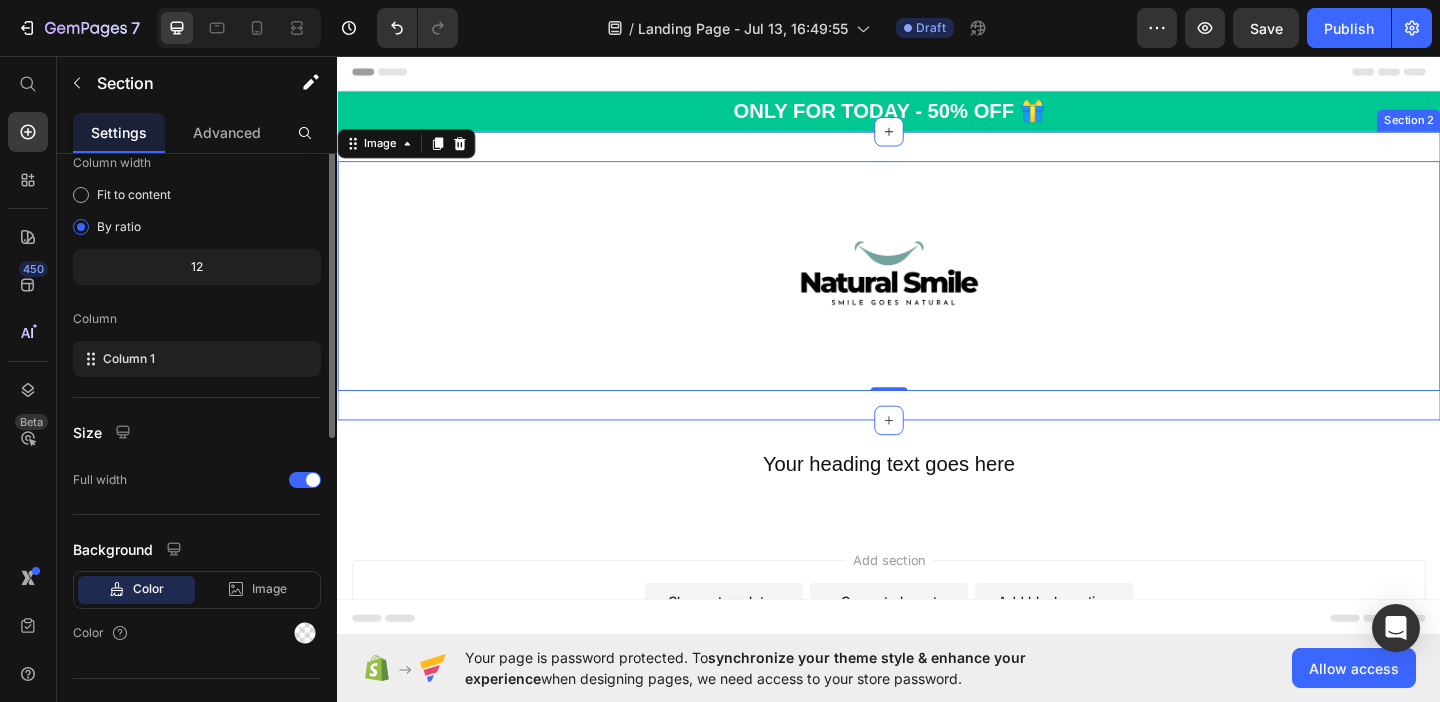 scroll, scrollTop: 0, scrollLeft: 0, axis: both 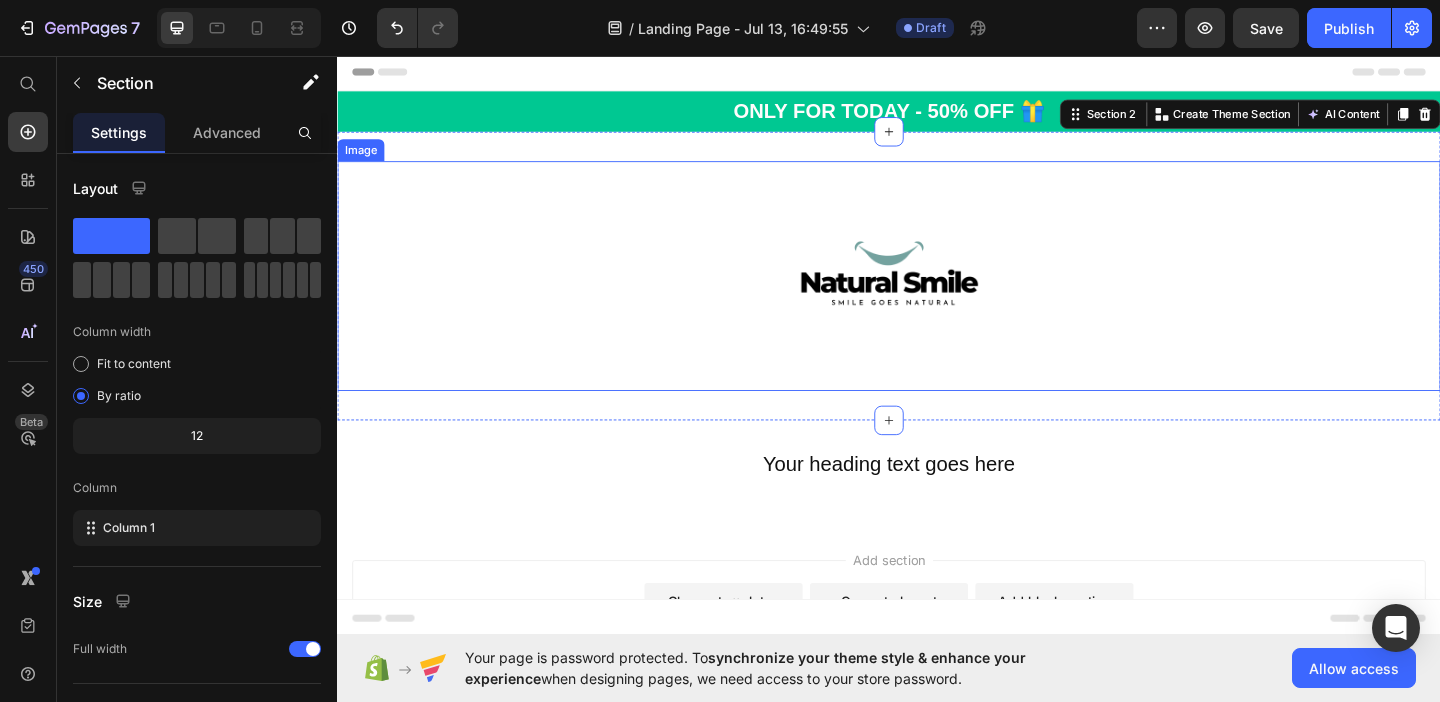 click at bounding box center [937, 295] 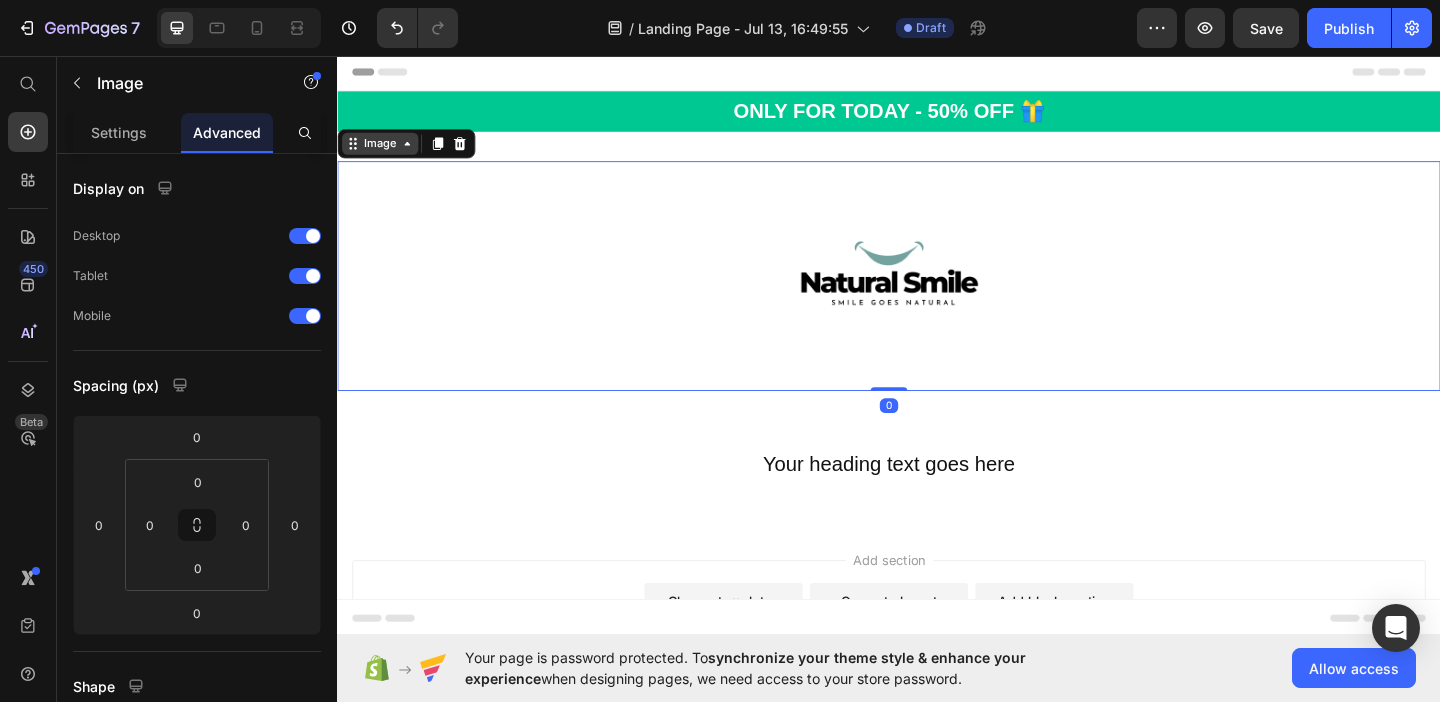 click on "Image" at bounding box center [383, 151] 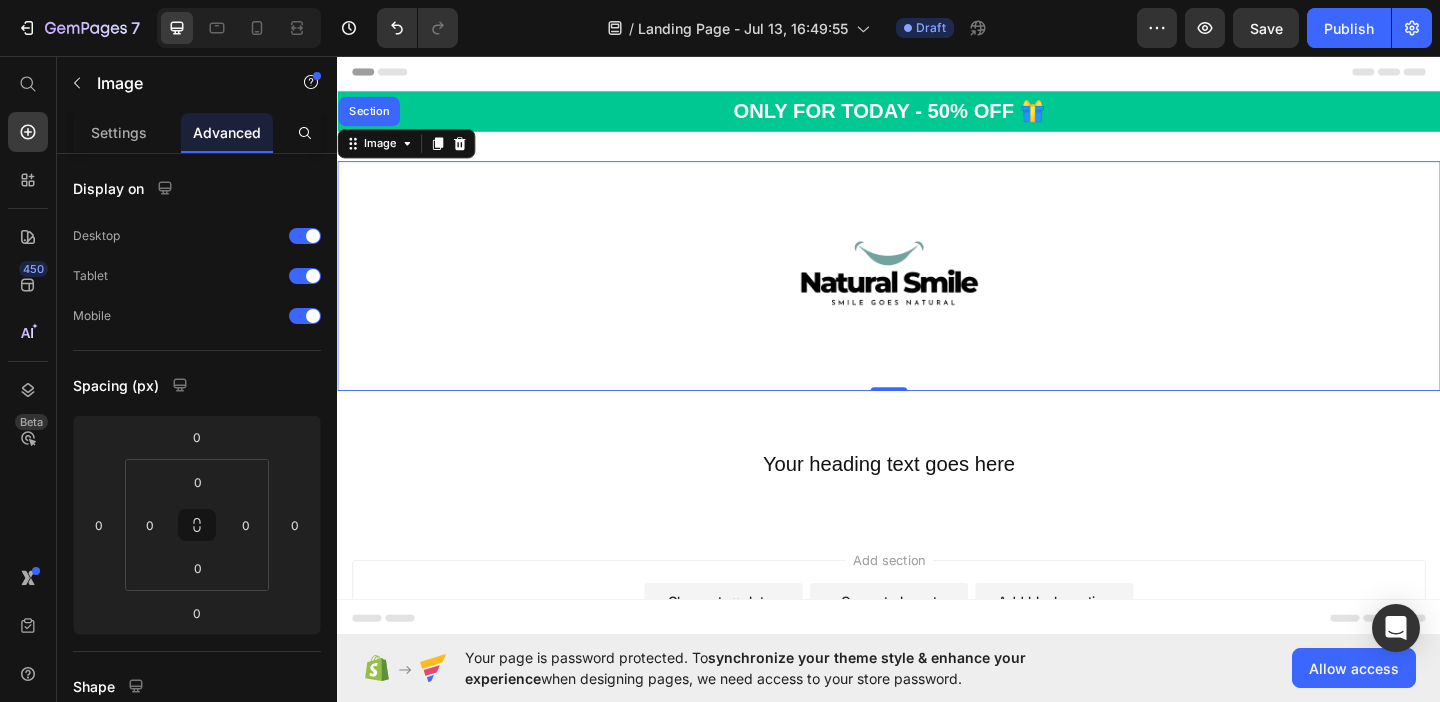click at bounding box center (937, 295) 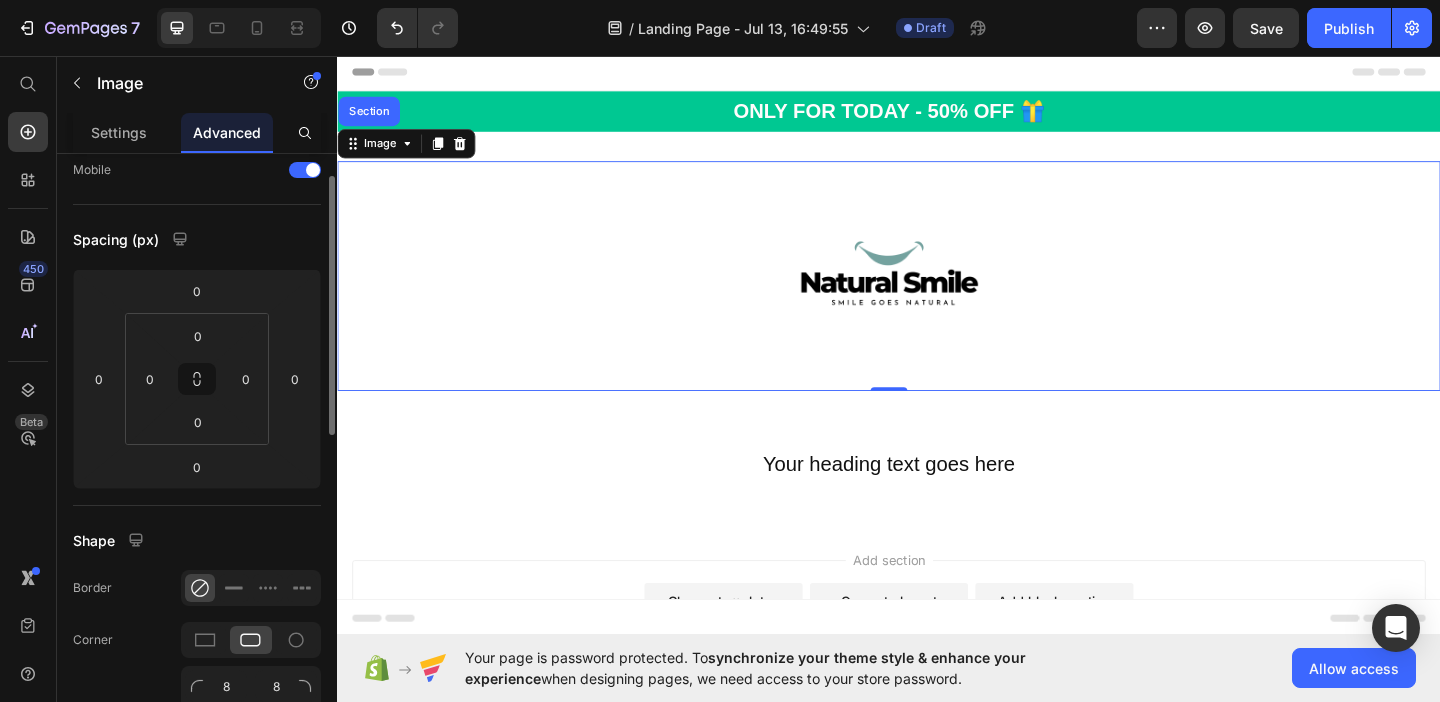 scroll, scrollTop: 0, scrollLeft: 0, axis: both 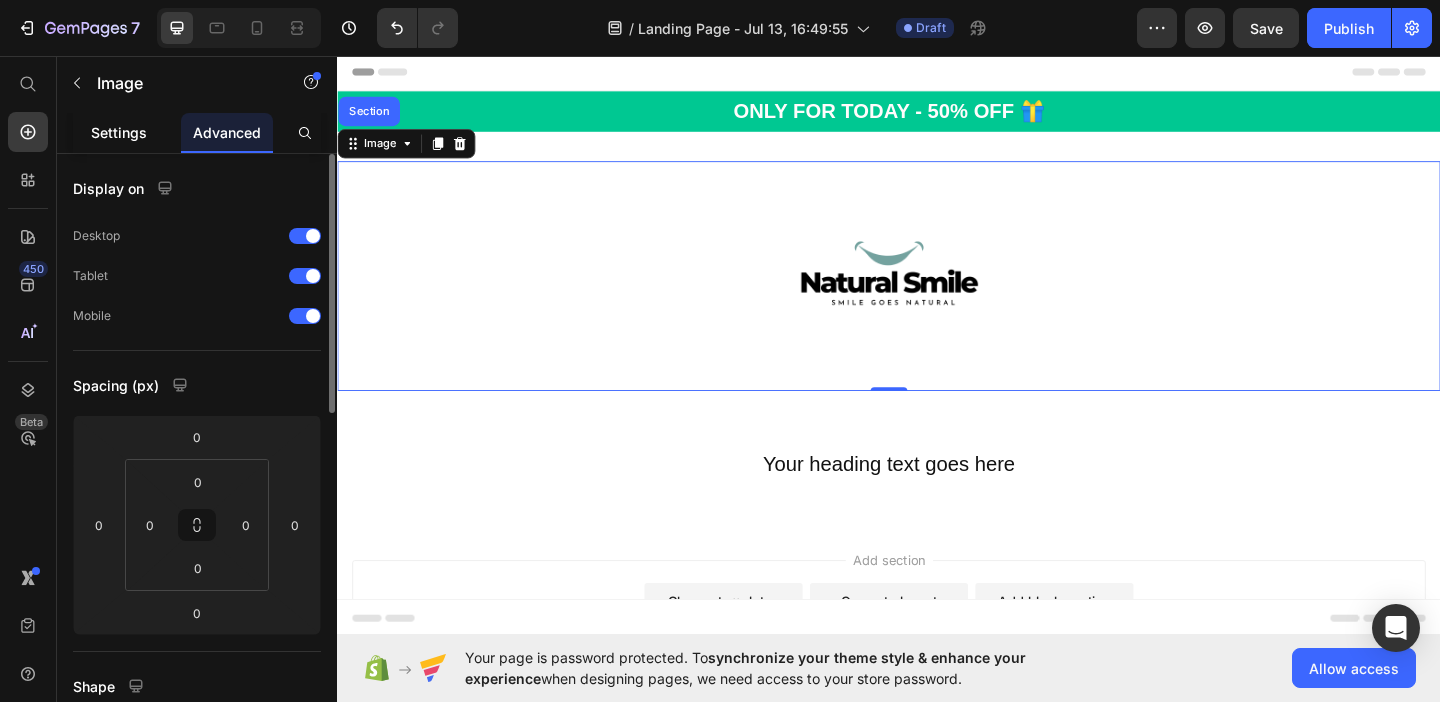 click on "Settings" at bounding box center [119, 132] 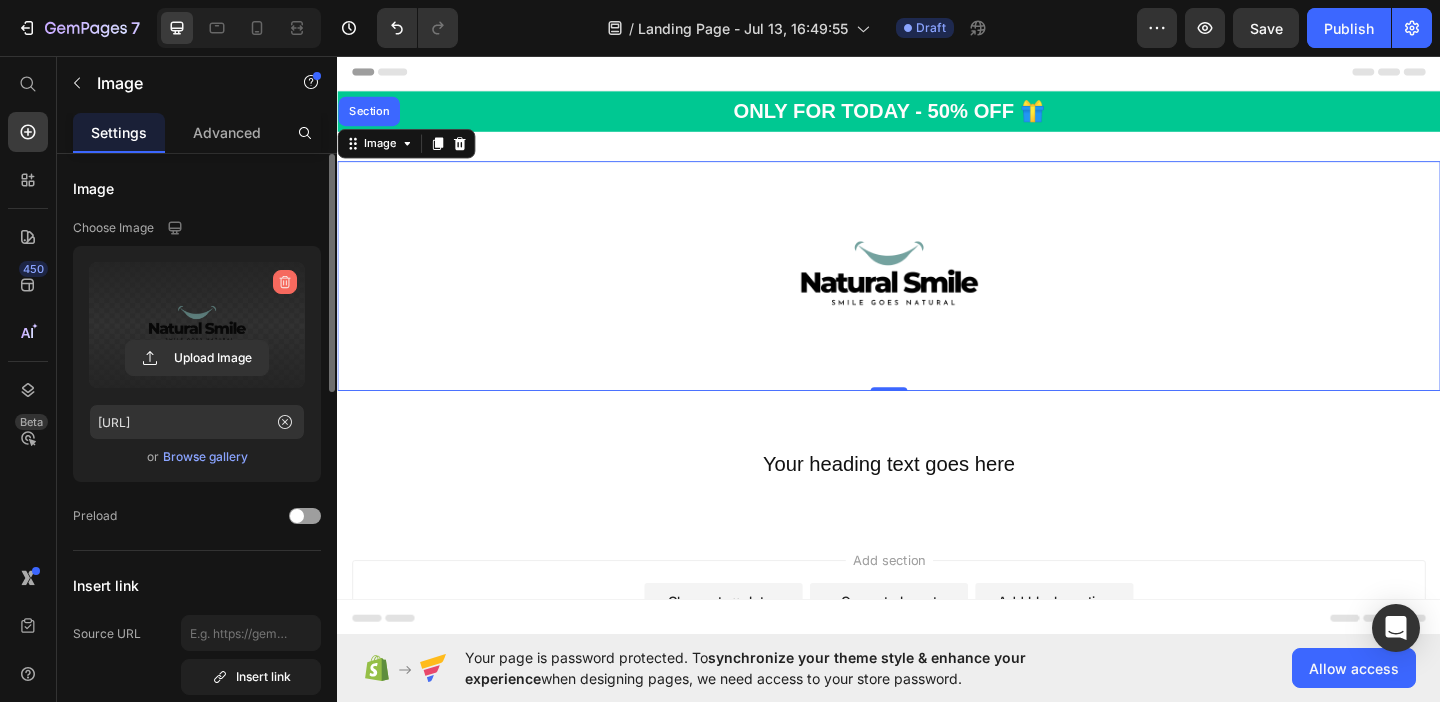 click 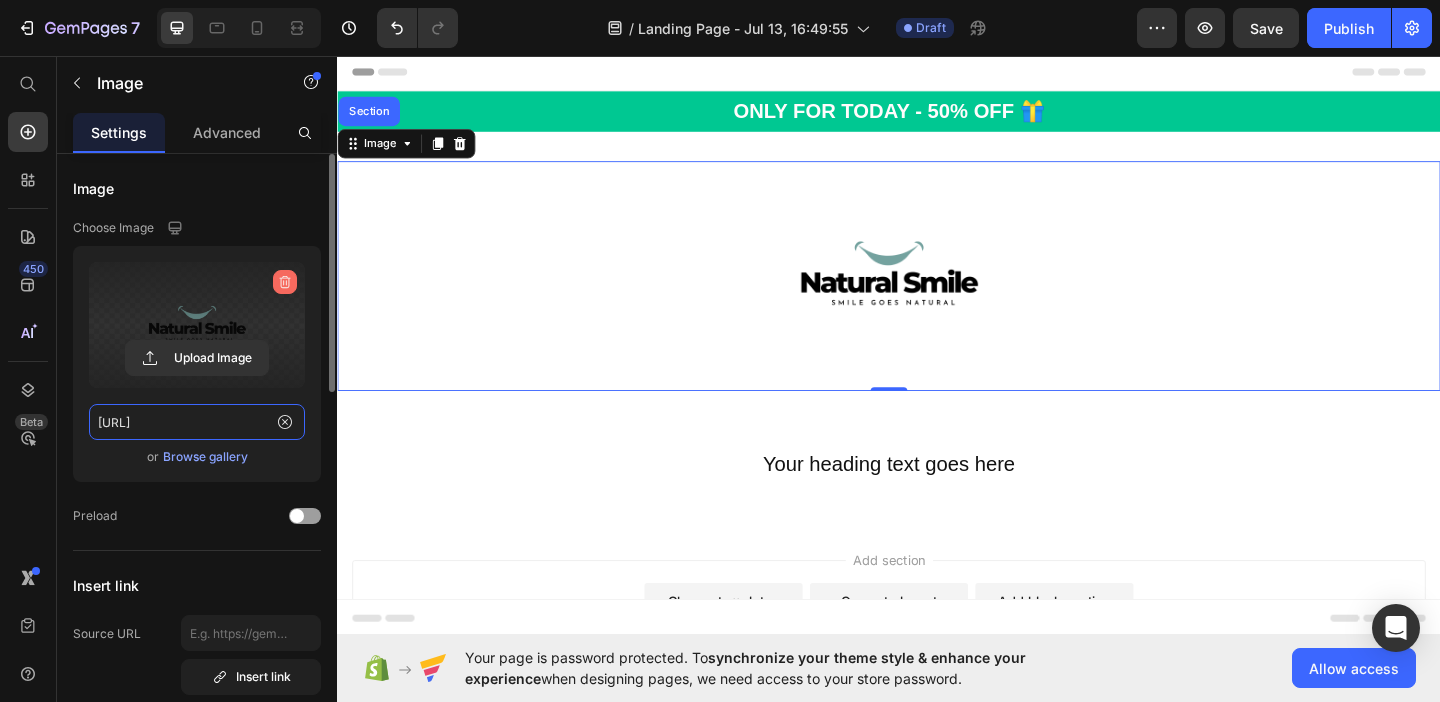 type 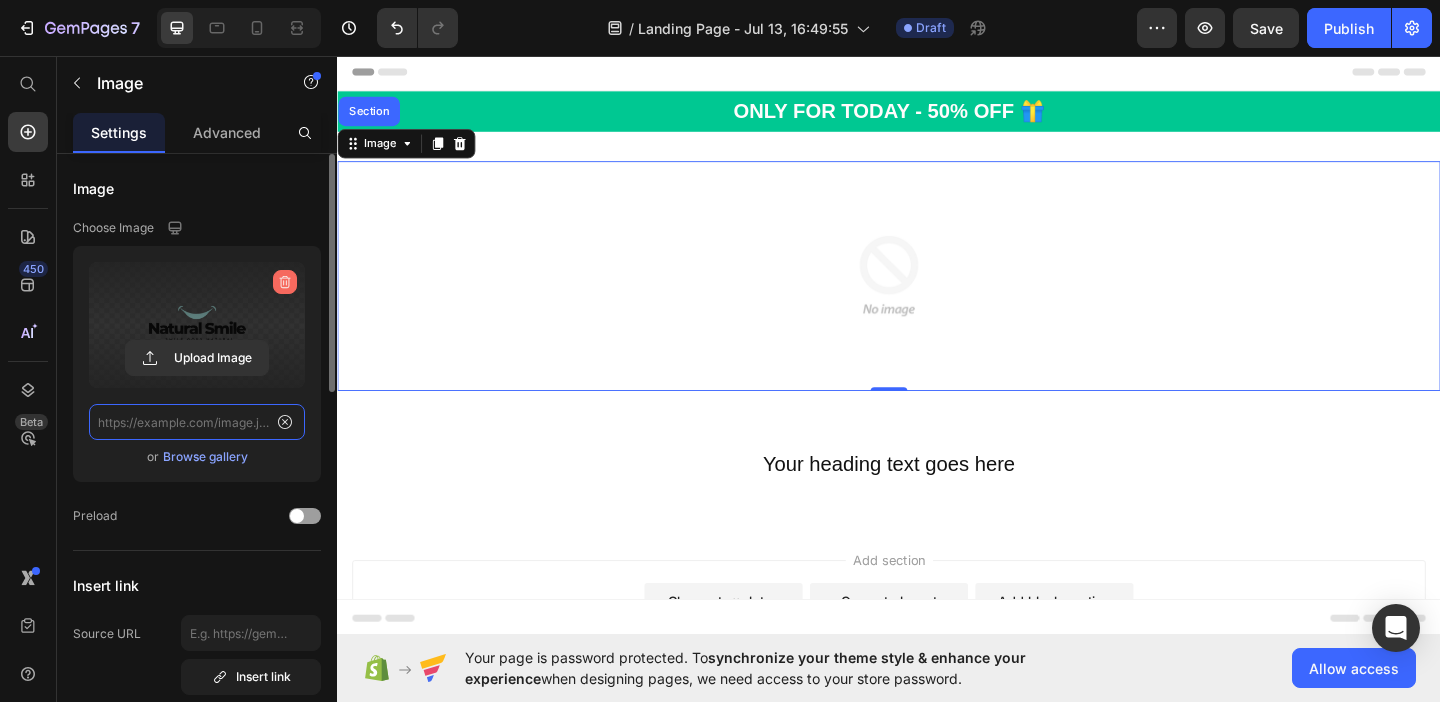 scroll, scrollTop: 0, scrollLeft: 0, axis: both 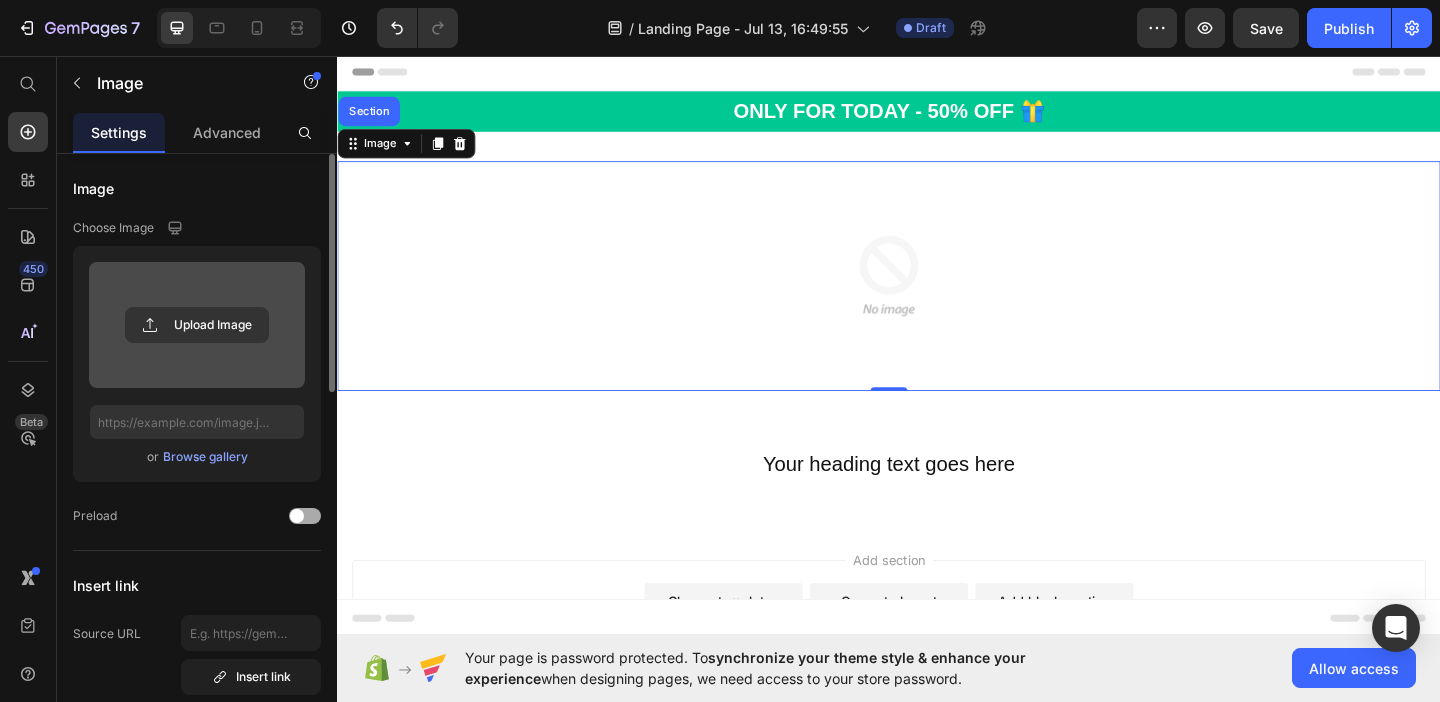 click at bounding box center (305, 516) 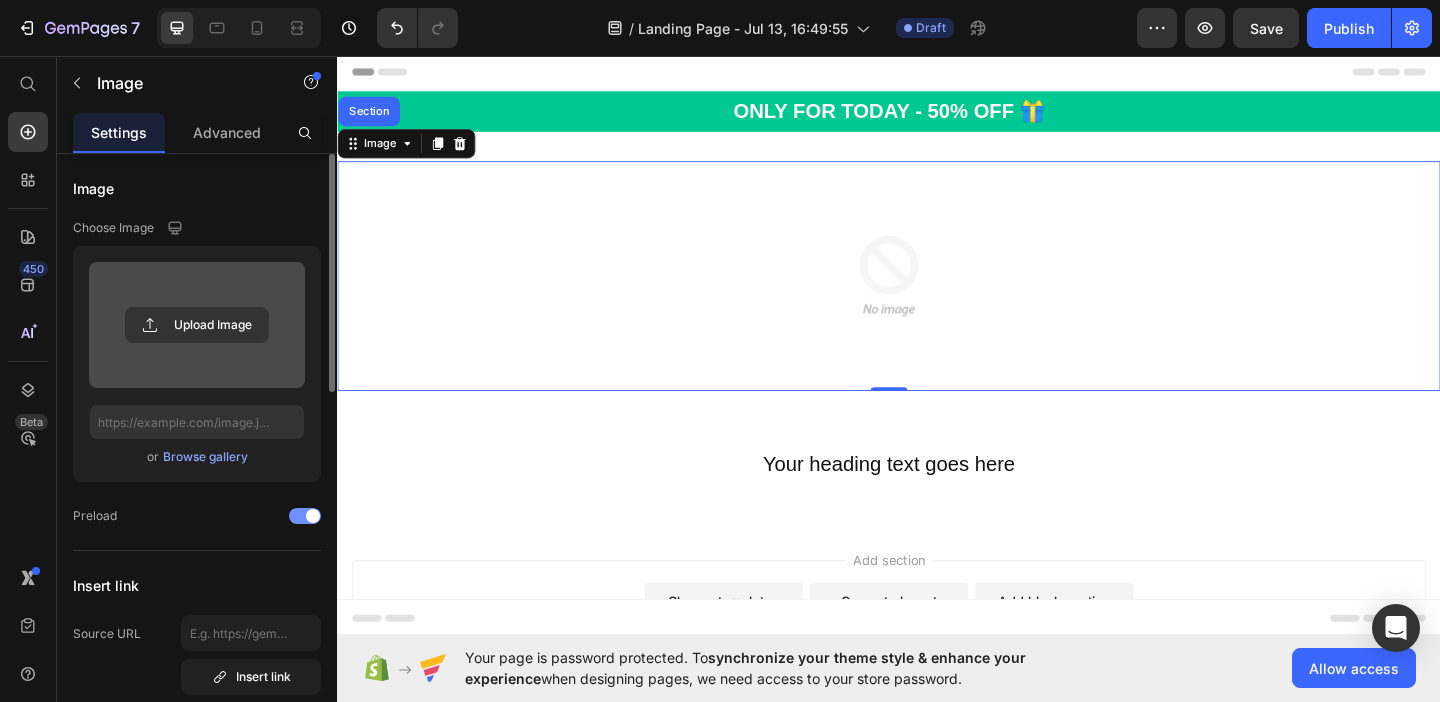 click at bounding box center (305, 516) 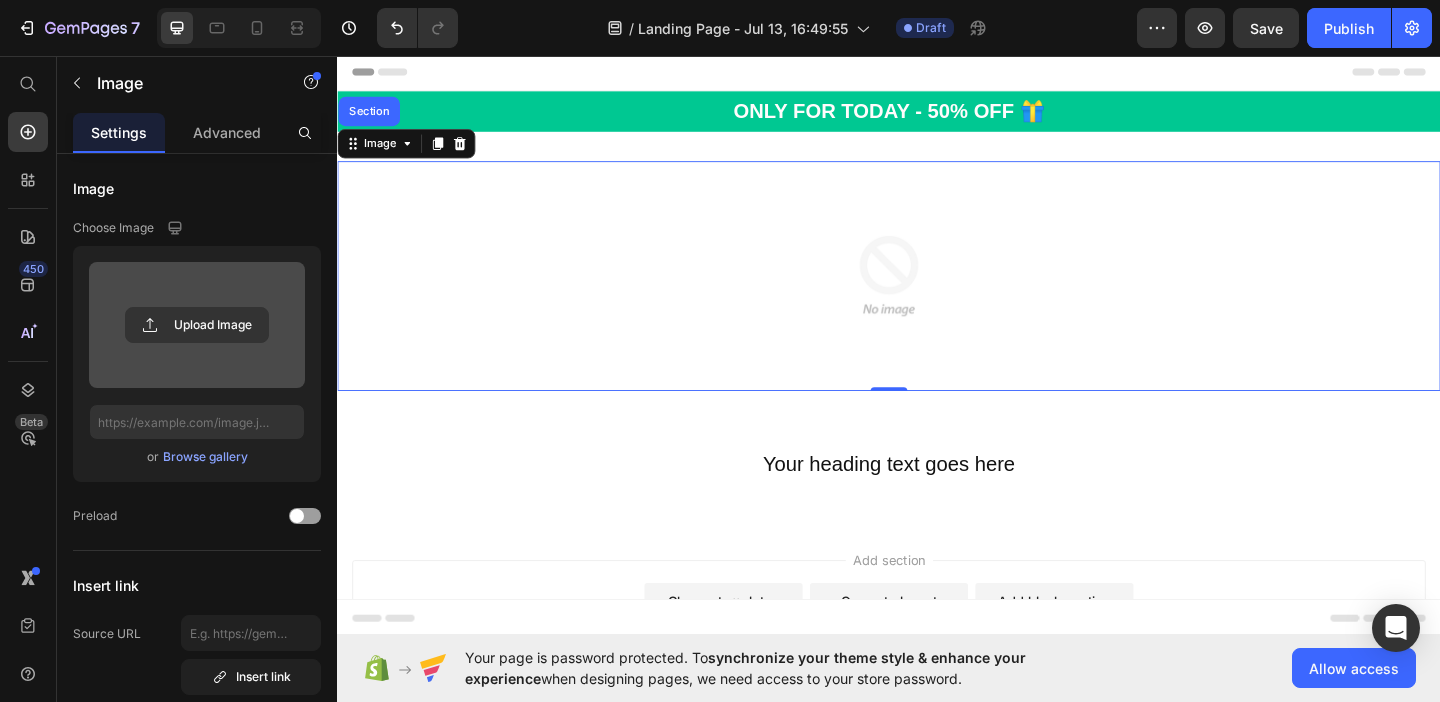 click on "Browse gallery" at bounding box center [205, 457] 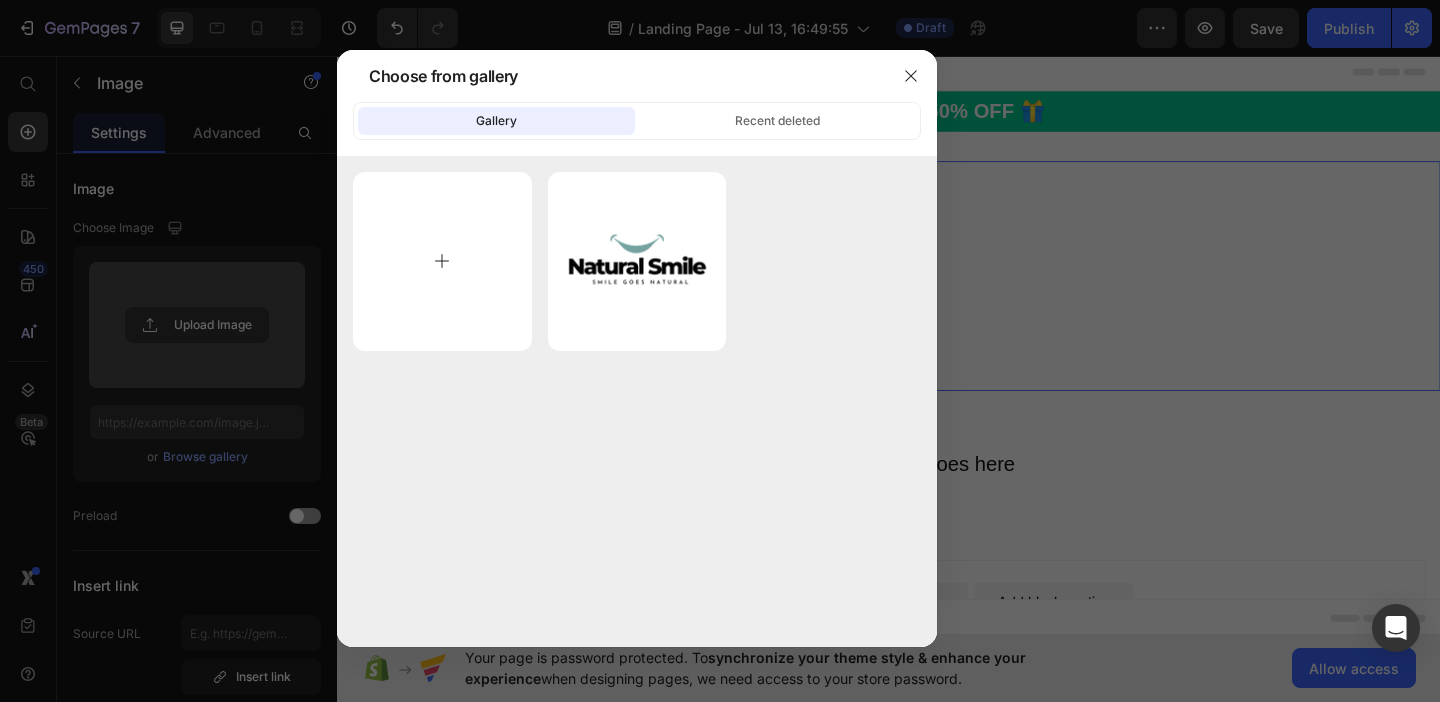 click at bounding box center [442, 261] 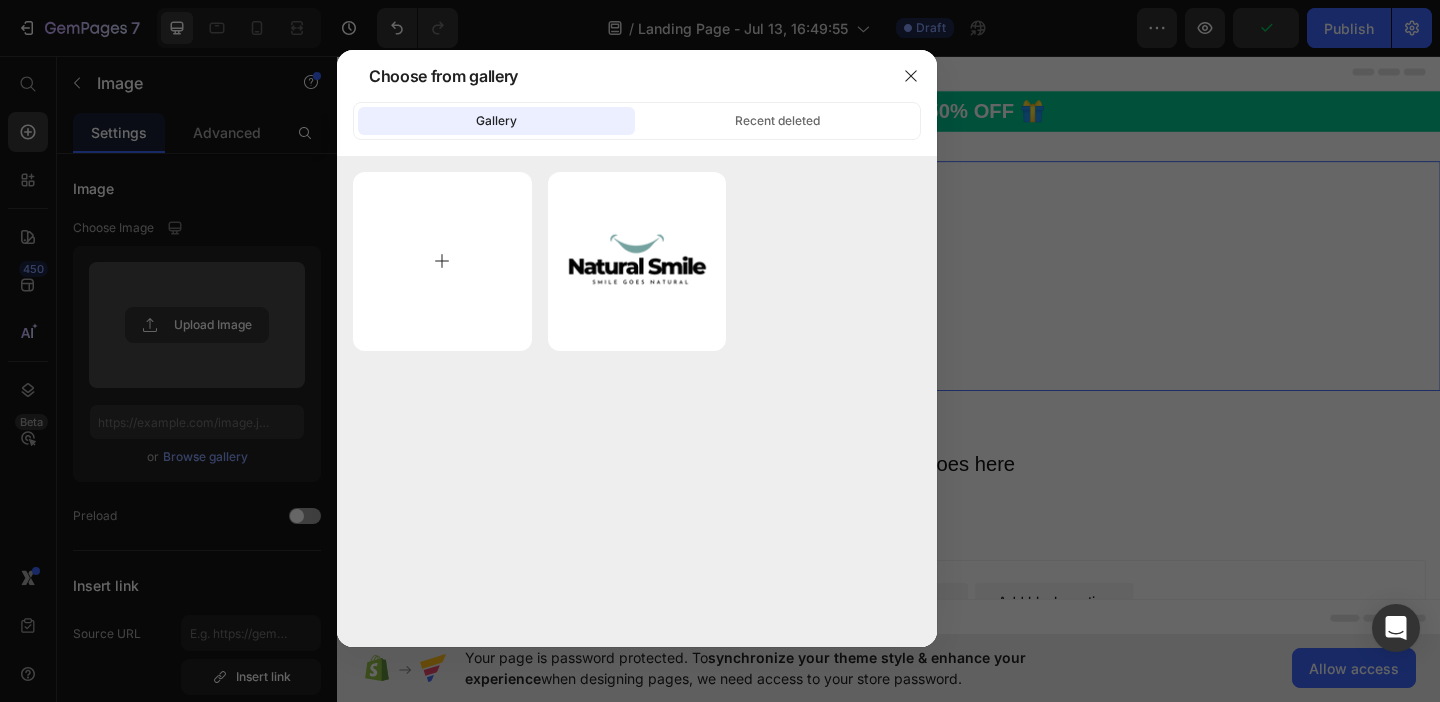 type on "C:\fakepath\Logo 1.png" 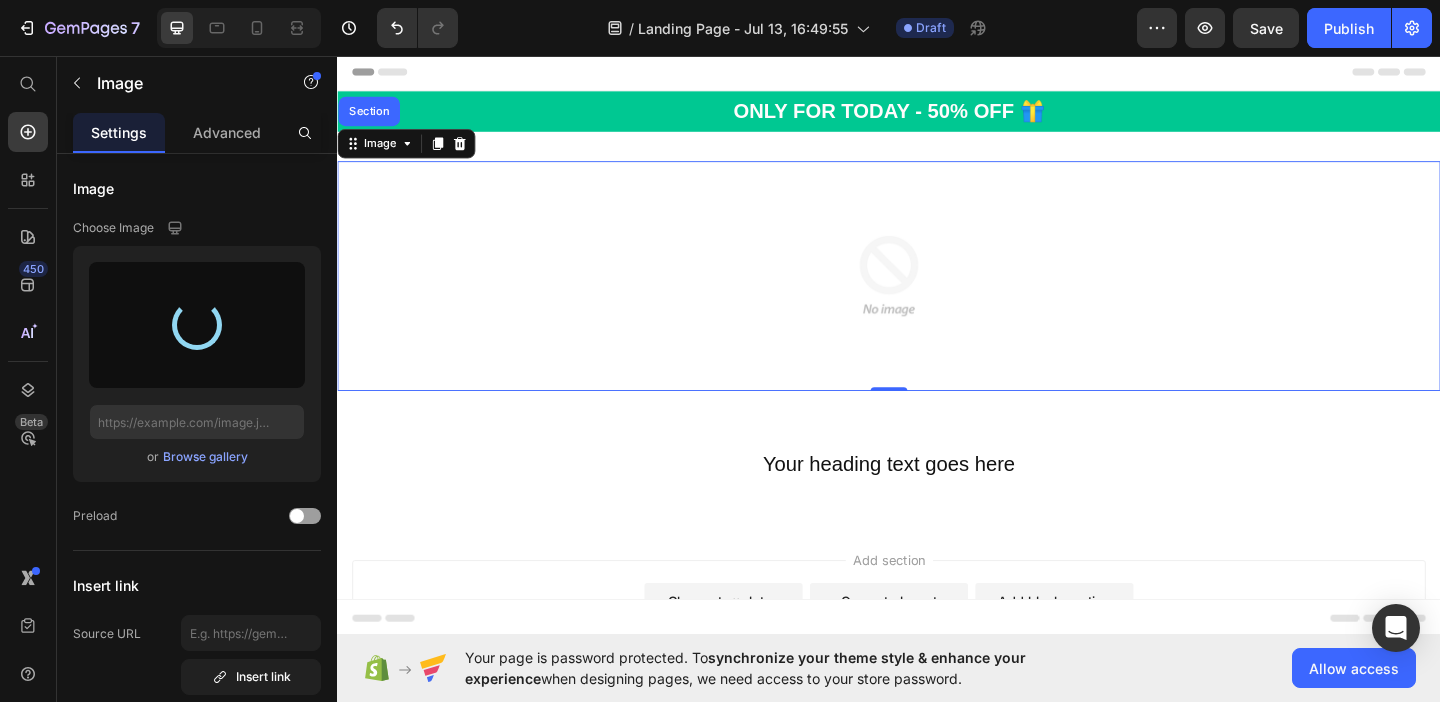 type on "[URL]" 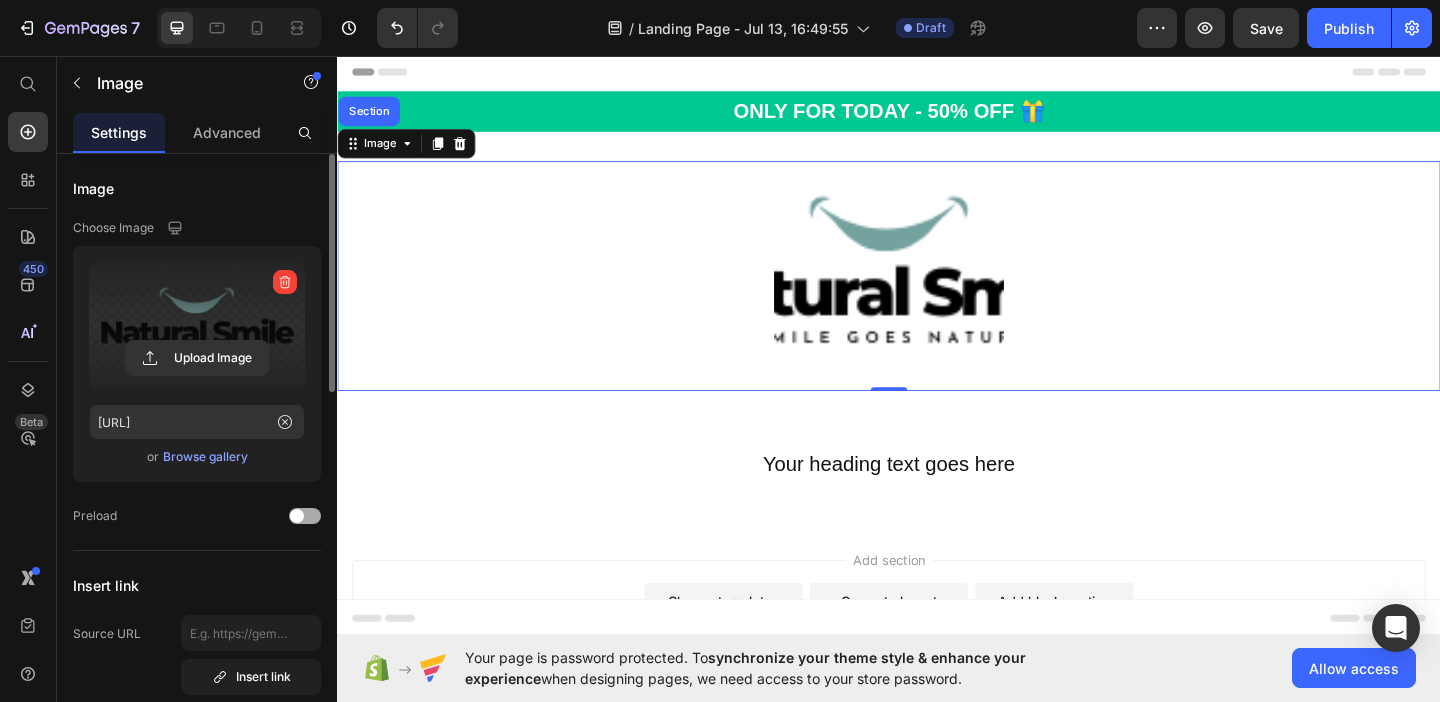 click at bounding box center [305, 516] 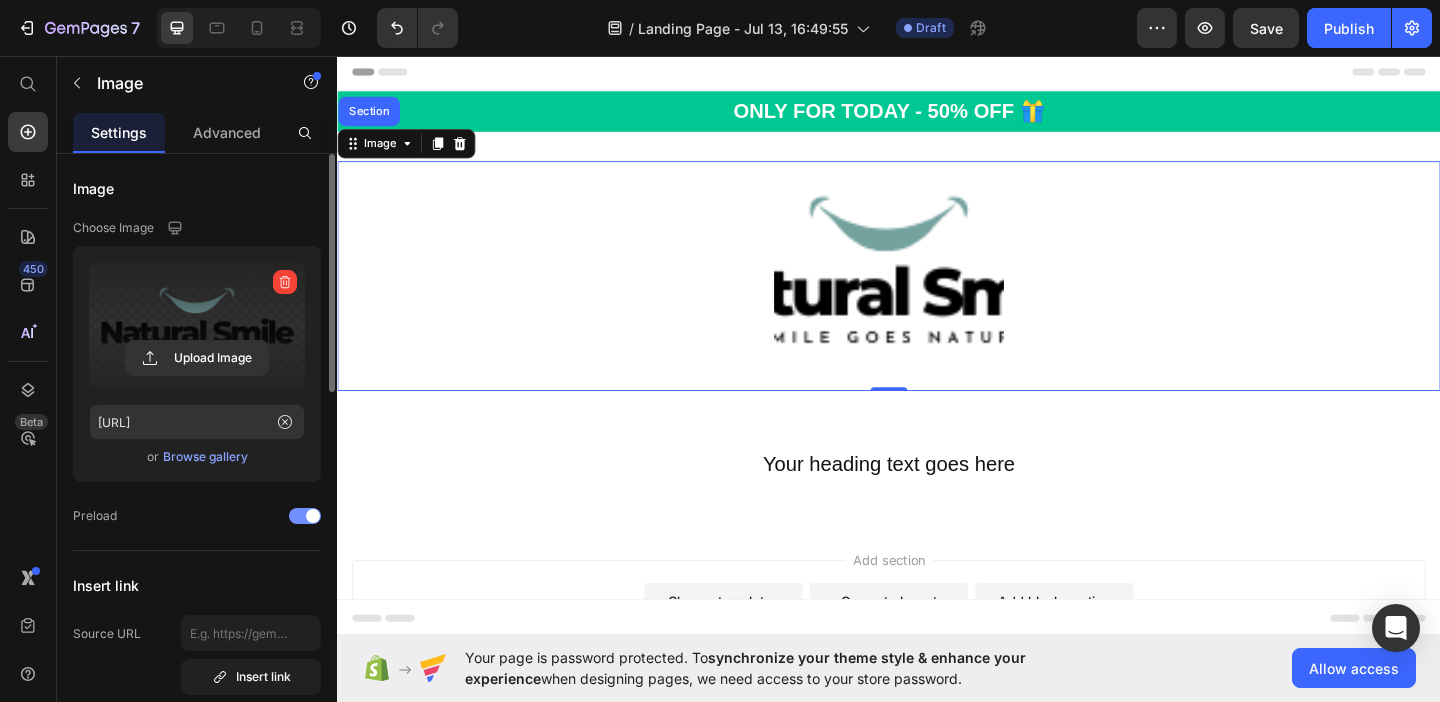 click at bounding box center (305, 516) 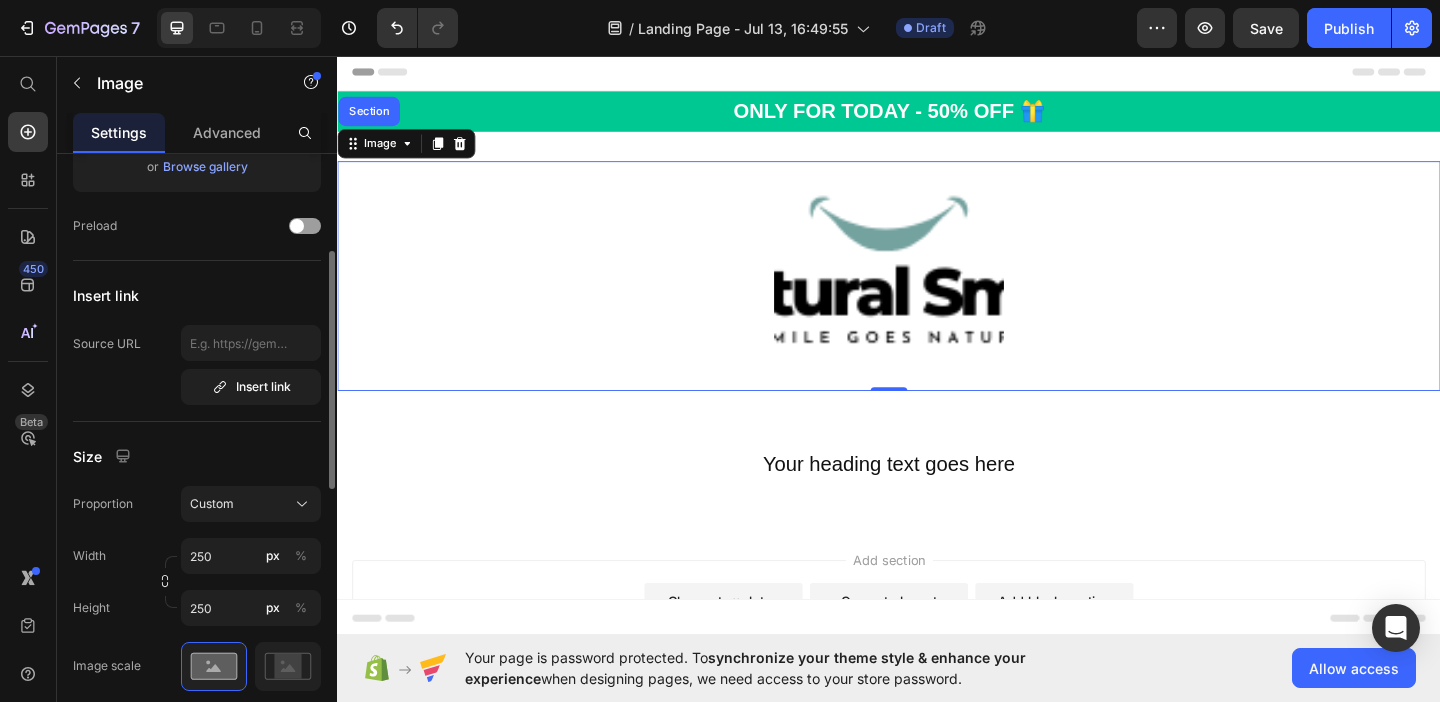 scroll, scrollTop: 295, scrollLeft: 0, axis: vertical 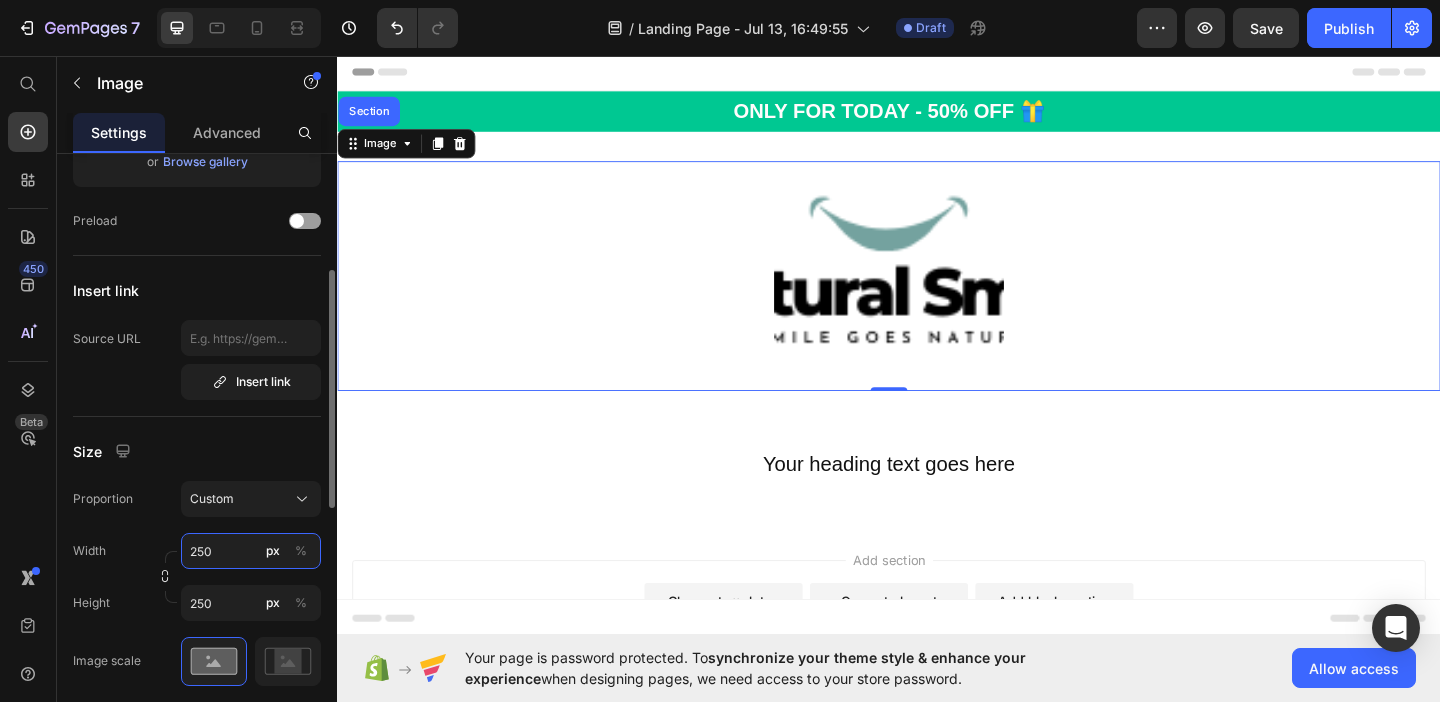 click on "250" at bounding box center (251, 551) 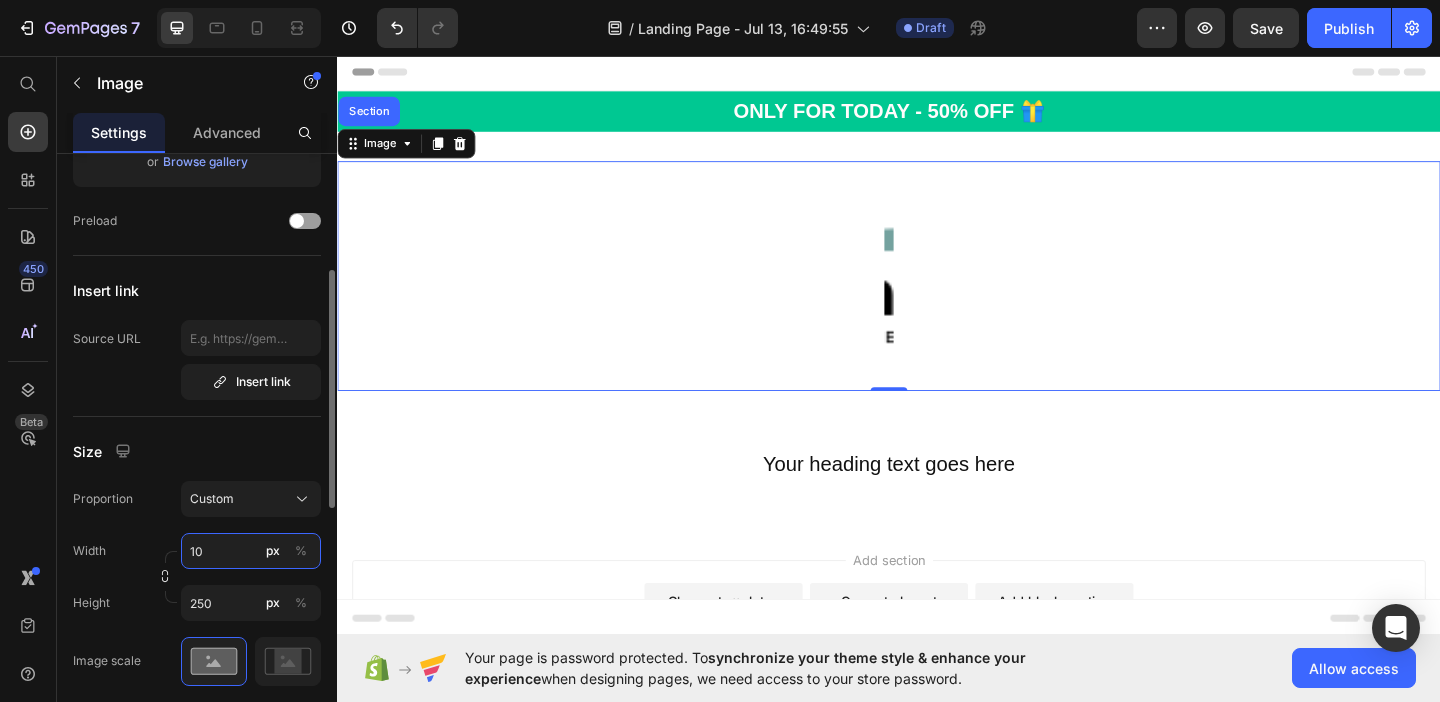 type on "1" 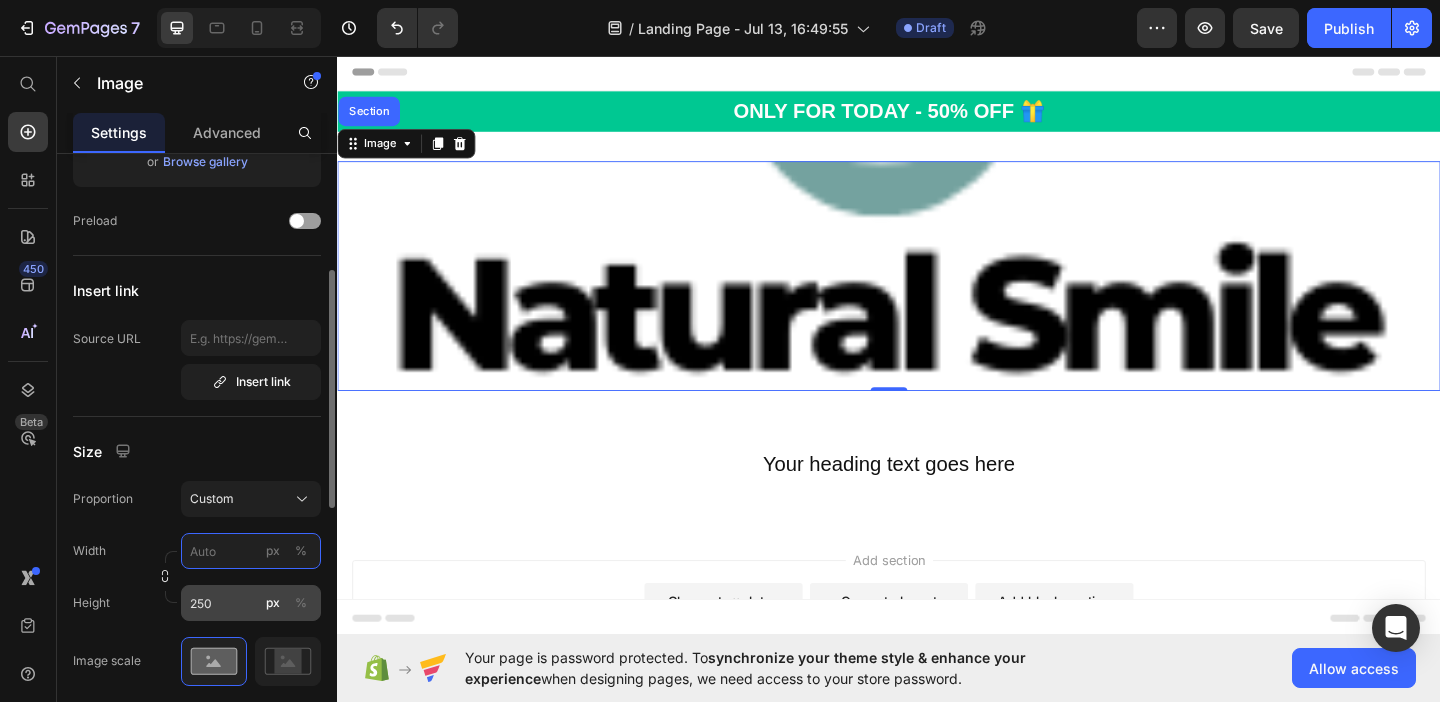 type 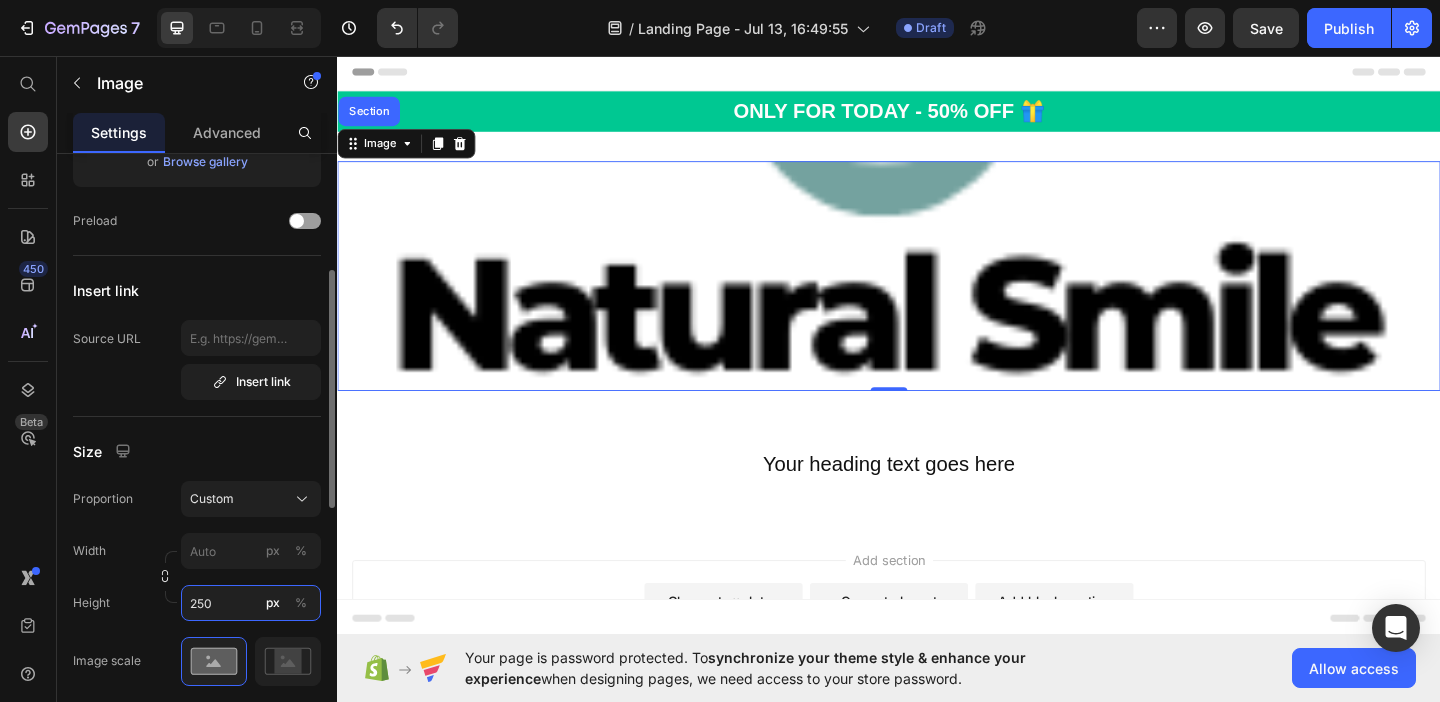click on "250" at bounding box center (251, 603) 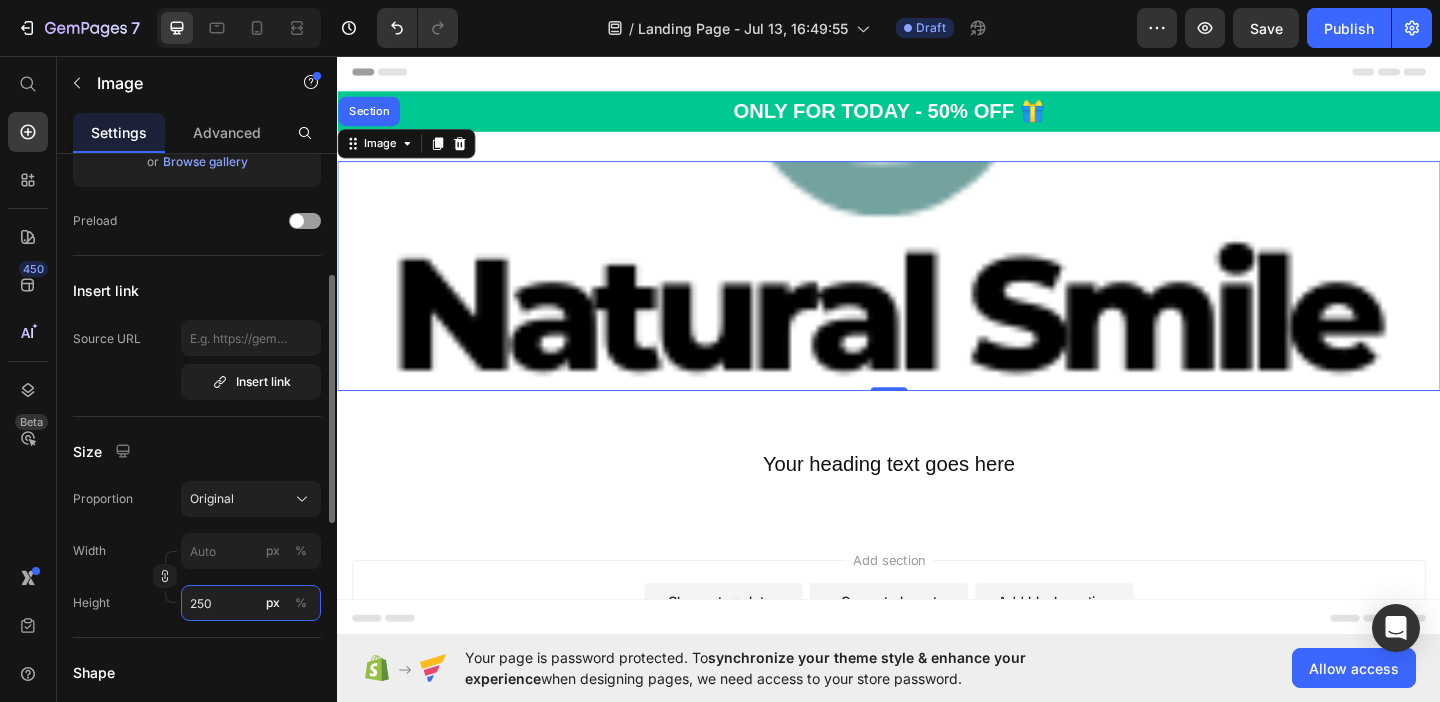 click on "250" at bounding box center (251, 603) 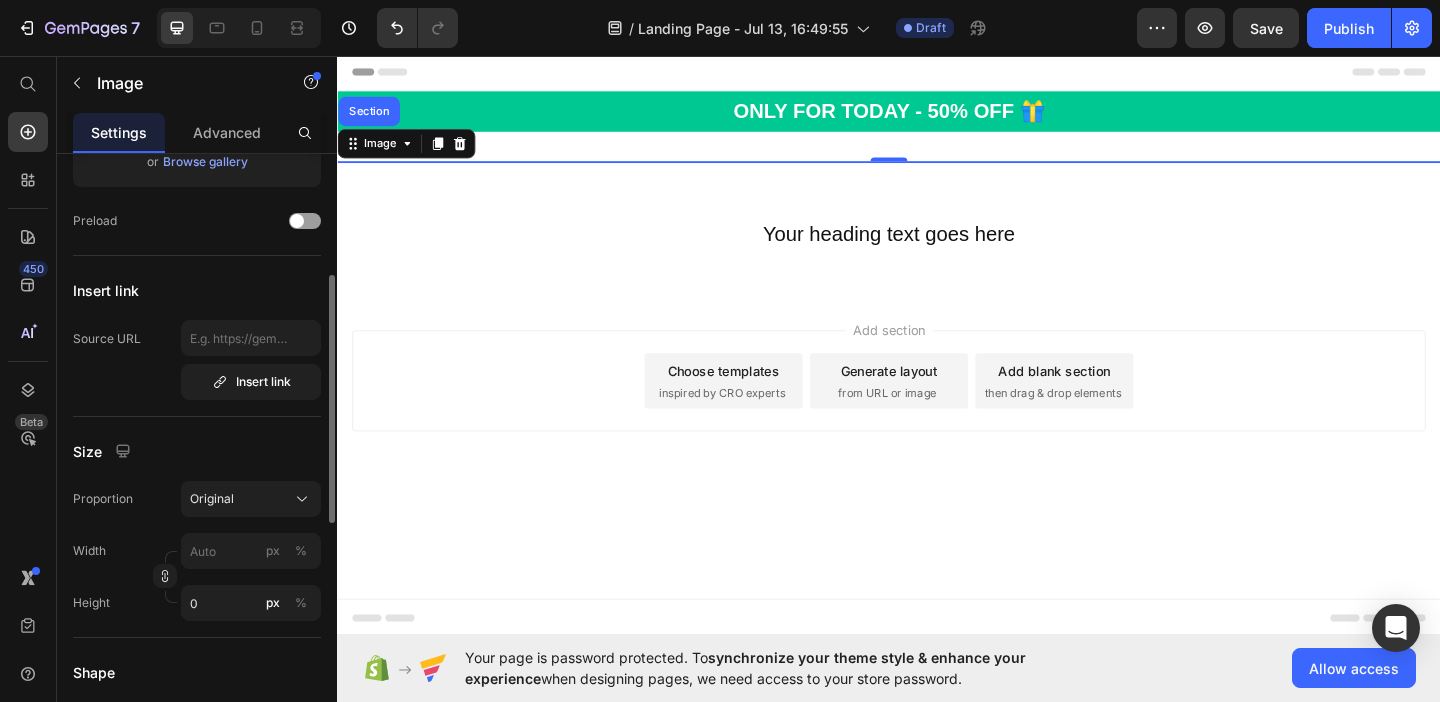 click on "Size" at bounding box center [197, 451] 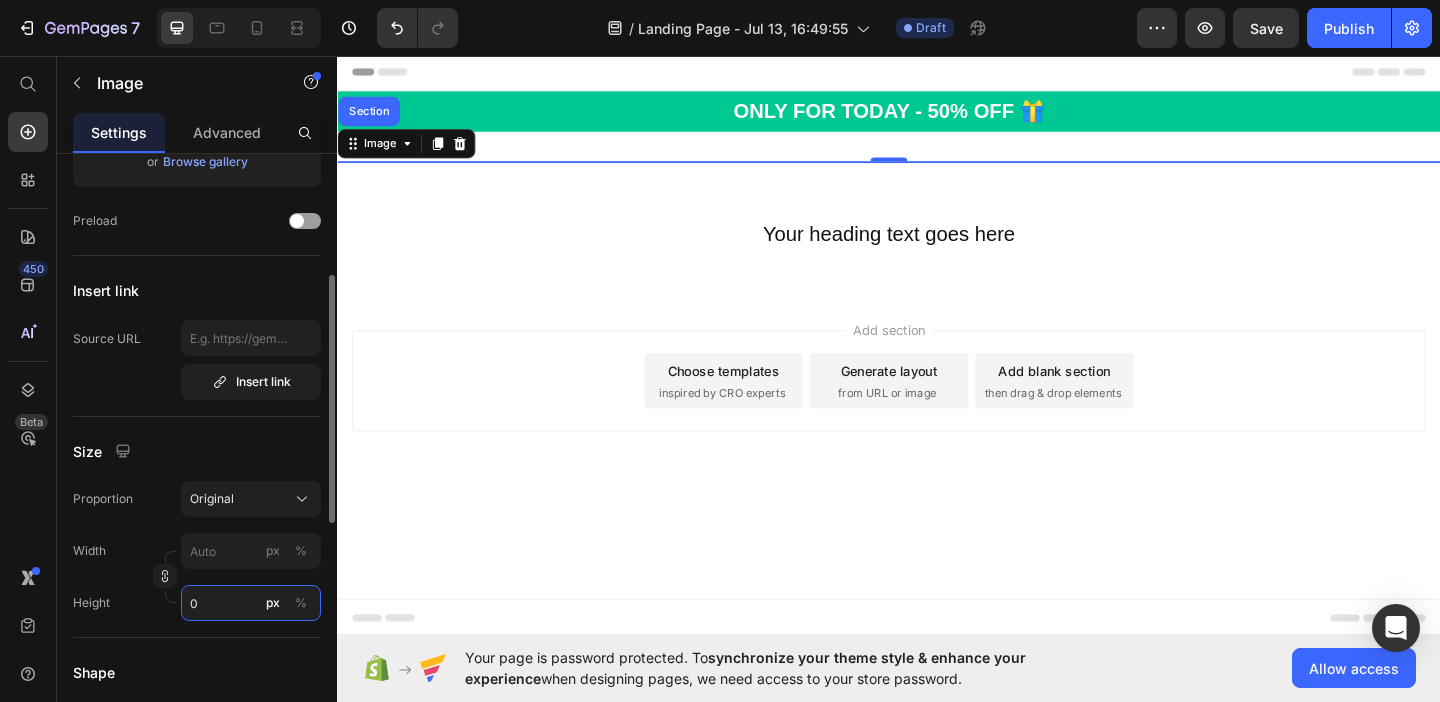 click on "0" at bounding box center (251, 603) 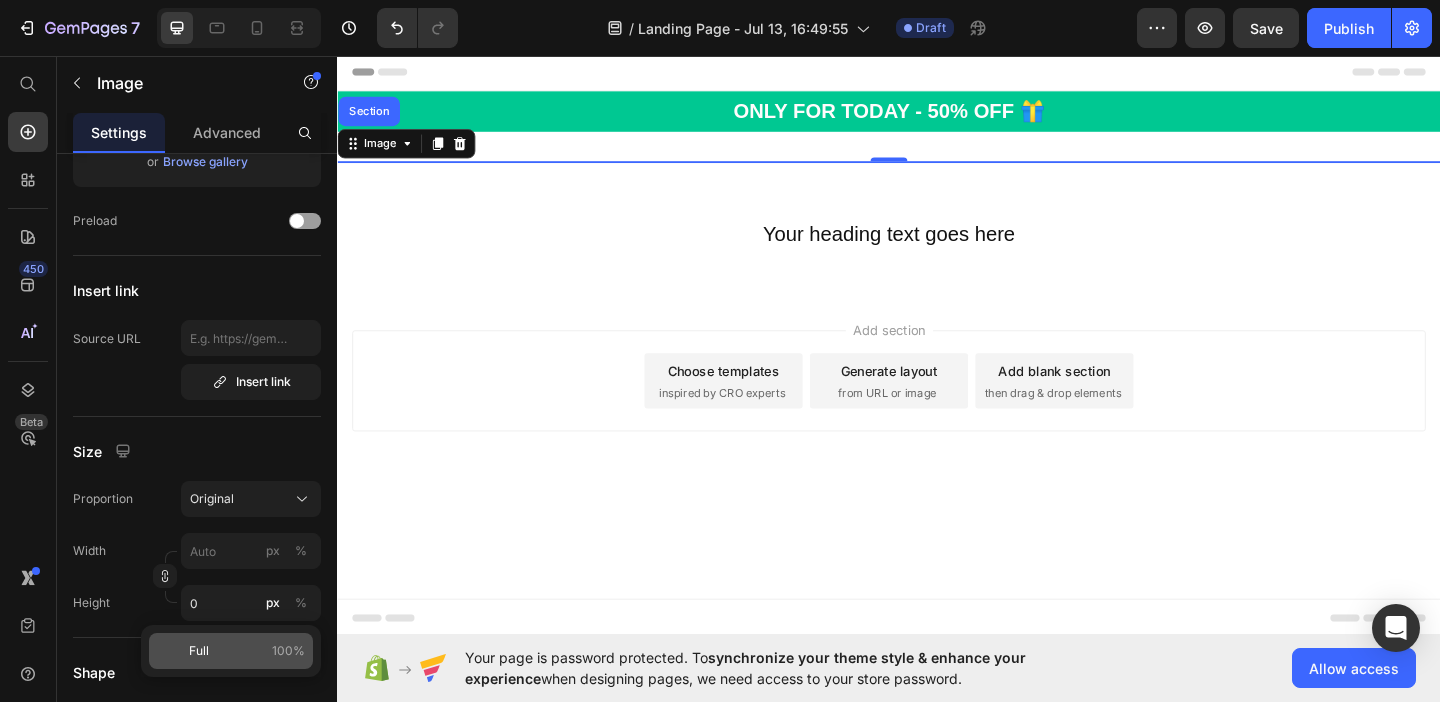 click on "Full 100%" at bounding box center [247, 651] 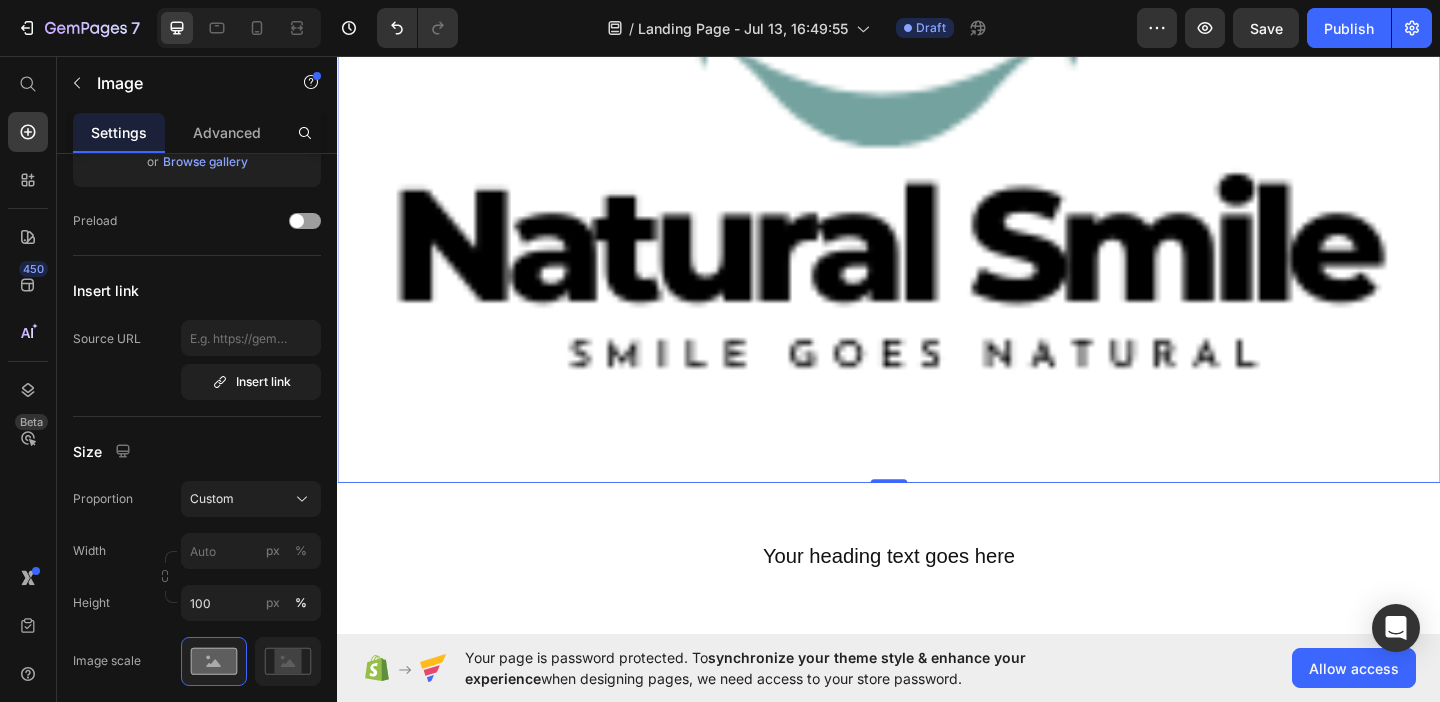 scroll, scrollTop: 272, scrollLeft: 0, axis: vertical 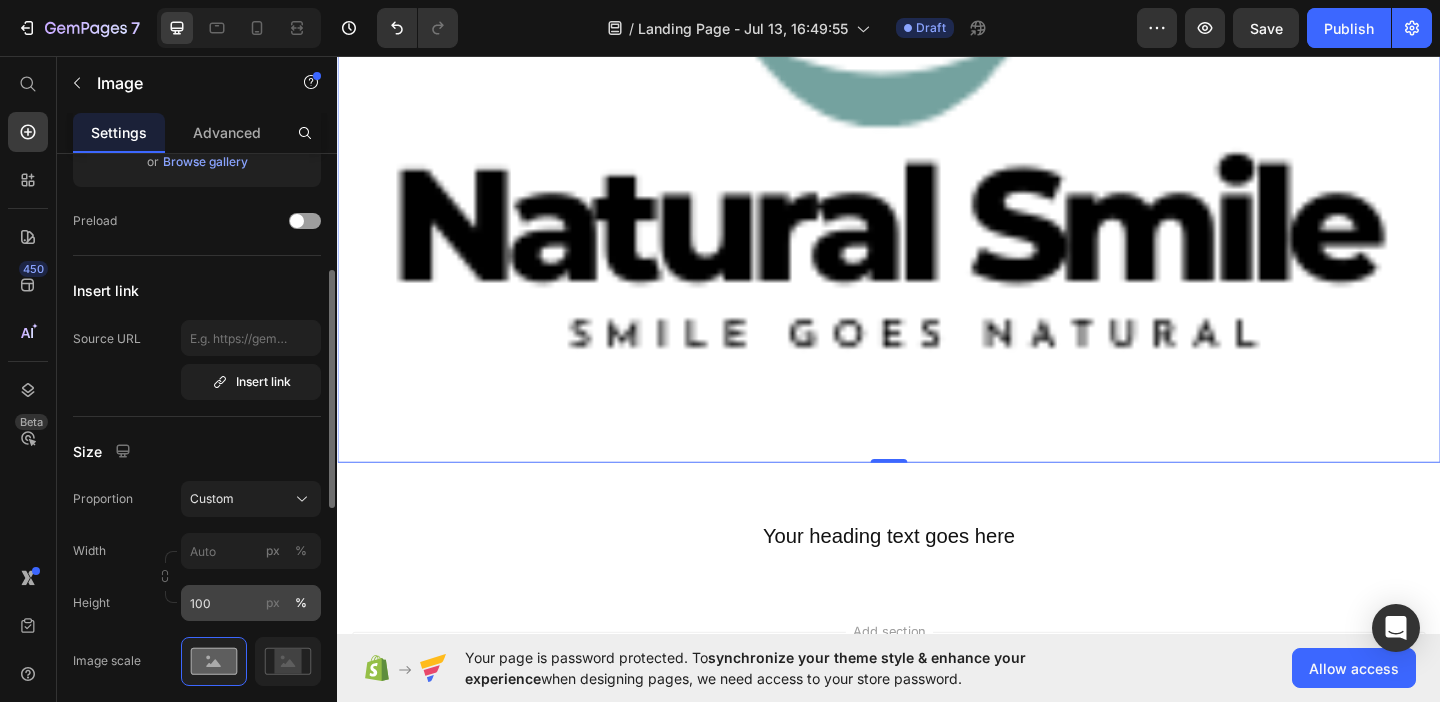 click on "px" at bounding box center (273, 603) 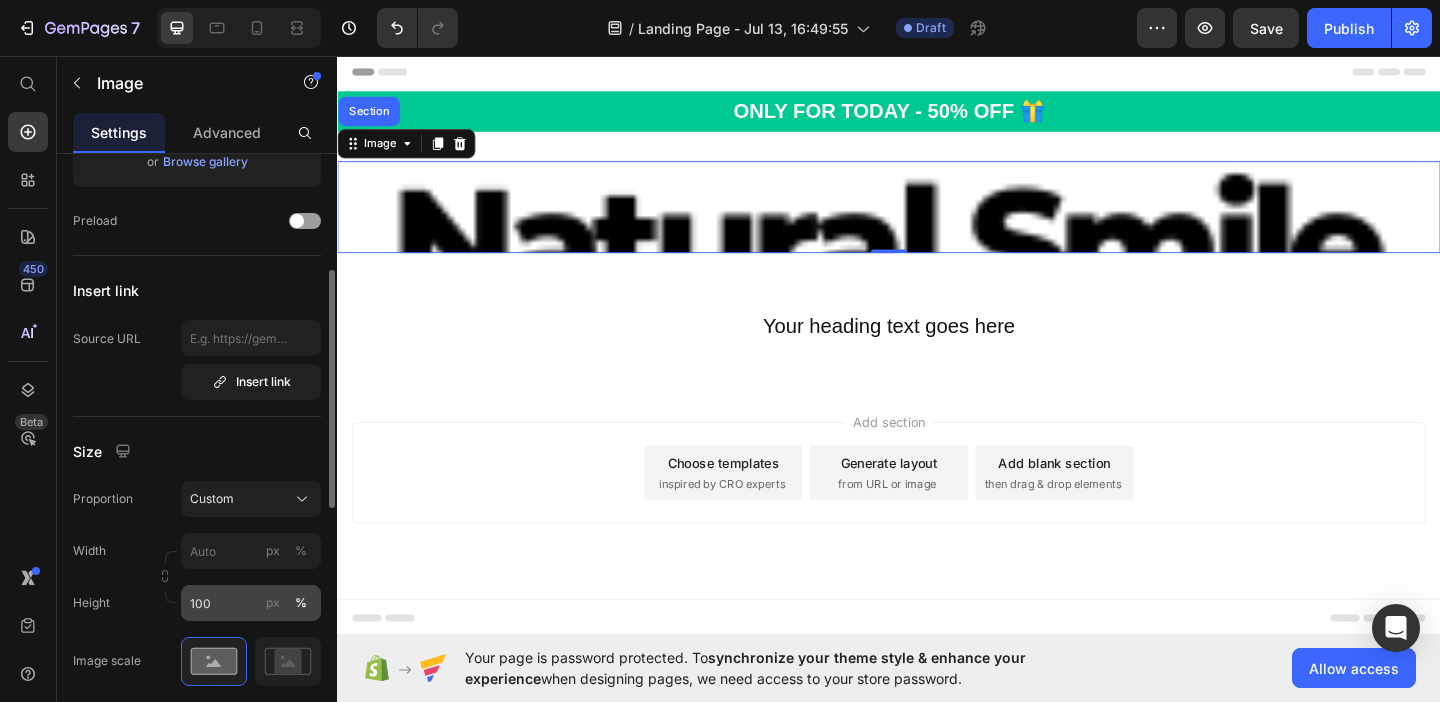 scroll, scrollTop: 0, scrollLeft: 0, axis: both 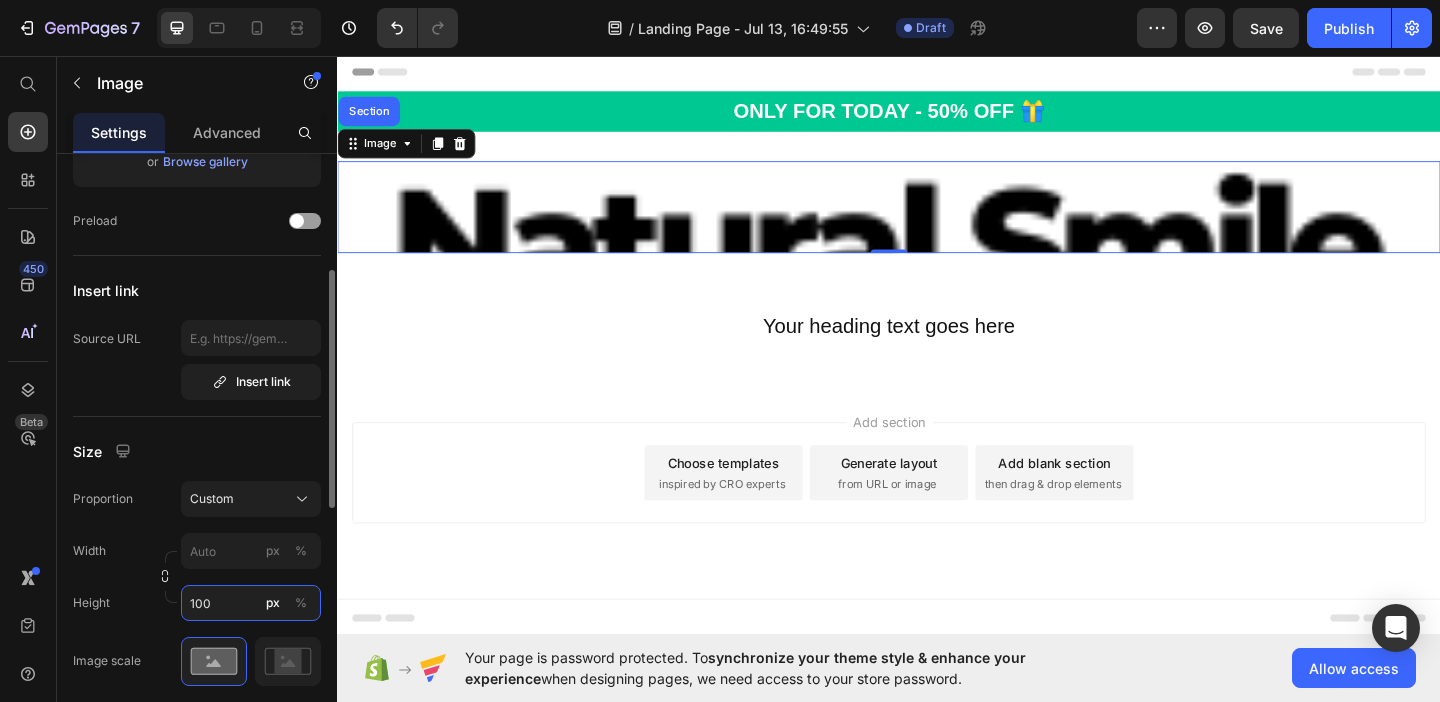 click on "100" at bounding box center (251, 603) 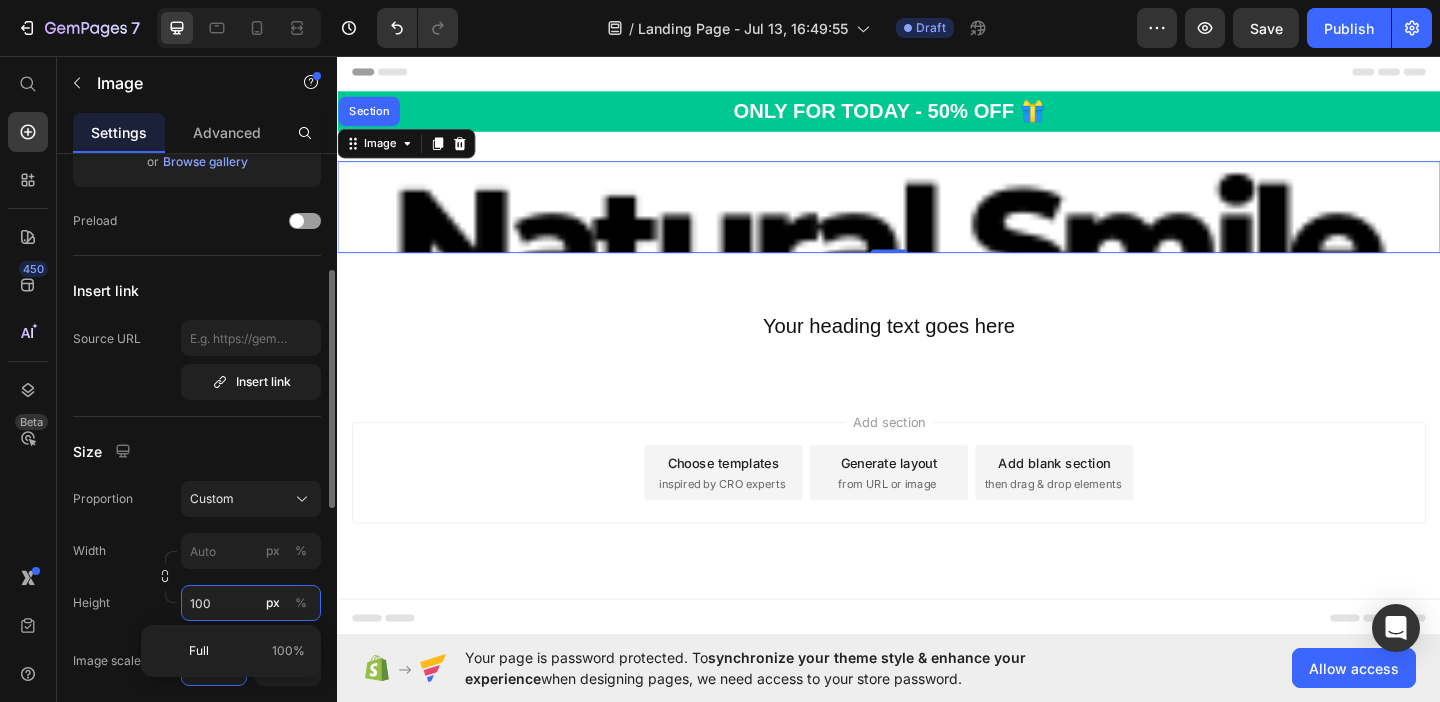 click on "100" at bounding box center [251, 603] 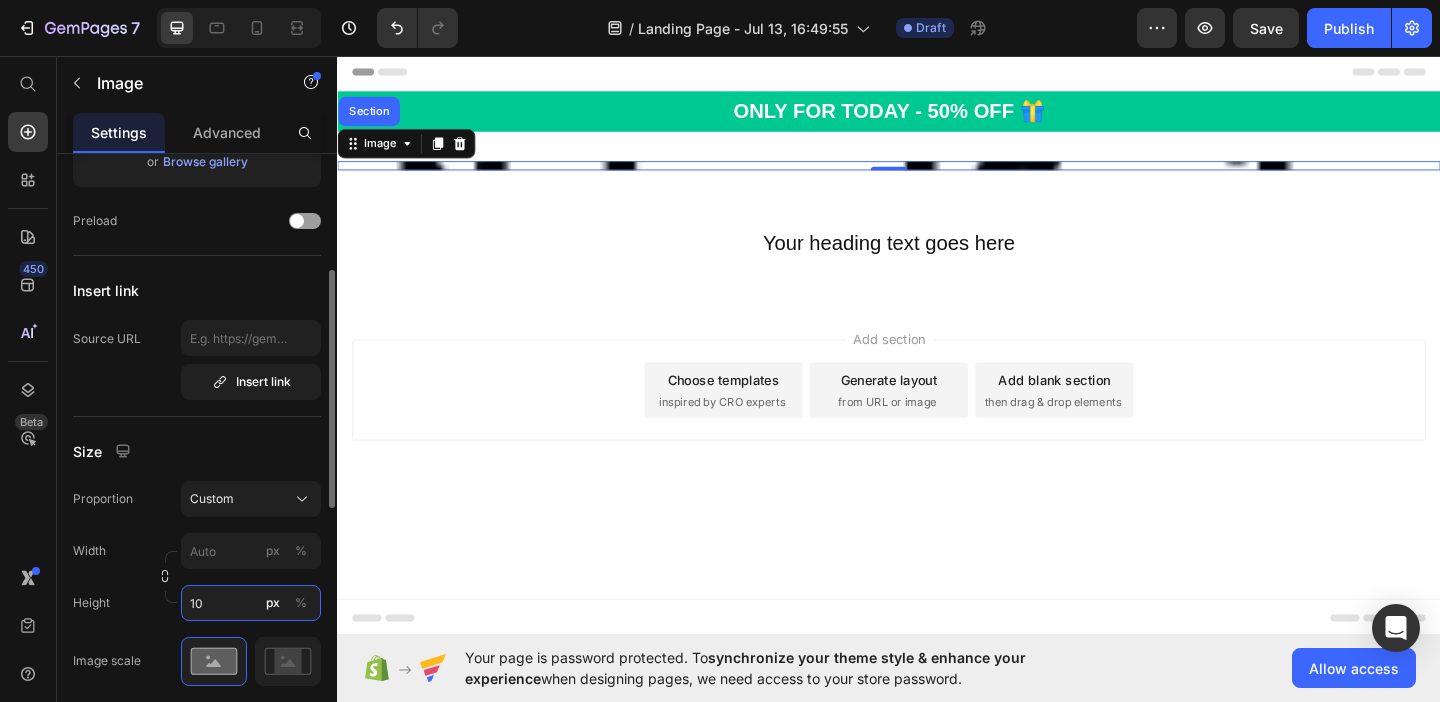 type on "100" 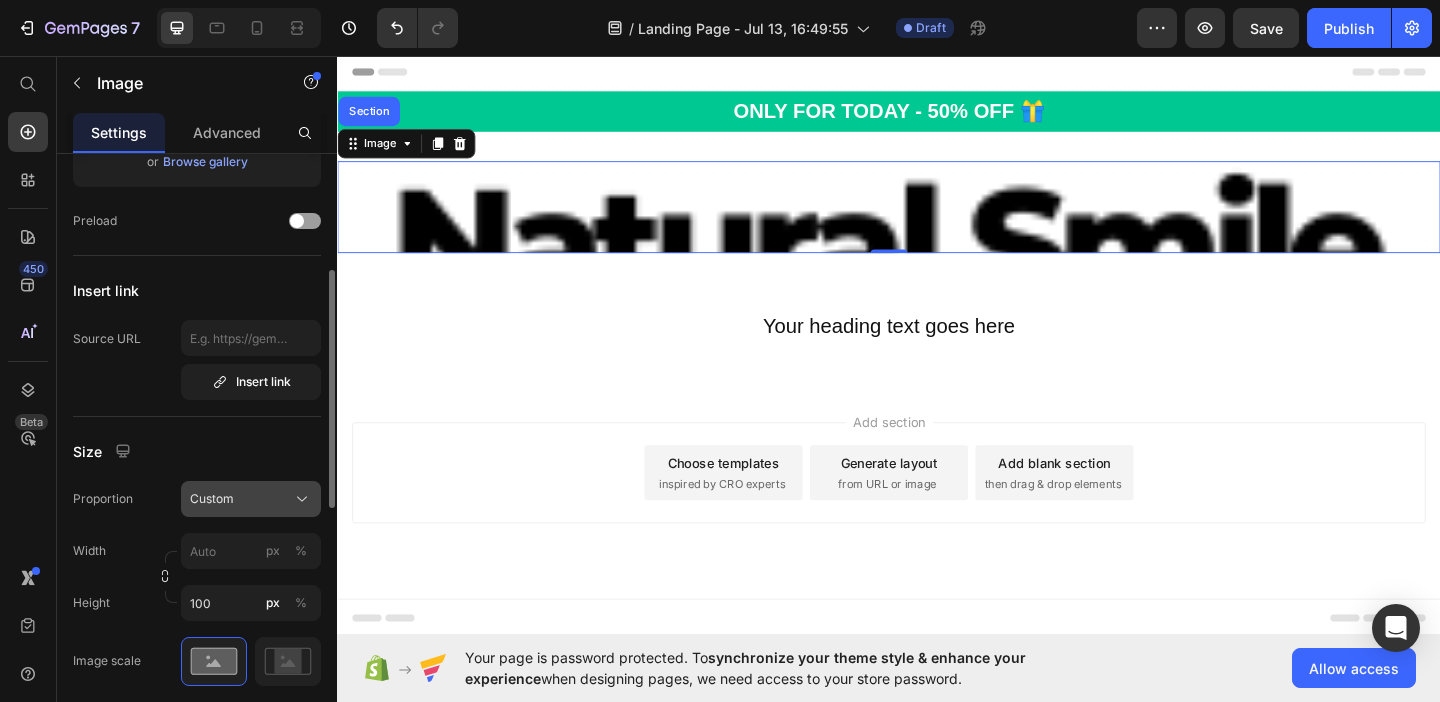 click on "Custom" at bounding box center (212, 499) 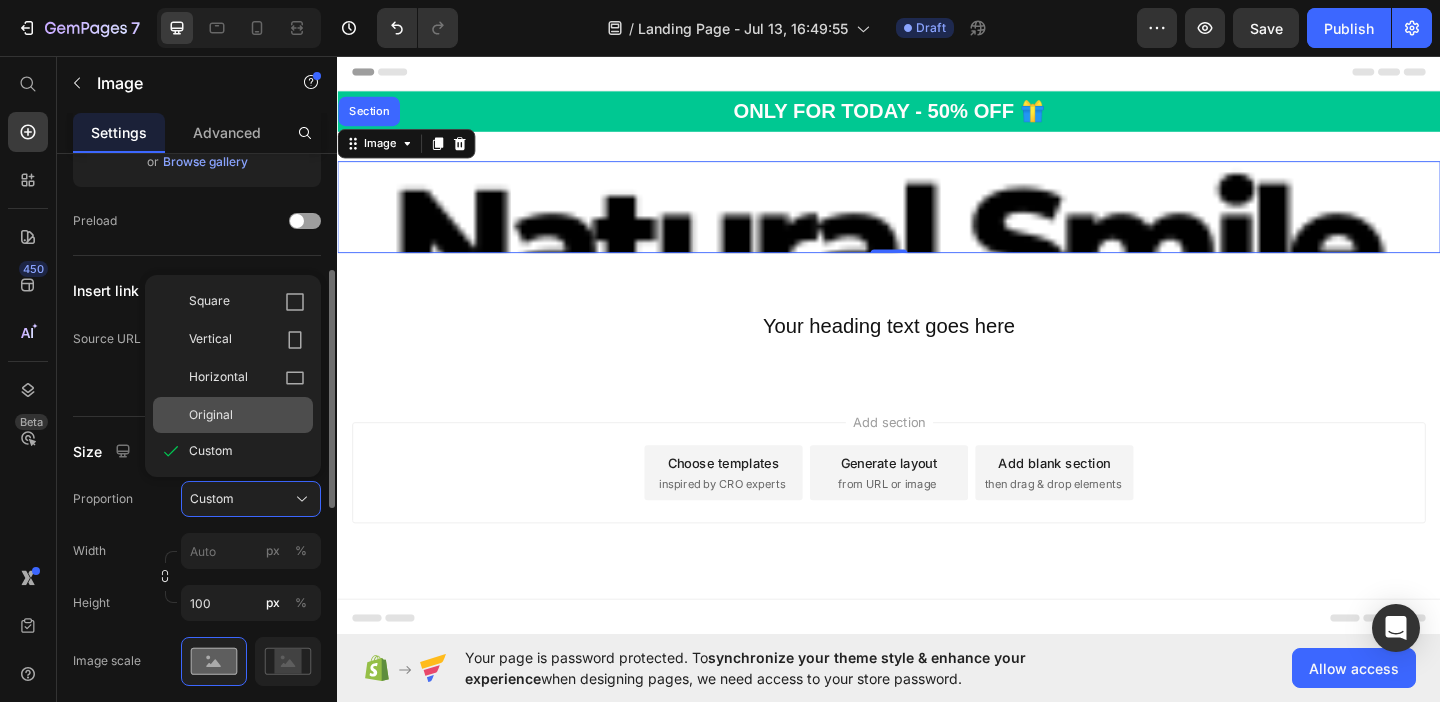 click on "Original" at bounding box center [211, 415] 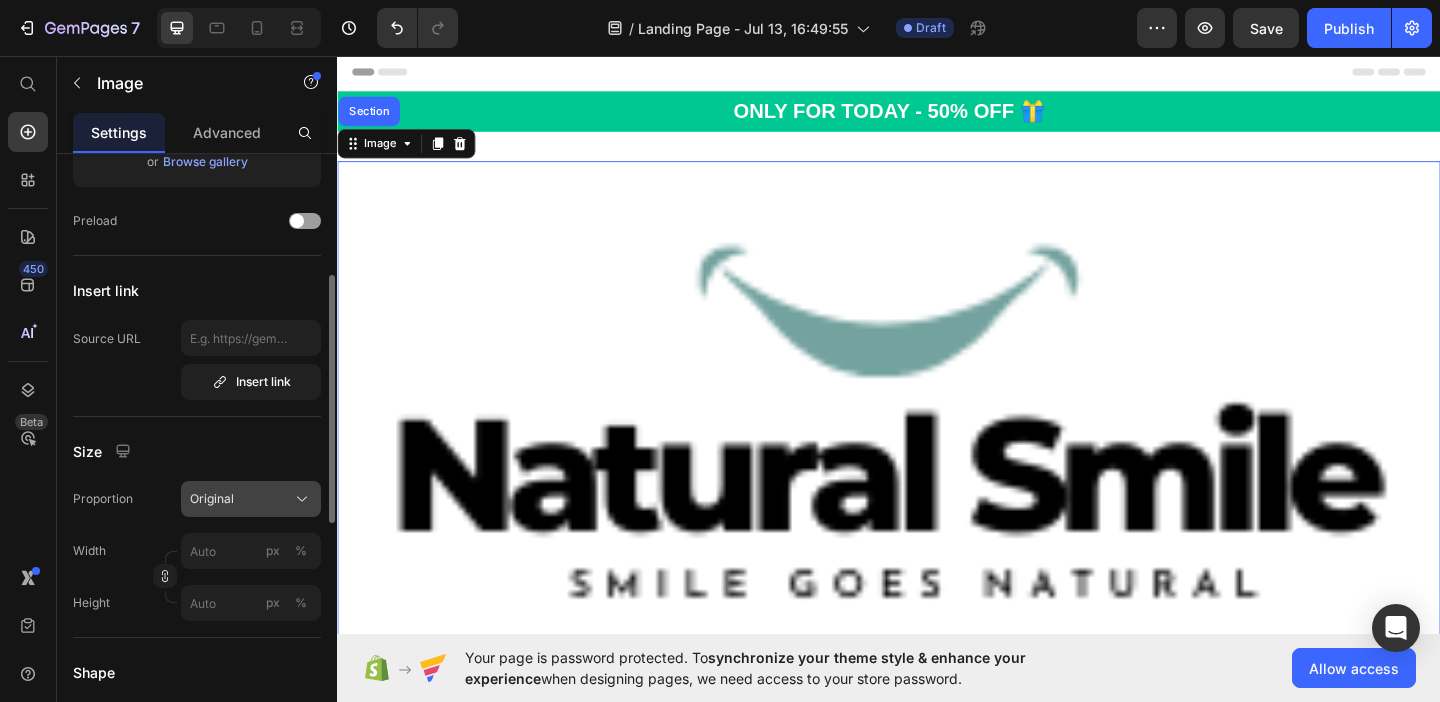 click on "Original" at bounding box center [251, 499] 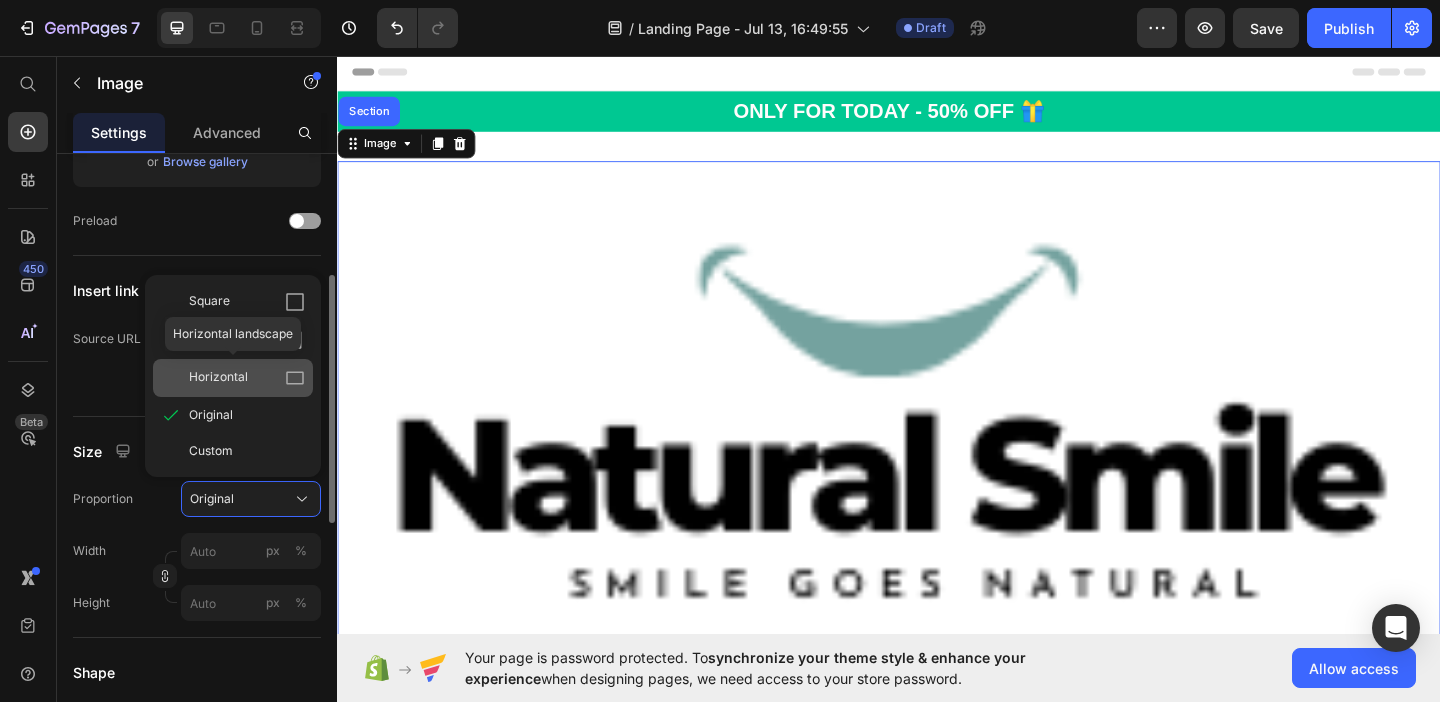 click on "Horizontal" 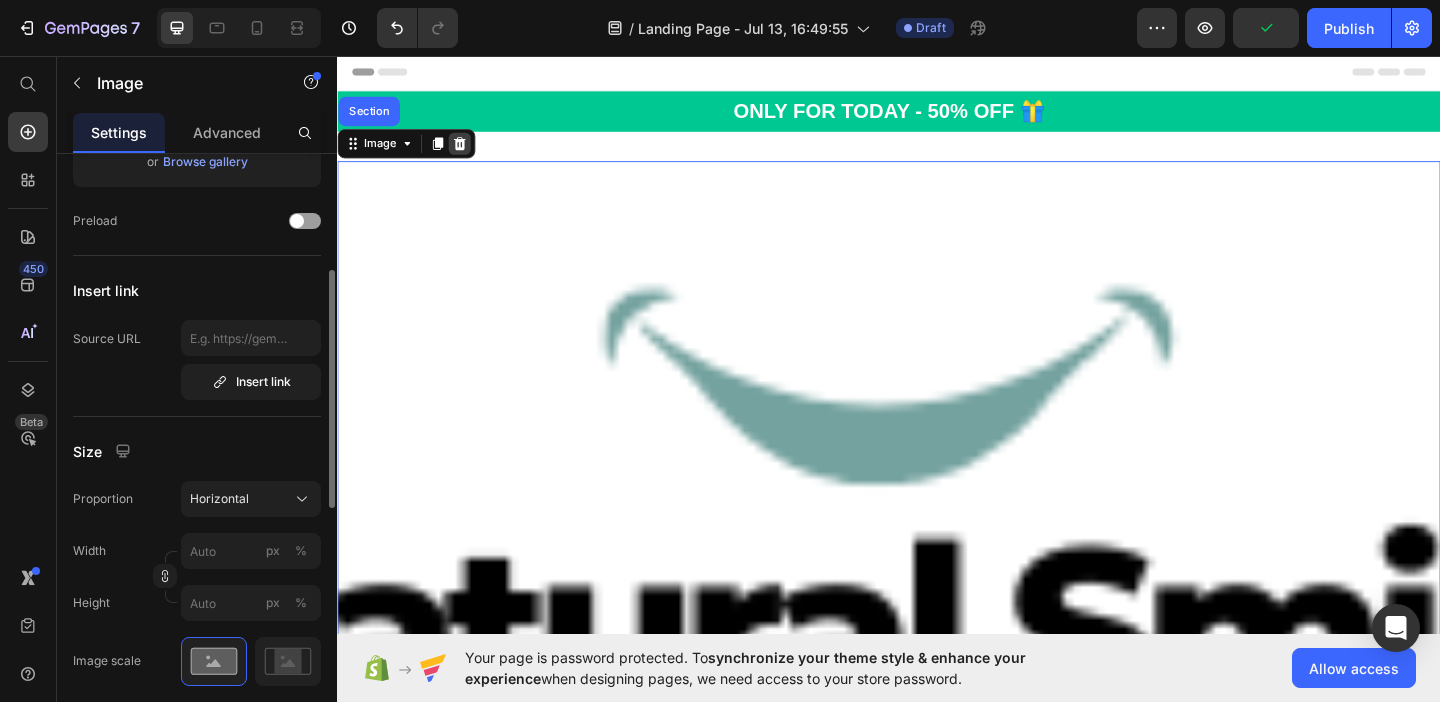 click 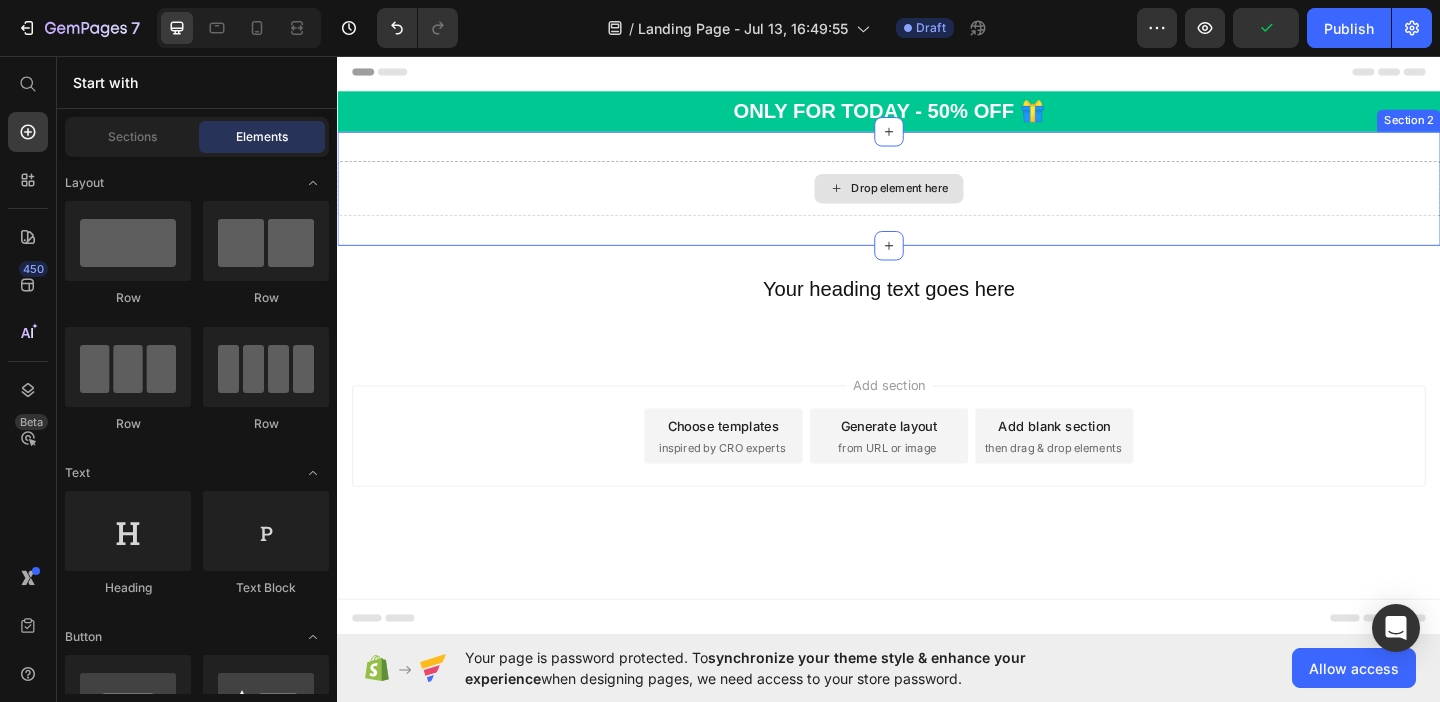 click on "Drop element here" at bounding box center (937, 200) 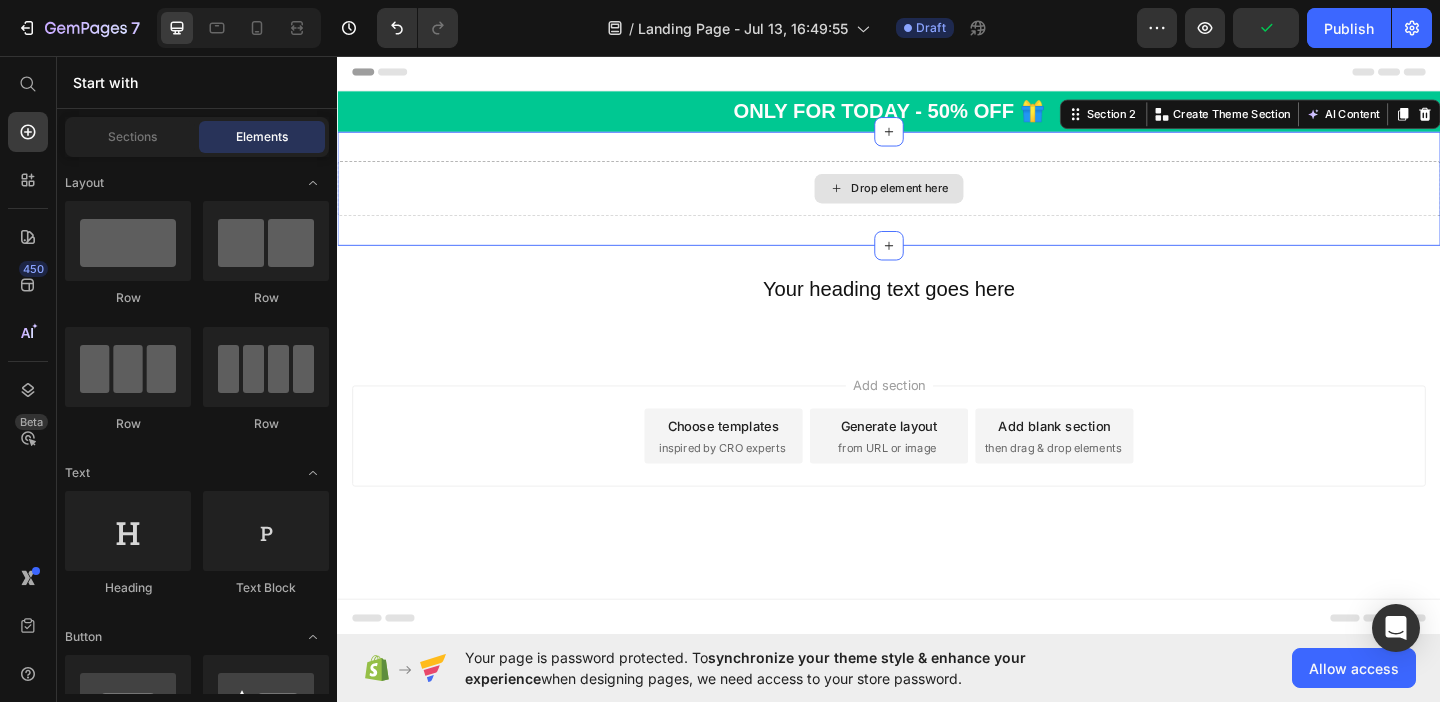 scroll, scrollTop: 0, scrollLeft: 0, axis: both 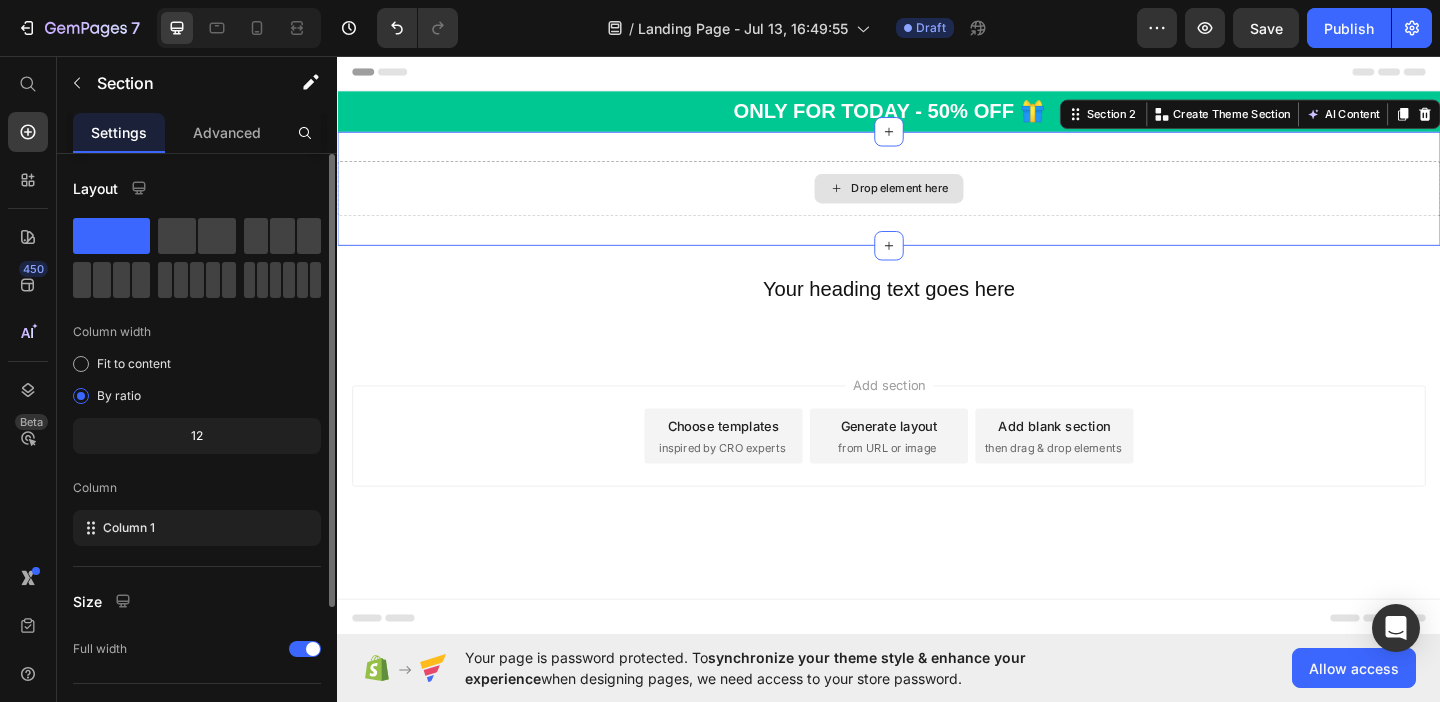 click on "Drop element here" at bounding box center (949, 200) 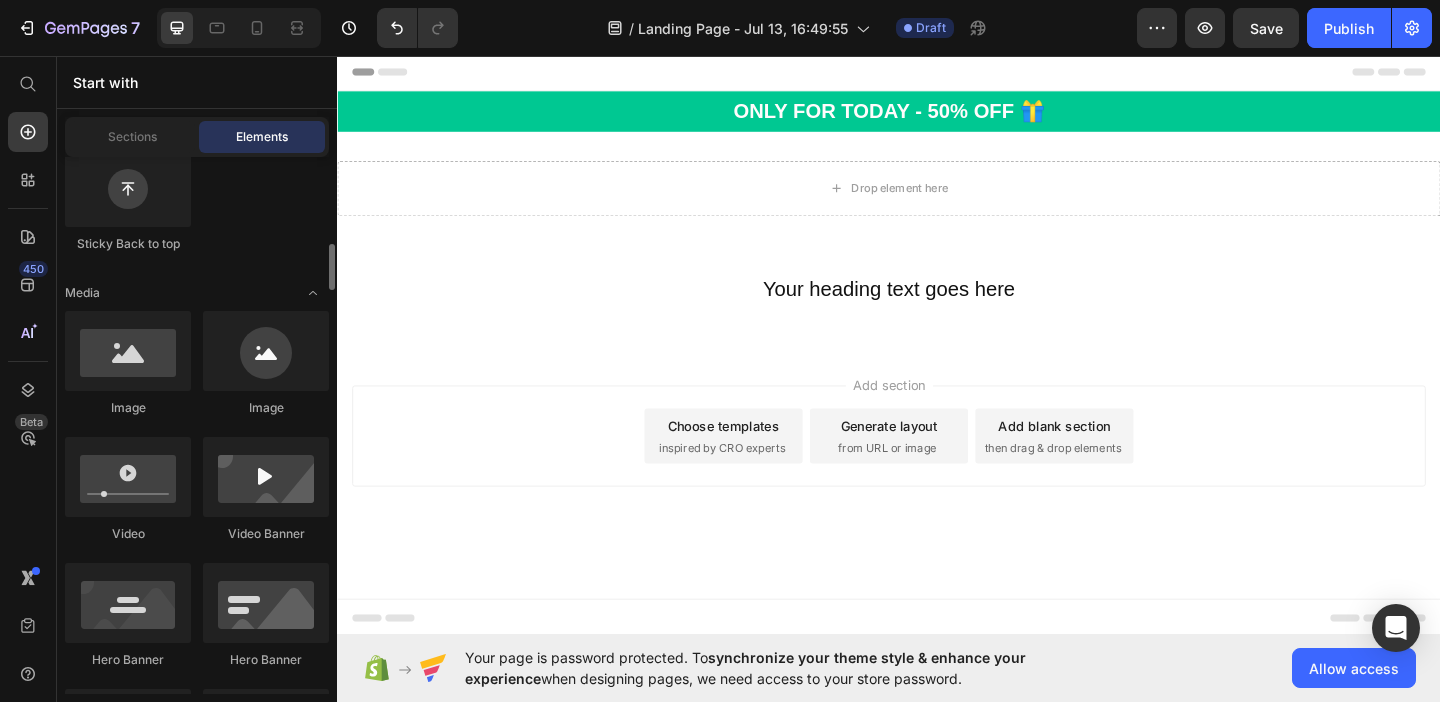 scroll, scrollTop: 664, scrollLeft: 0, axis: vertical 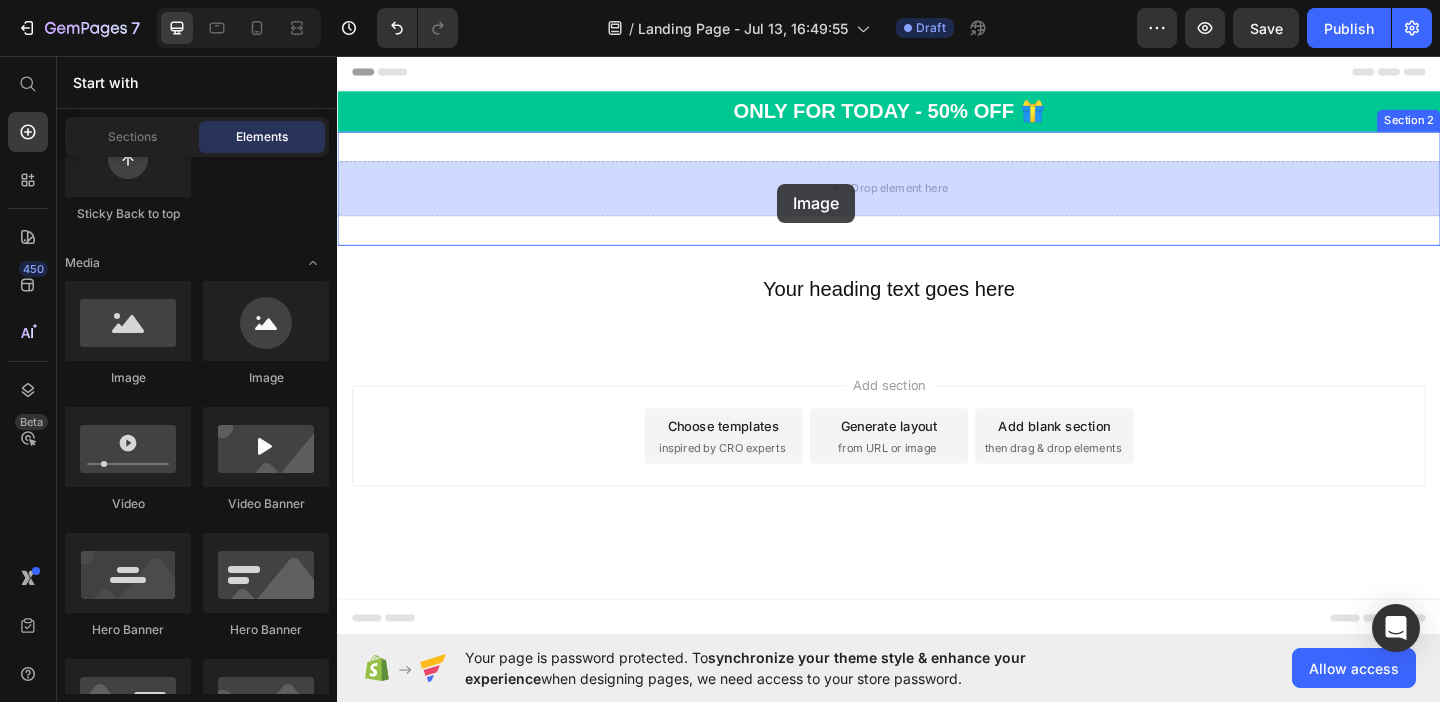 drag, startPoint x: 475, startPoint y: 397, endPoint x: 815, endPoint y: 195, distance: 395.47946 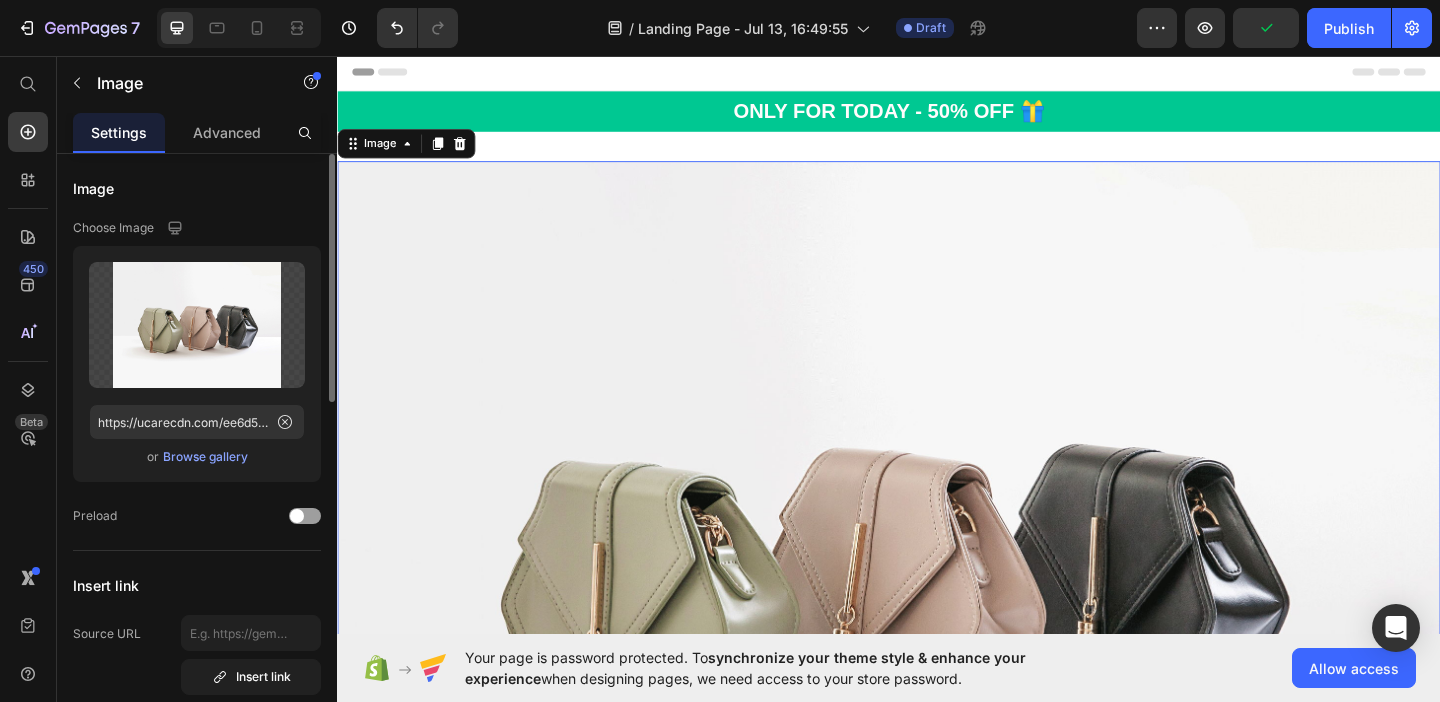 click on "Browse gallery" at bounding box center [205, 457] 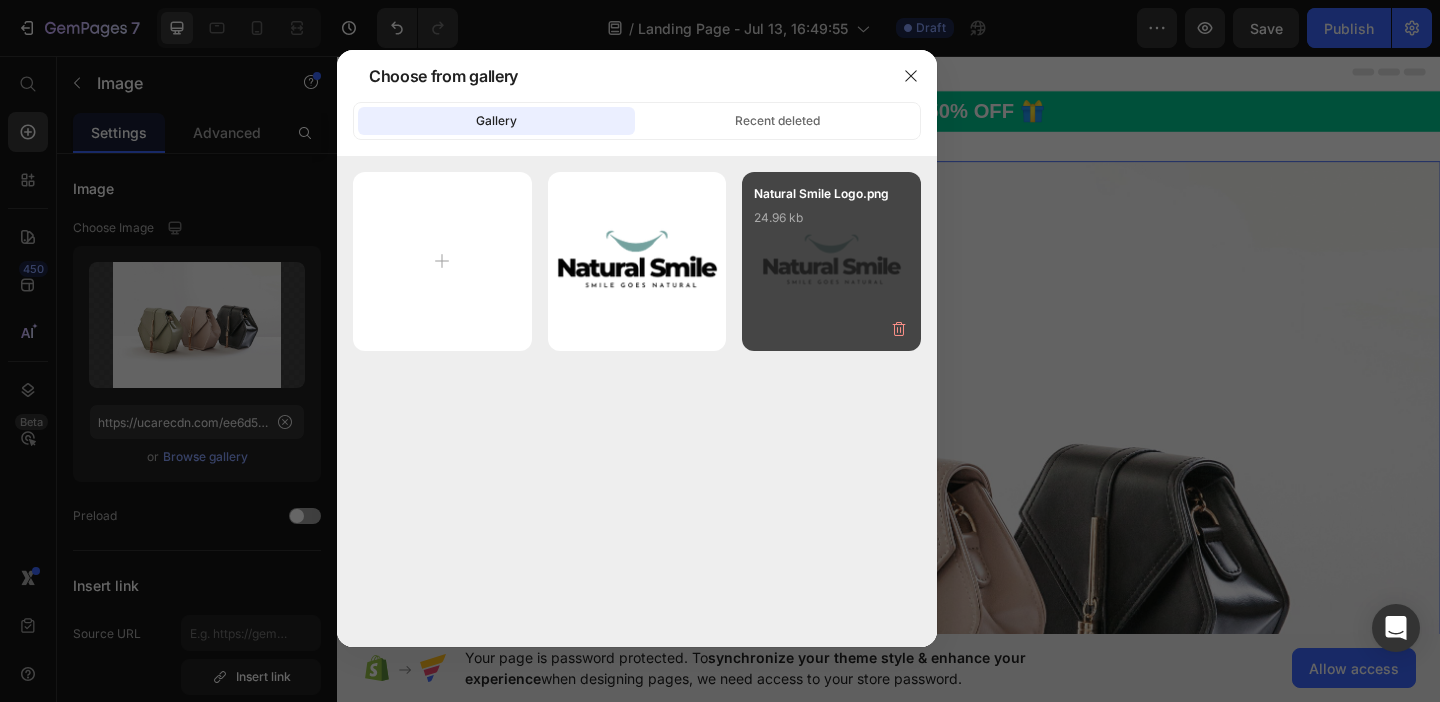 click on "[FILENAME] [FILESIZE]" at bounding box center (831, 224) 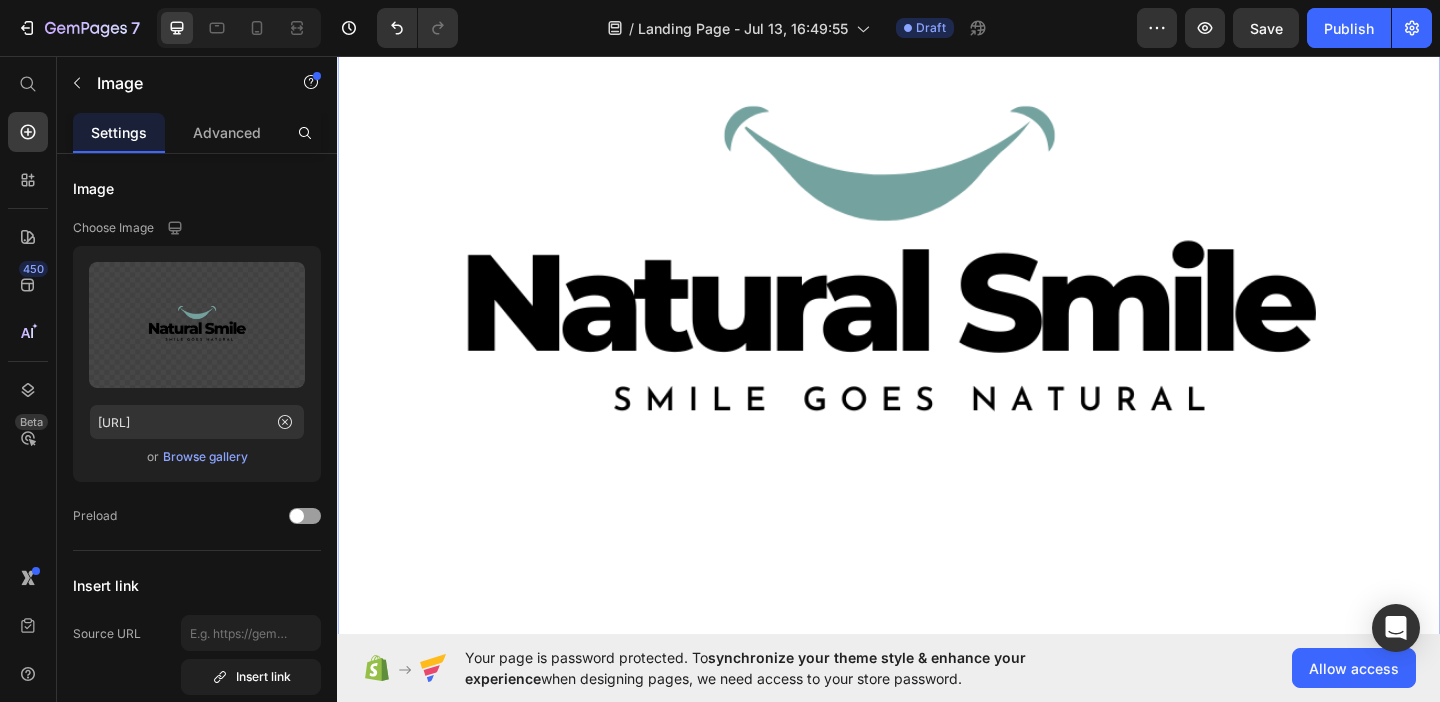 scroll, scrollTop: 414, scrollLeft: 0, axis: vertical 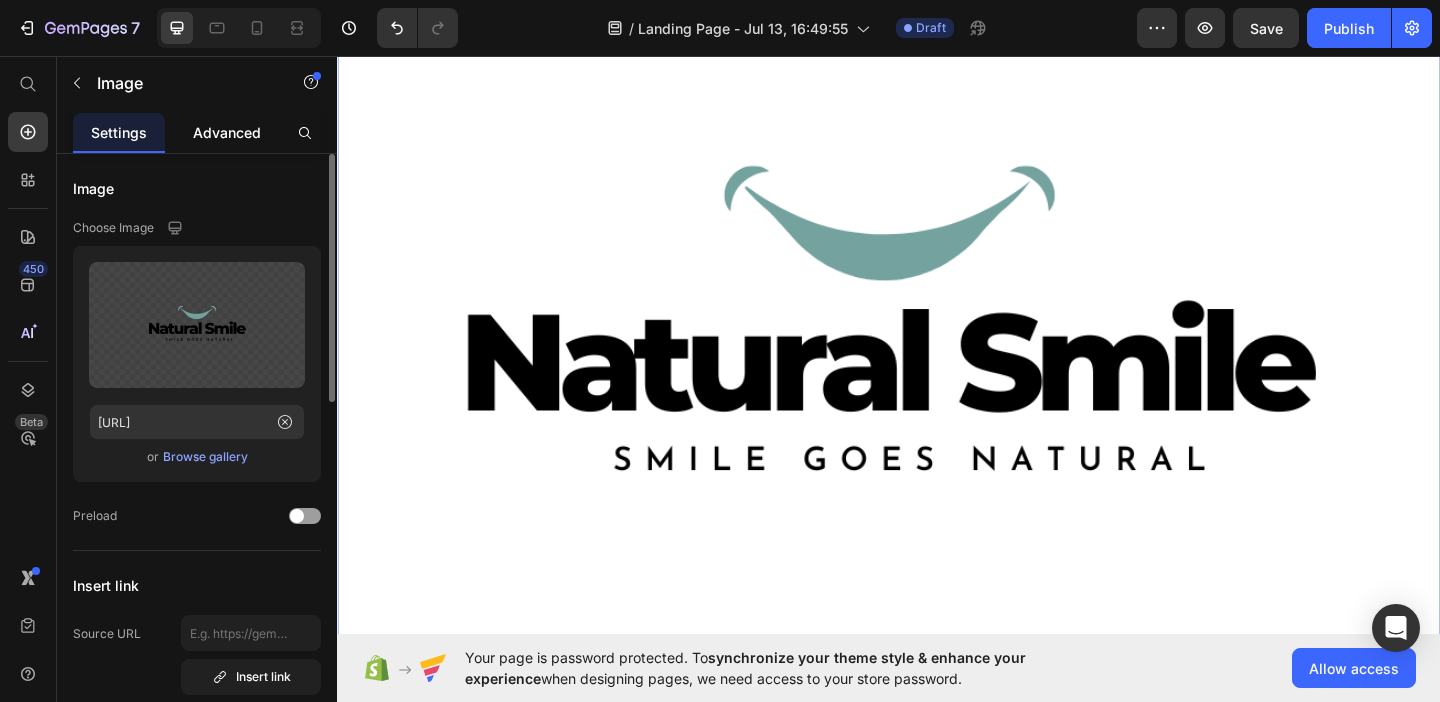 click on "Advanced" at bounding box center [227, 132] 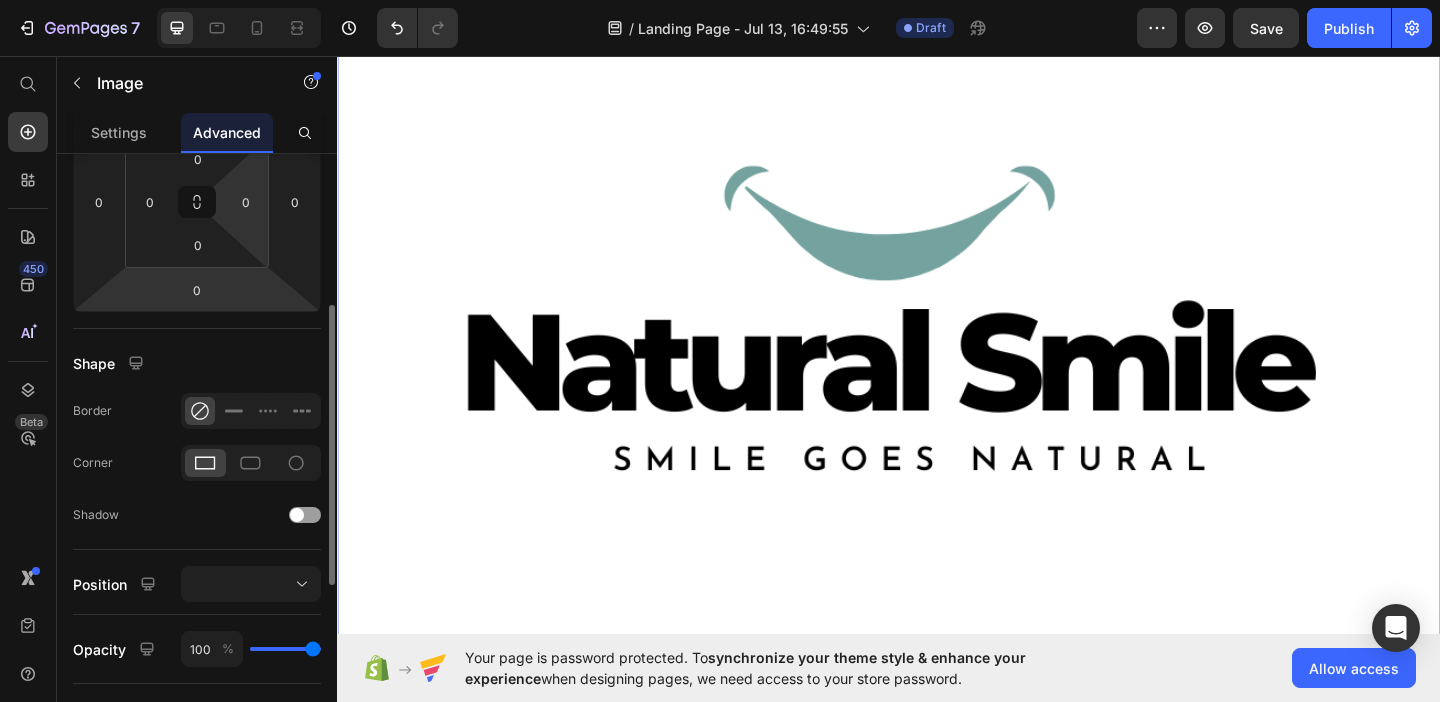 scroll, scrollTop: 324, scrollLeft: 0, axis: vertical 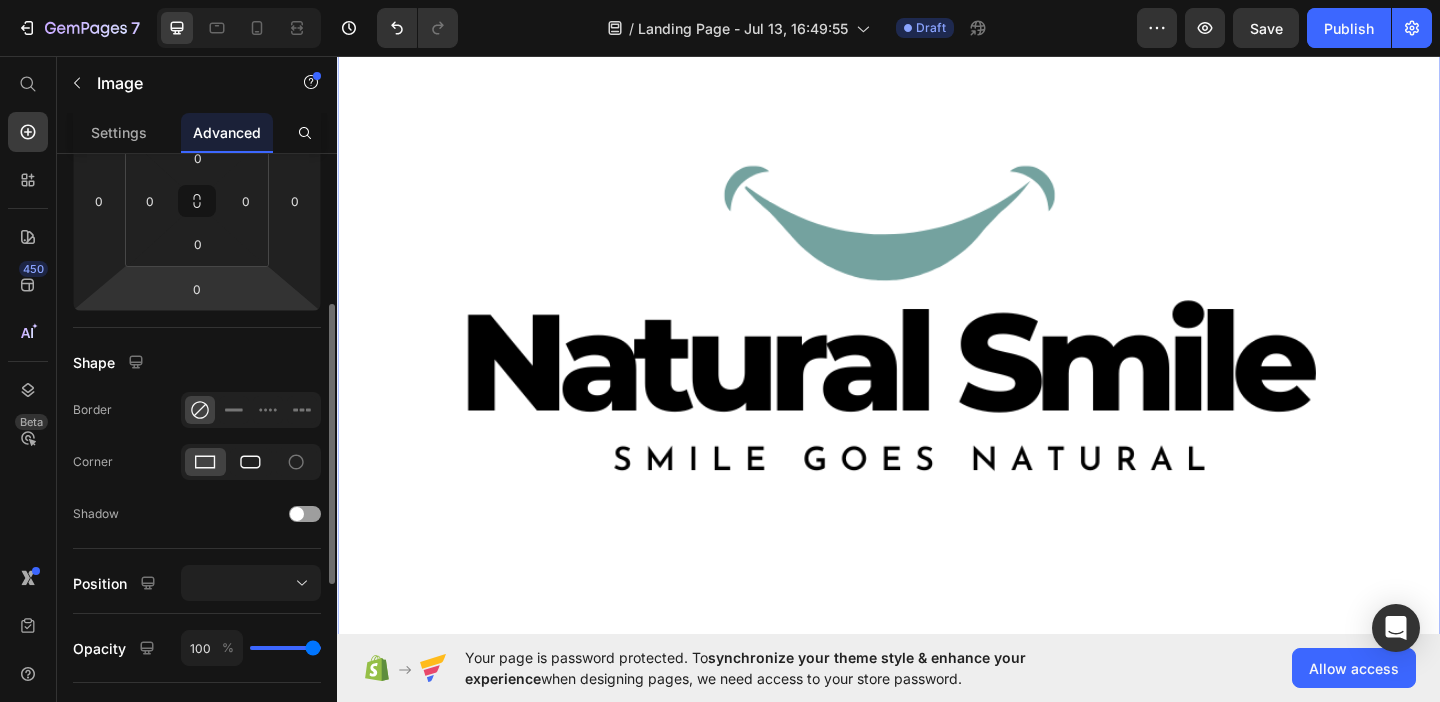 click 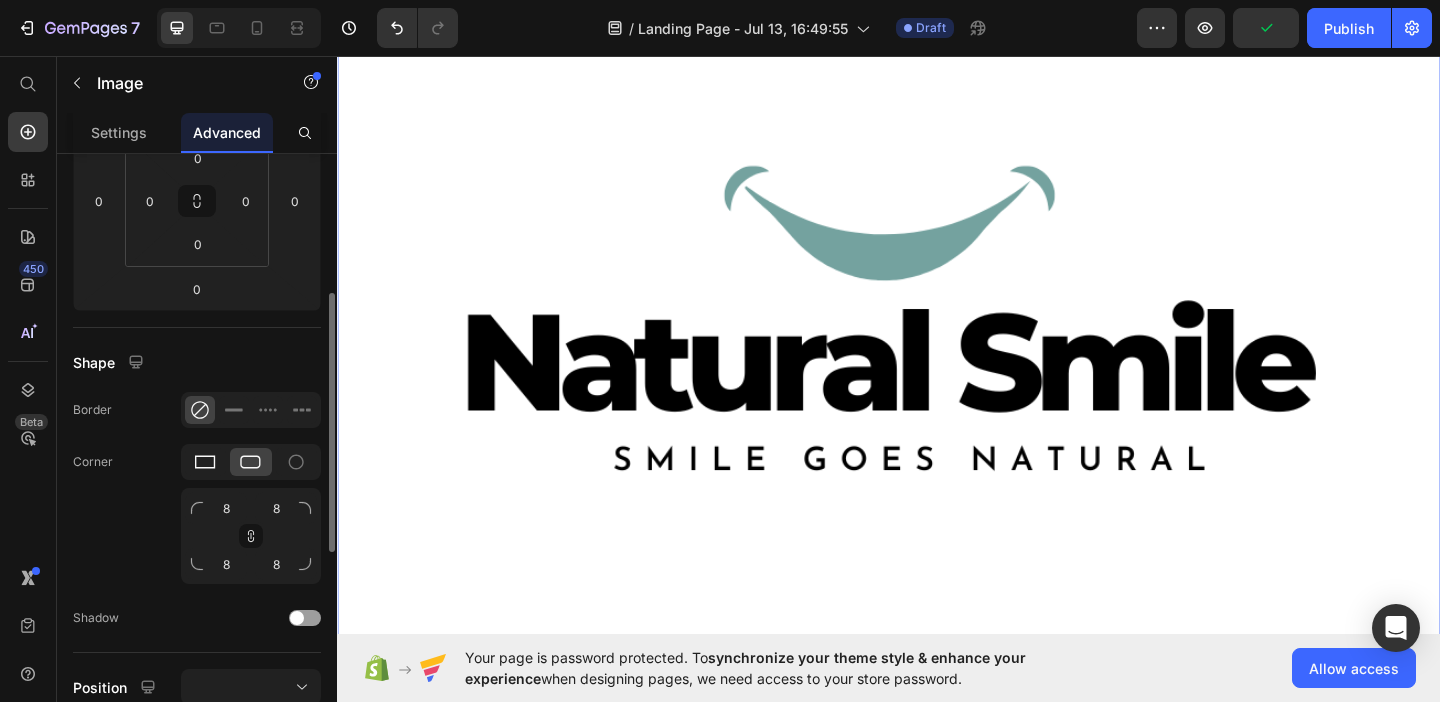 click 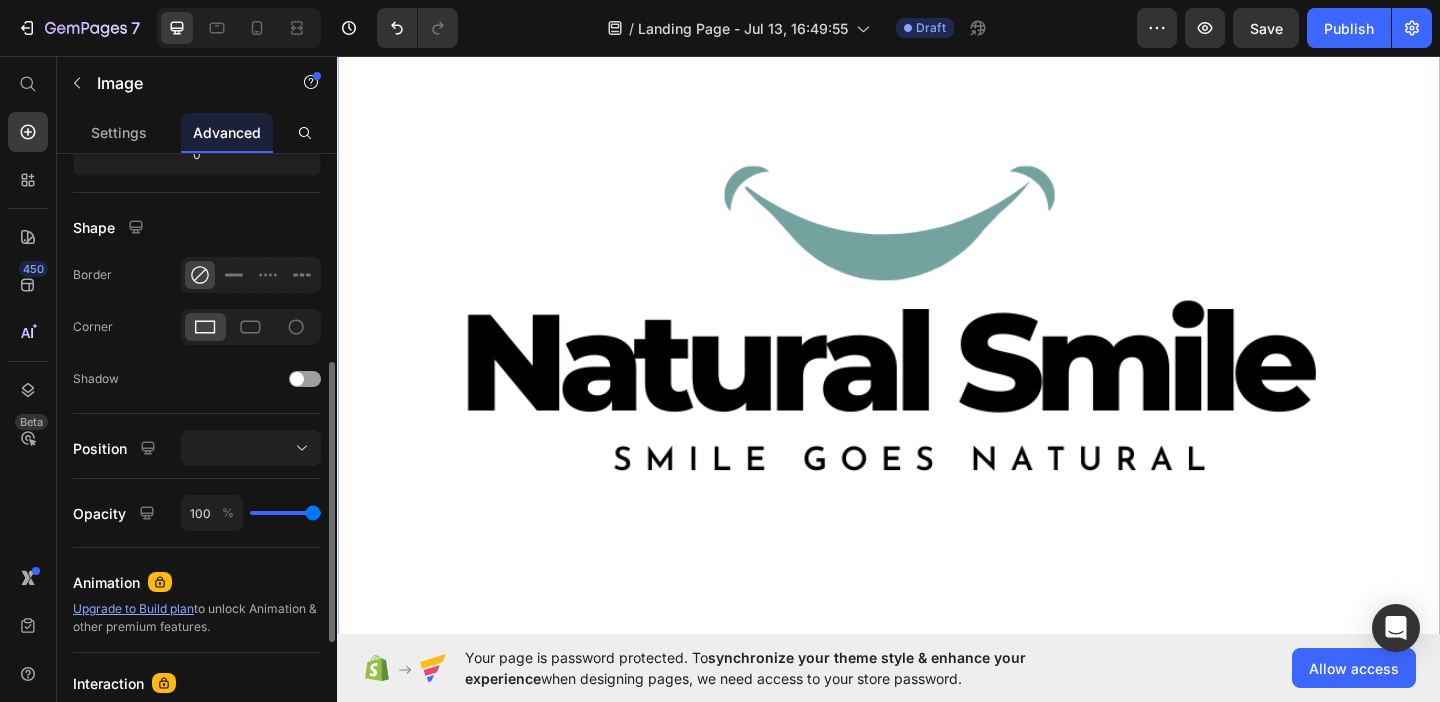 scroll, scrollTop: 461, scrollLeft: 0, axis: vertical 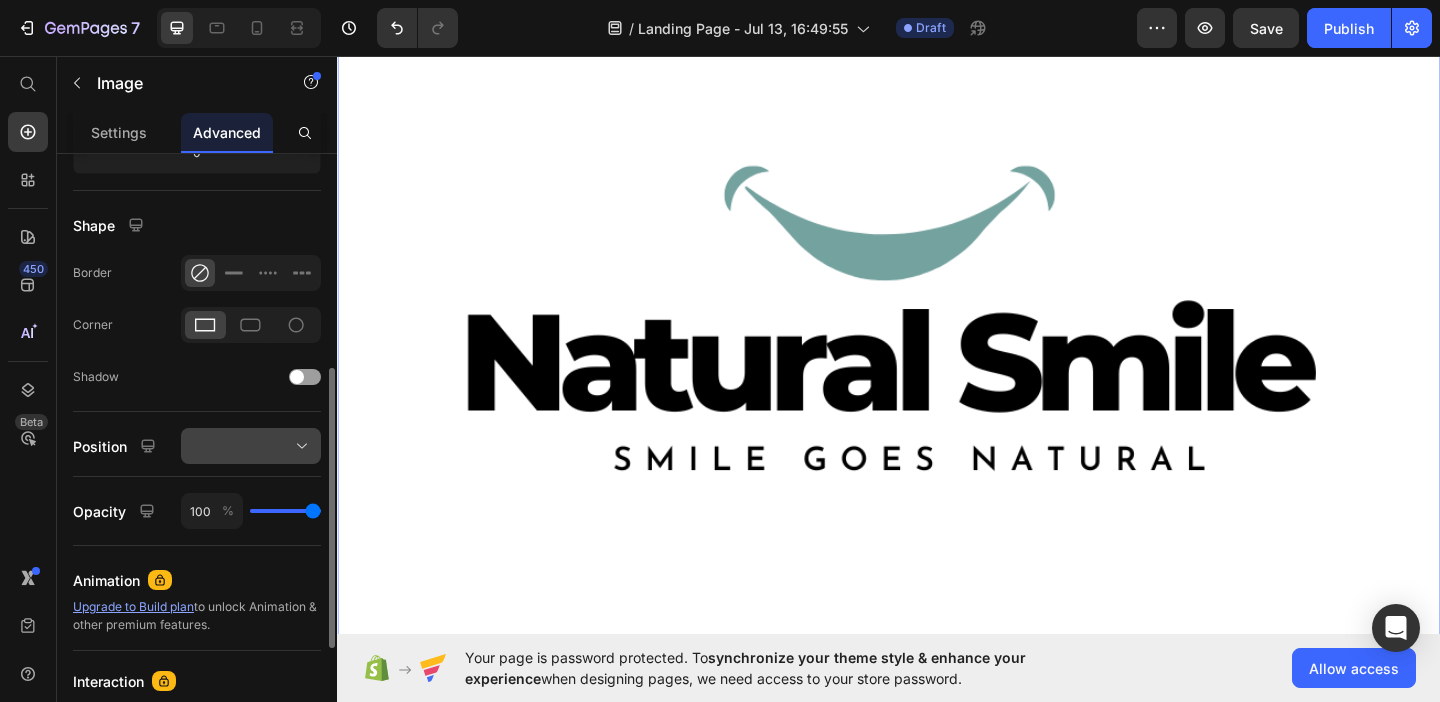 click at bounding box center [251, 446] 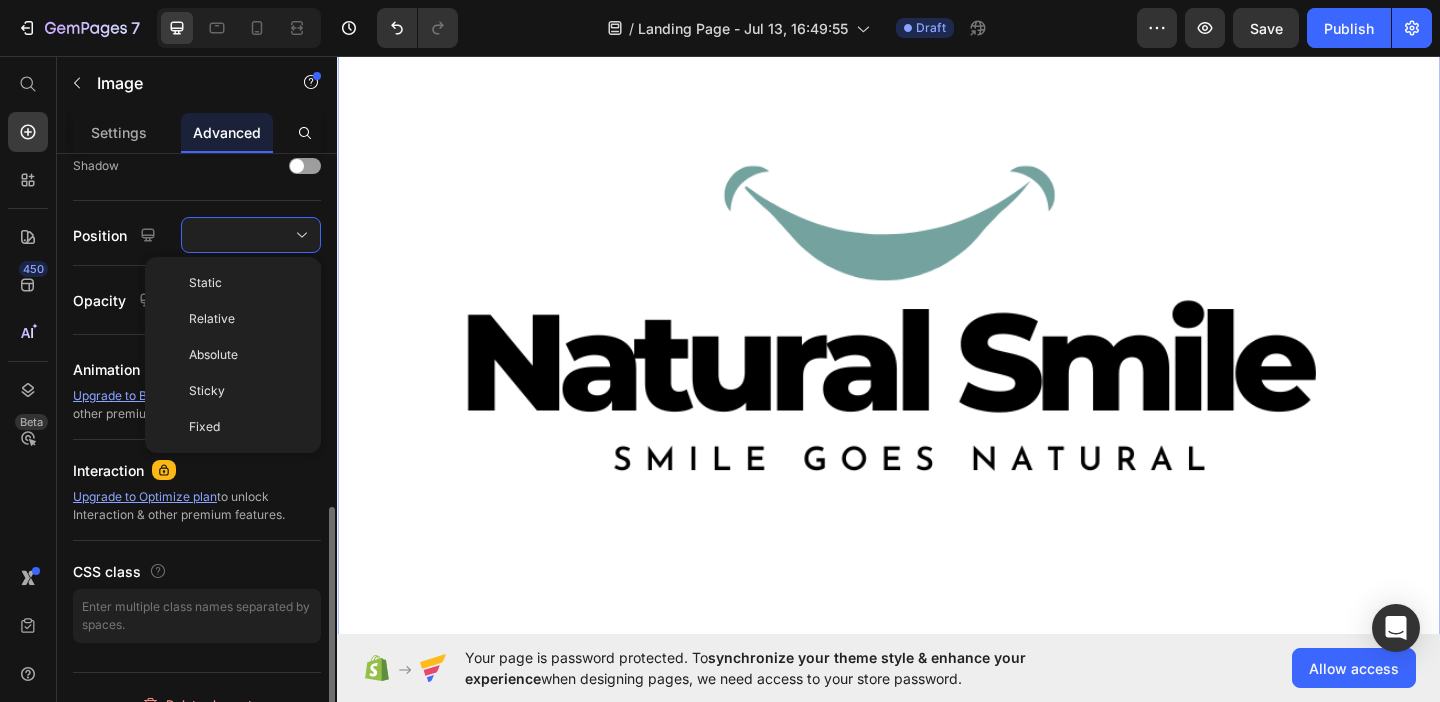 scroll, scrollTop: 700, scrollLeft: 0, axis: vertical 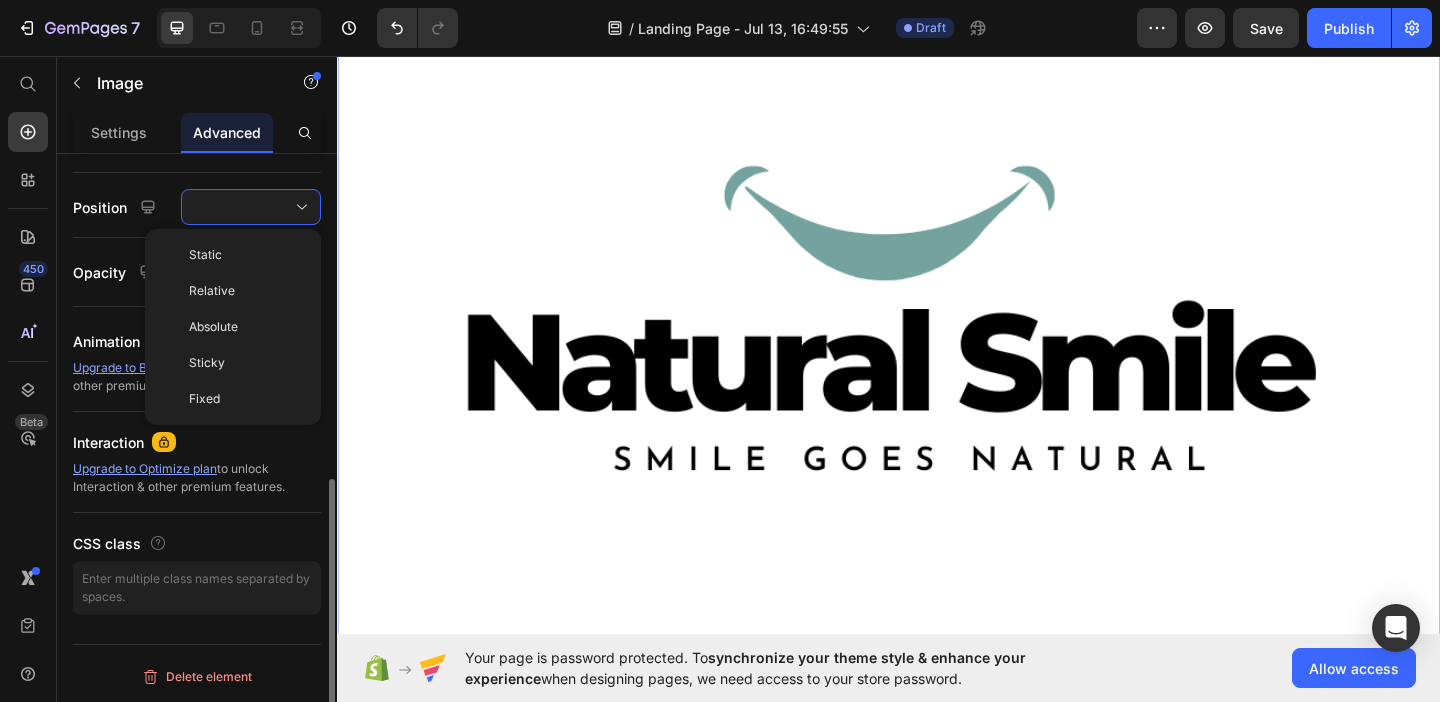 click on "Display on Desktop Tablet Mobile Spacing (px) 0 0 0 0 0 0 0 0 Shape Border Corner Shadow Position Static Relative Absolute Sticky Fixed Opacity 100 % Animation Upgrade to Build plan  to unlock Animation & other premium features. Interaction Upgrade to Optimize plan  to unlock Interaction & other premium features. CSS class" at bounding box center (197, 57) 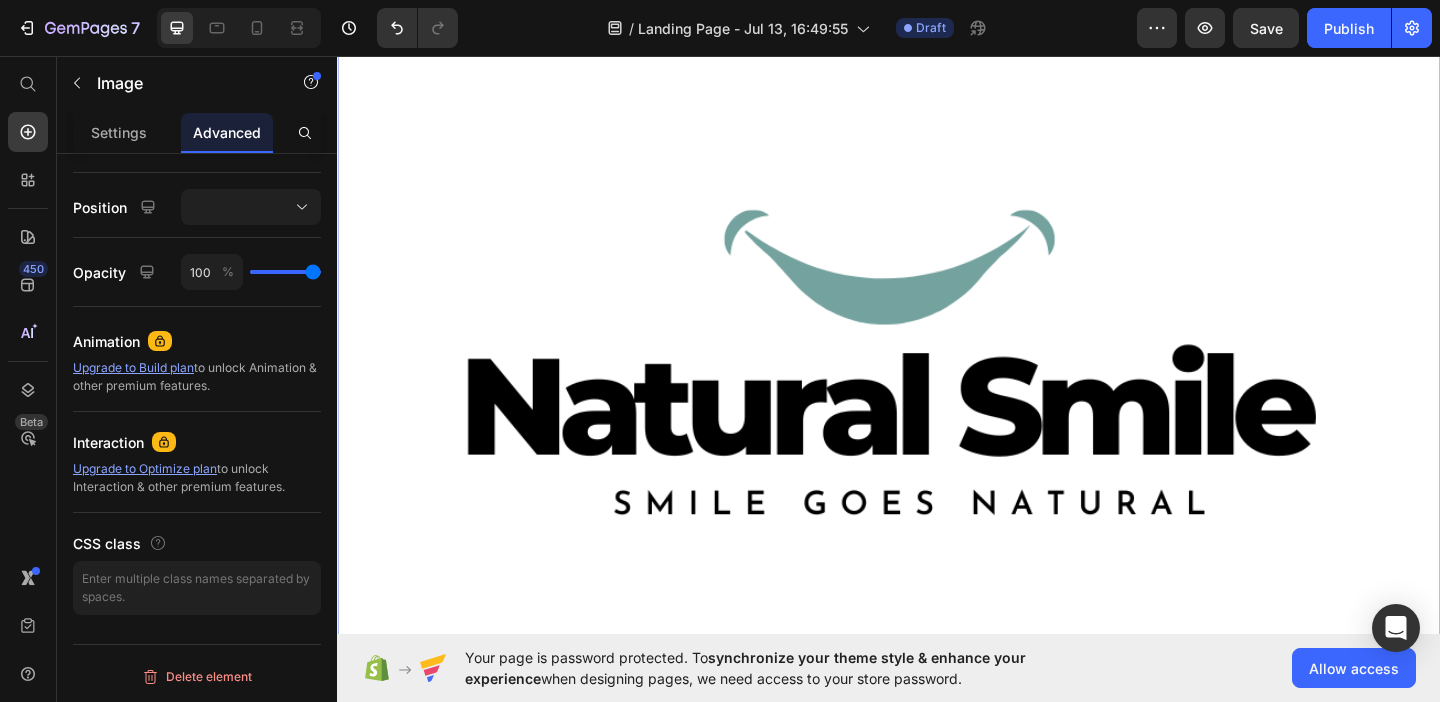 scroll, scrollTop: 488, scrollLeft: 0, axis: vertical 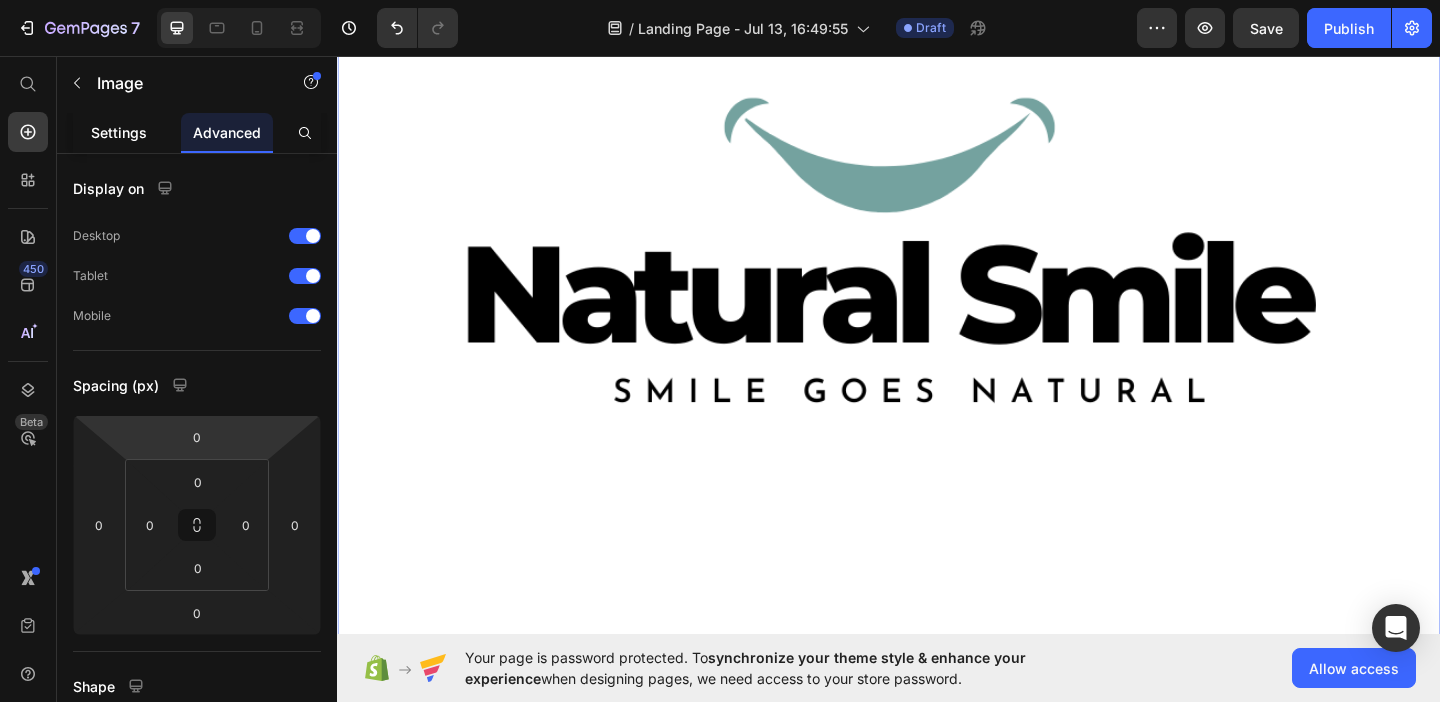 click on "Settings" at bounding box center [119, 132] 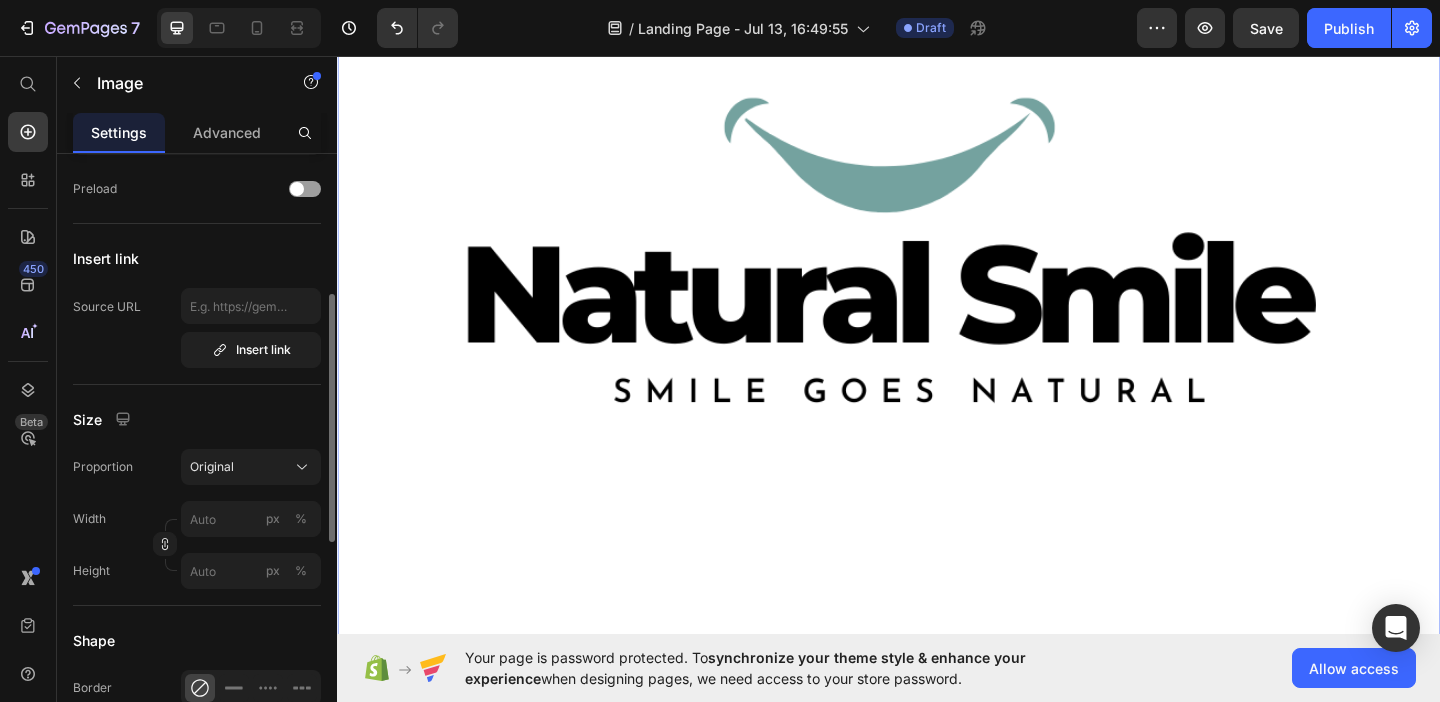 scroll, scrollTop: 331, scrollLeft: 0, axis: vertical 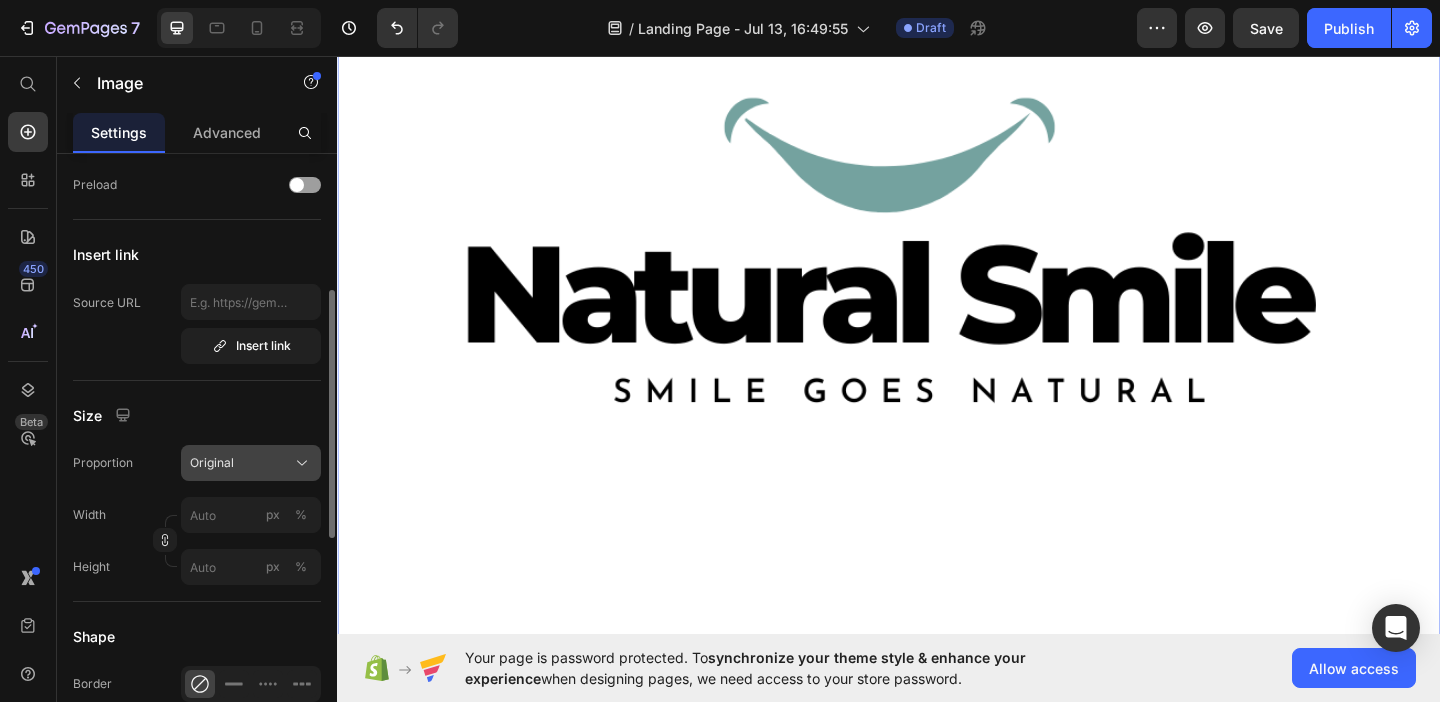 click on "Original" 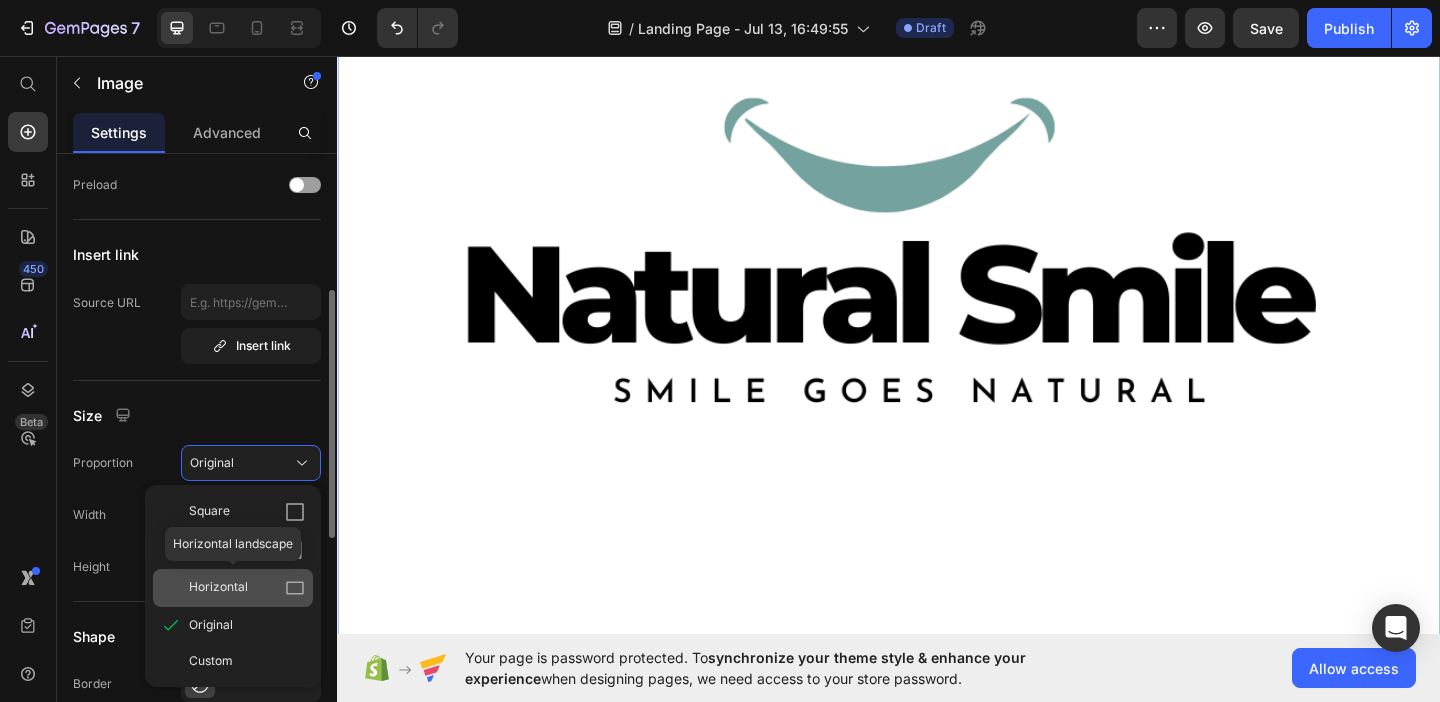 click on "Horizontal" at bounding box center [218, 588] 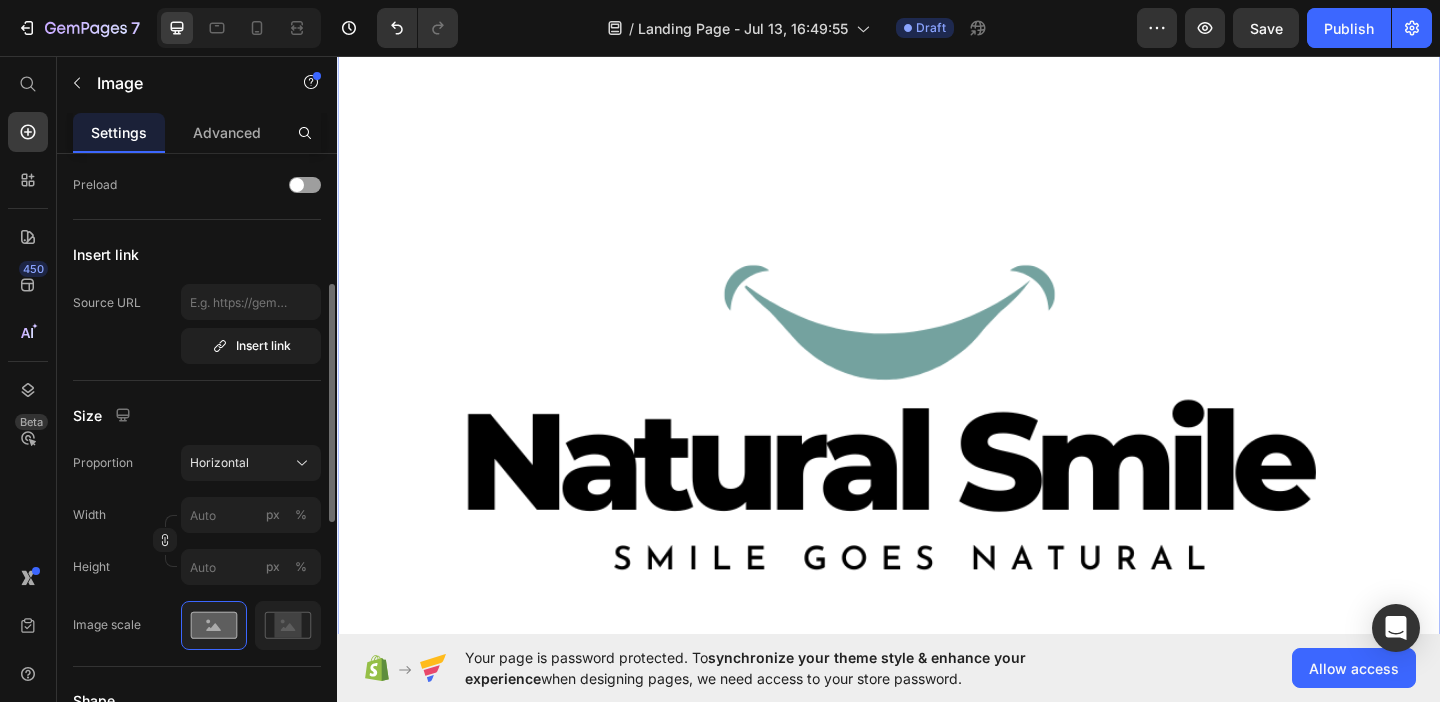 scroll, scrollTop: 159, scrollLeft: 0, axis: vertical 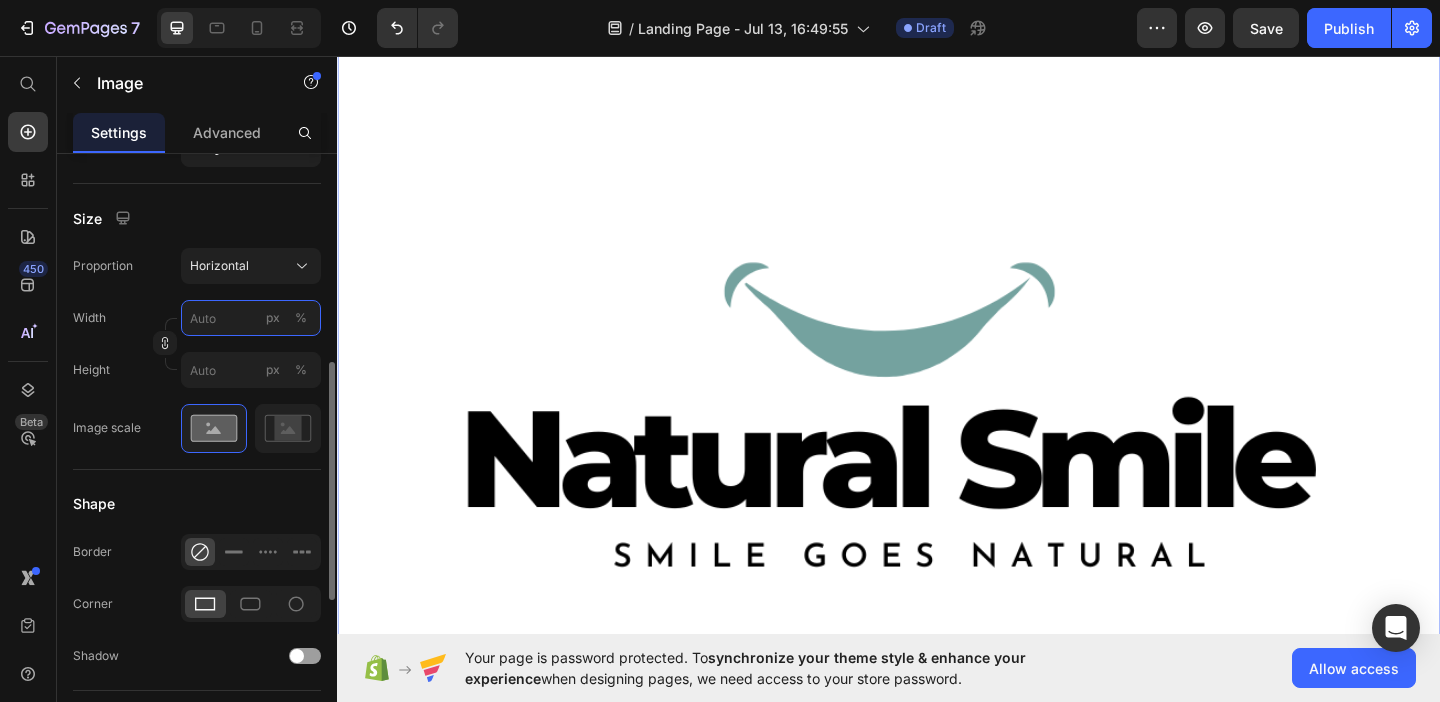 click on "px %" at bounding box center (251, 318) 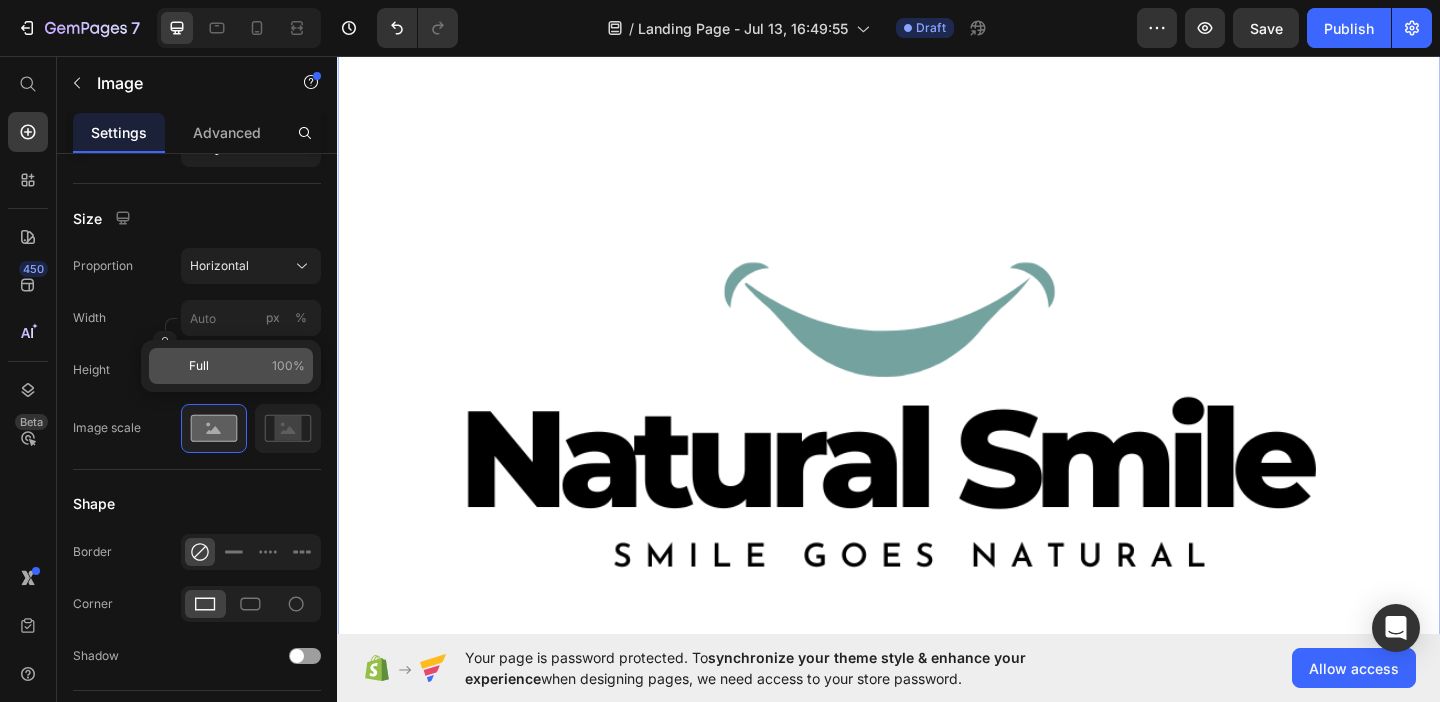 click on "100%" at bounding box center (288, 366) 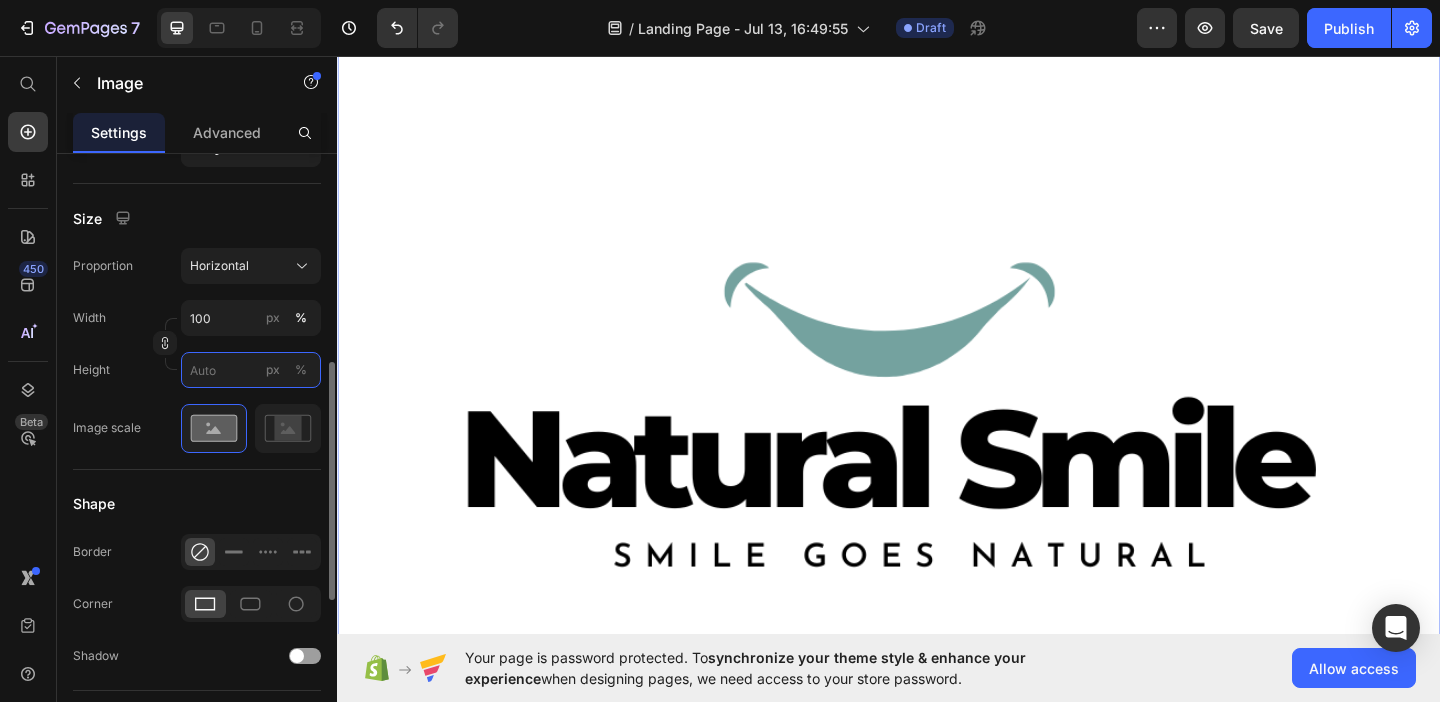 click on "px %" at bounding box center (251, 370) 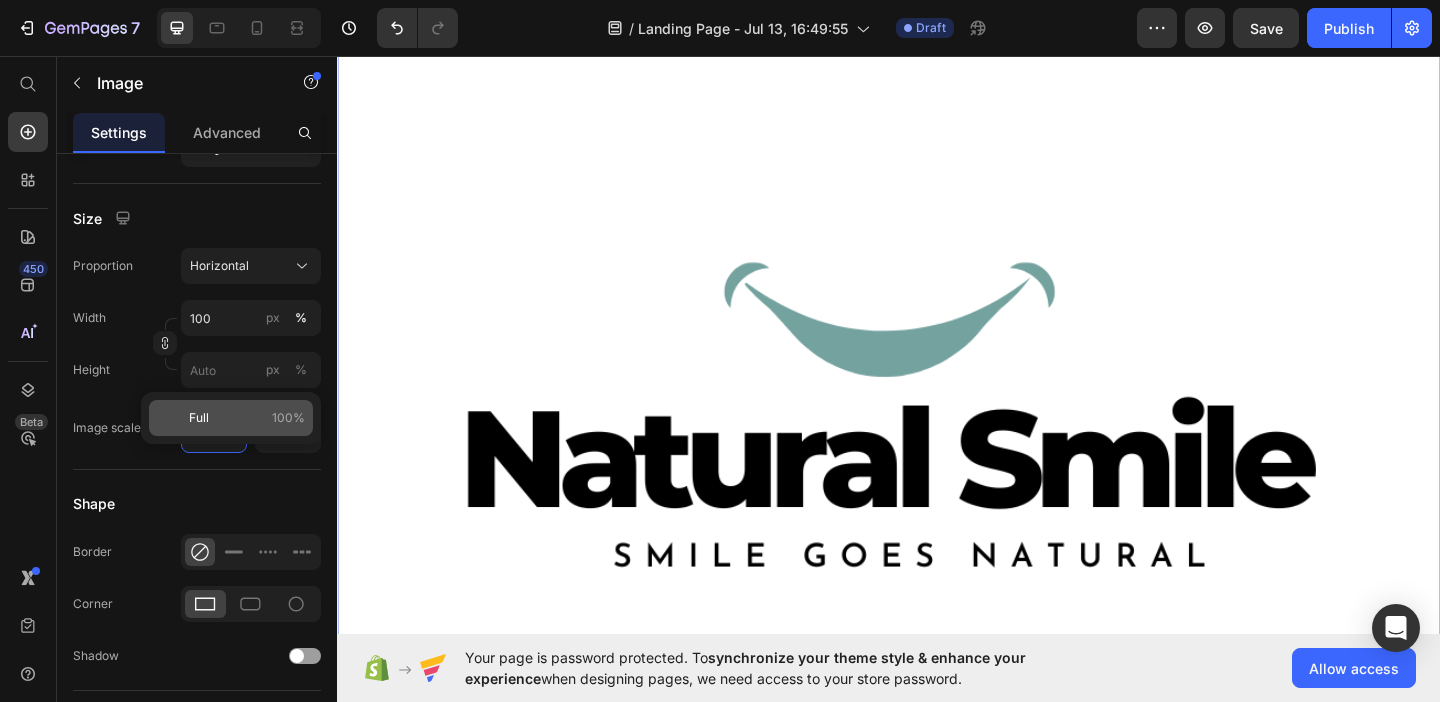 click on "100%" at bounding box center (288, 418) 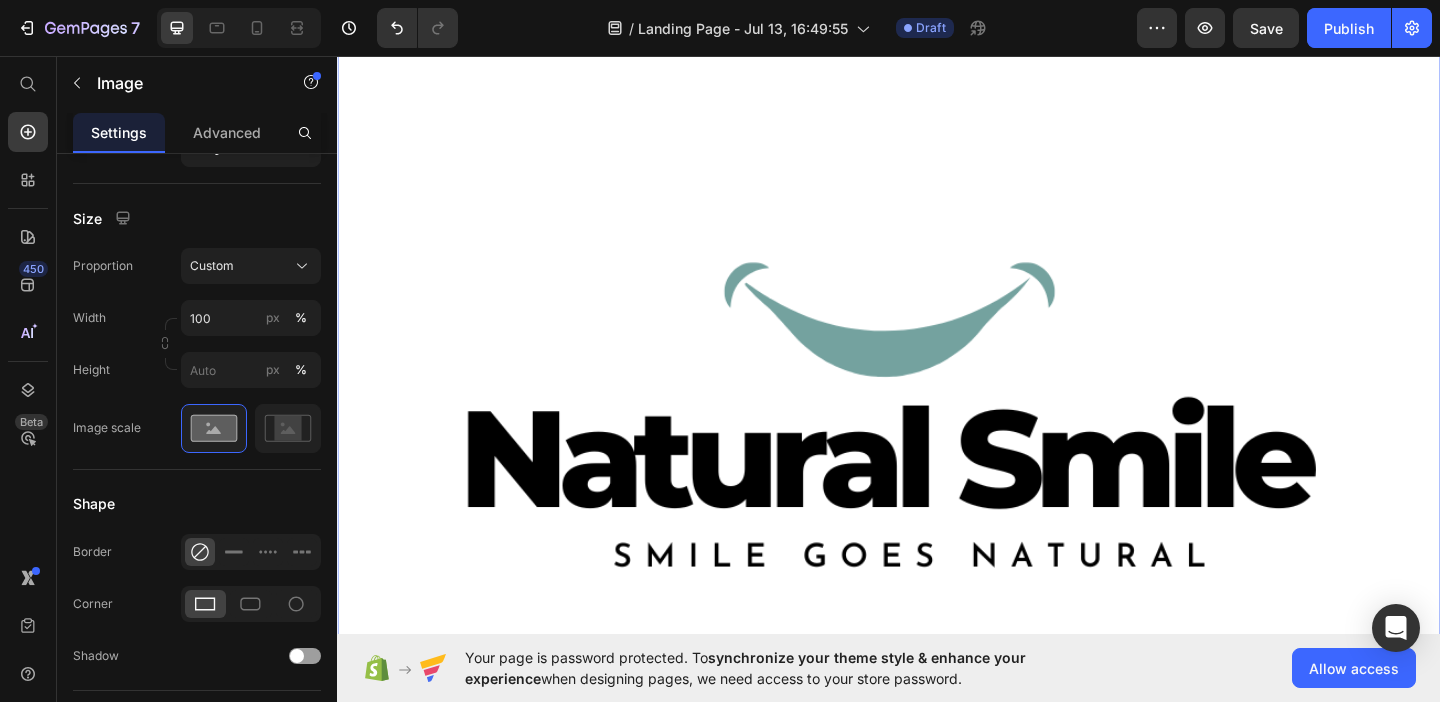 type on "100" 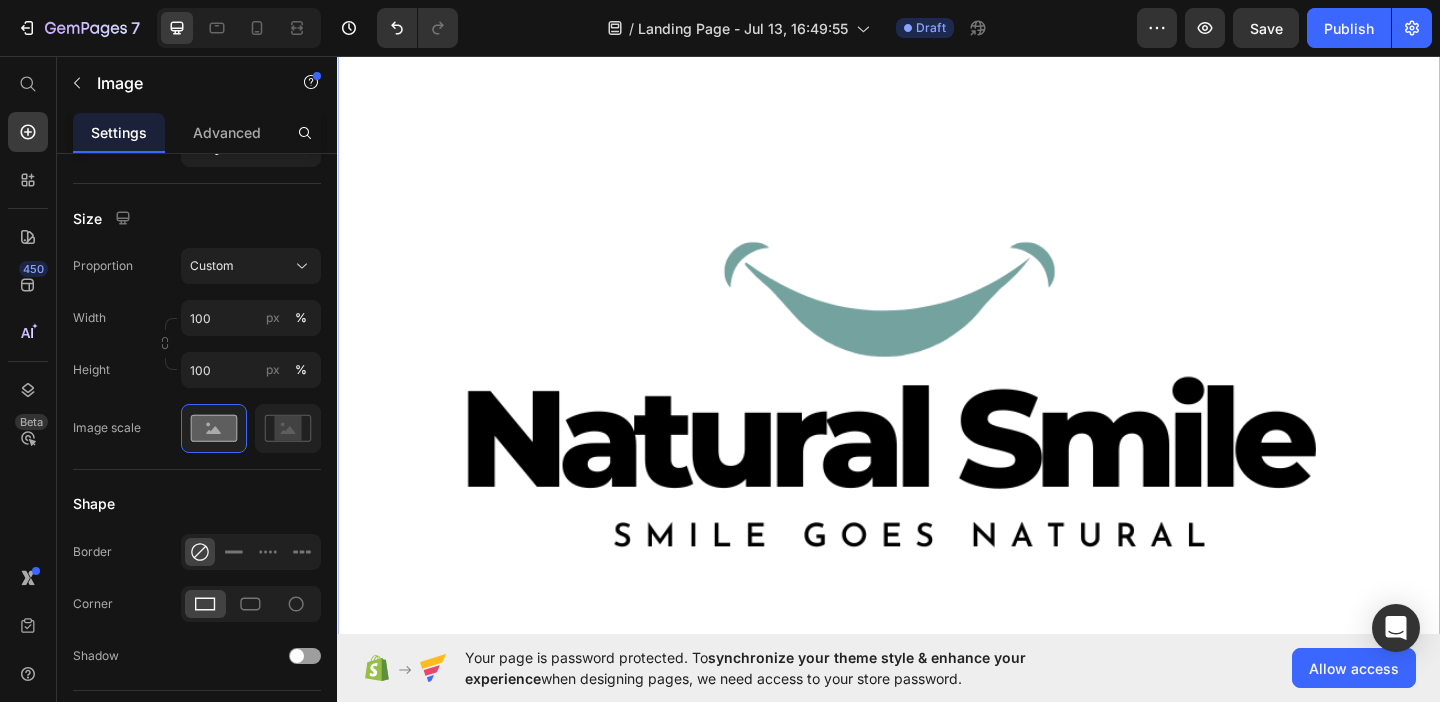 scroll, scrollTop: 285, scrollLeft: 0, axis: vertical 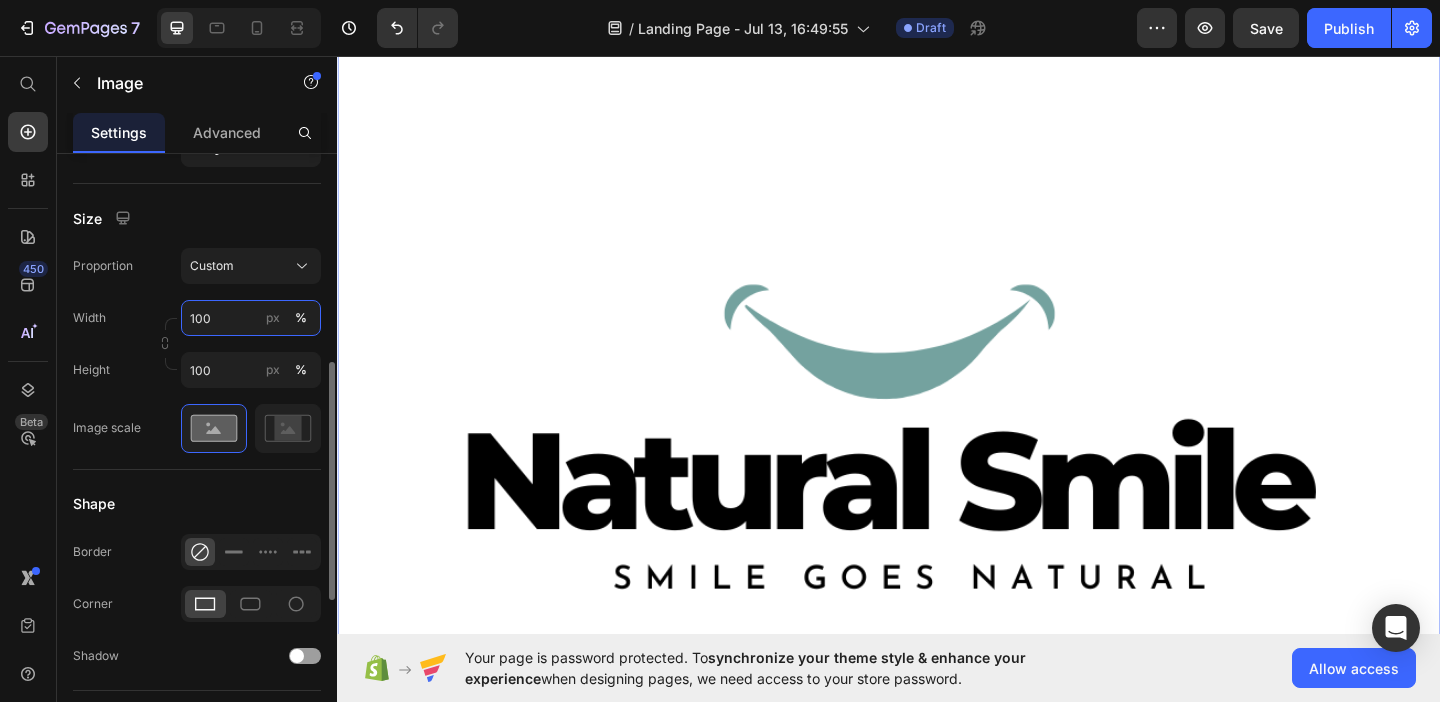 click on "100" at bounding box center [251, 318] 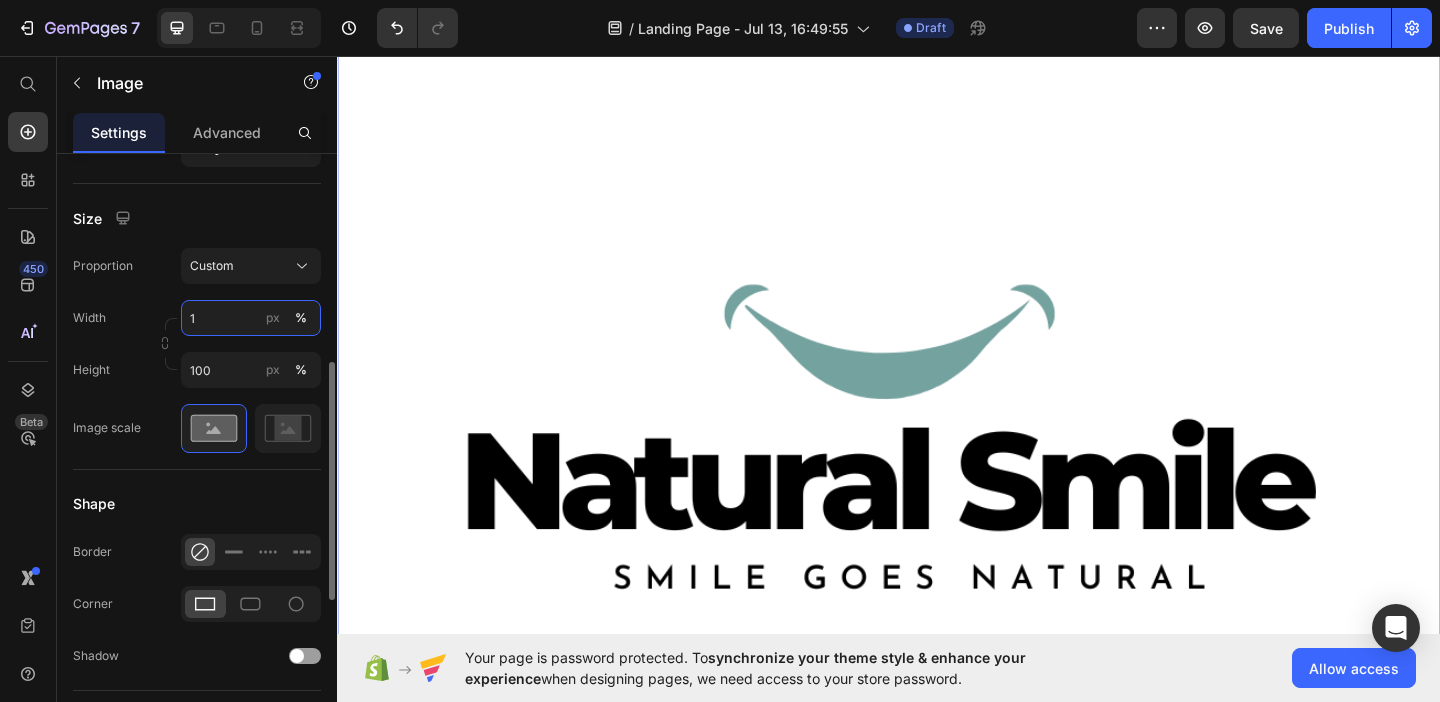 scroll, scrollTop: 0, scrollLeft: 0, axis: both 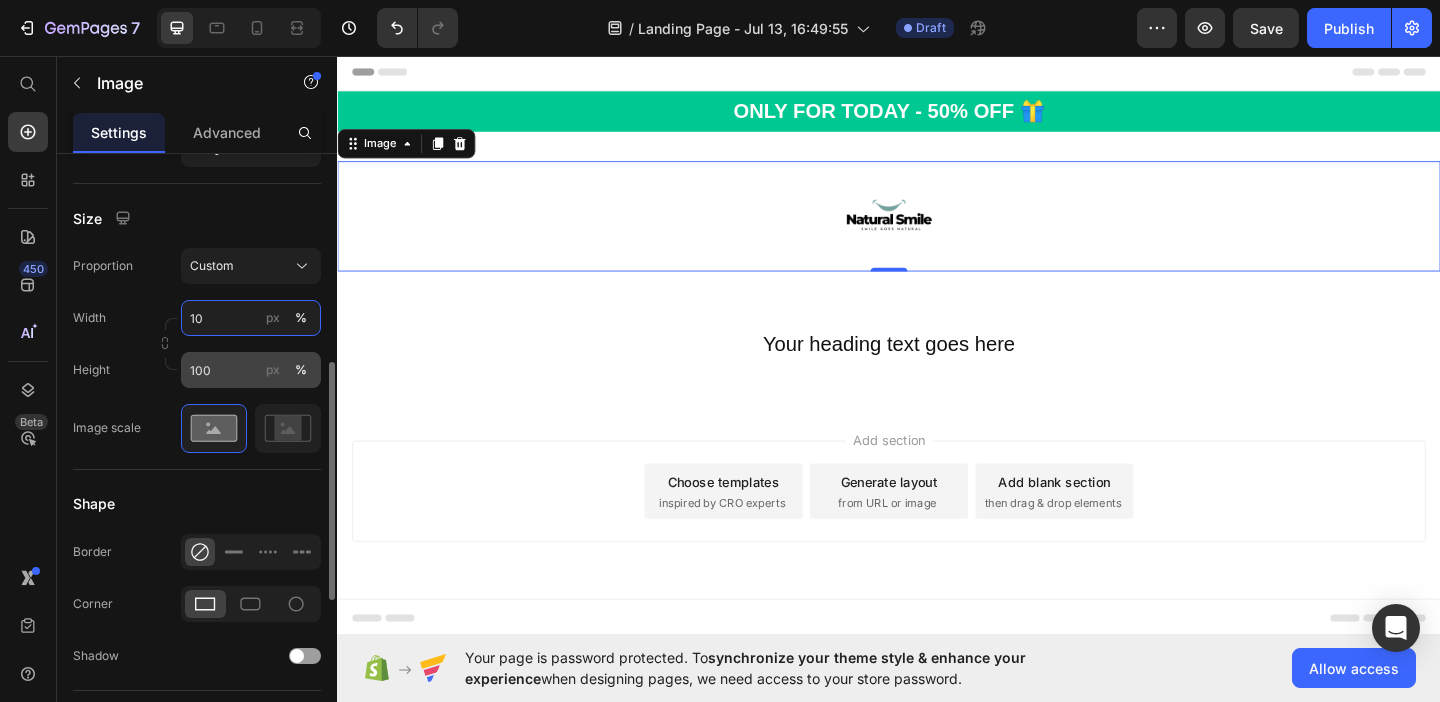 type on "10" 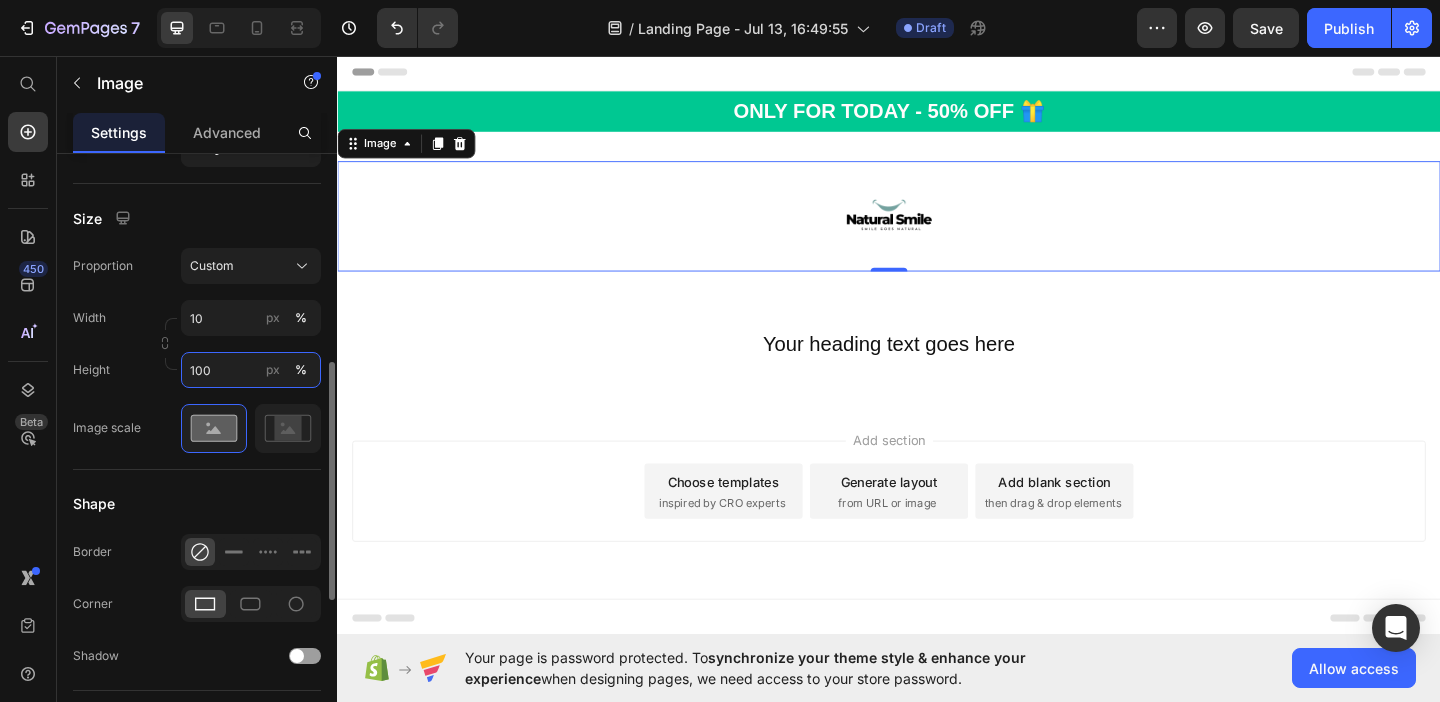 click on "100" at bounding box center [251, 370] 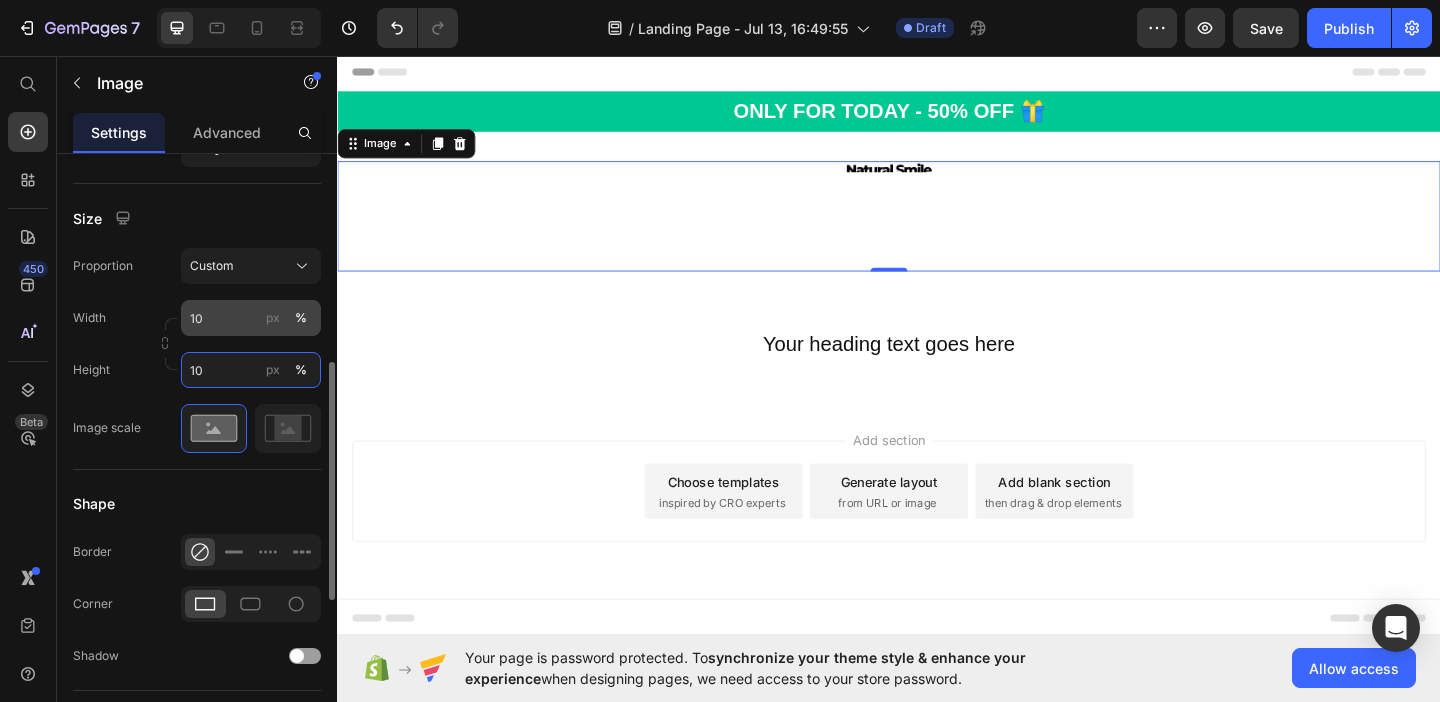 type on "10" 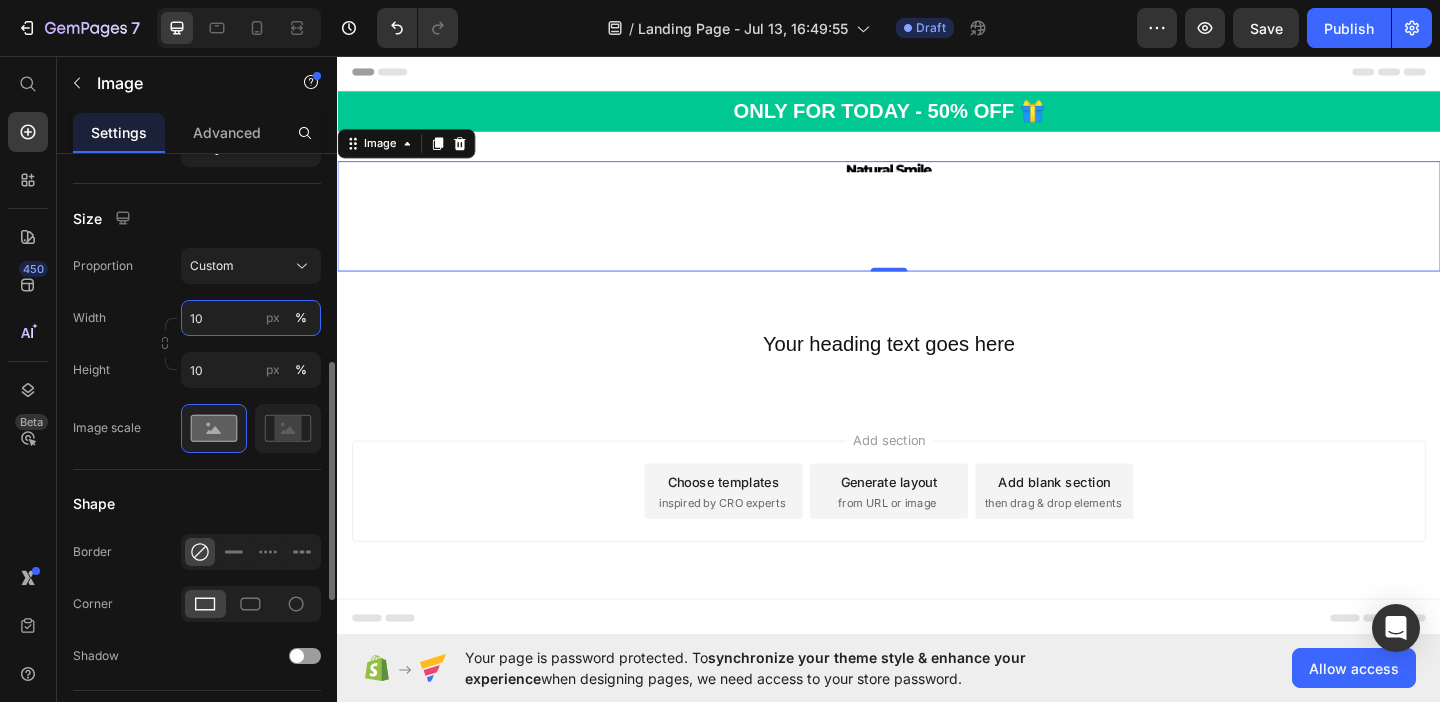 click on "10" at bounding box center [251, 318] 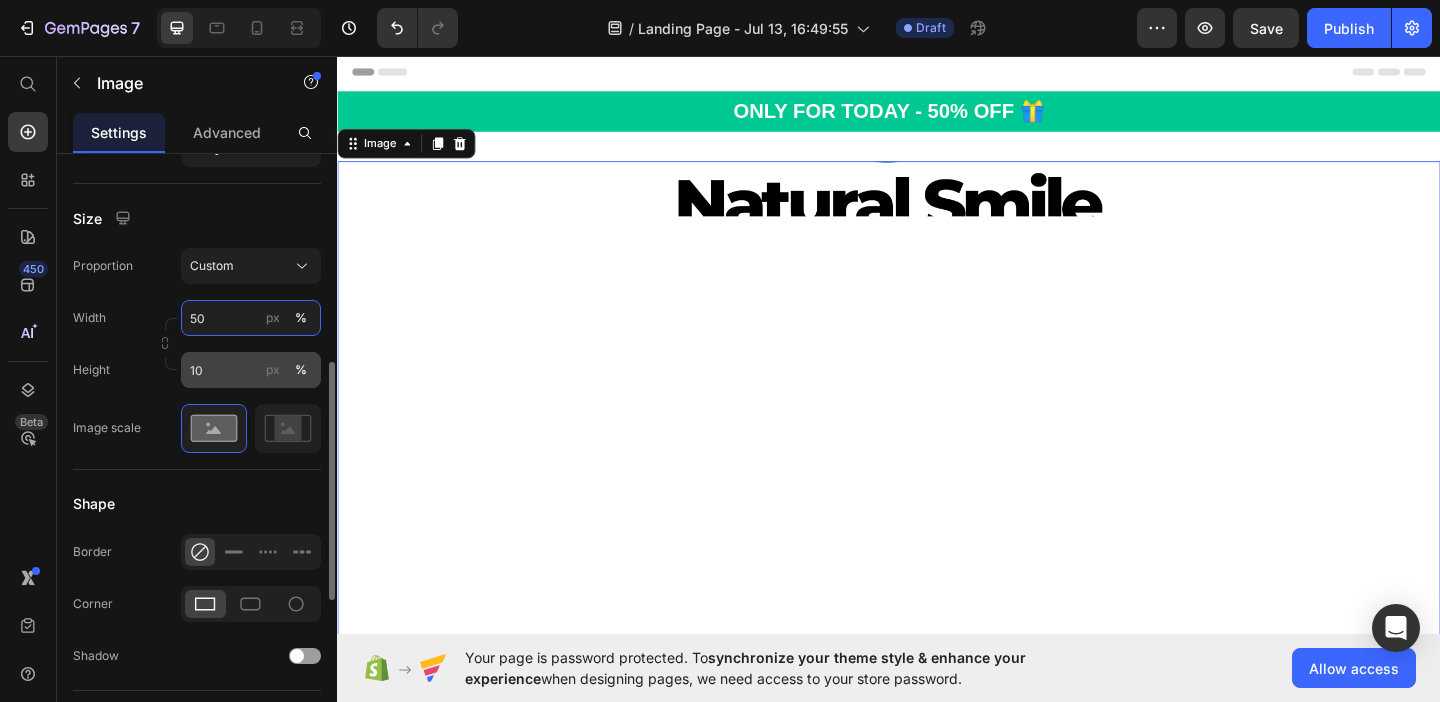 type on "50" 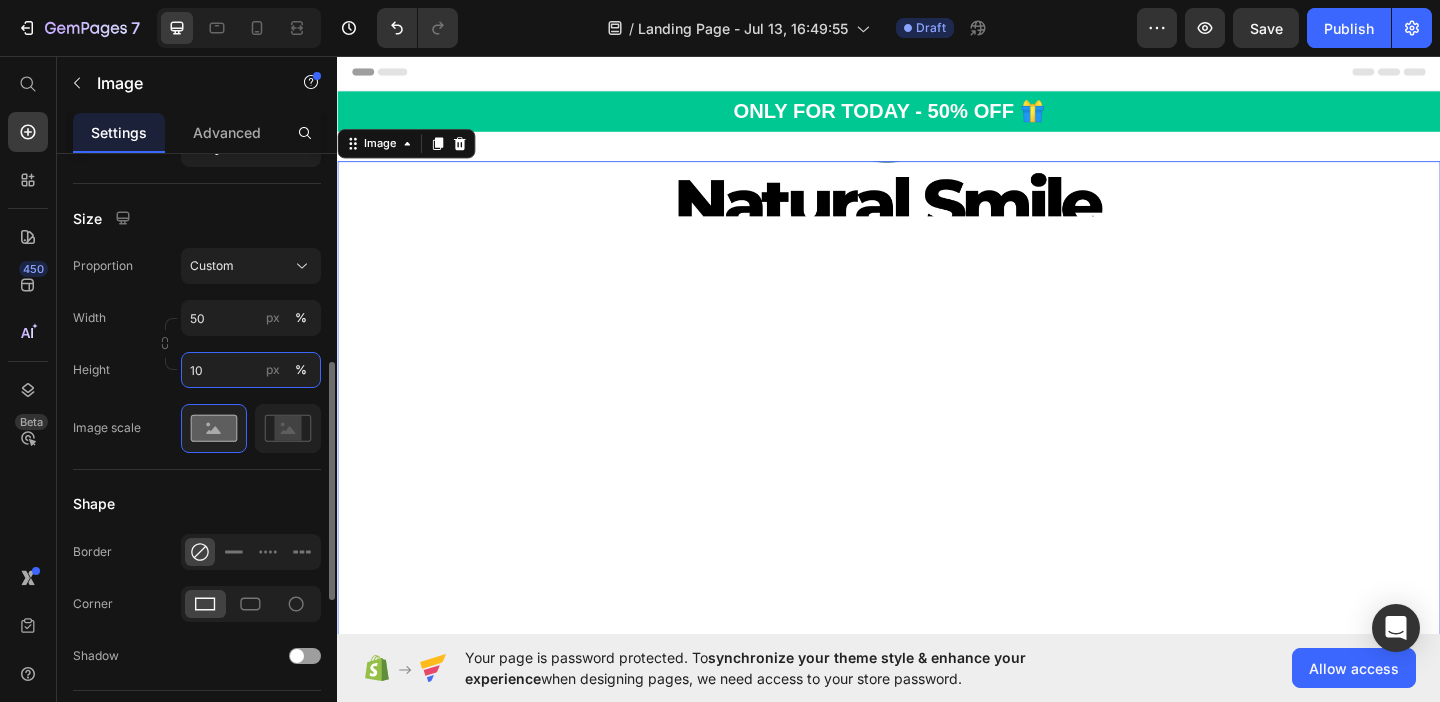click on "10" at bounding box center (251, 370) 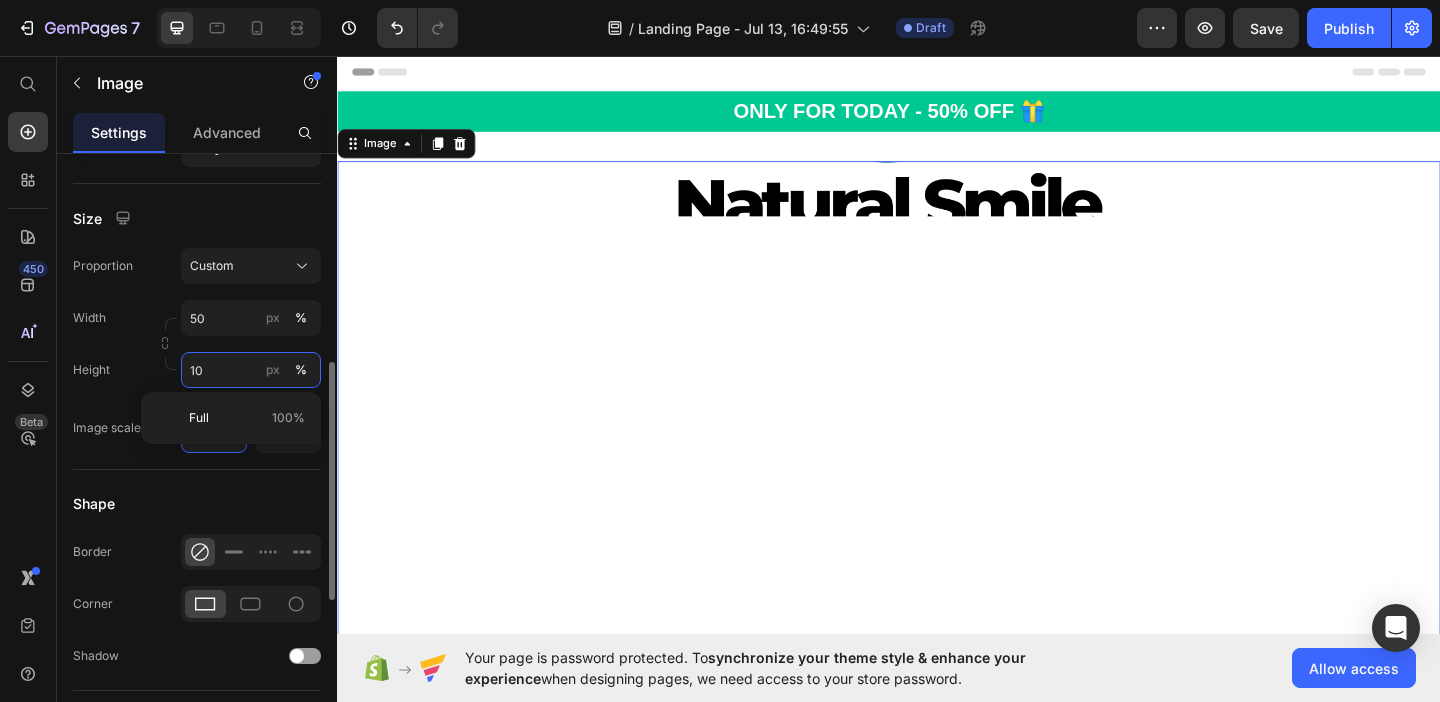 click on "10" at bounding box center [251, 370] 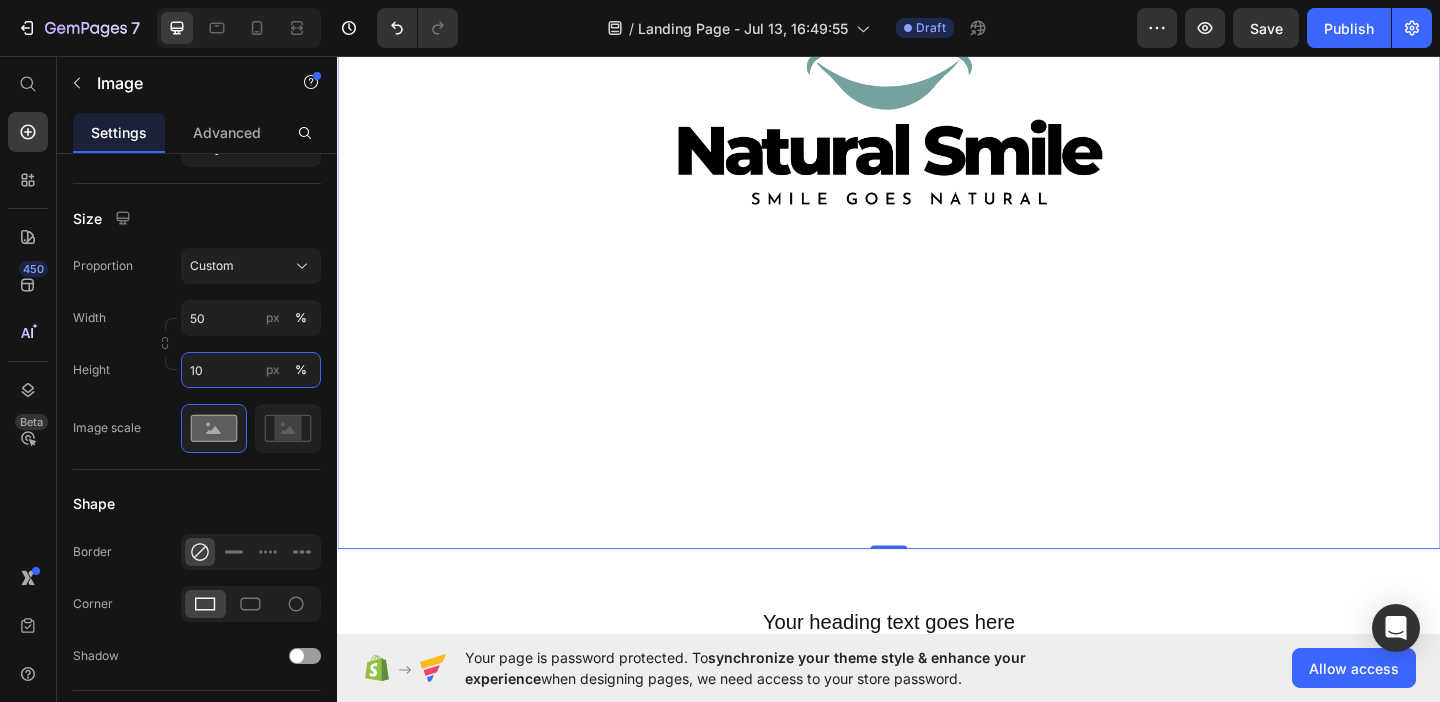 scroll, scrollTop: 135, scrollLeft: 0, axis: vertical 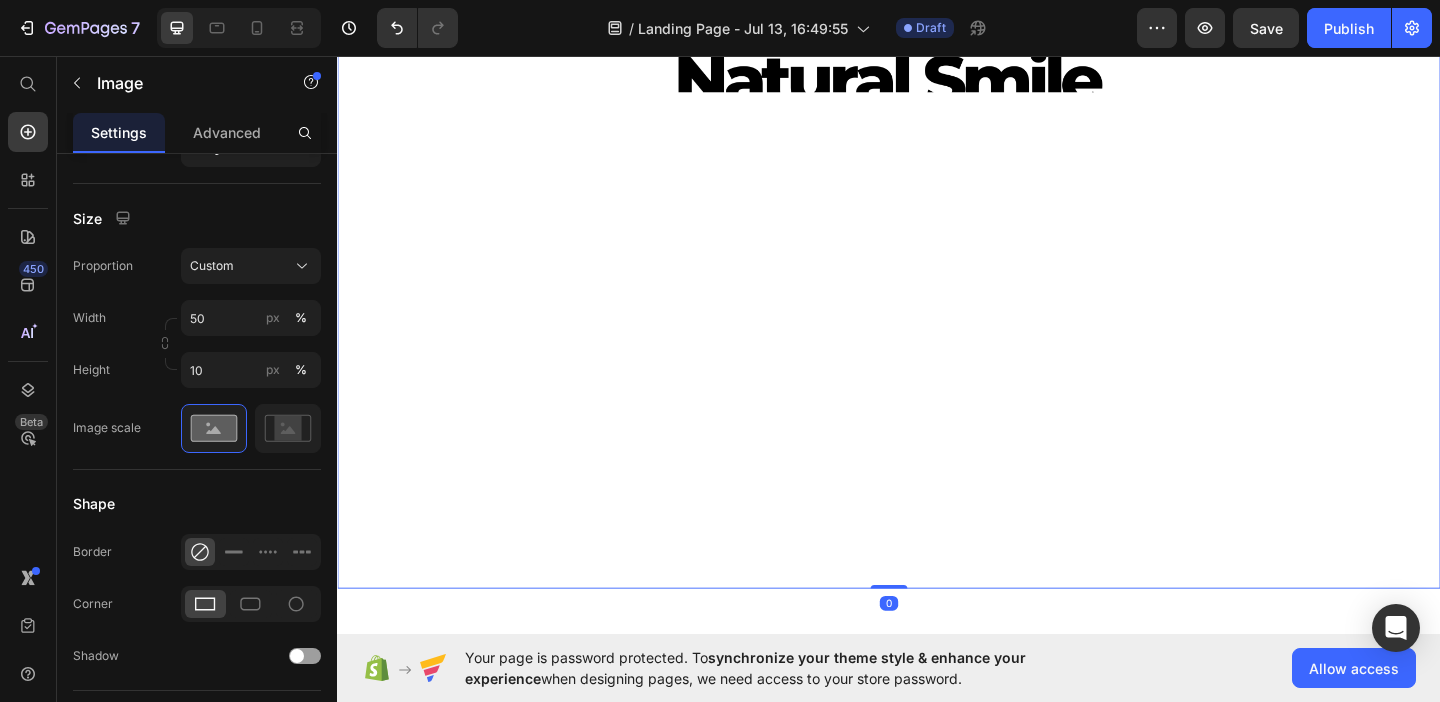 drag, startPoint x: 935, startPoint y: 629, endPoint x: 934, endPoint y: 473, distance: 156.0032 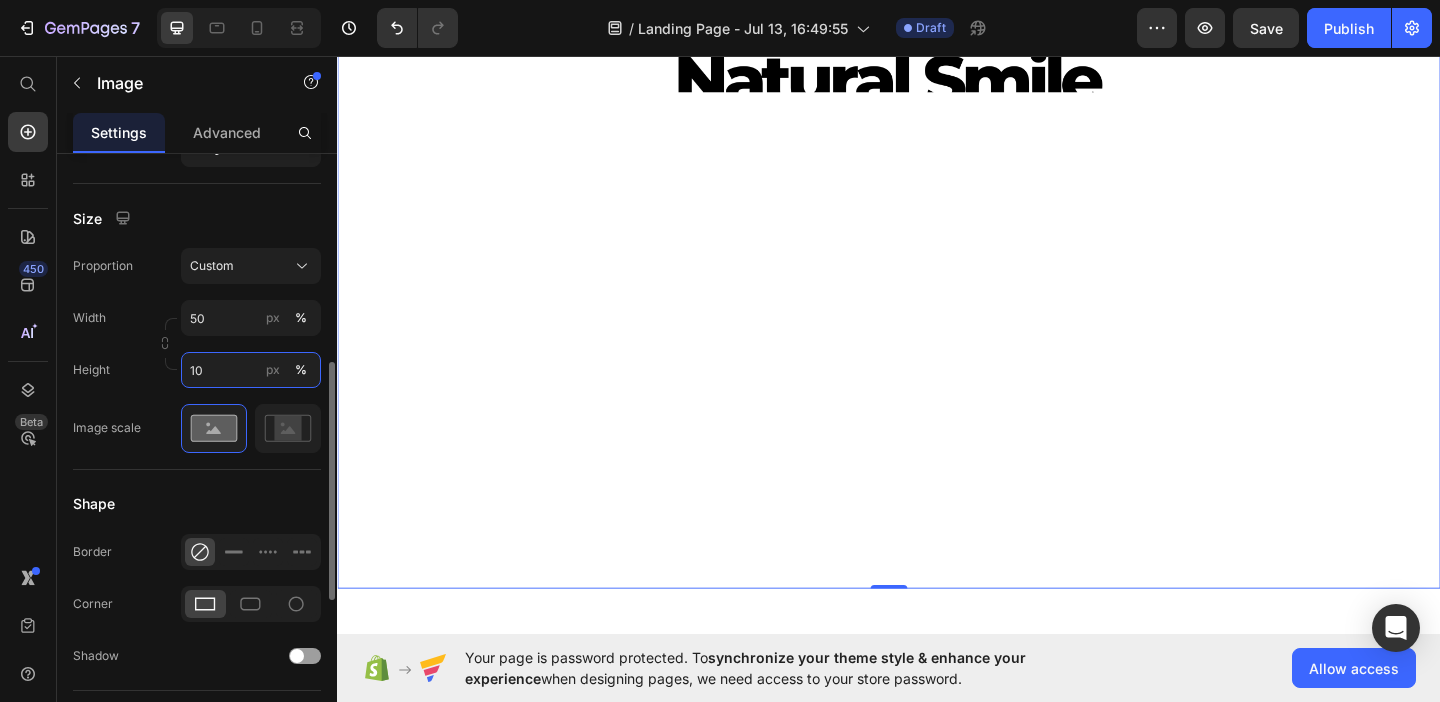 click on "10" at bounding box center (251, 370) 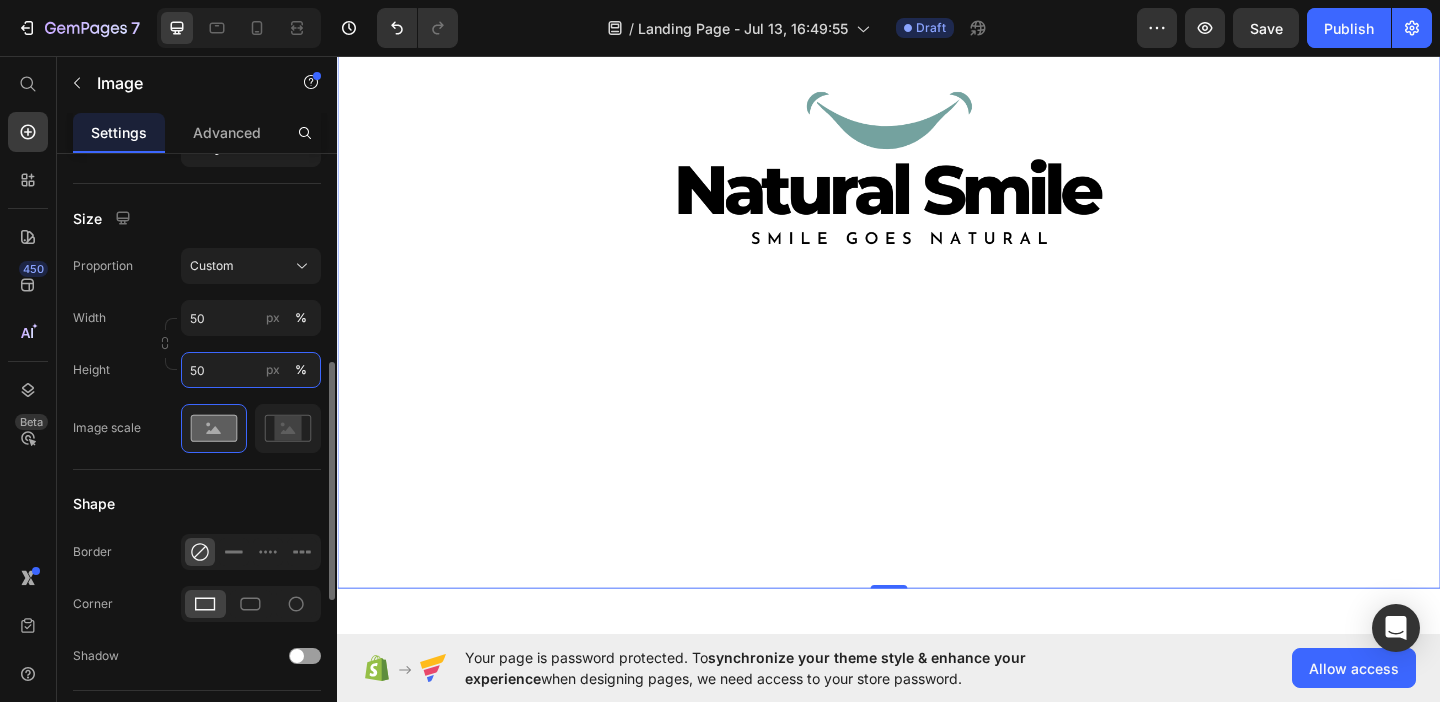 type on "50" 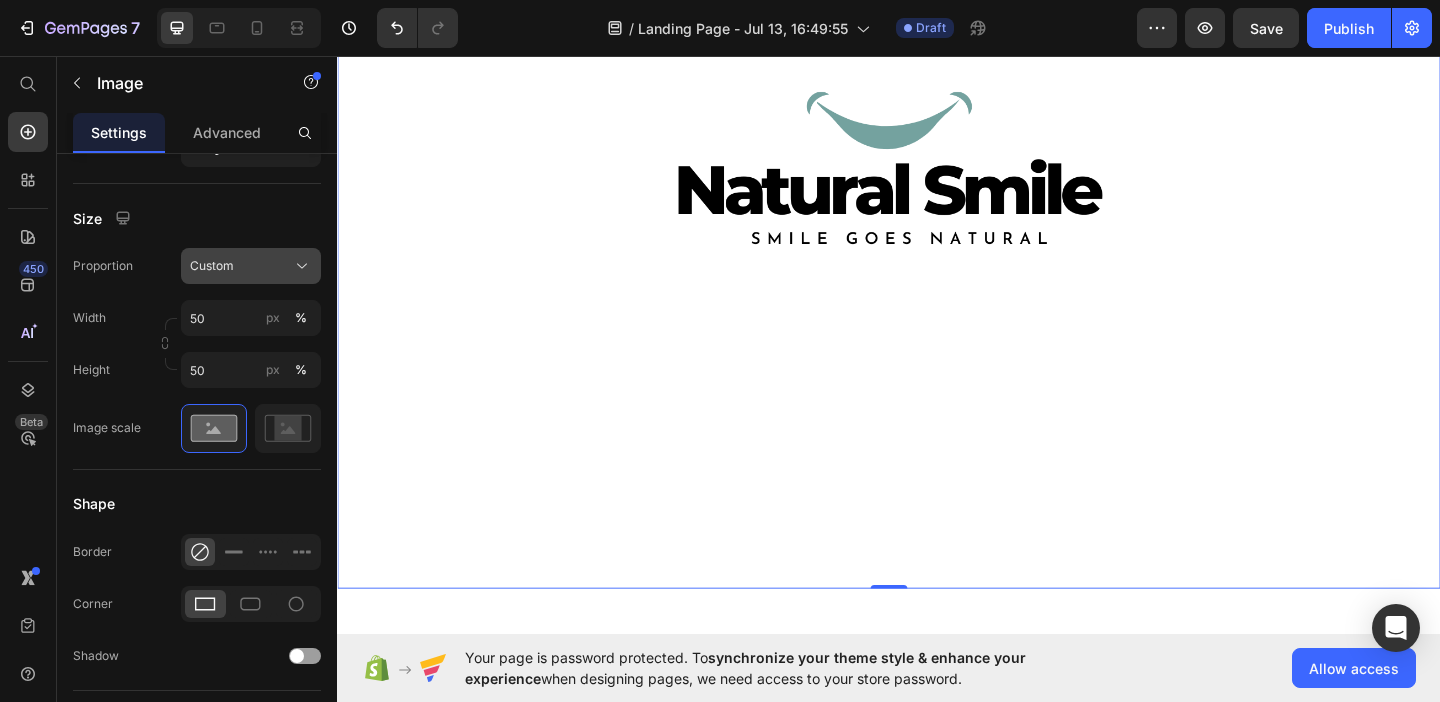 click on "Custom" at bounding box center [251, 266] 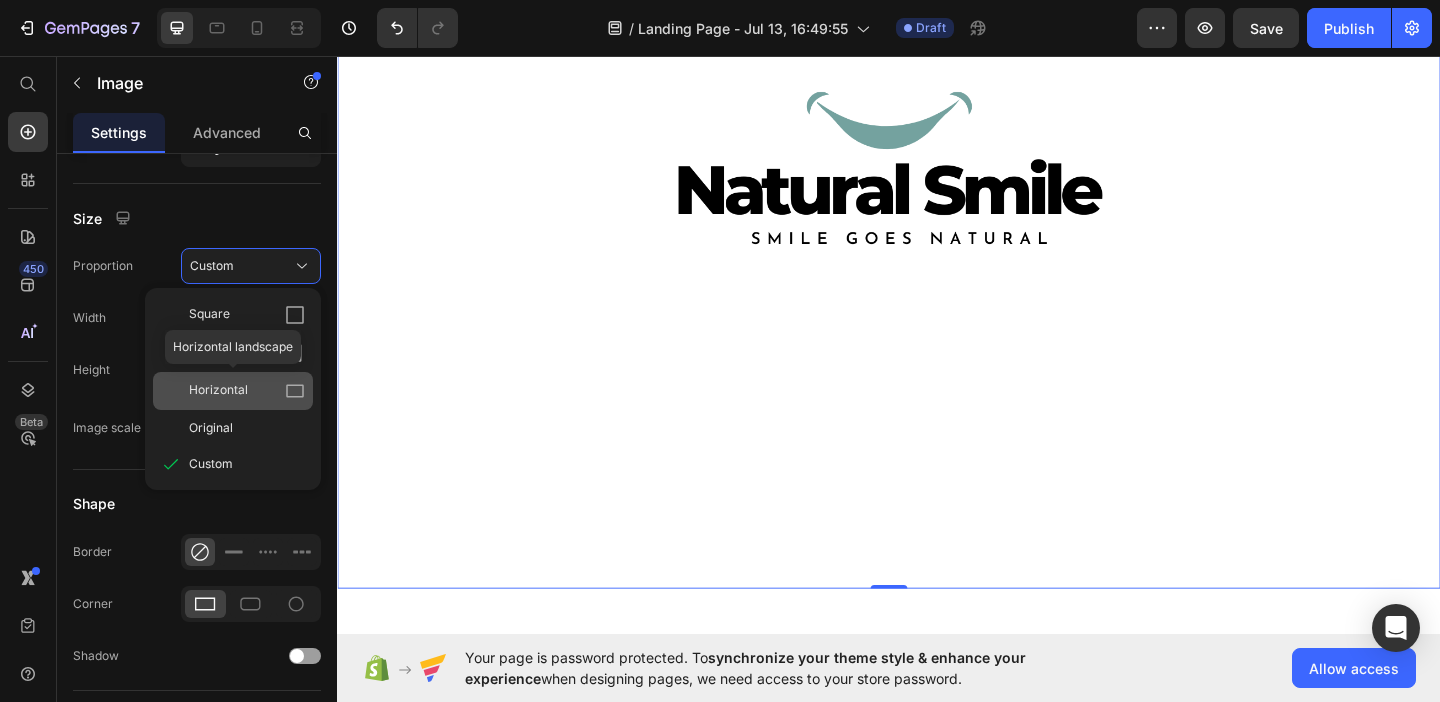 click on "Horizontal" at bounding box center [218, 391] 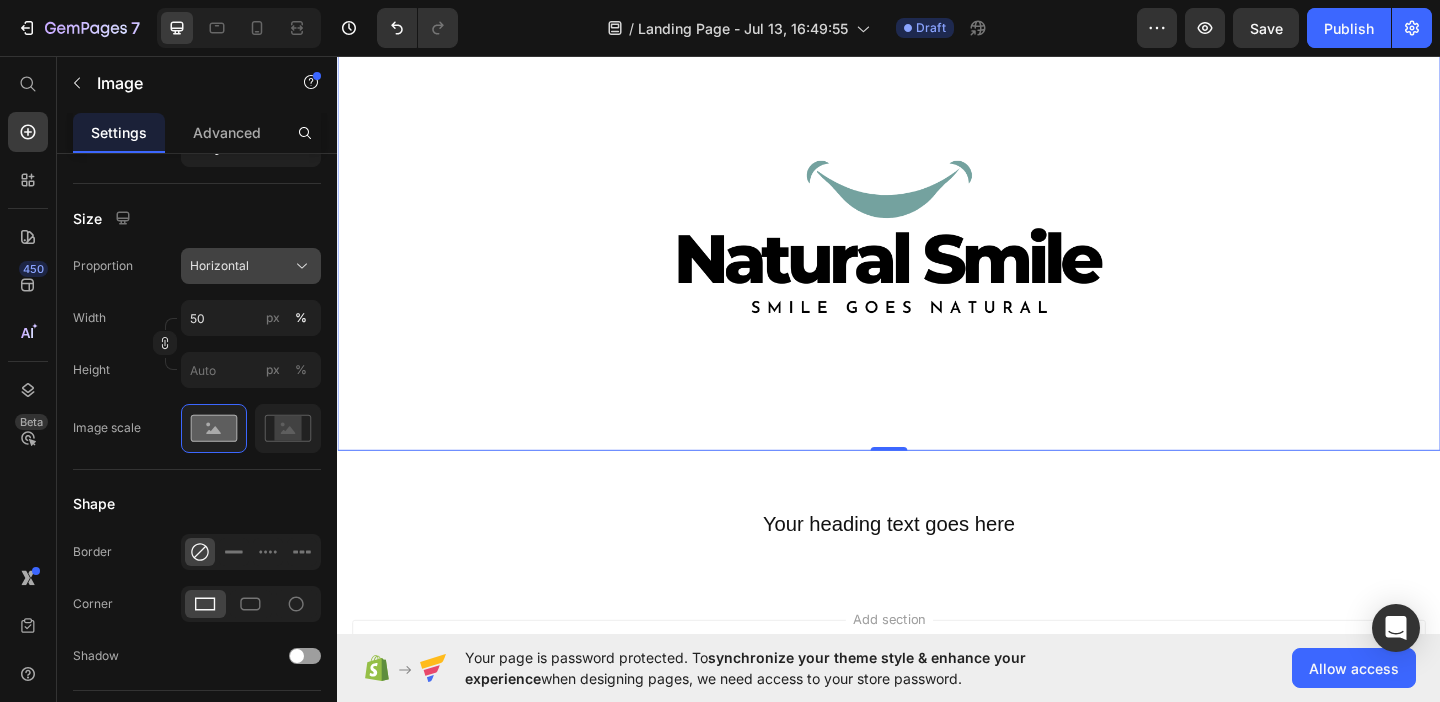 click on "Horizontal" at bounding box center [219, 266] 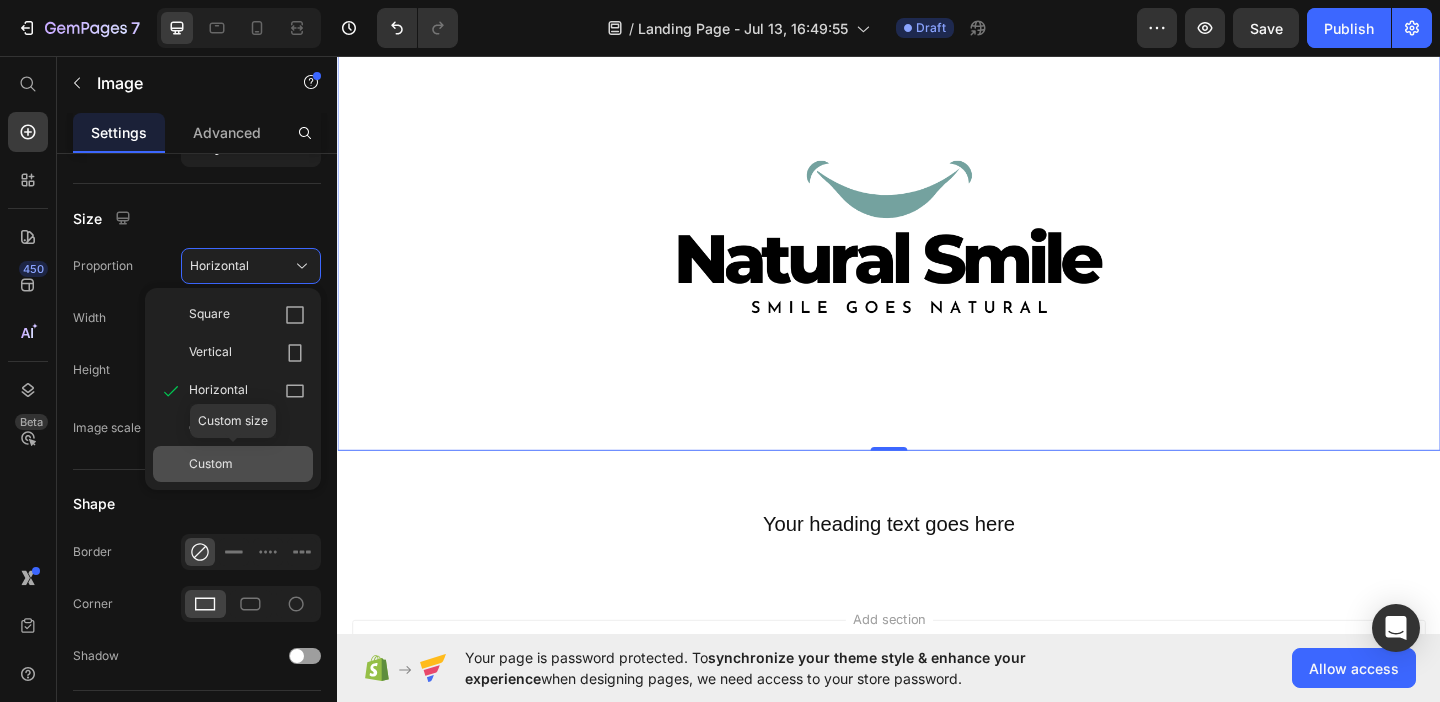 click on "Custom" at bounding box center (211, 464) 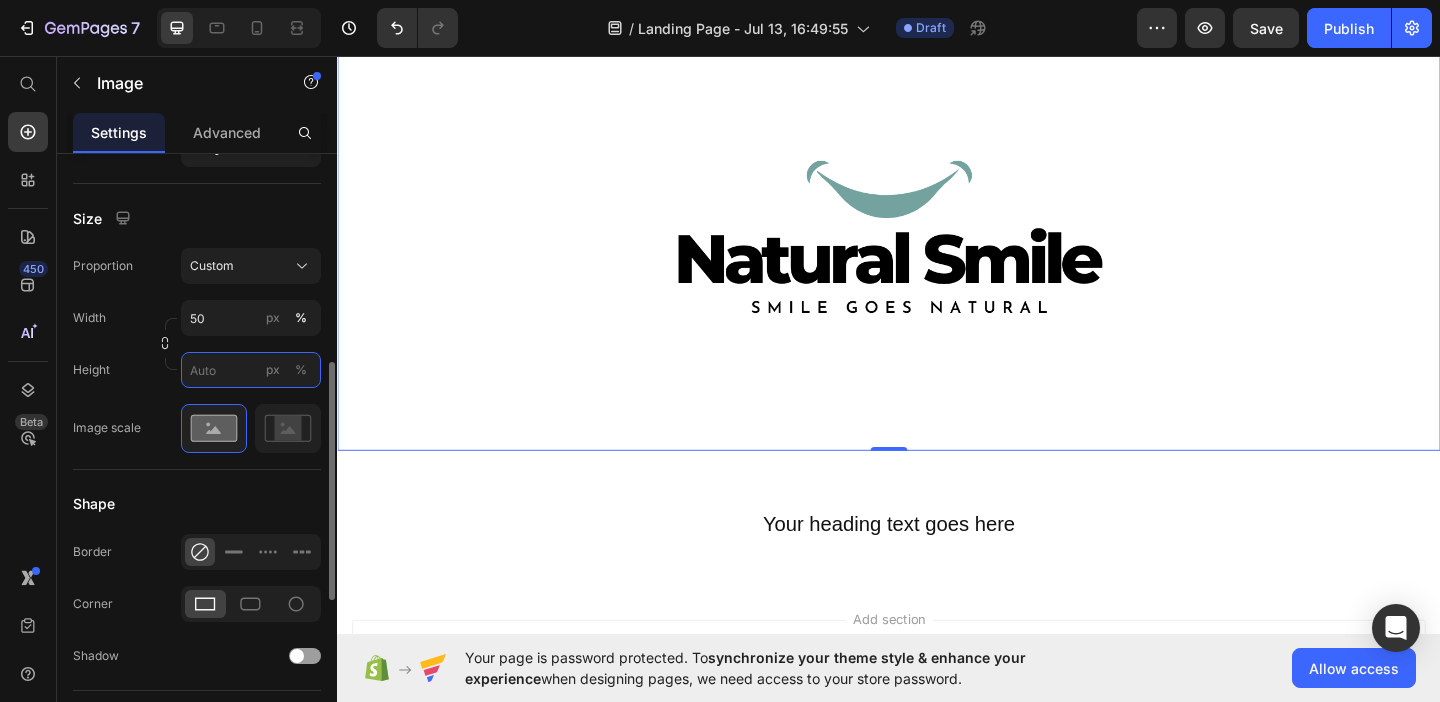 click on "px %" at bounding box center [251, 370] 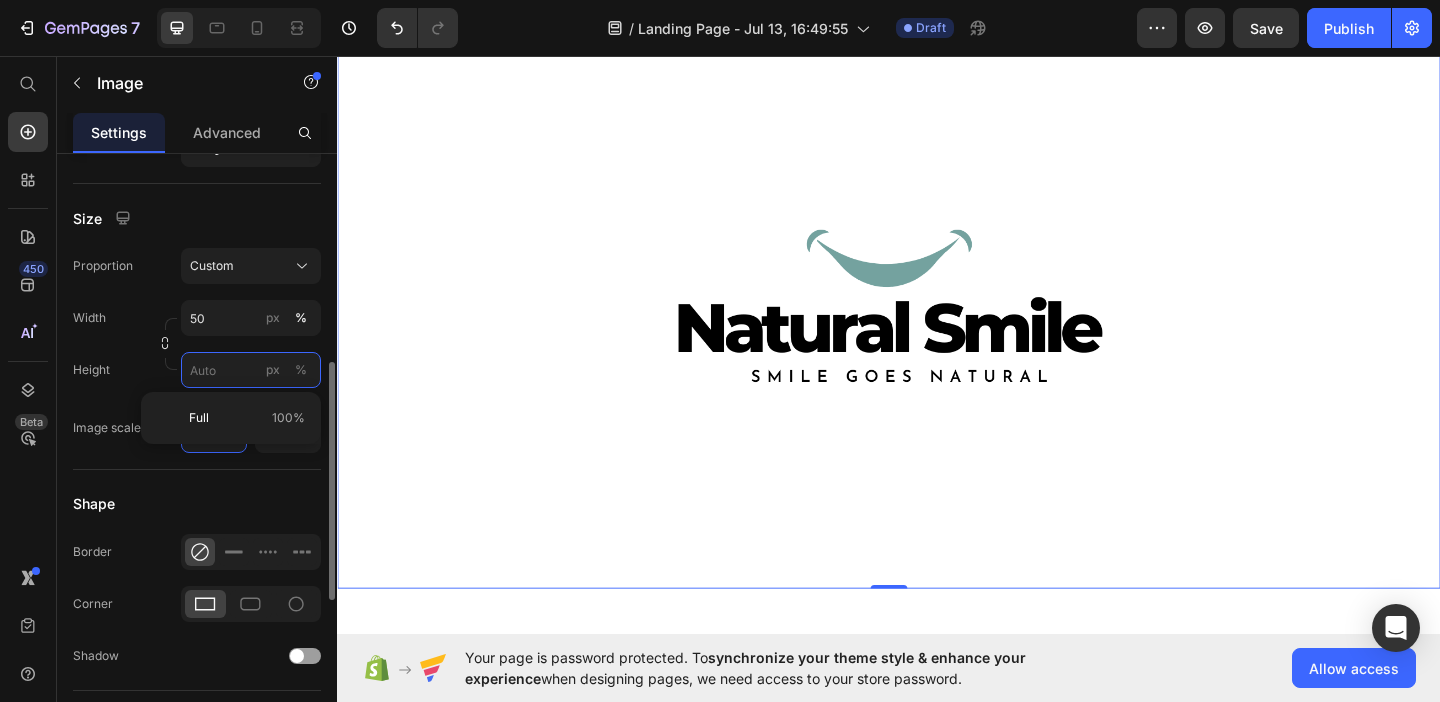 click on "px %" at bounding box center [251, 370] 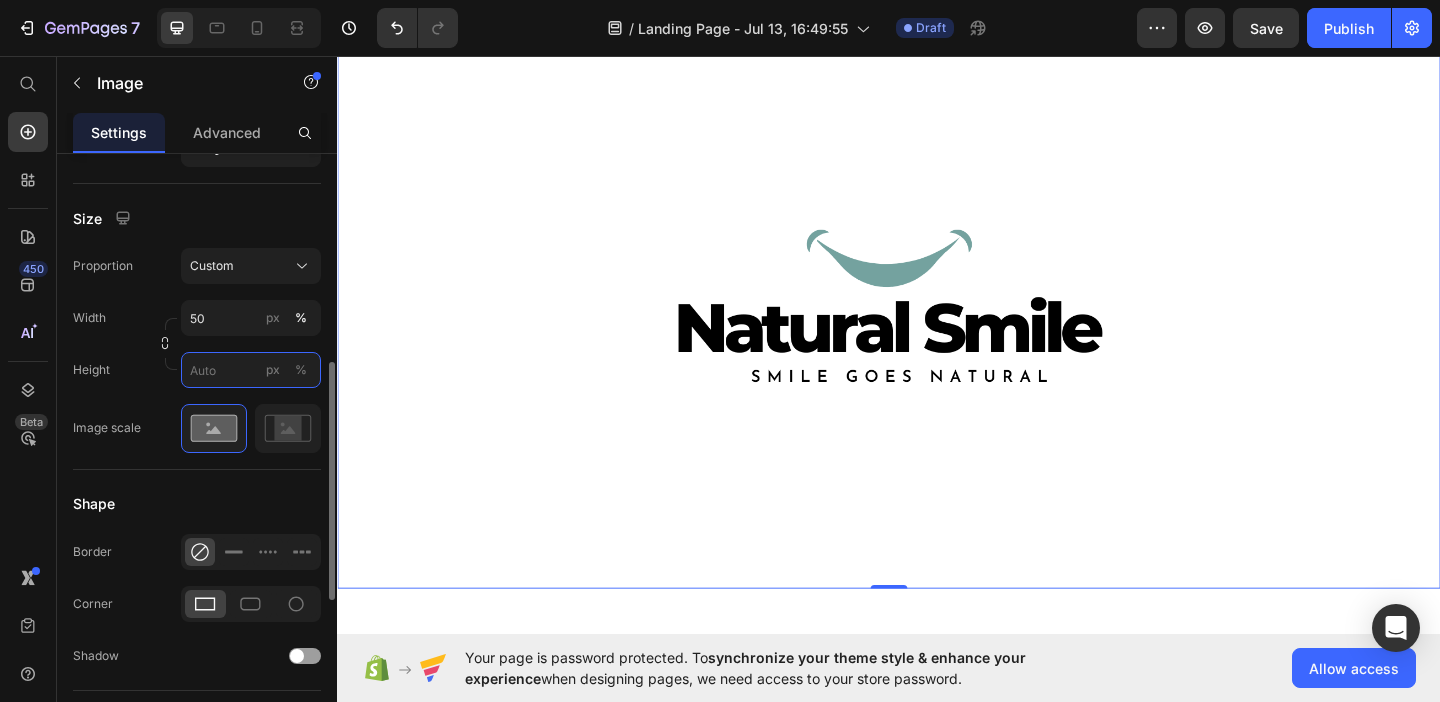 click on "px %" at bounding box center [251, 370] 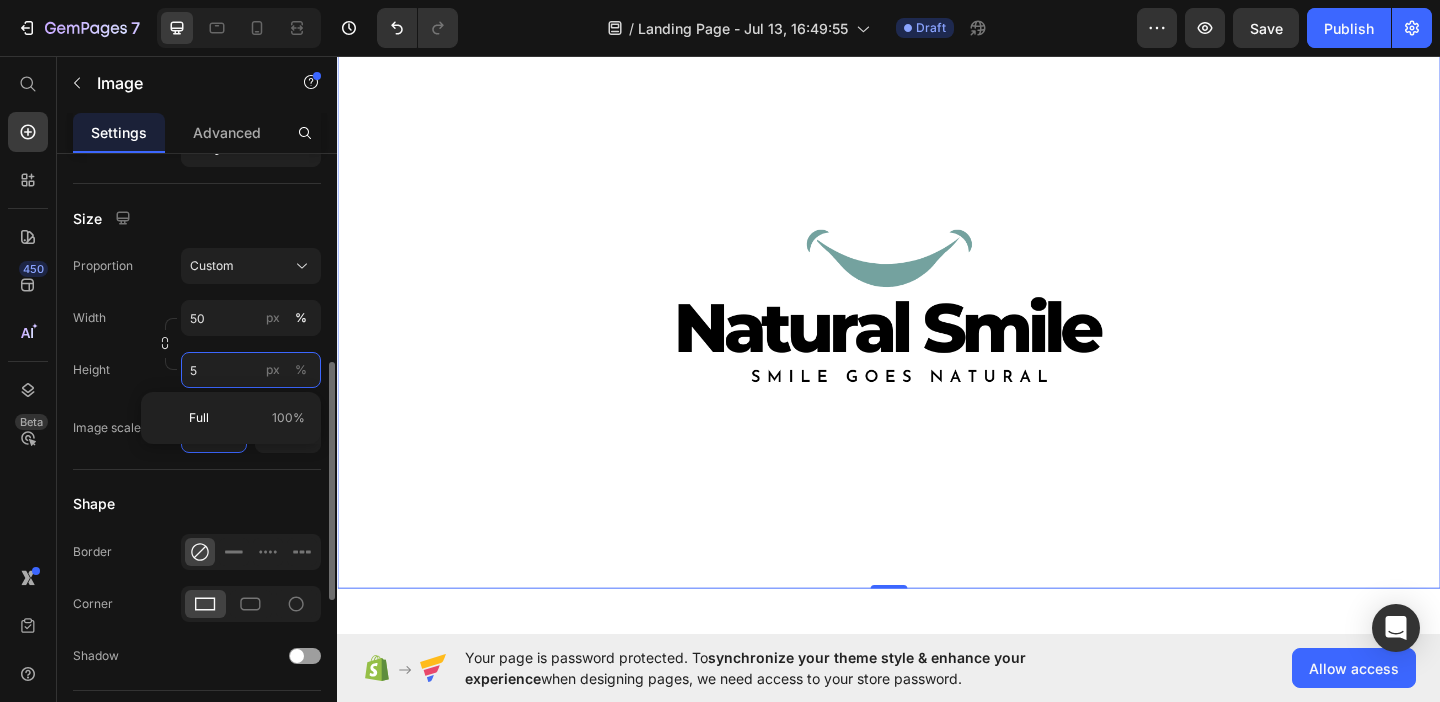 scroll, scrollTop: 0, scrollLeft: 0, axis: both 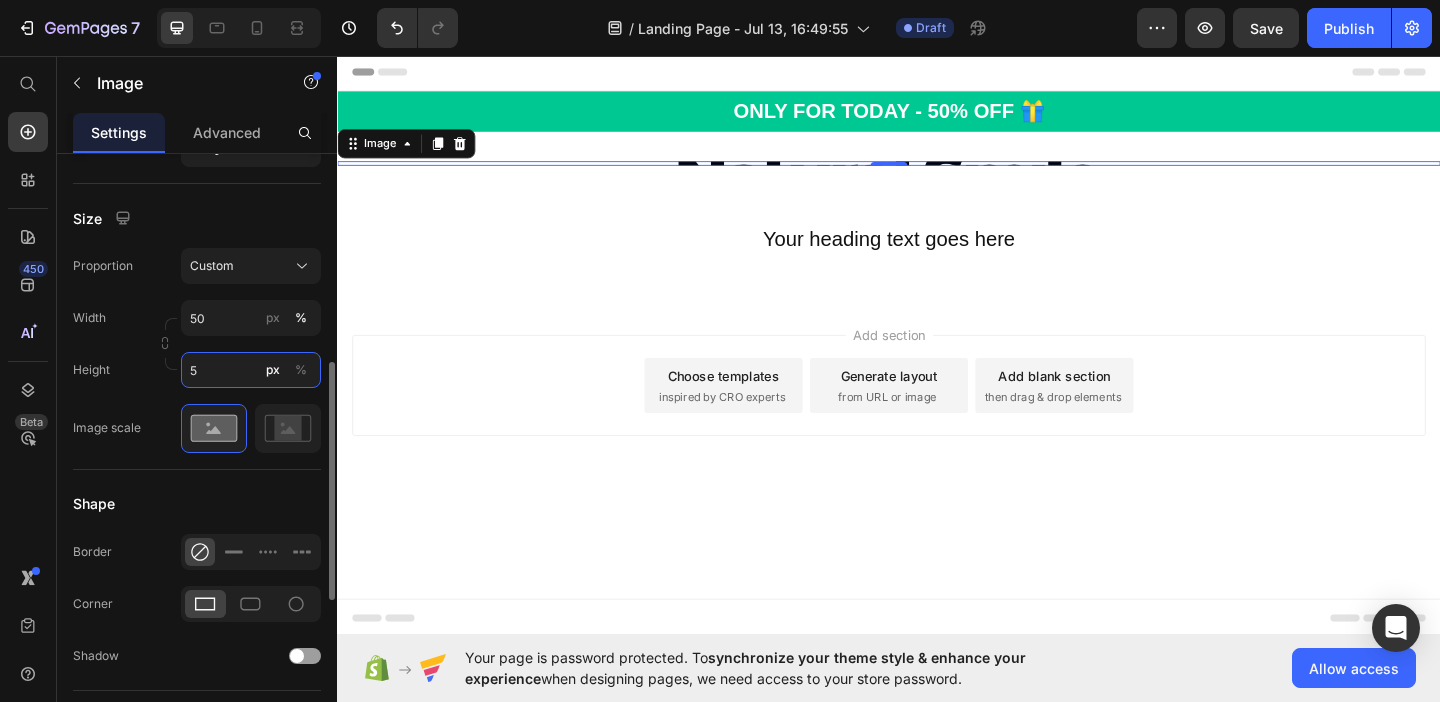 type on "50" 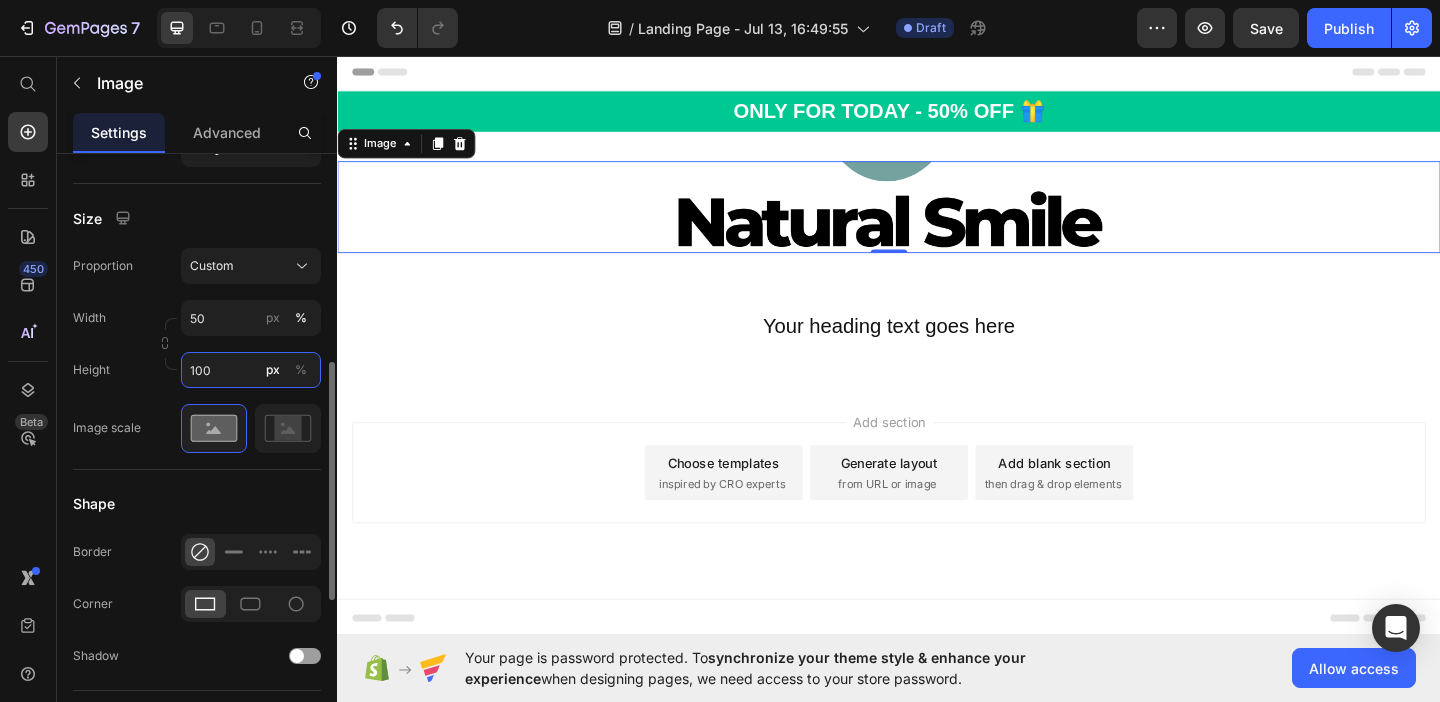 type on "100" 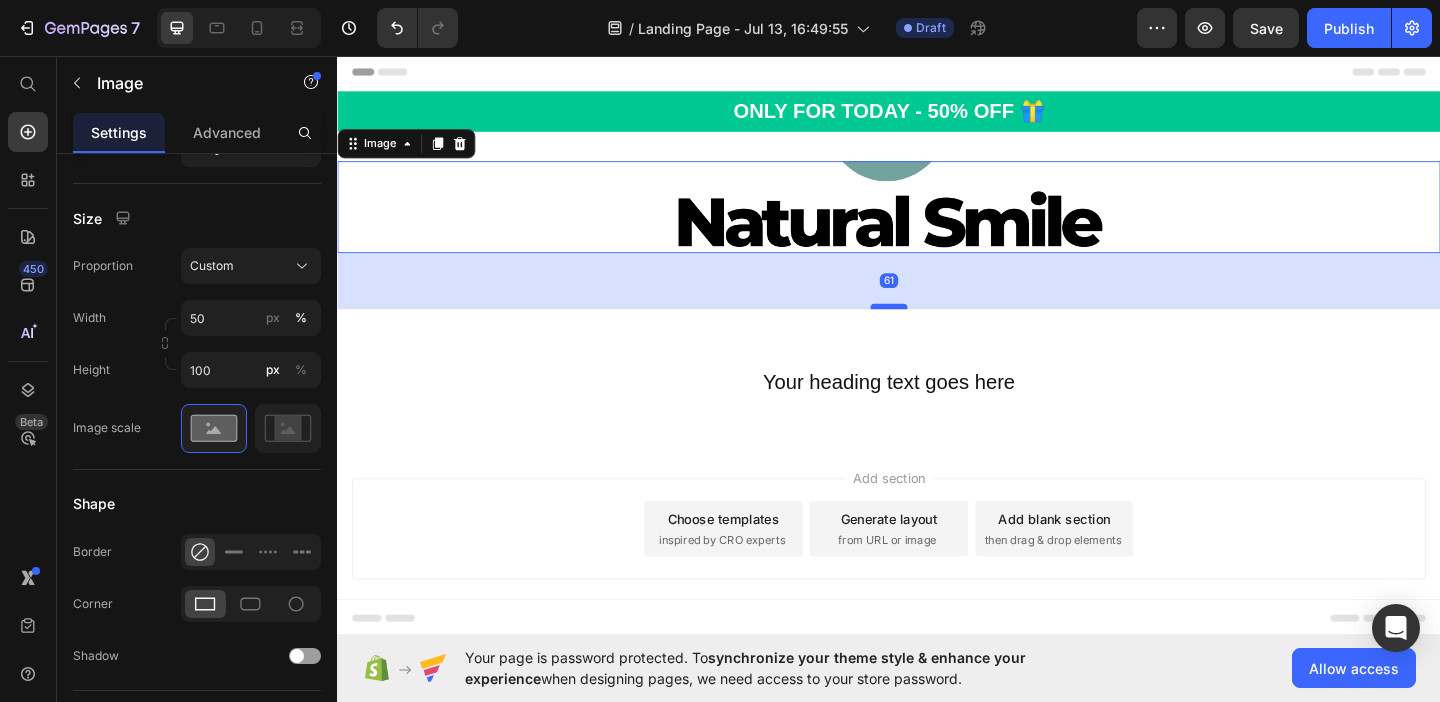 drag, startPoint x: 935, startPoint y: 266, endPoint x: 939, endPoint y: 326, distance: 60.133186 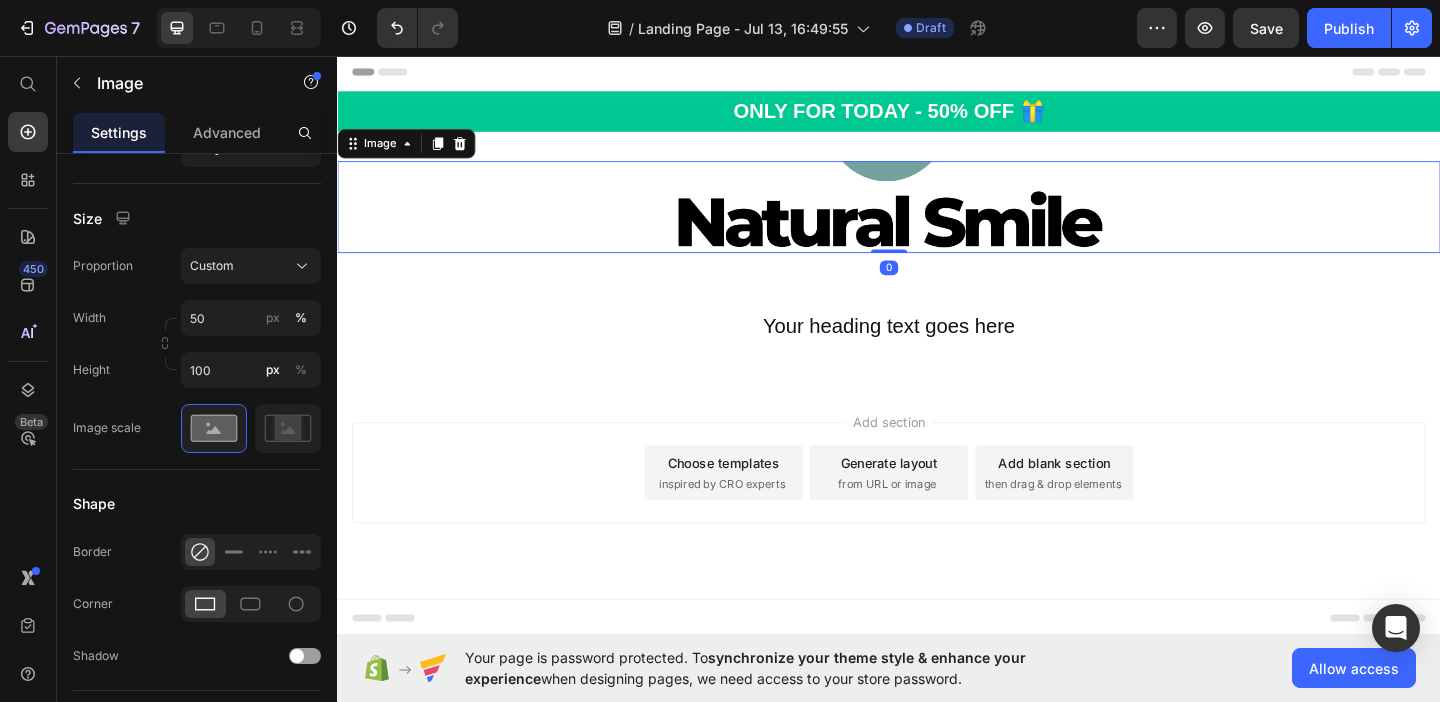drag, startPoint x: 939, startPoint y: 326, endPoint x: 934, endPoint y: 259, distance: 67.18631 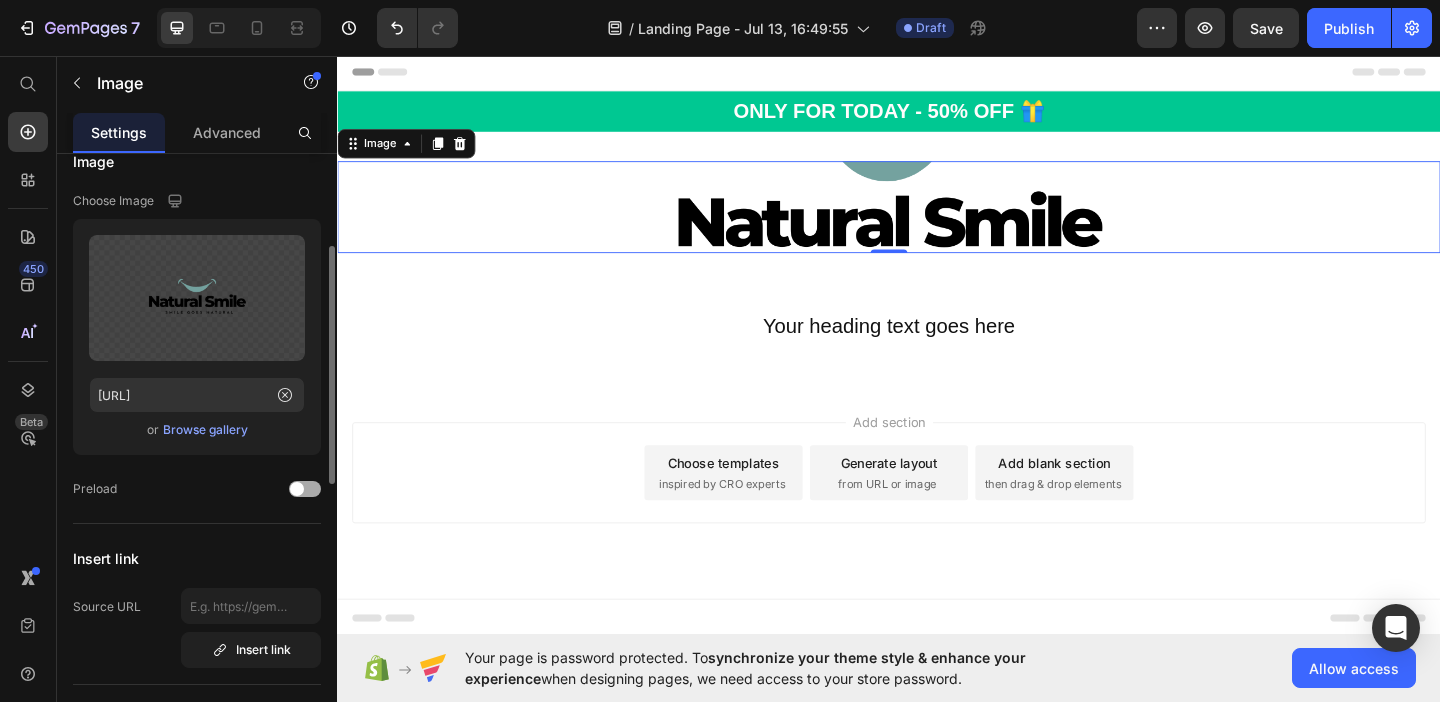 scroll, scrollTop: 0, scrollLeft: 0, axis: both 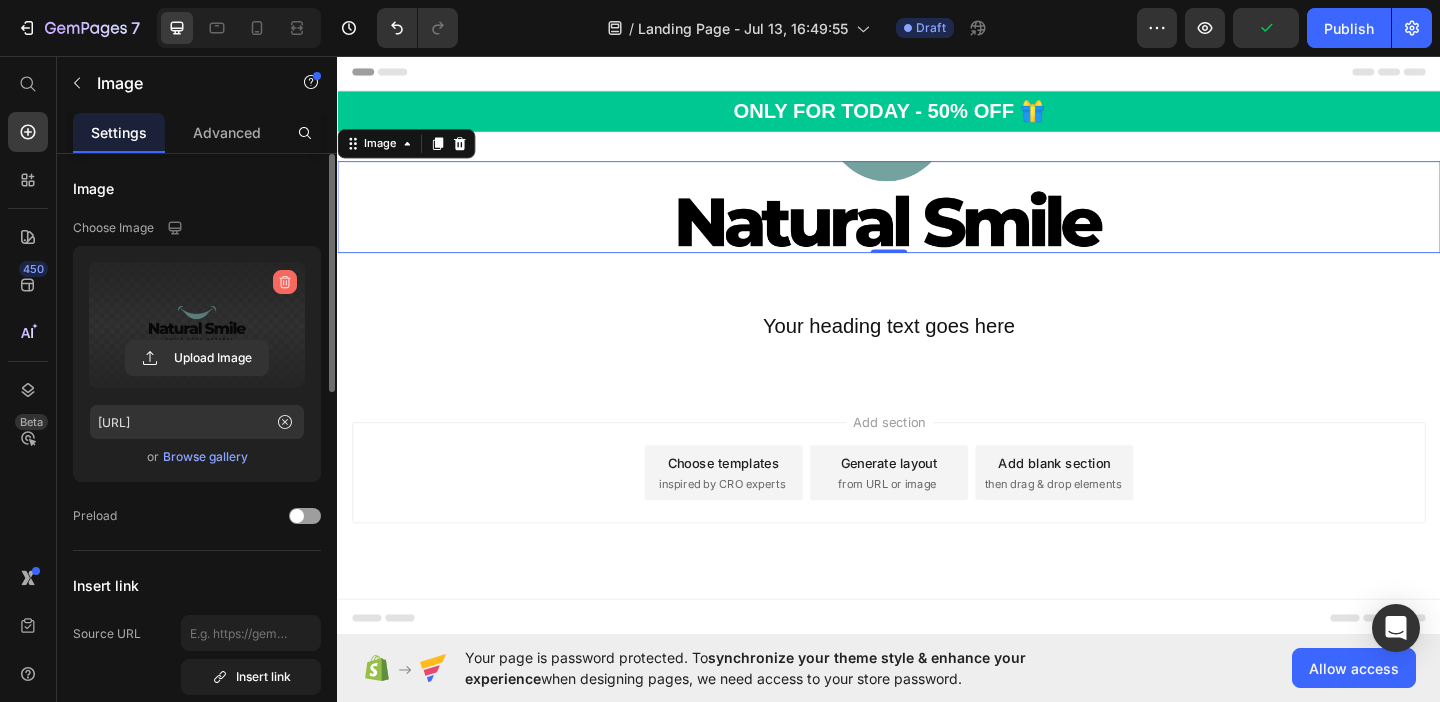 click at bounding box center (285, 282) 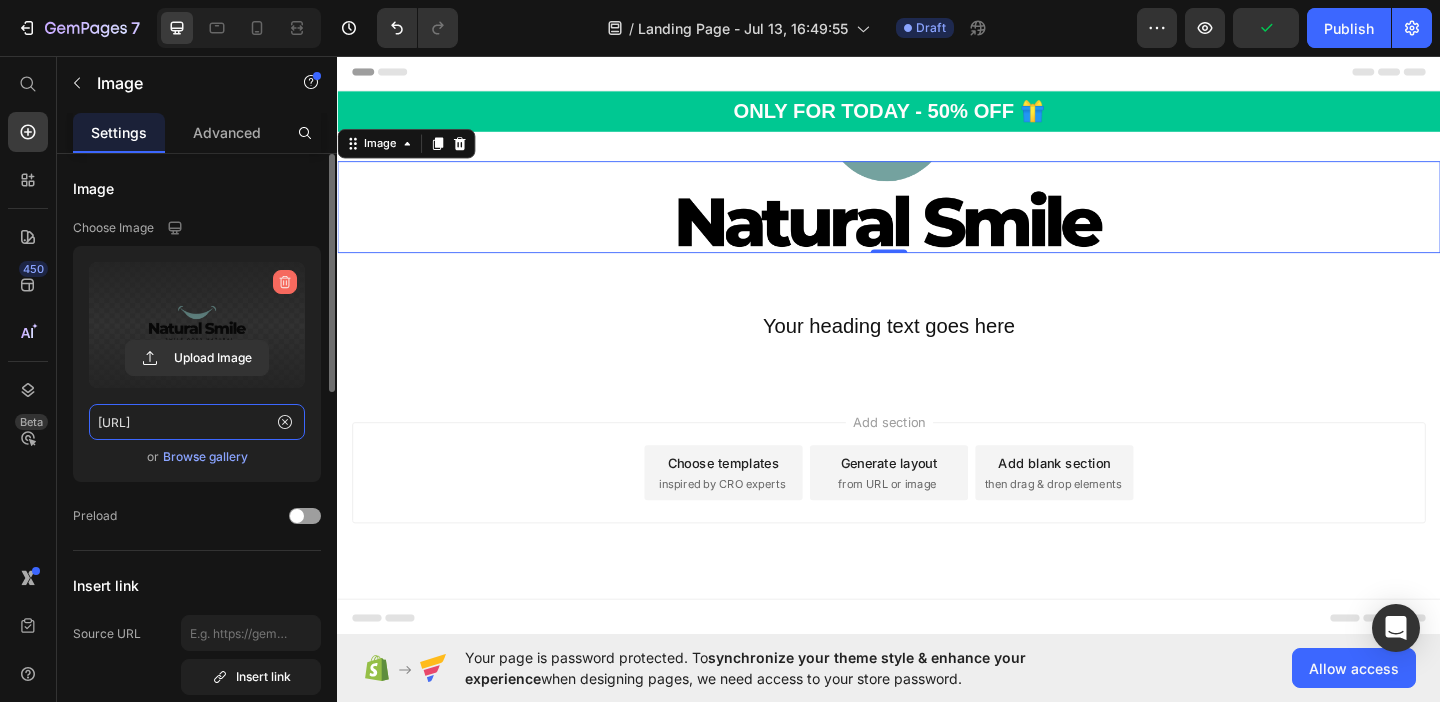 type 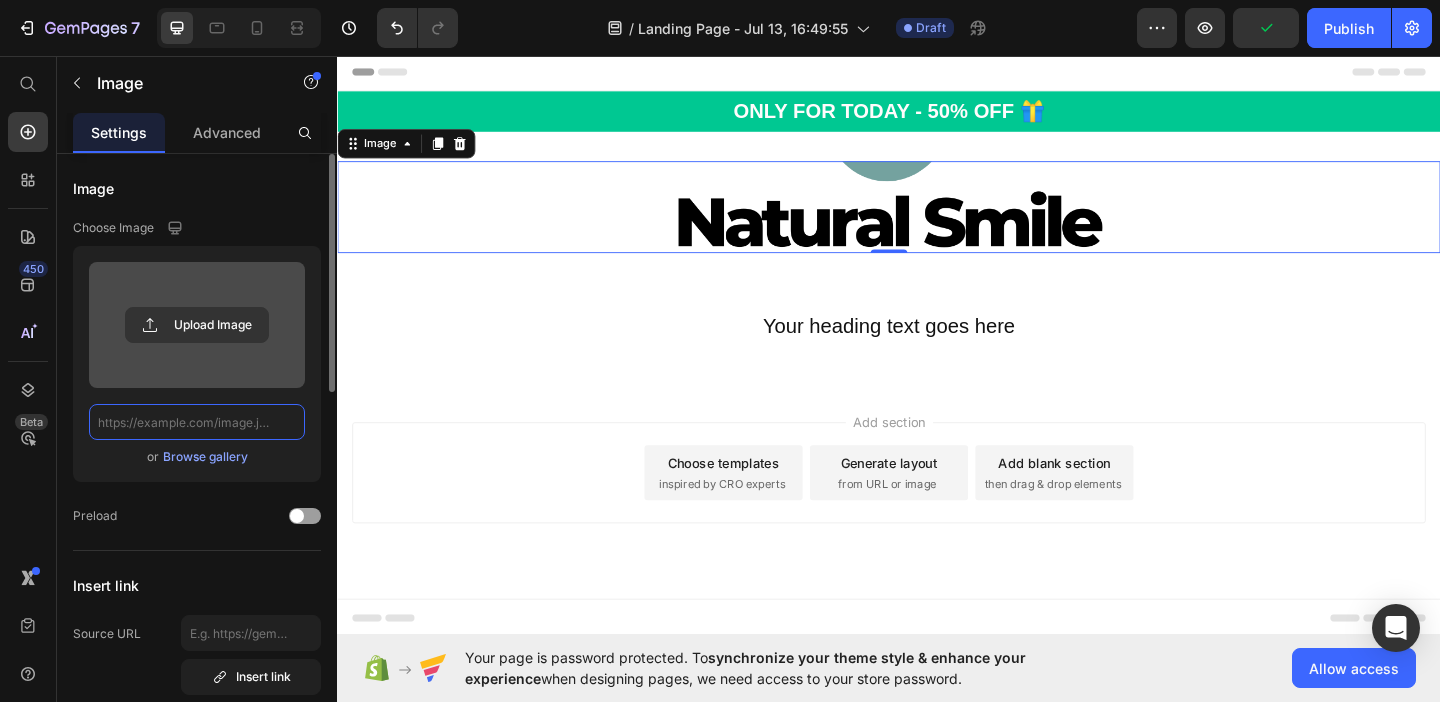 scroll, scrollTop: 0, scrollLeft: 0, axis: both 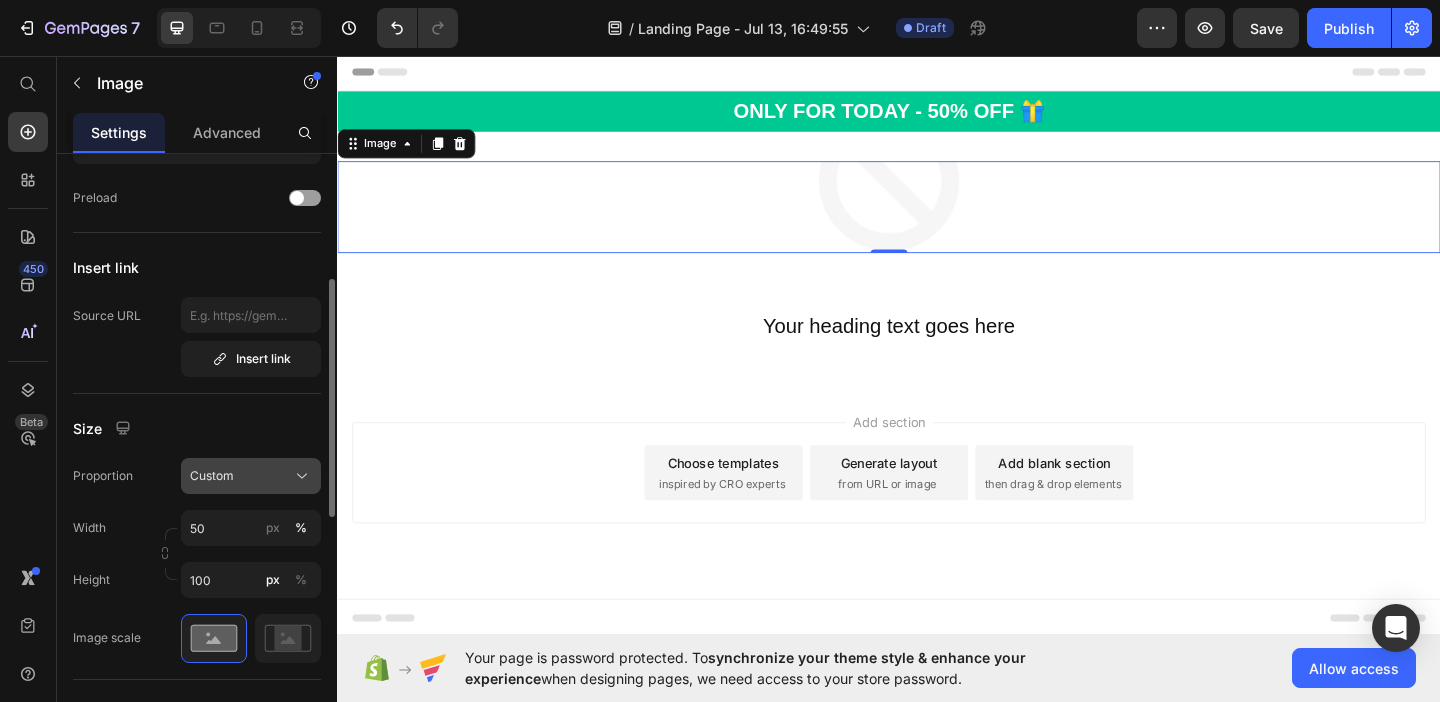 click on "Custom" at bounding box center [251, 476] 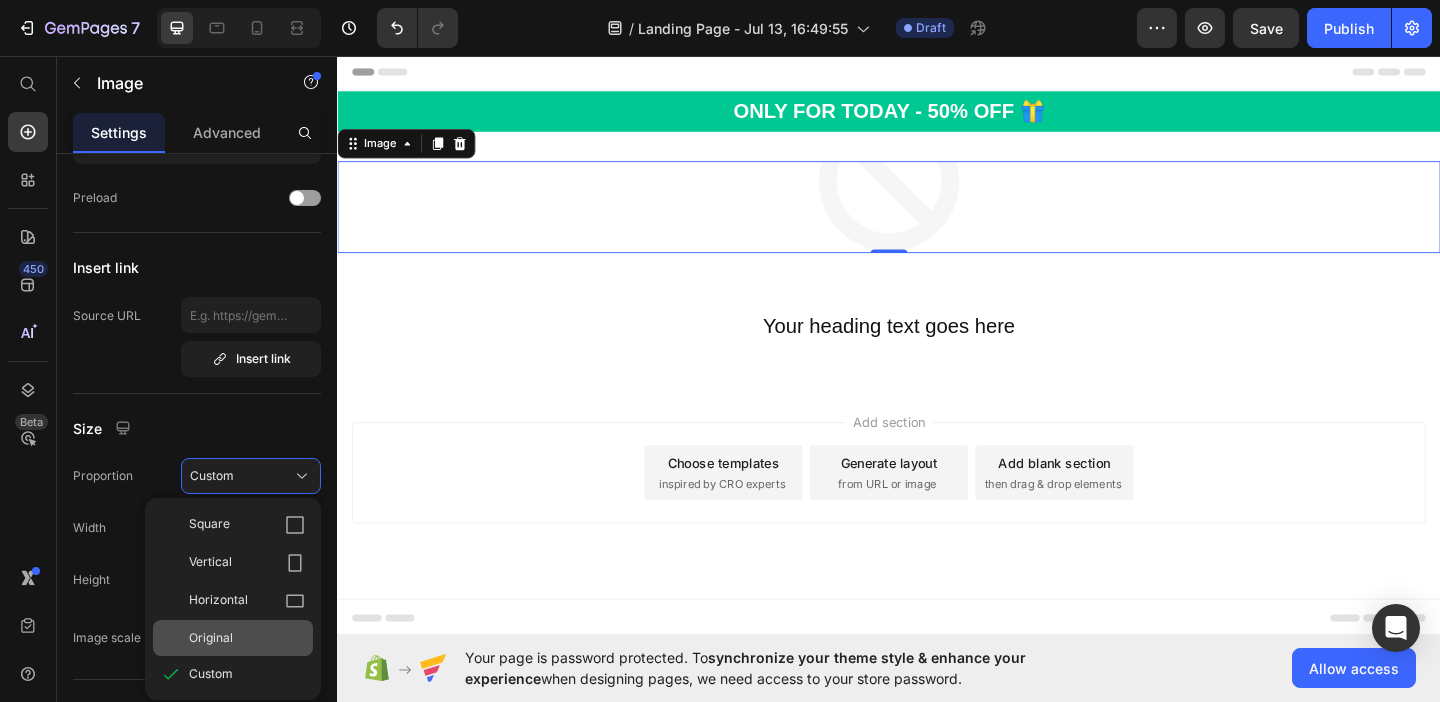 click on "Original" at bounding box center [211, 638] 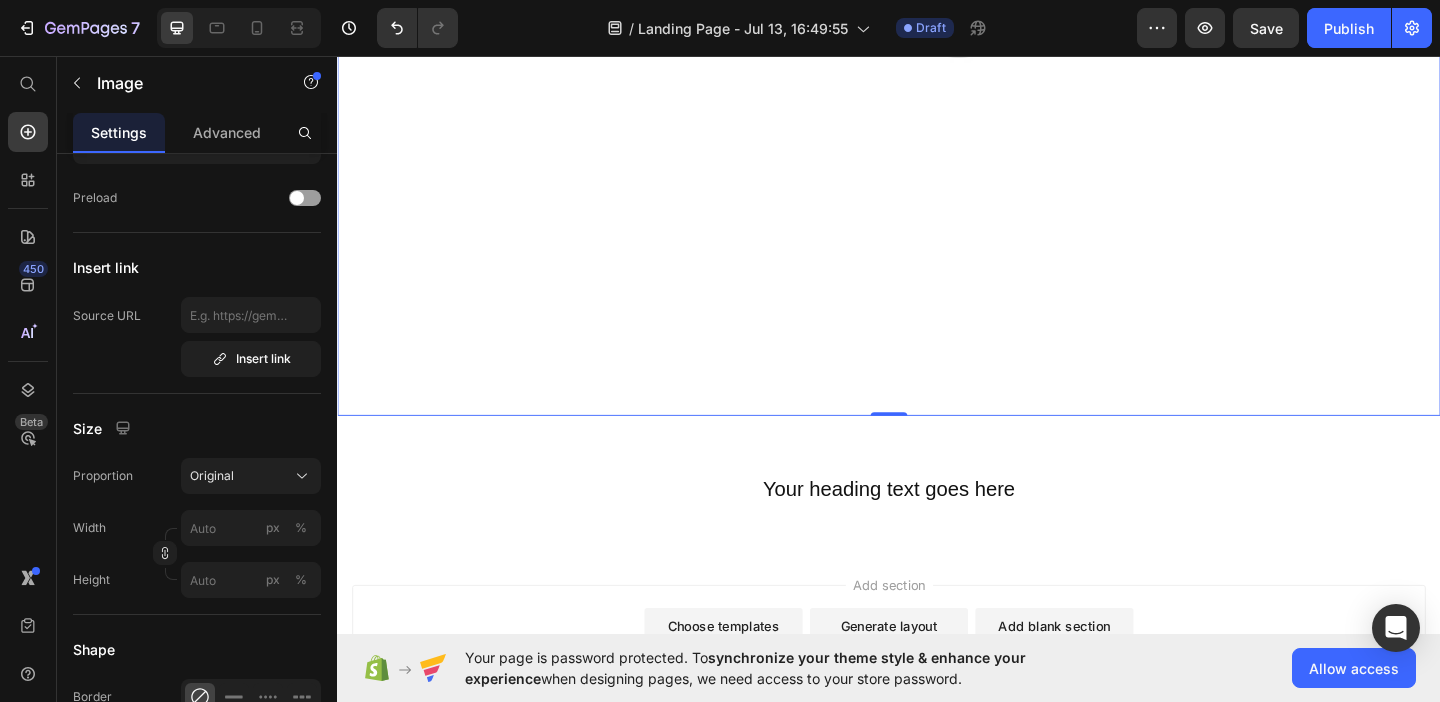 scroll, scrollTop: 925, scrollLeft: 0, axis: vertical 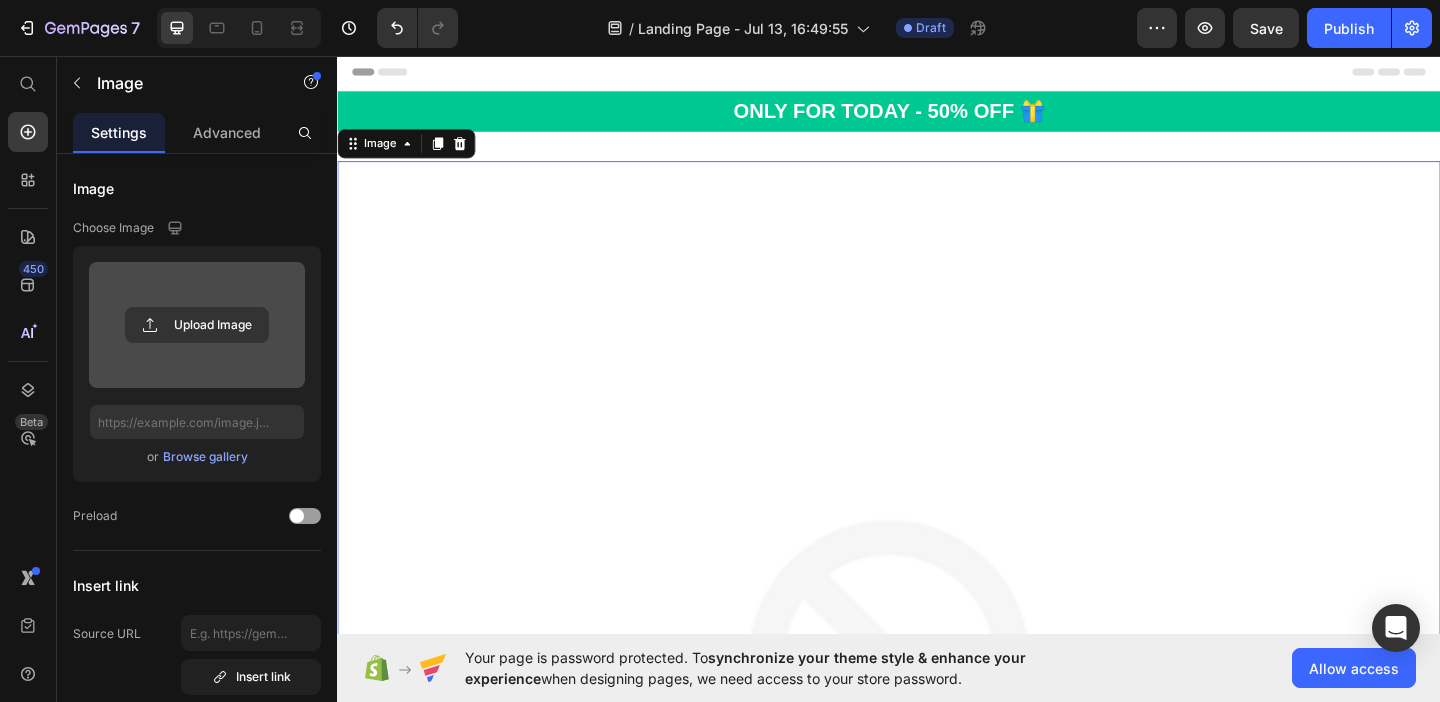 click on "Image" at bounding box center (412, 151) 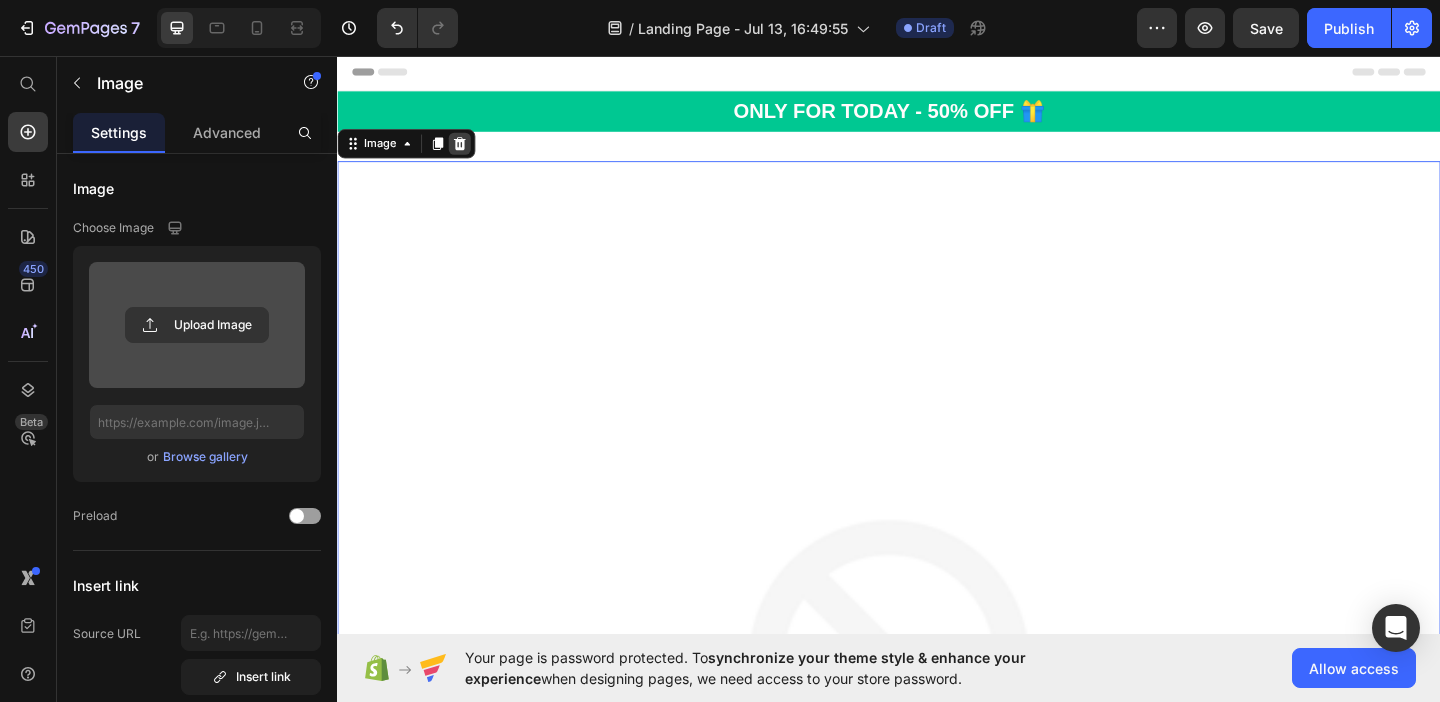 click 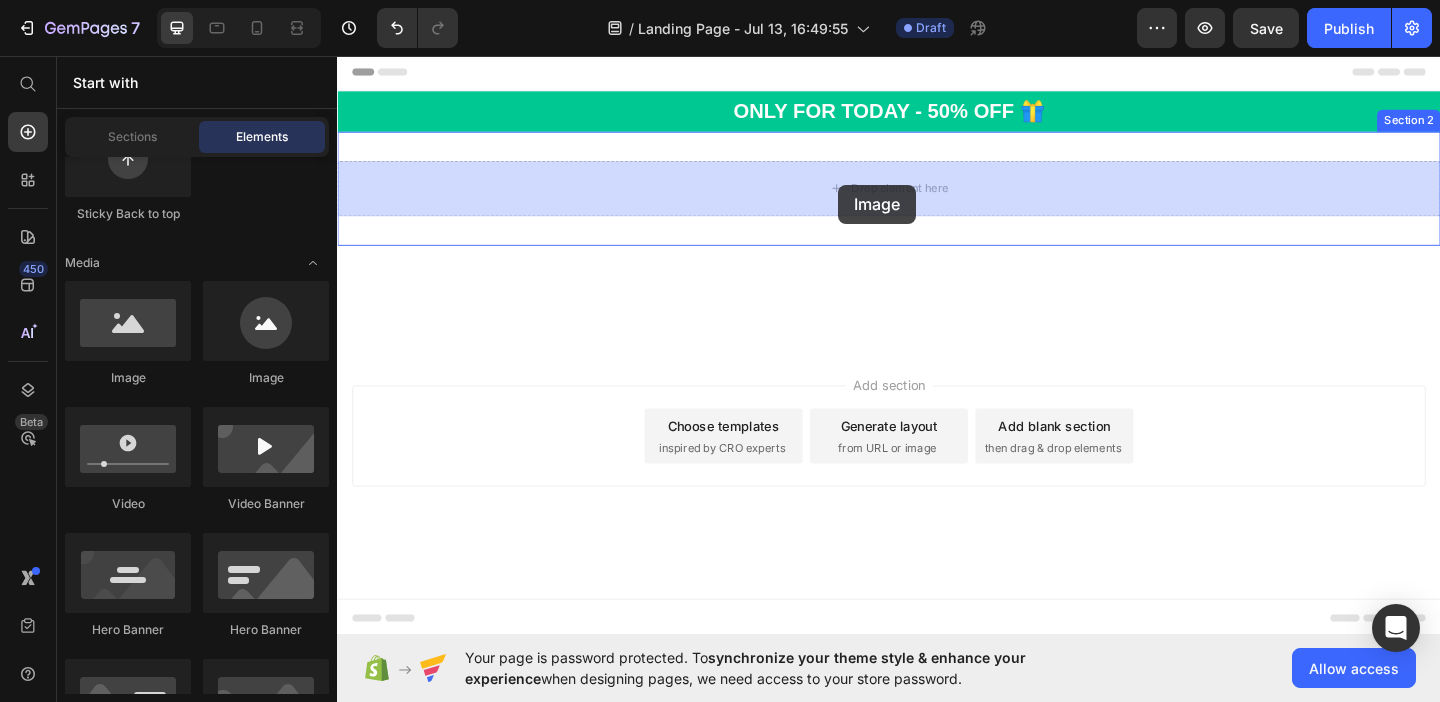 drag, startPoint x: 470, startPoint y: 375, endPoint x: 882, endPoint y: 193, distance: 450.4087 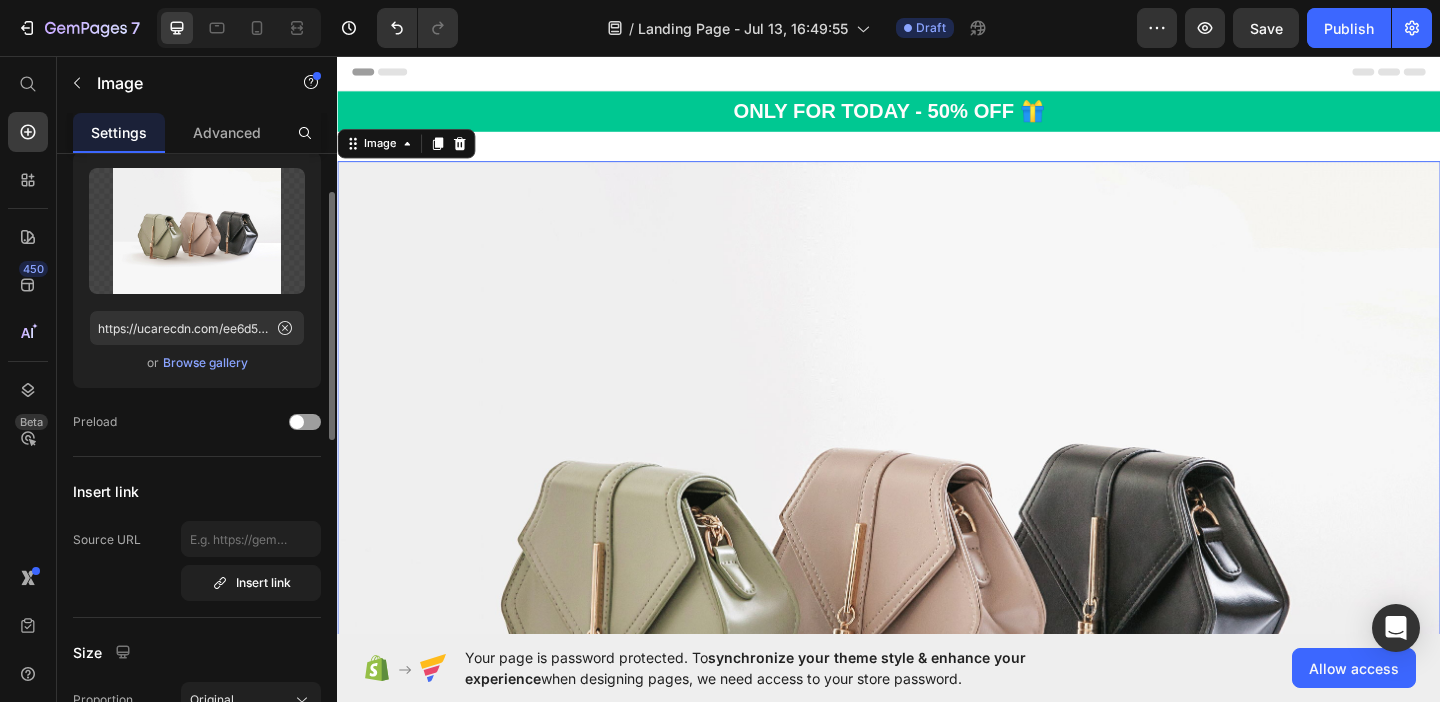 scroll, scrollTop: 0, scrollLeft: 0, axis: both 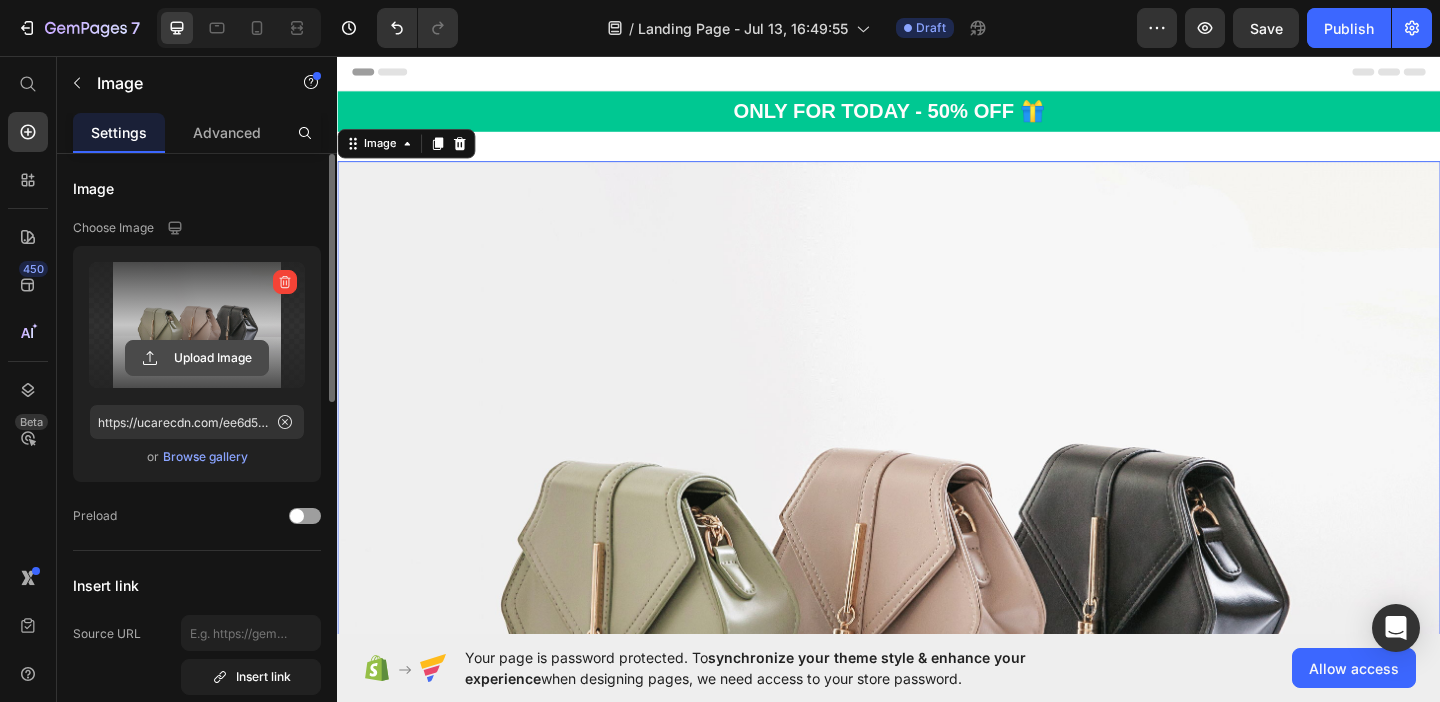 click 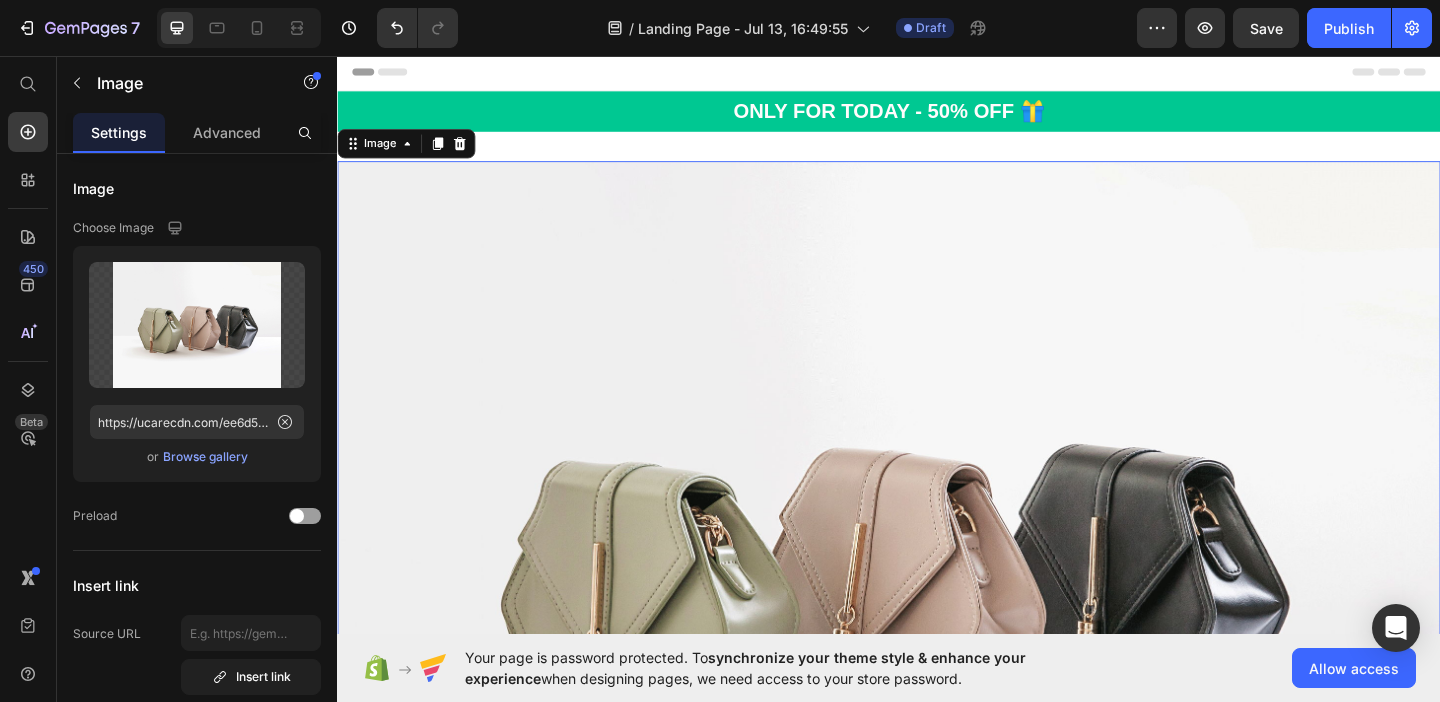 scroll, scrollTop: 58, scrollLeft: 0, axis: vertical 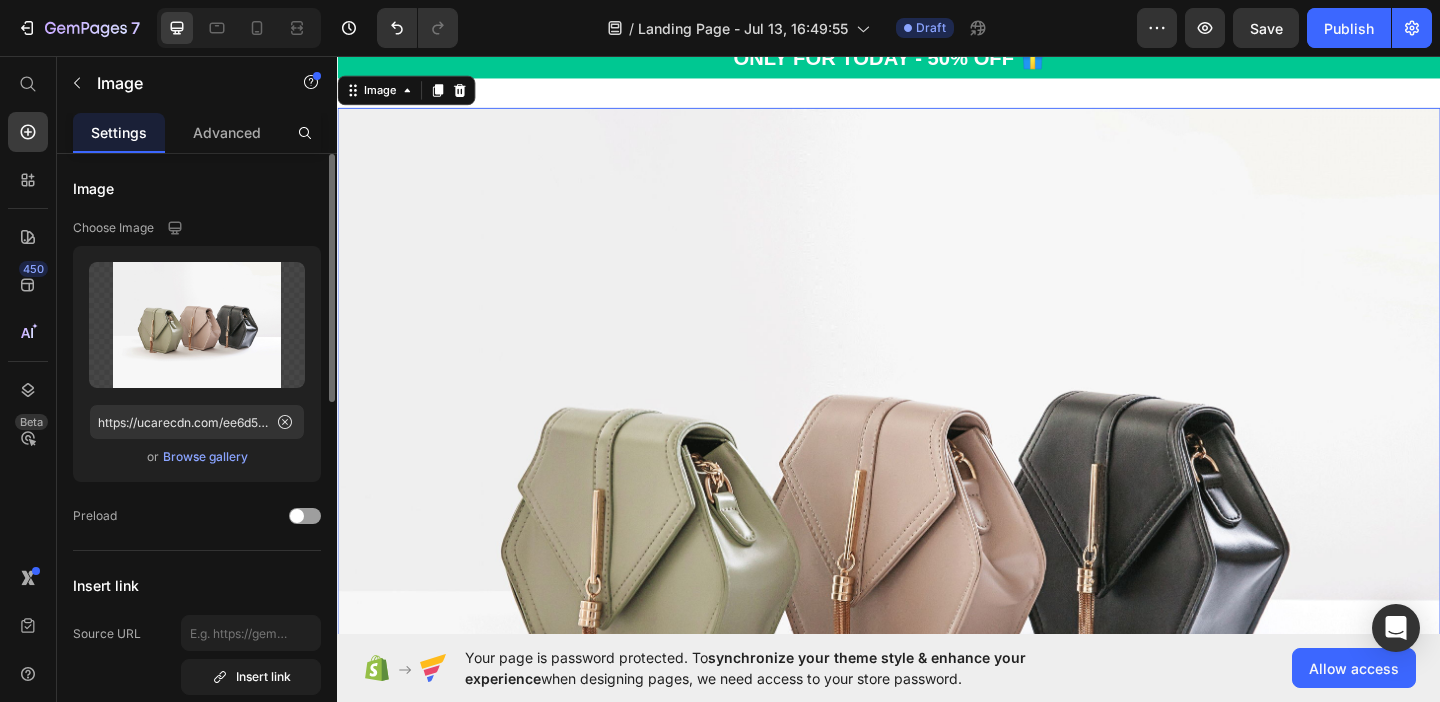 click on "Browse gallery" at bounding box center (205, 457) 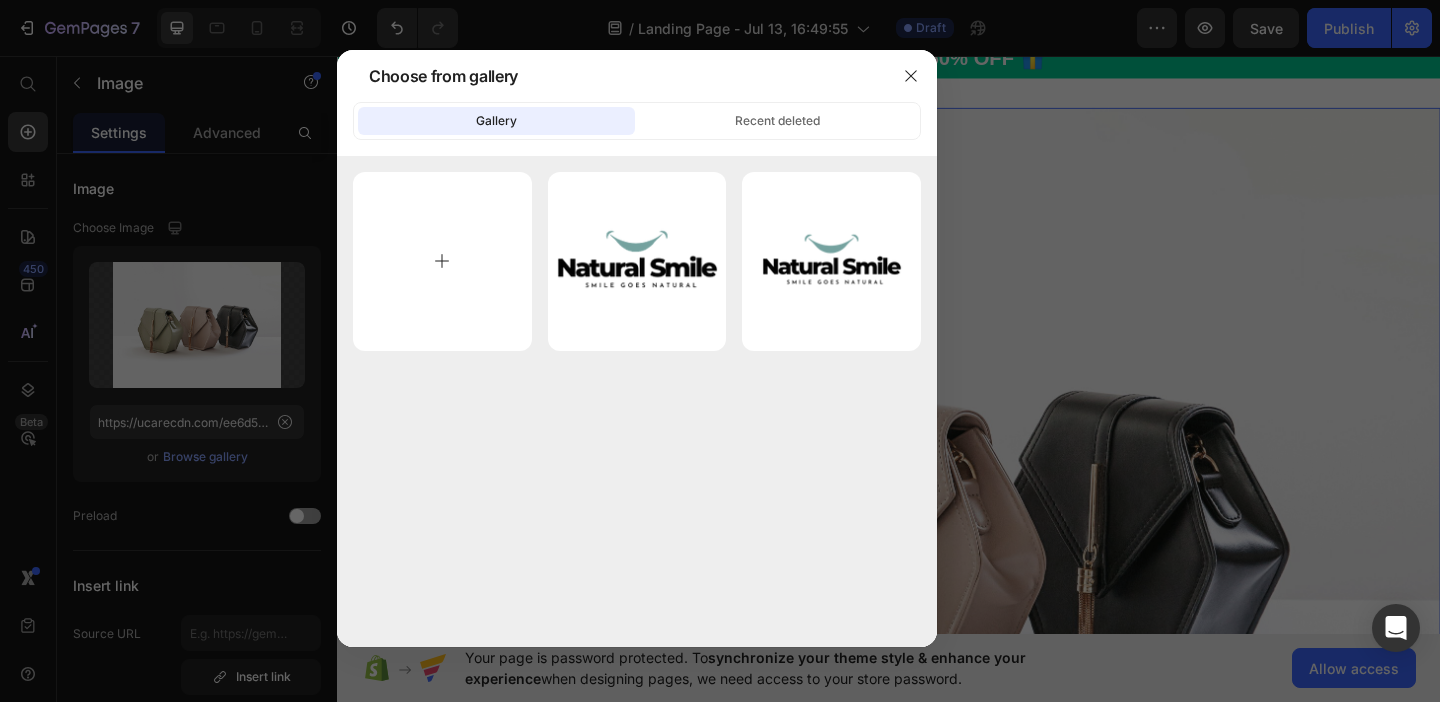 click at bounding box center [442, 261] 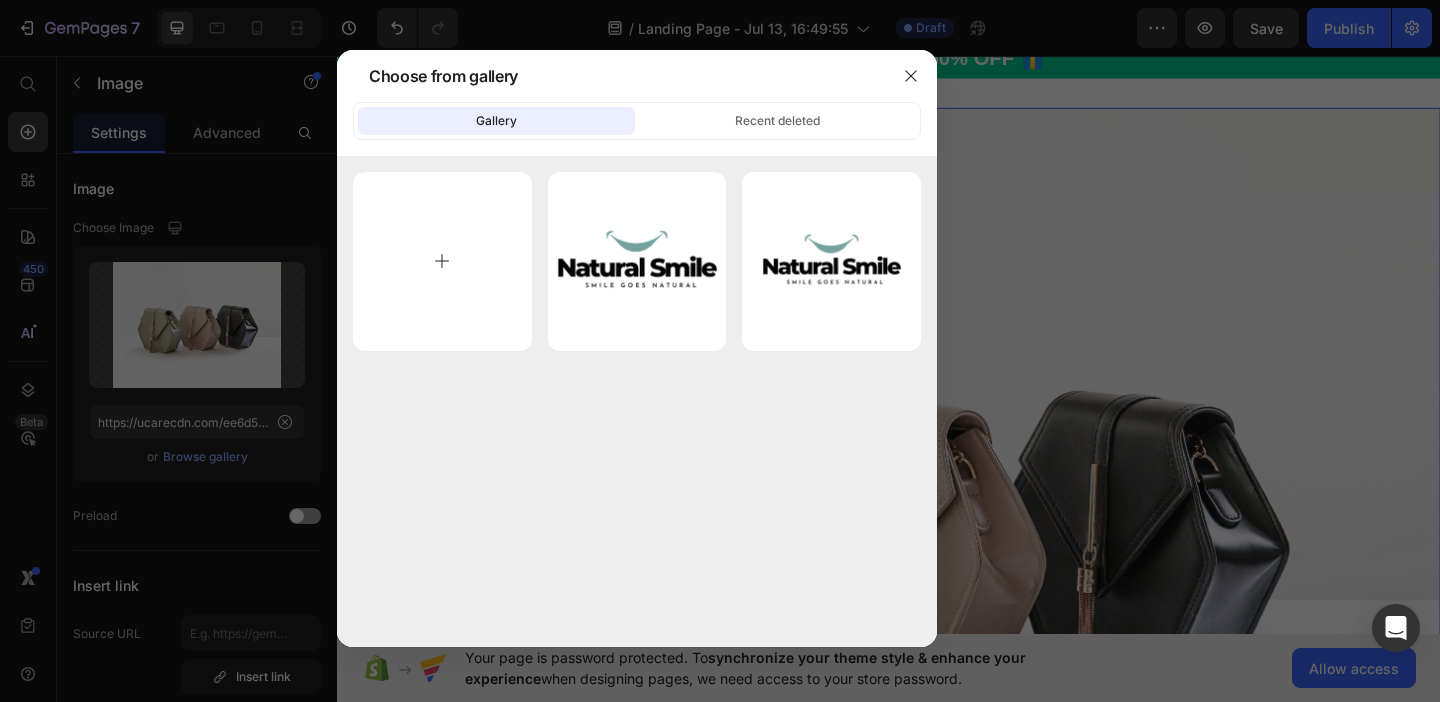type on "C:\fakepath\Logo.png" 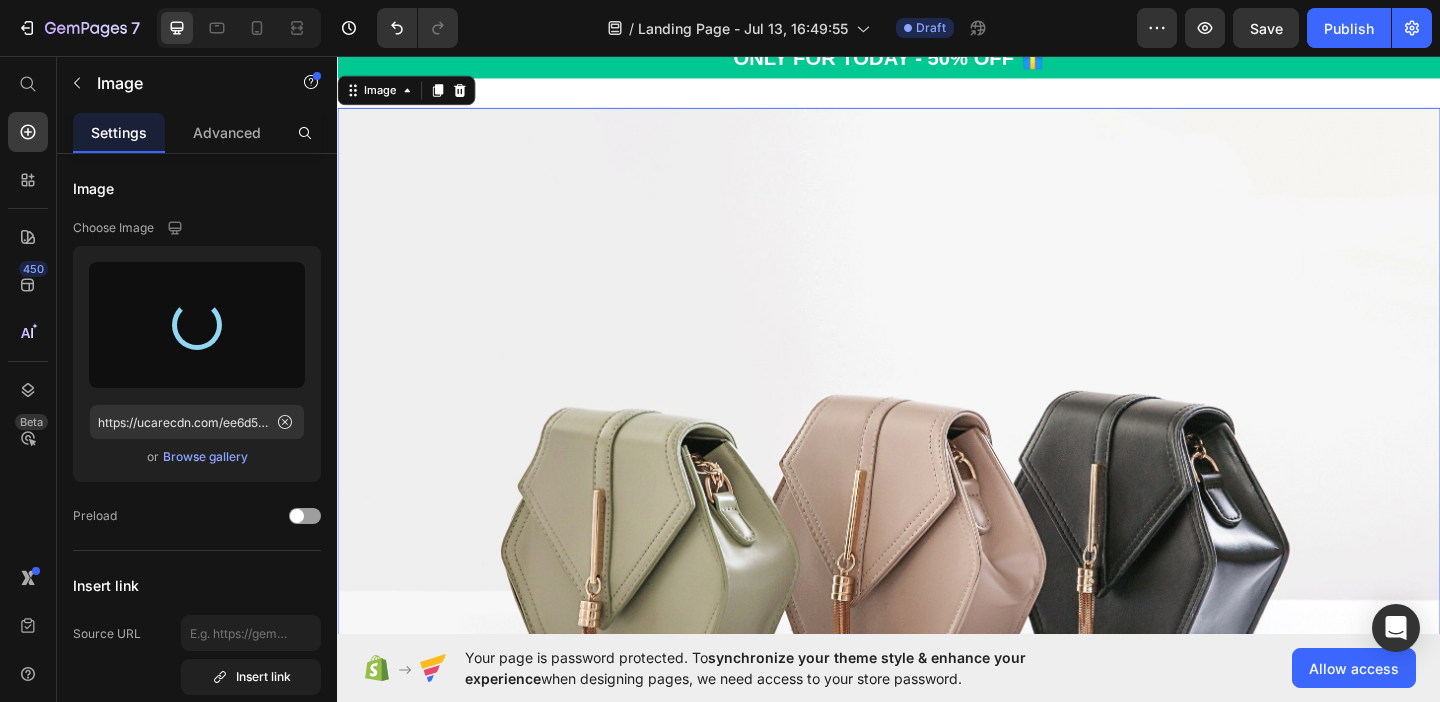 type on "[URL]" 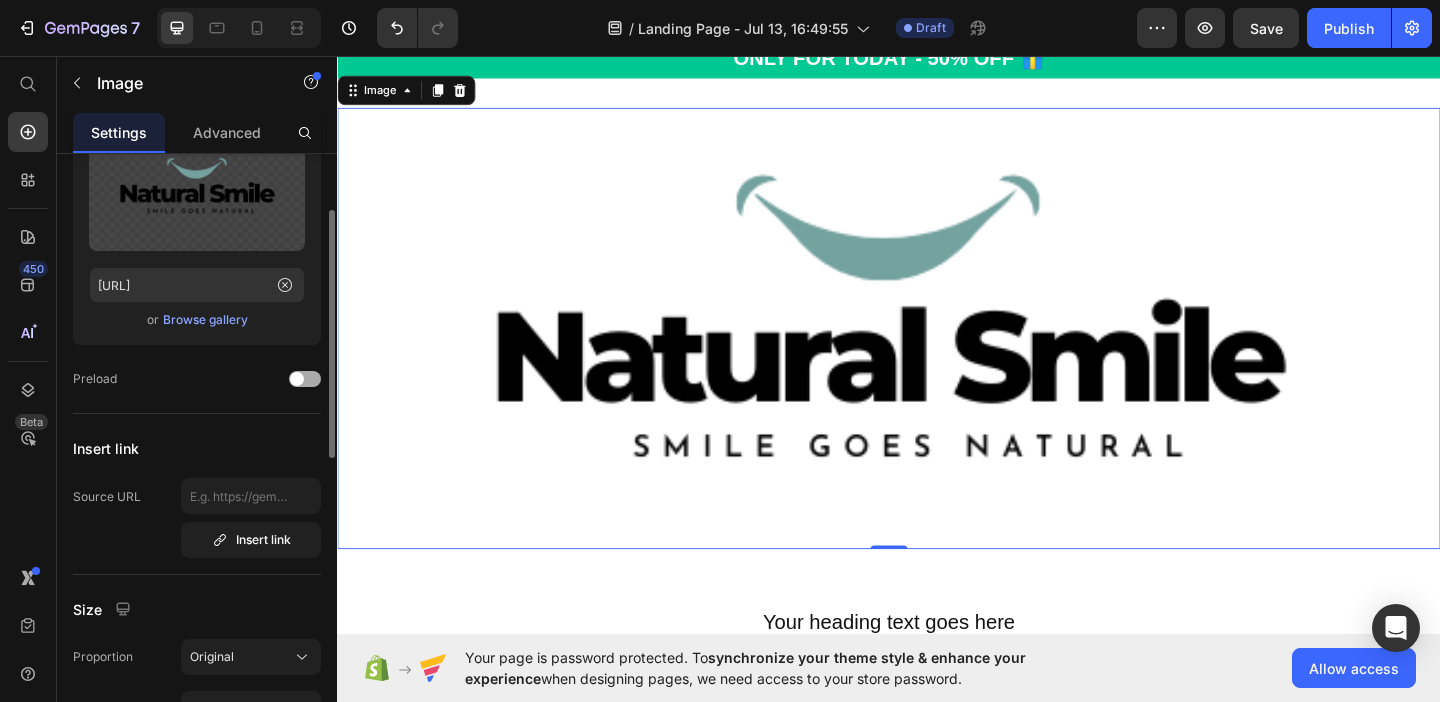scroll, scrollTop: 177, scrollLeft: 0, axis: vertical 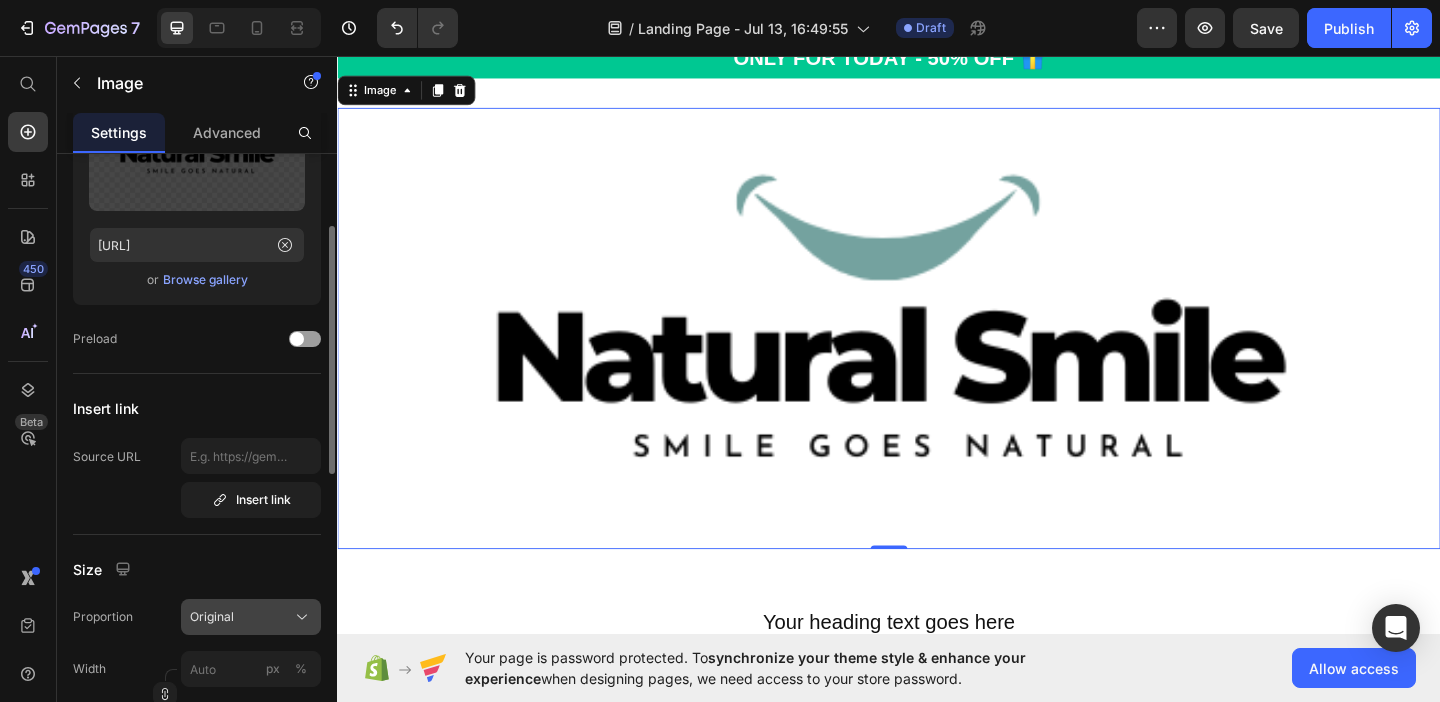click on "Original" at bounding box center (212, 617) 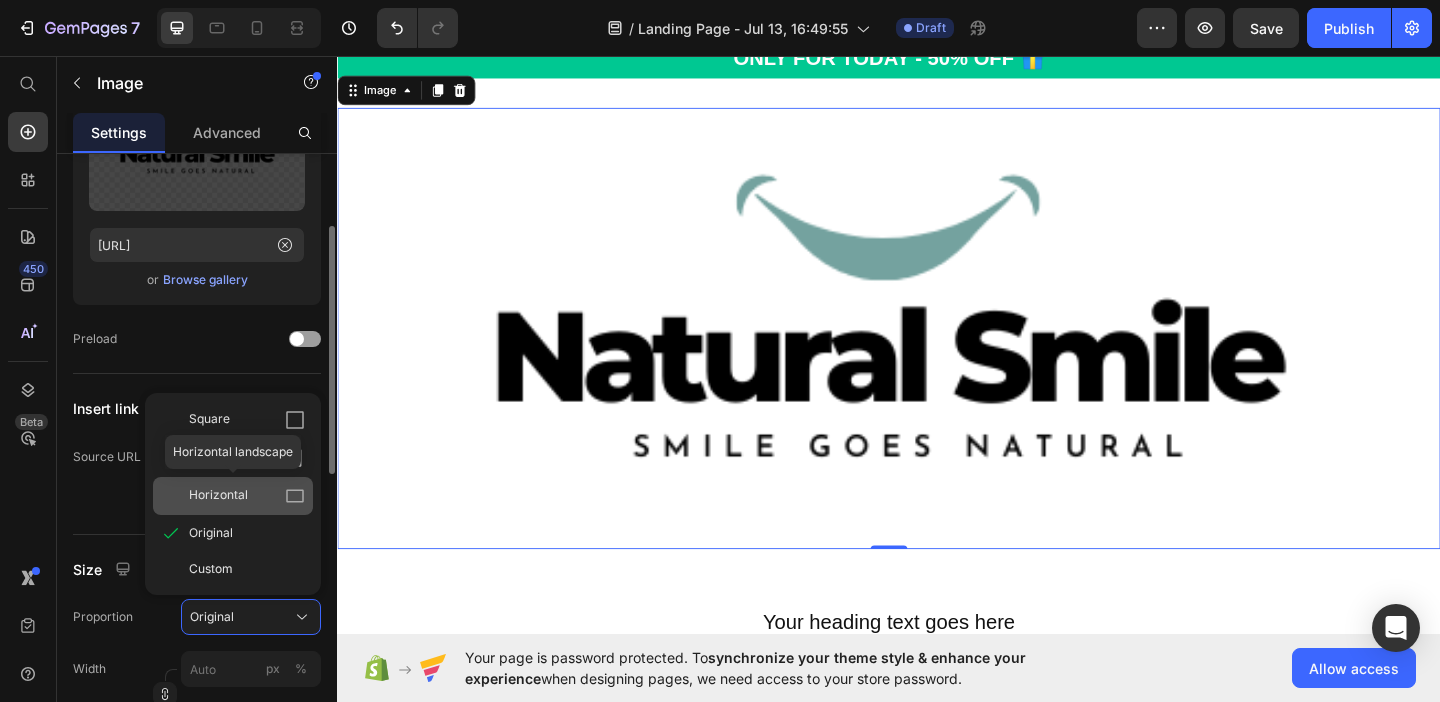 click on "Horizontal" at bounding box center [218, 496] 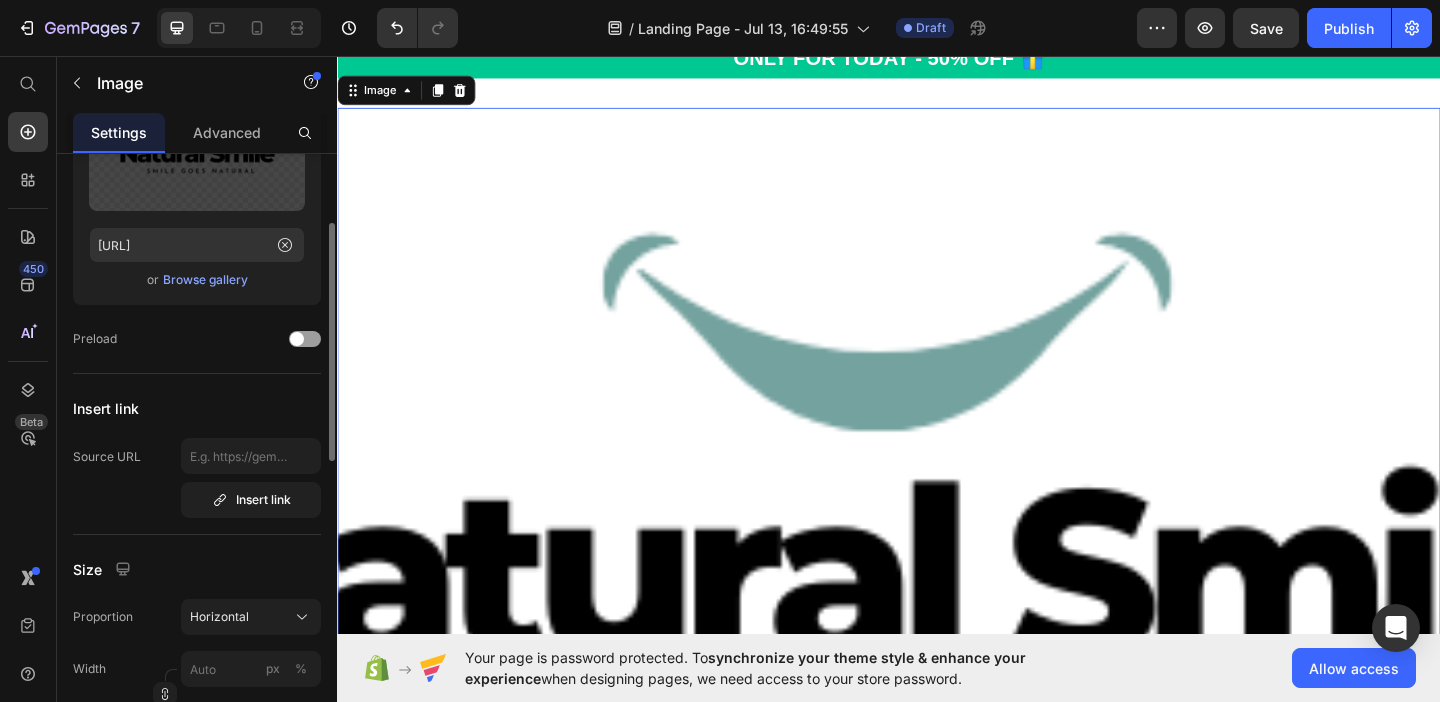 click 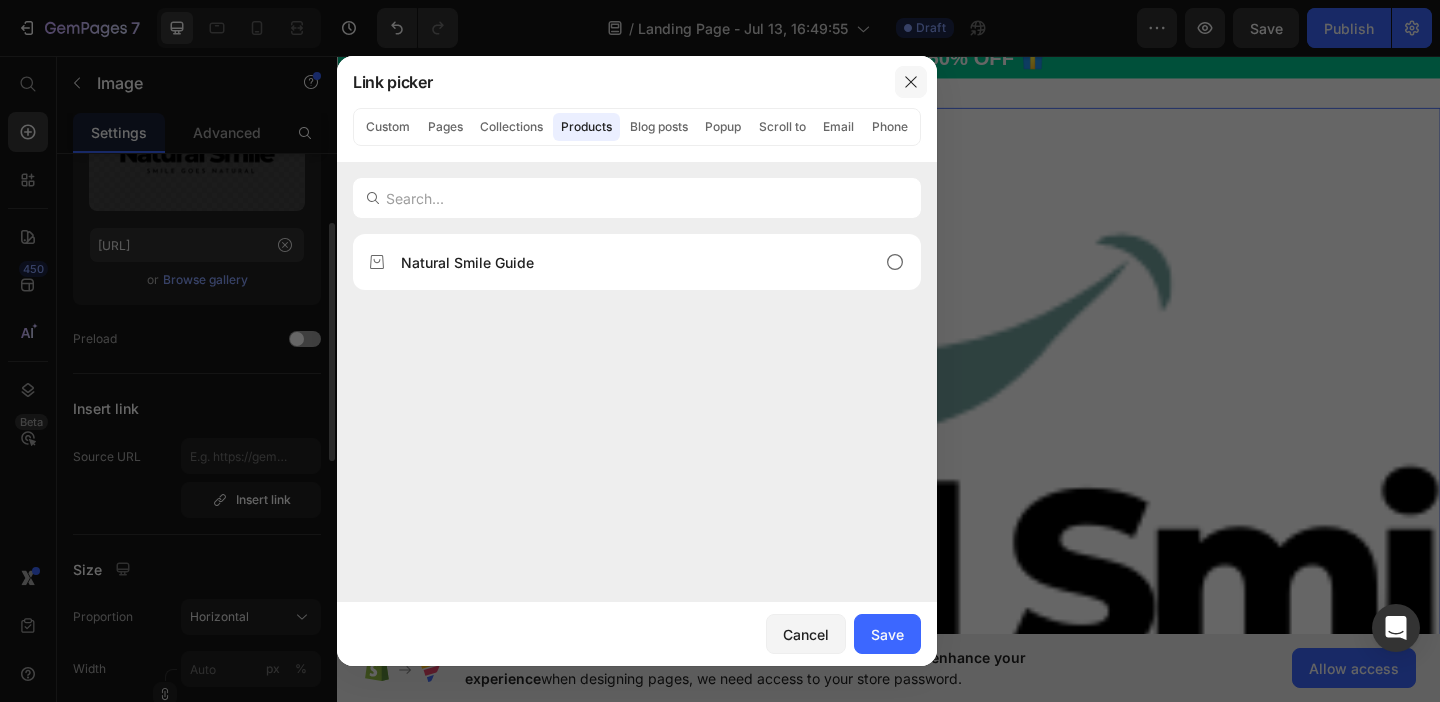 click at bounding box center [911, 82] 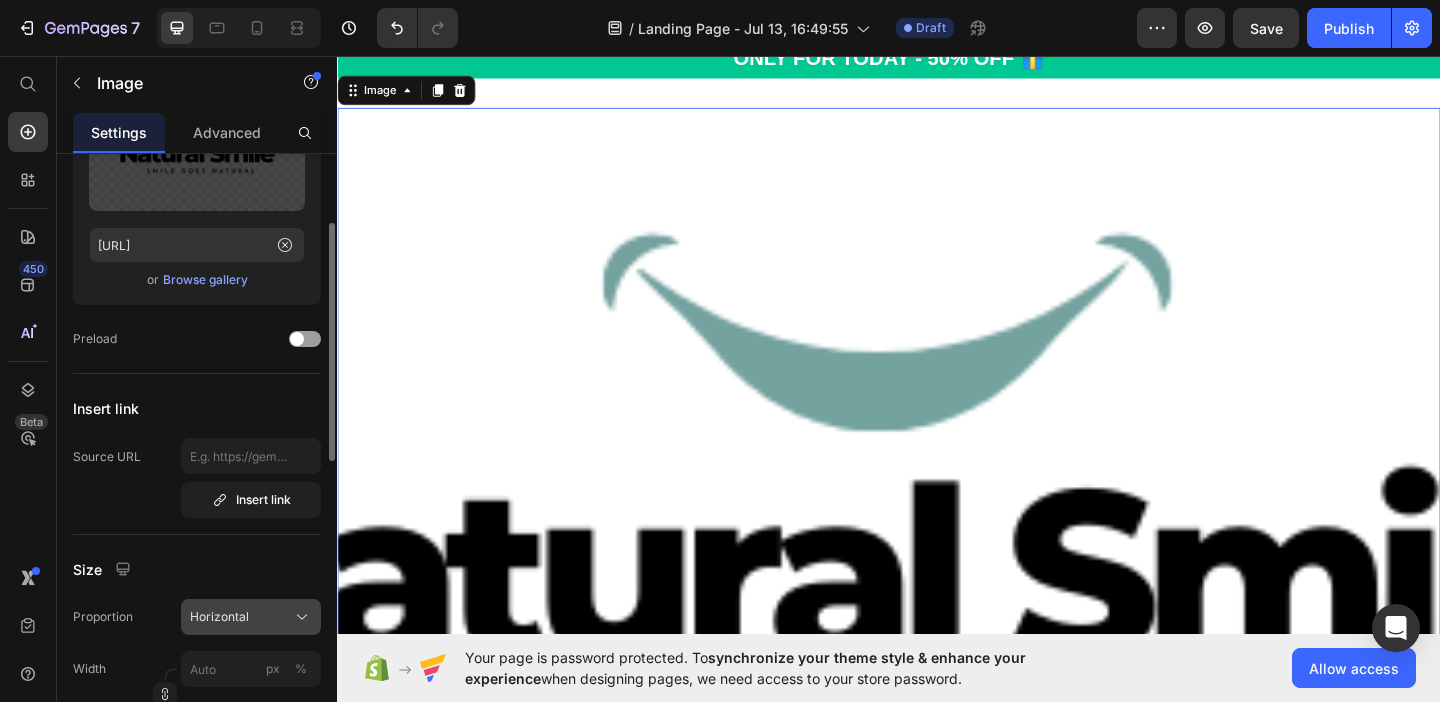 click on "Horizontal" at bounding box center [219, 617] 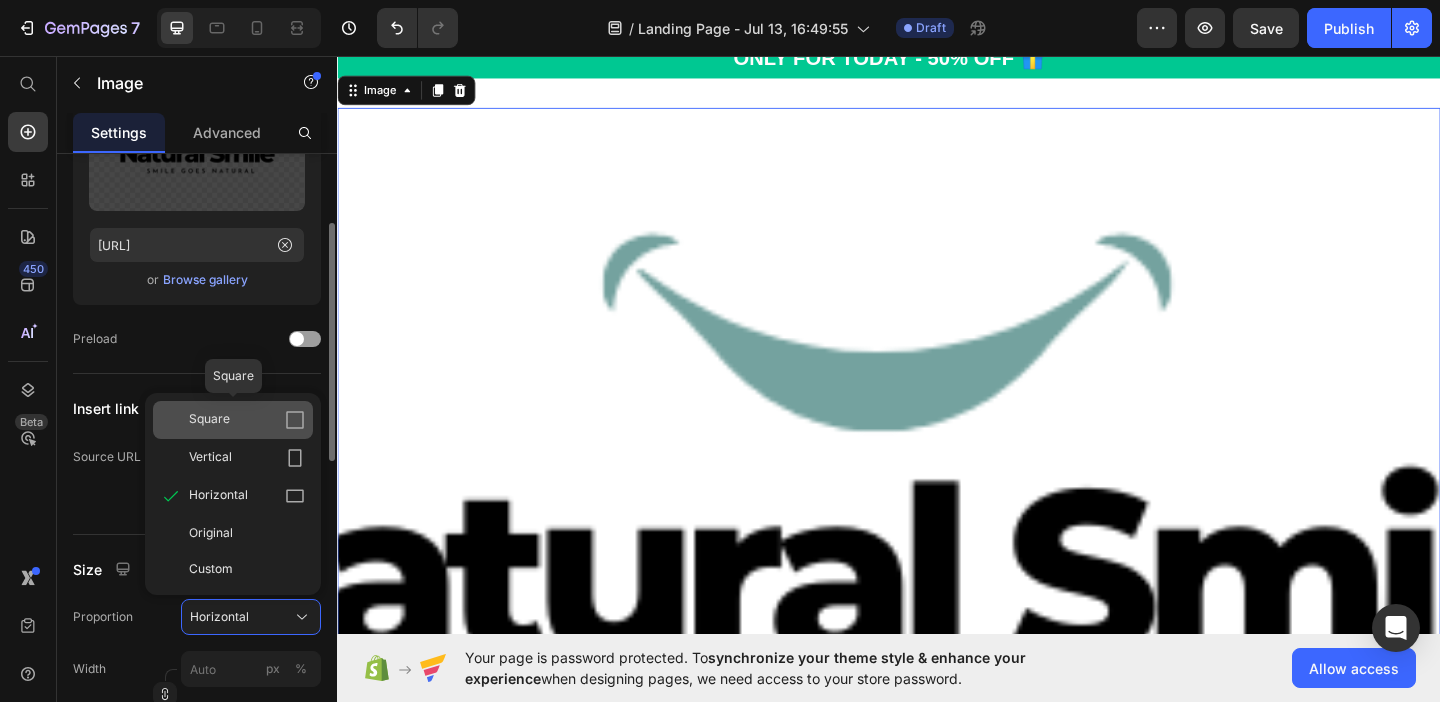 click on "Square" 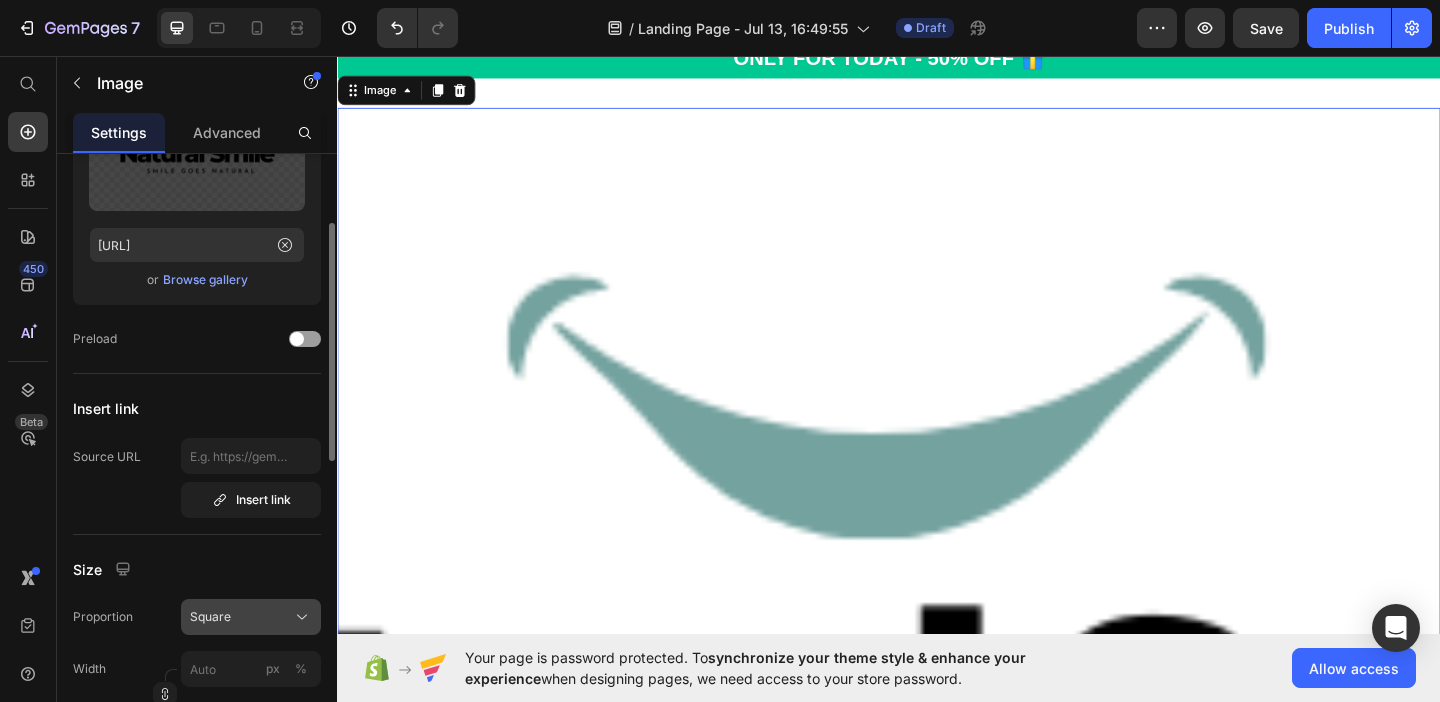 click on "Square" 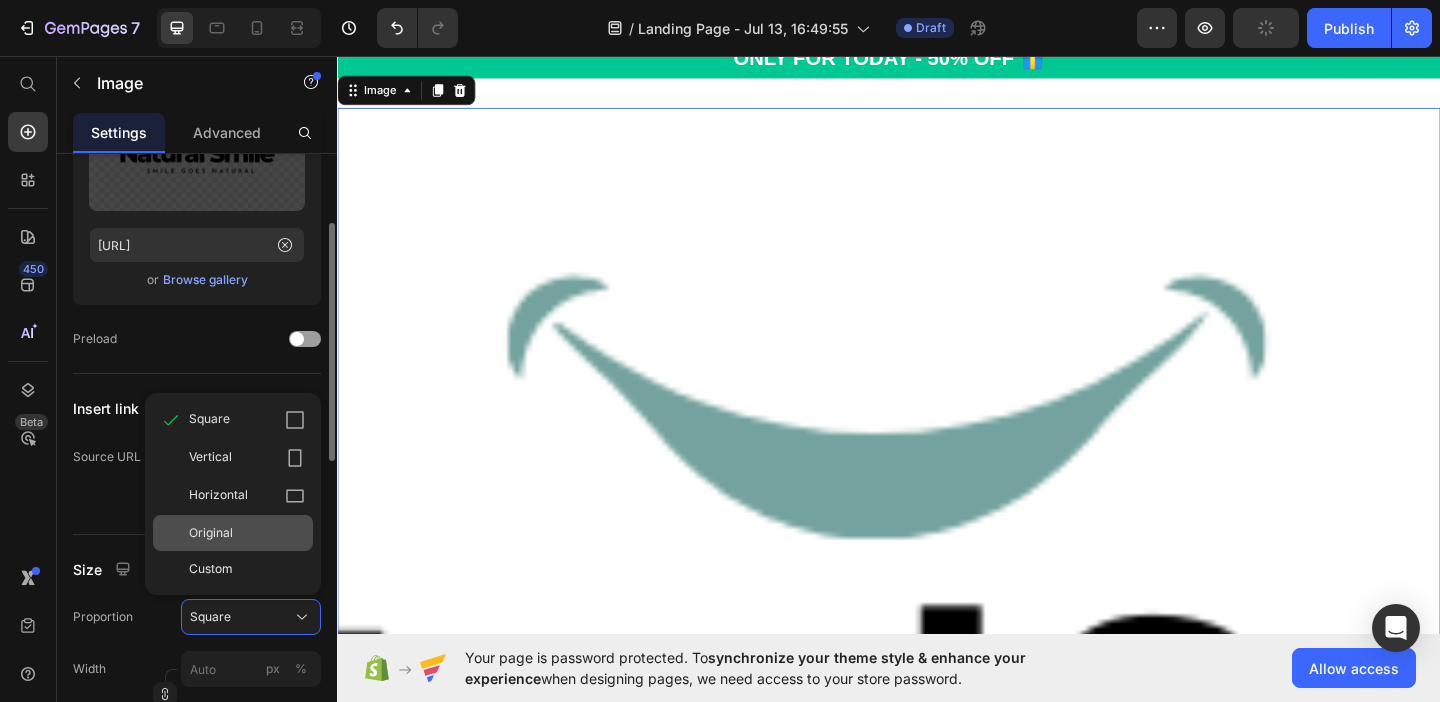click on "Original" at bounding box center (211, 533) 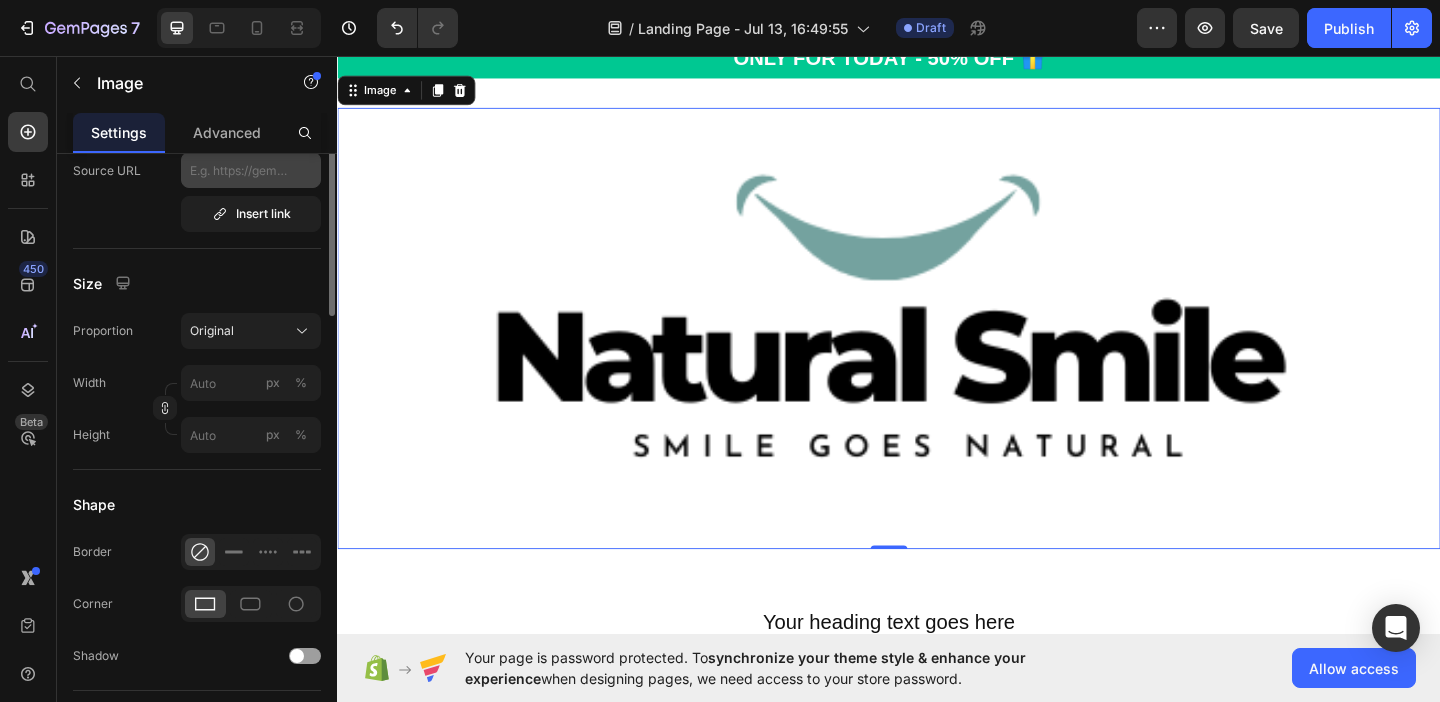 scroll, scrollTop: 586, scrollLeft: 0, axis: vertical 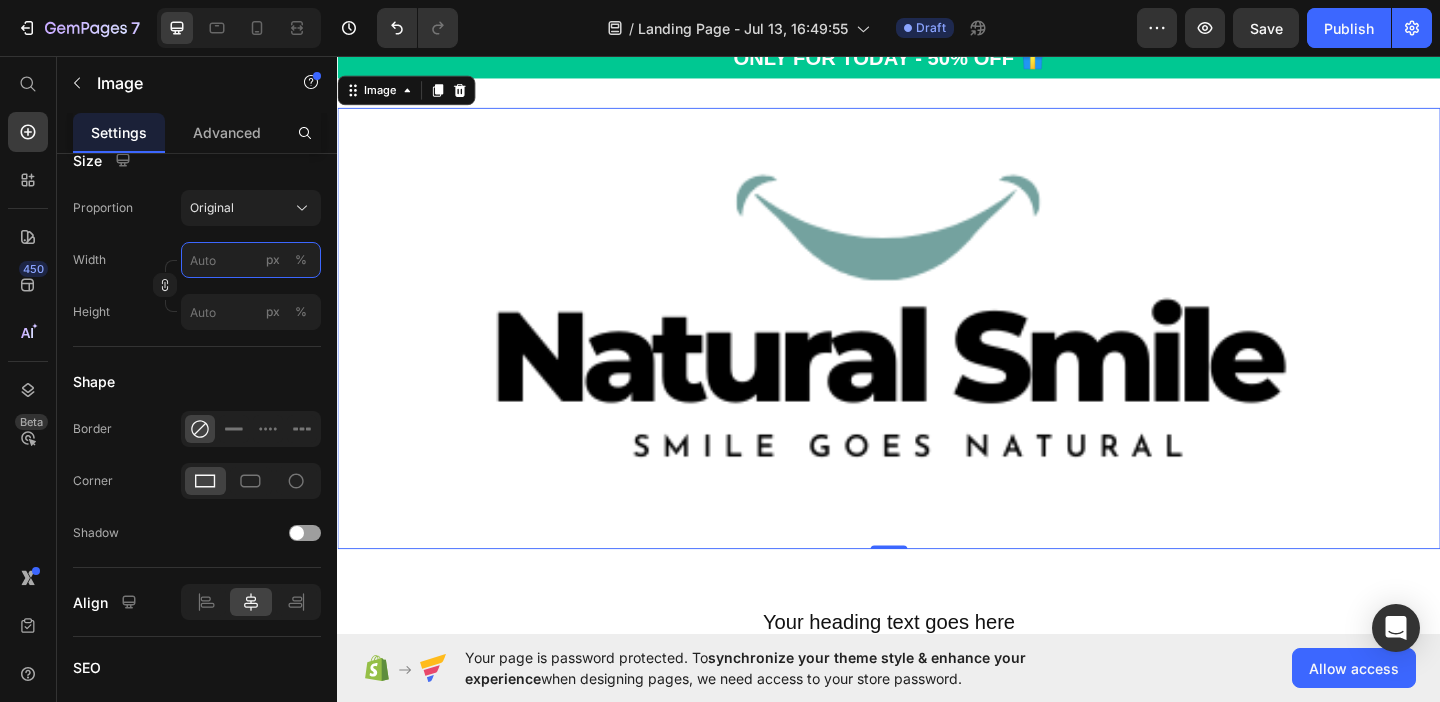 click on "px %" at bounding box center (251, 260) 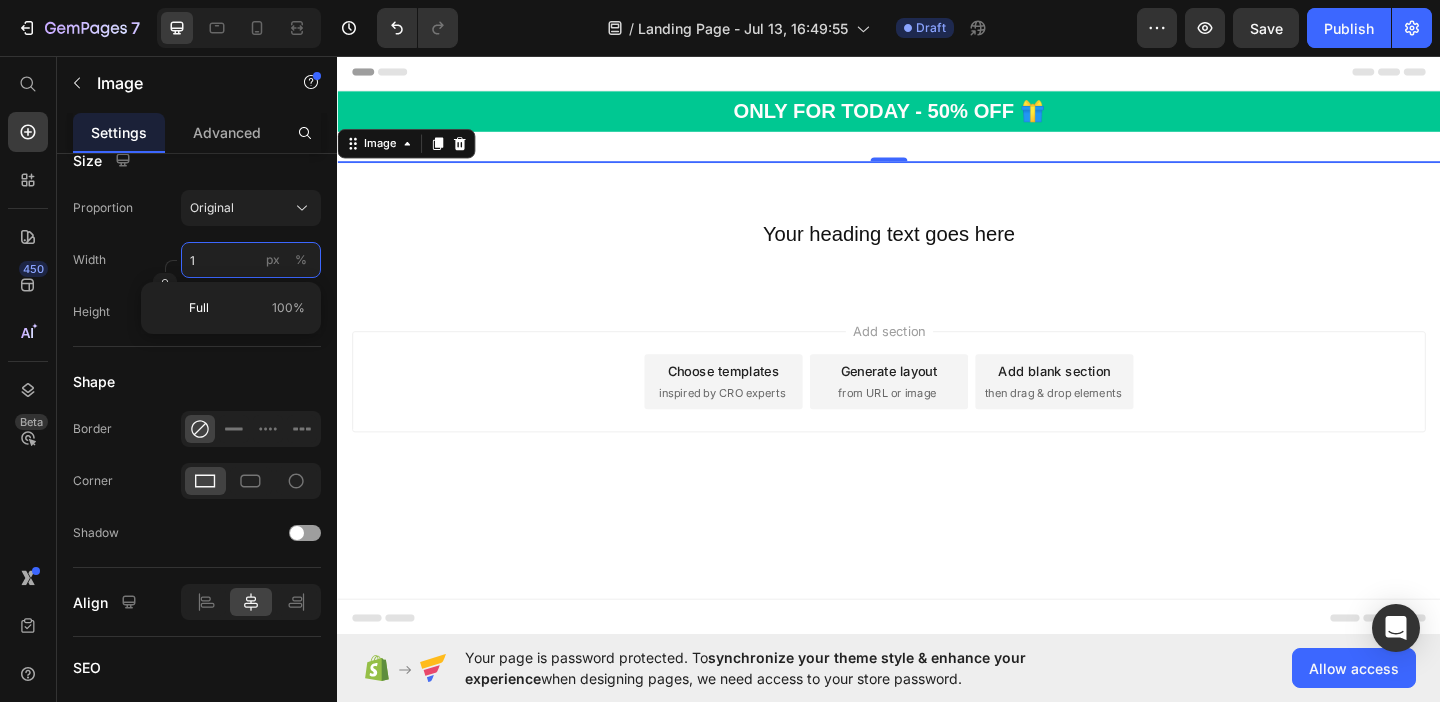 scroll, scrollTop: 0, scrollLeft: 0, axis: both 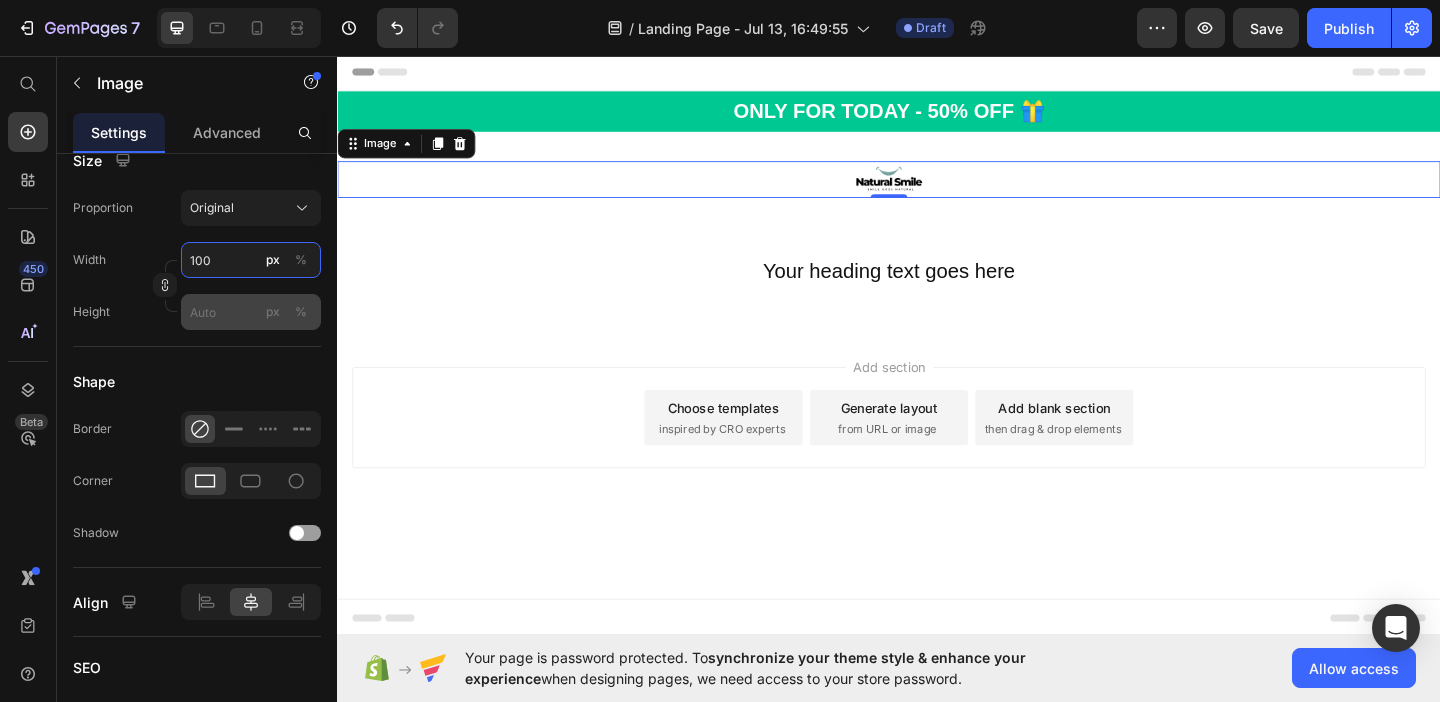 type on "100" 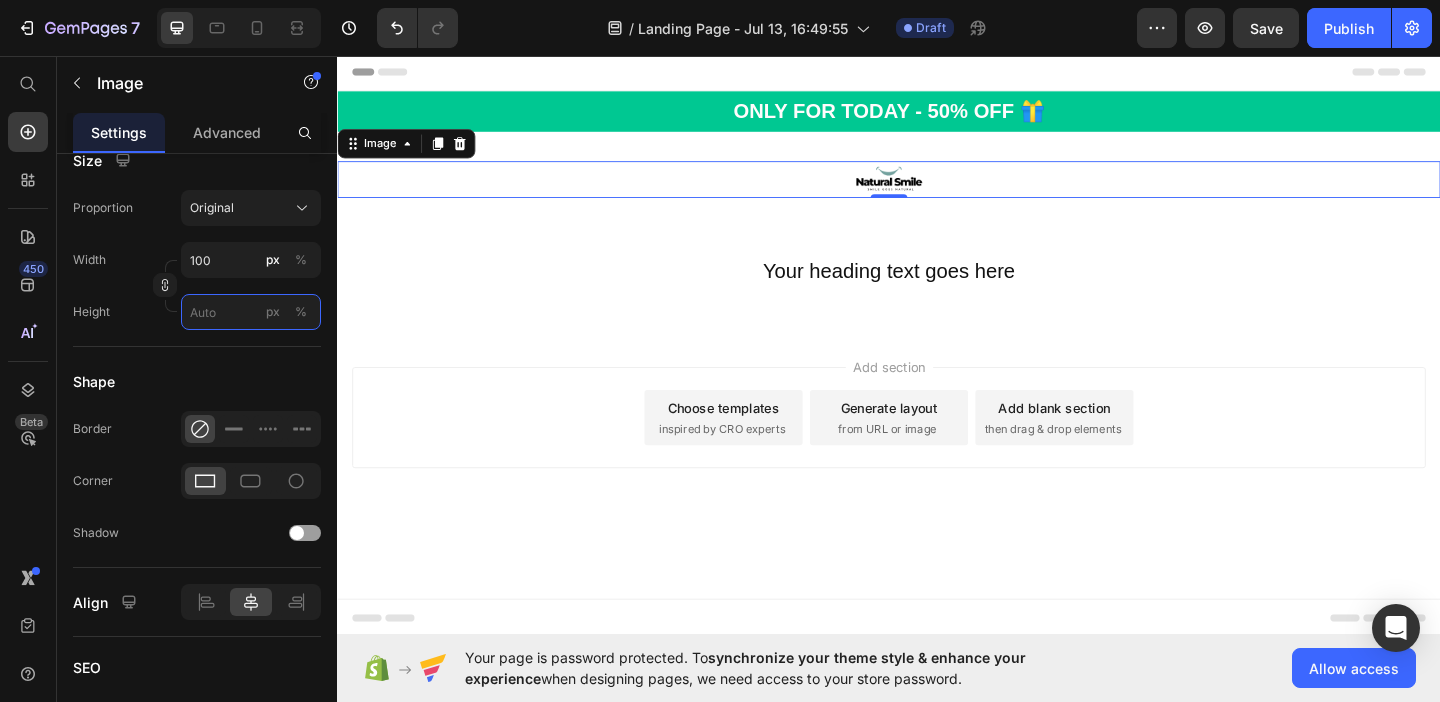 click on "px %" at bounding box center [251, 312] 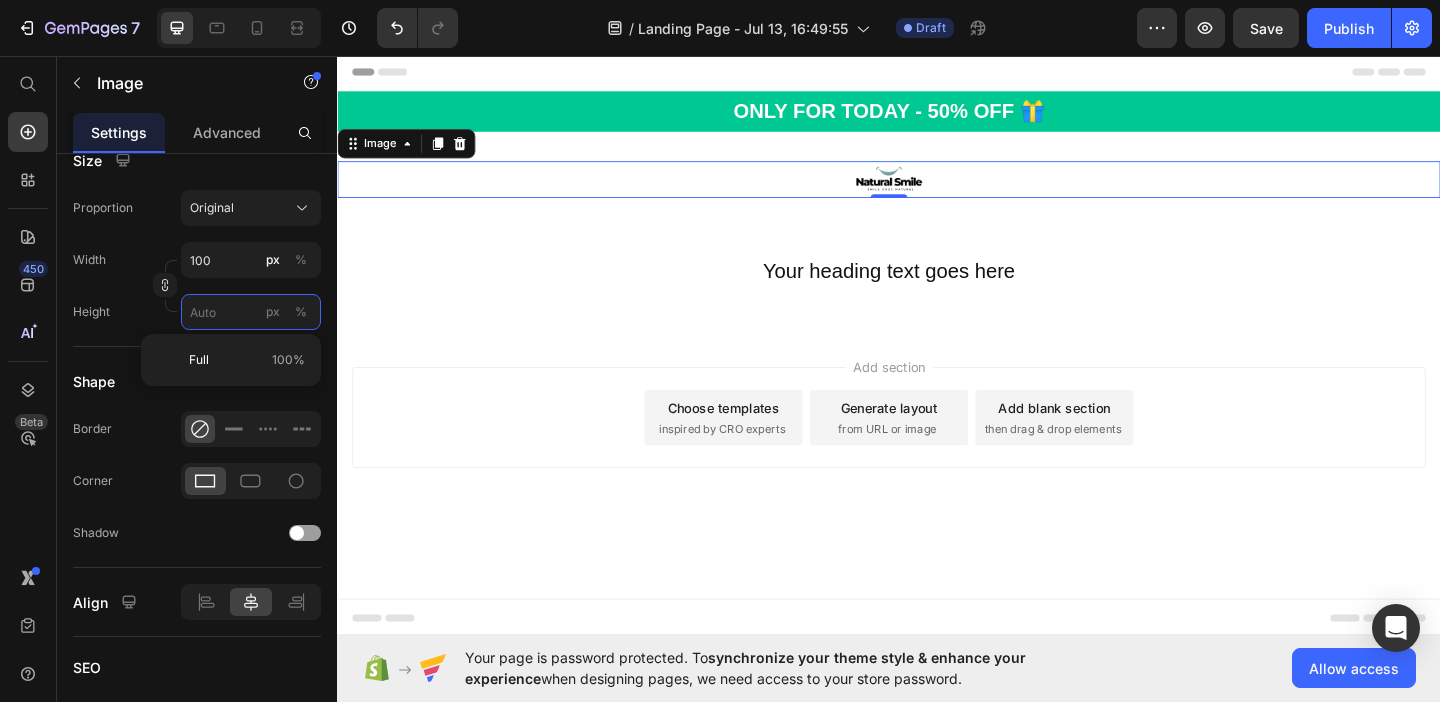 type 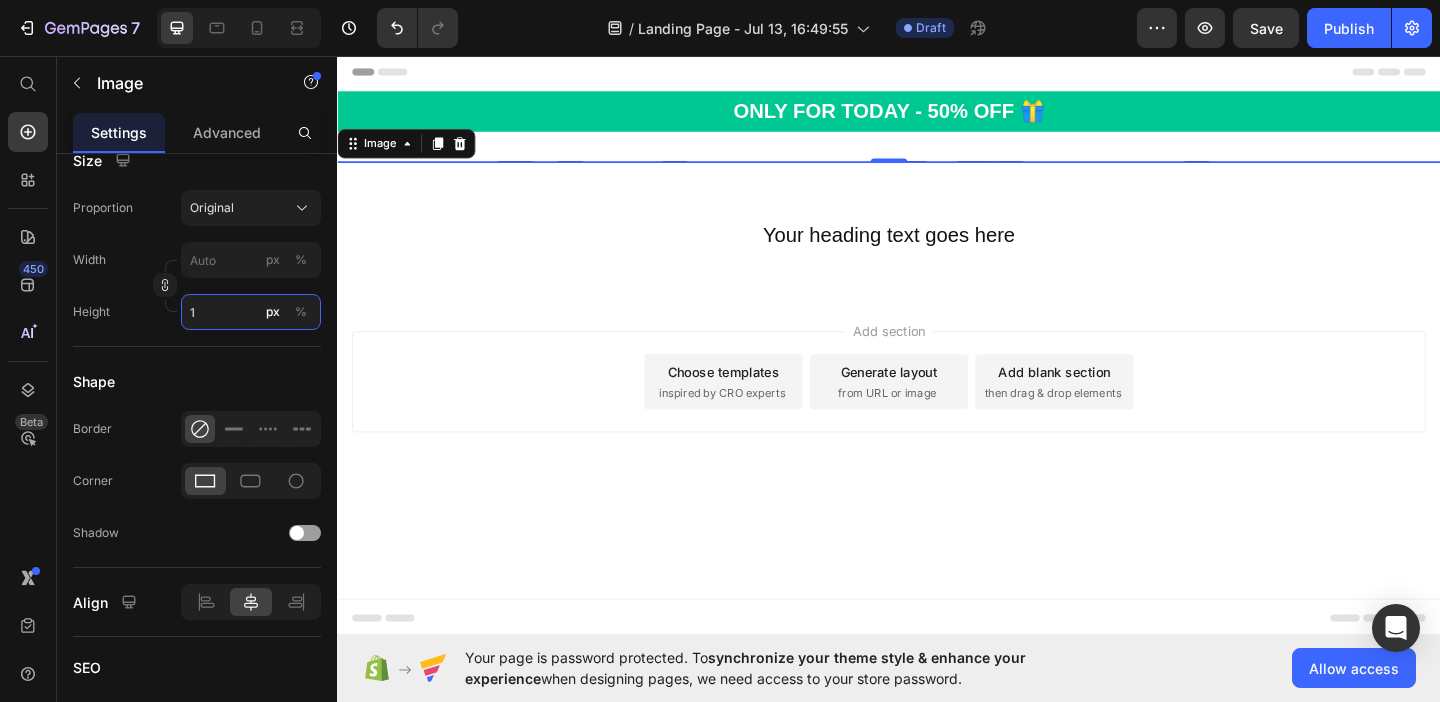 type on "100" 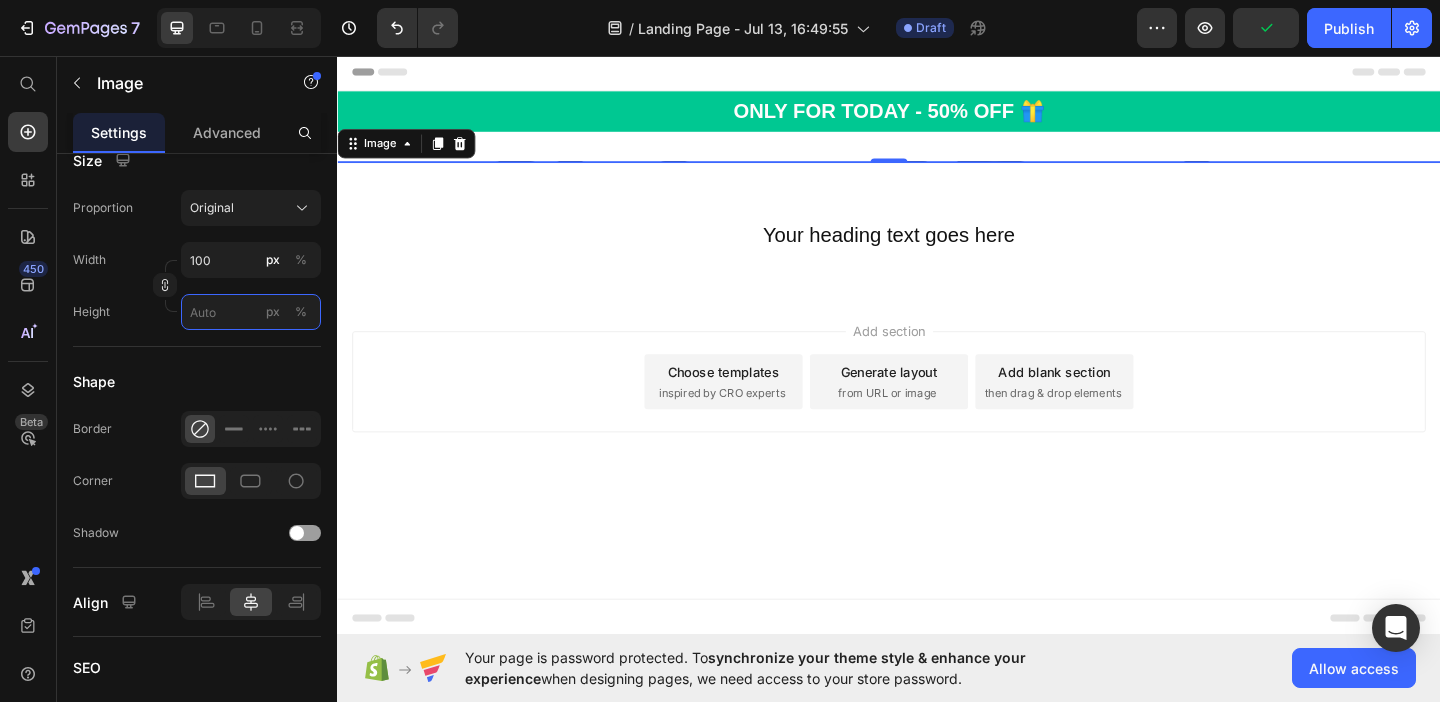 type 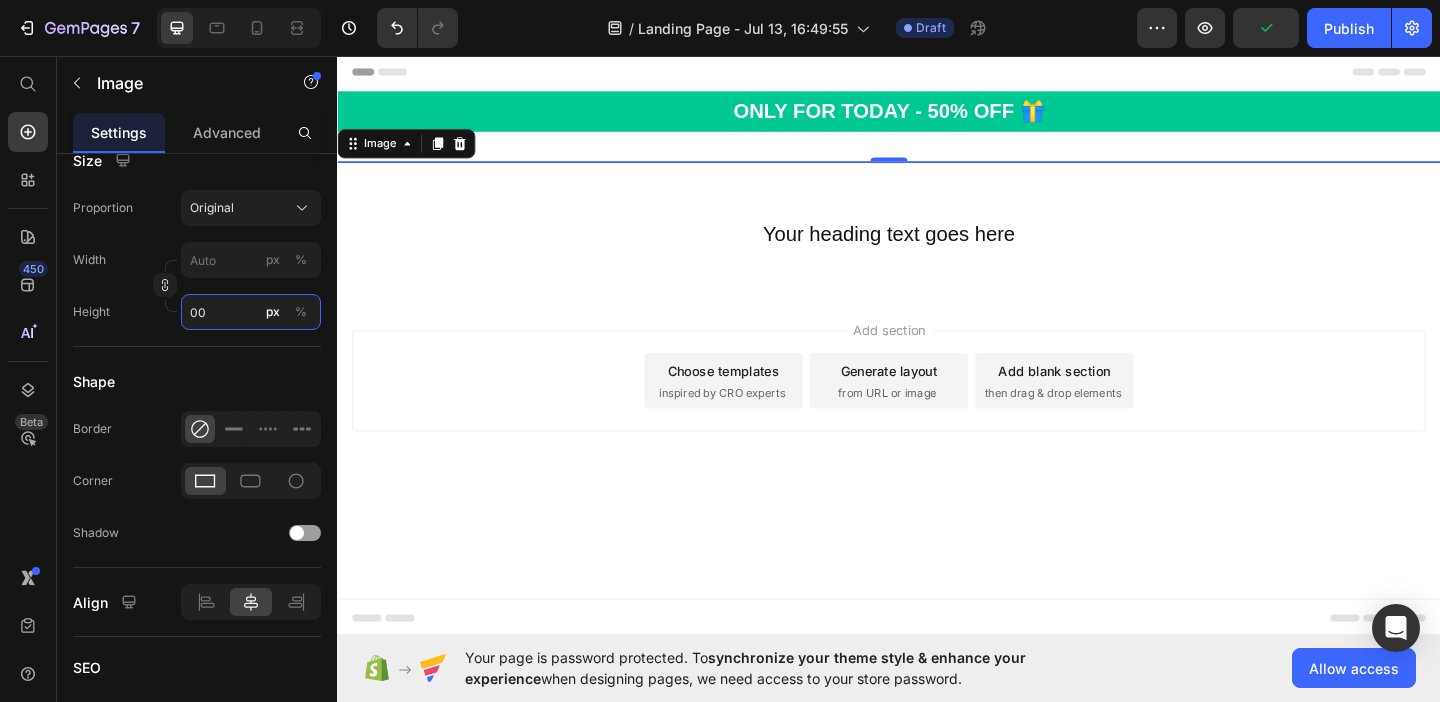 type on "0" 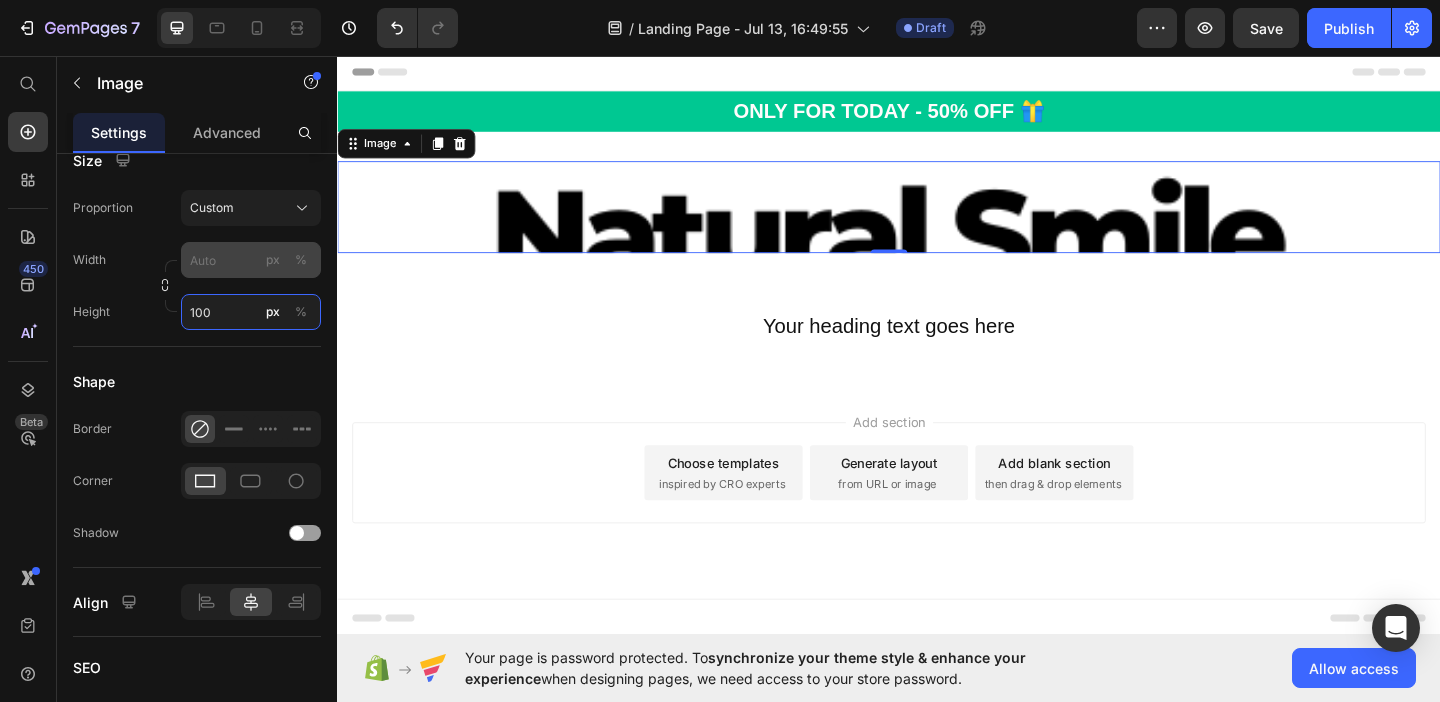 type on "100" 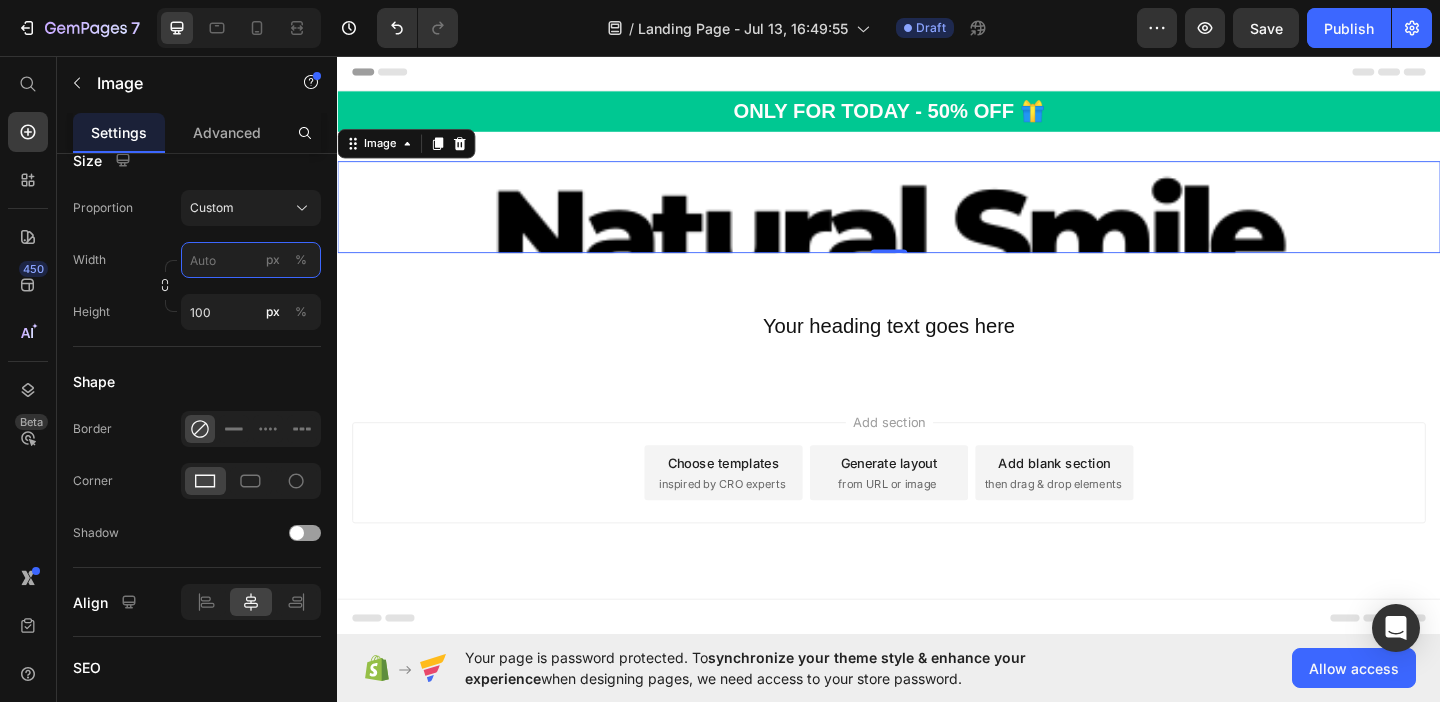 click on "px %" at bounding box center [251, 260] 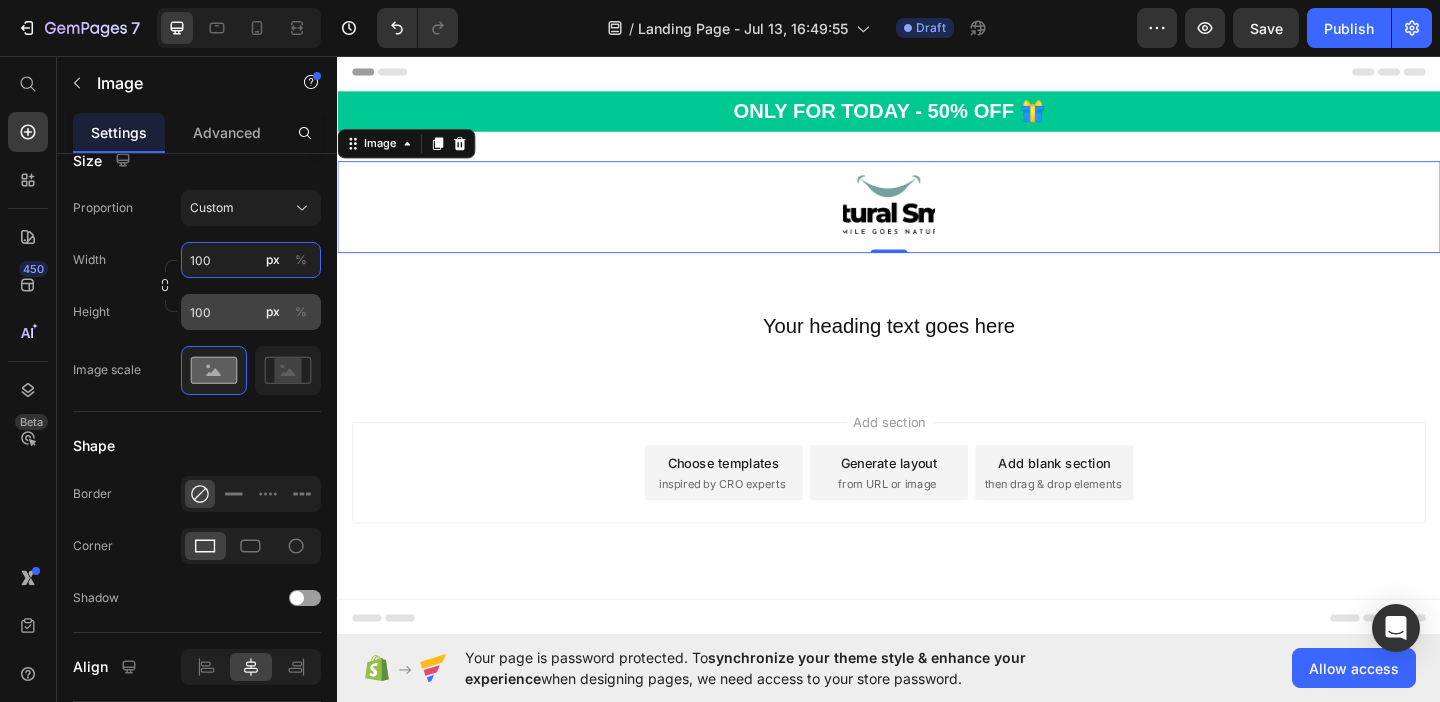 type on "100" 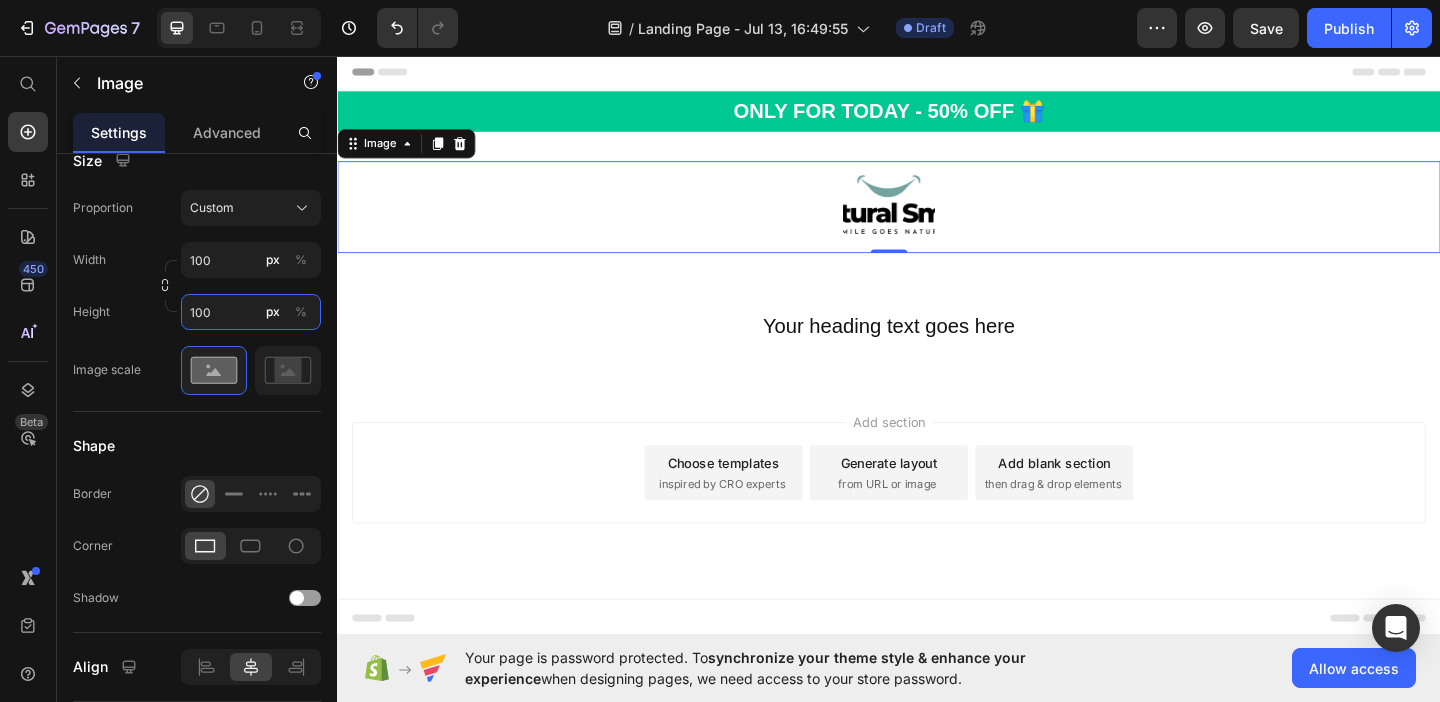 click on "100" at bounding box center [251, 312] 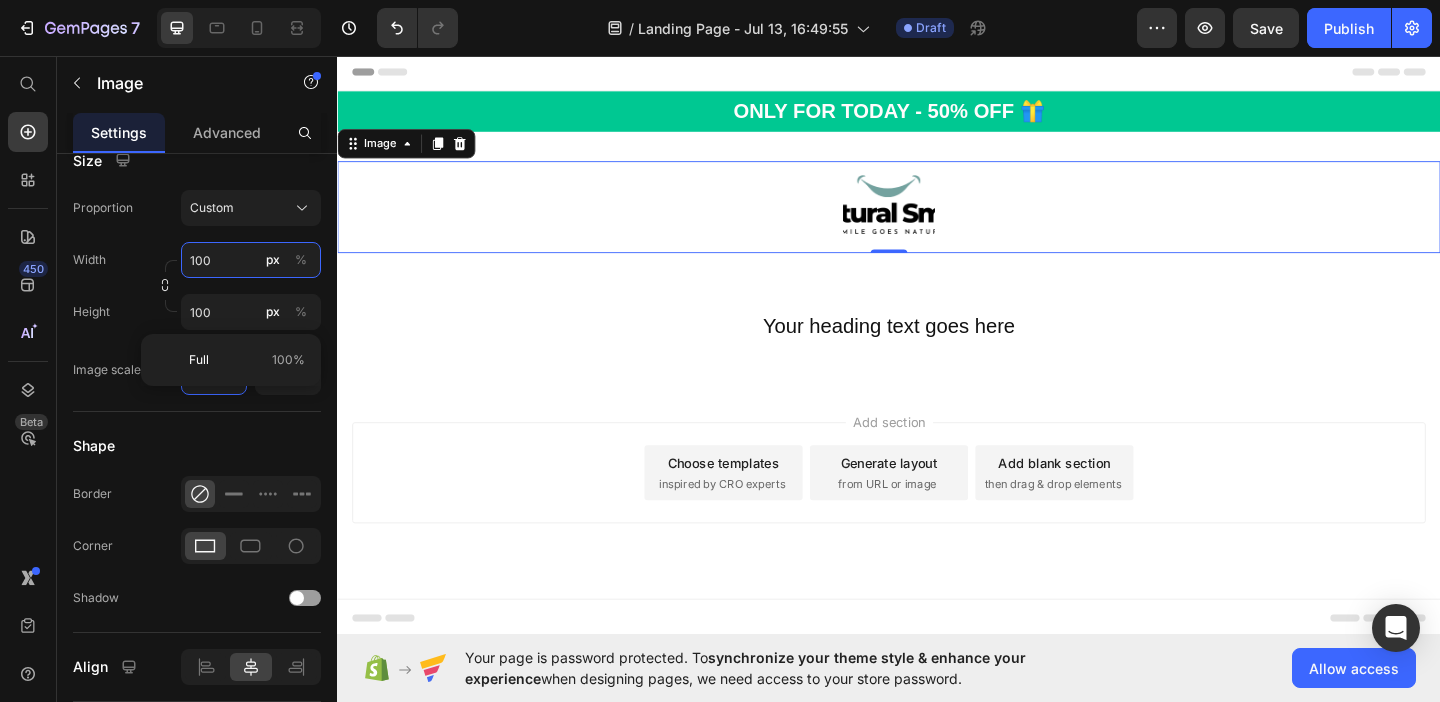 click on "100" at bounding box center [251, 260] 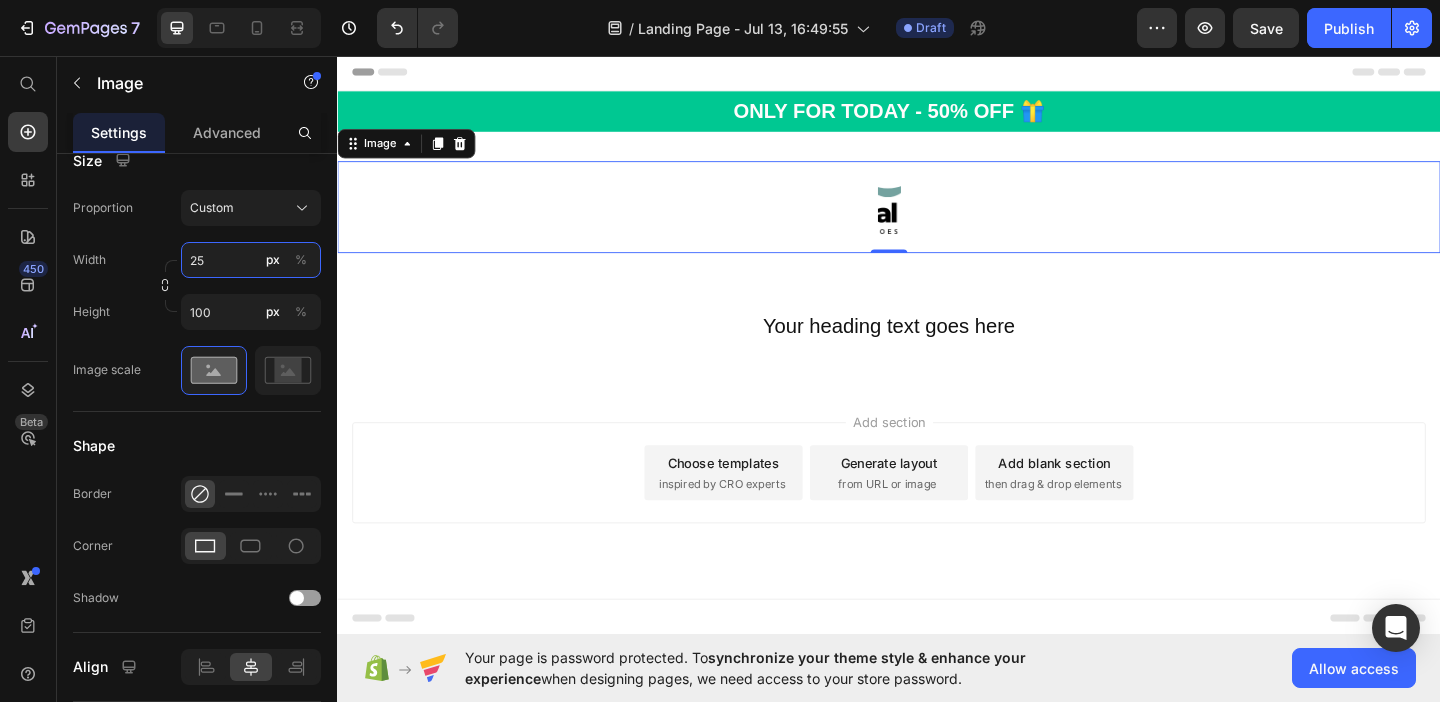 type on "250" 